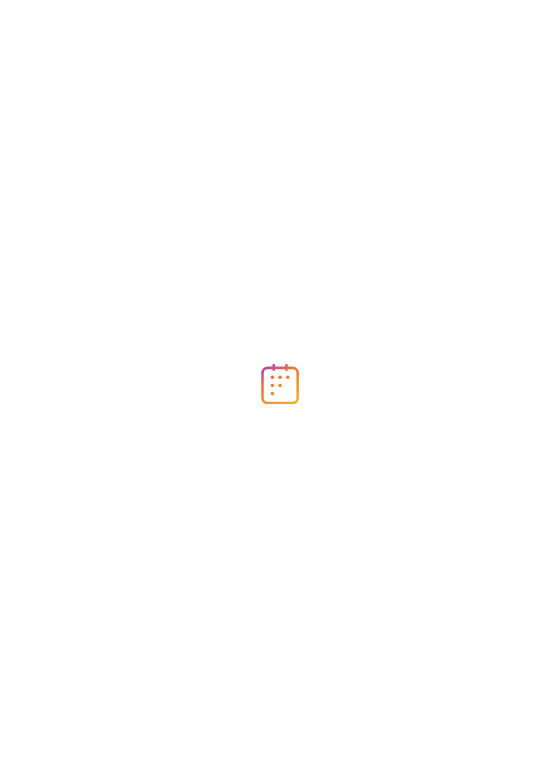 scroll, scrollTop: 0, scrollLeft: 0, axis: both 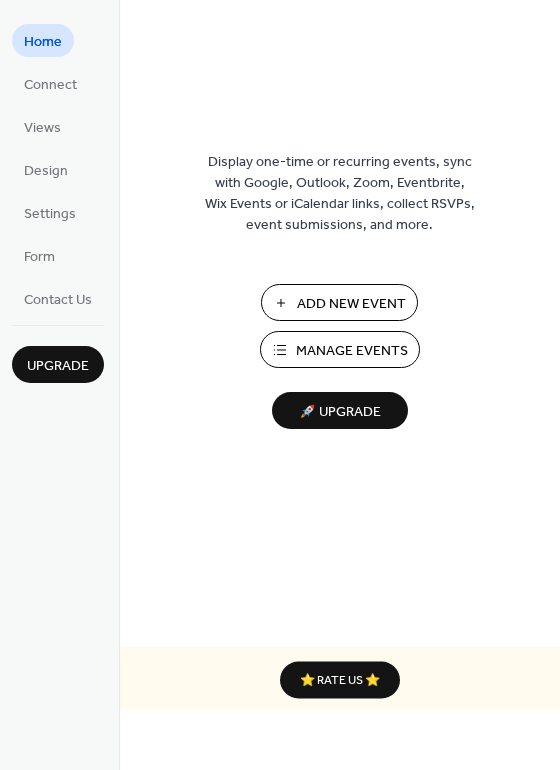 click on "Manage Events" at bounding box center (352, 351) 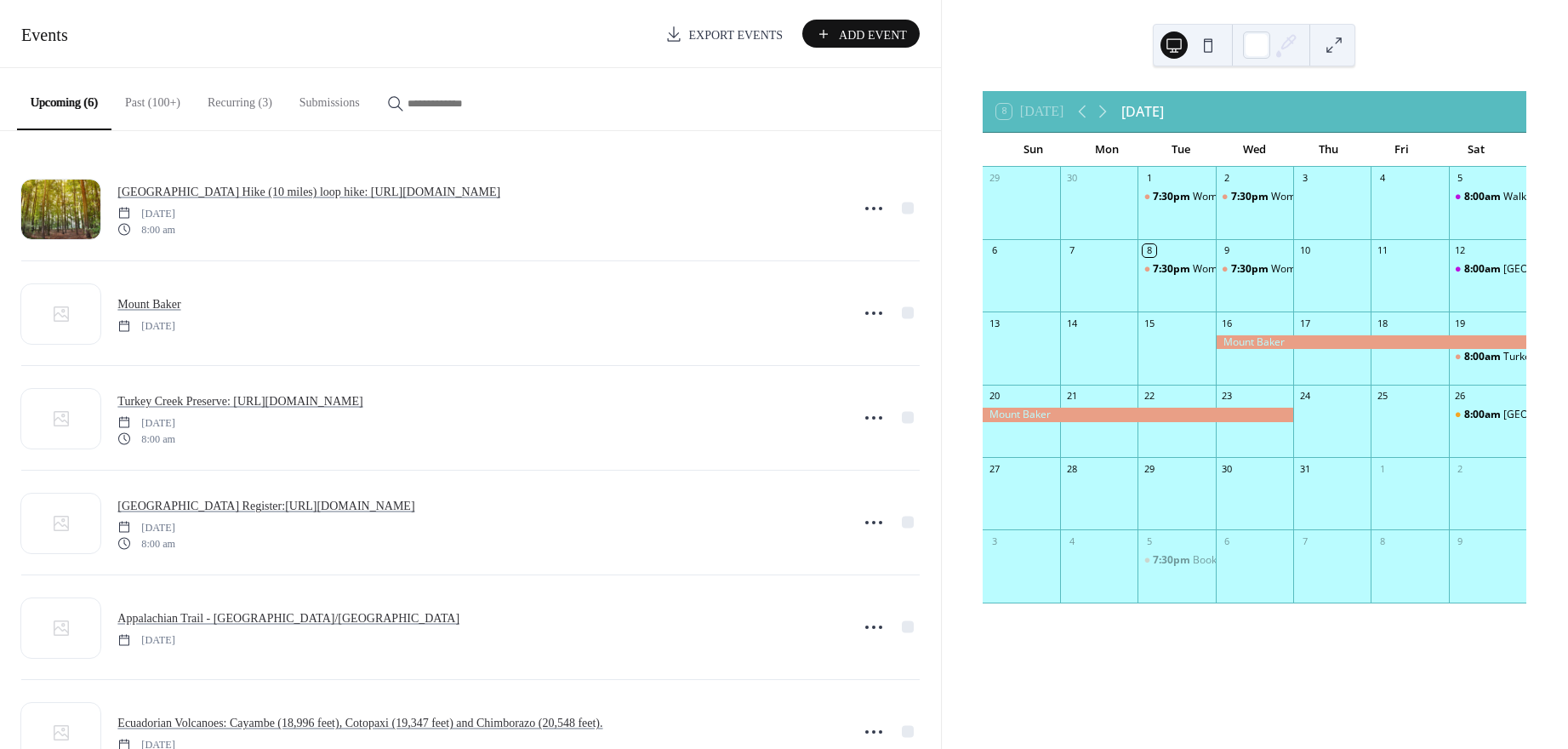 scroll, scrollTop: 0, scrollLeft: 0, axis: both 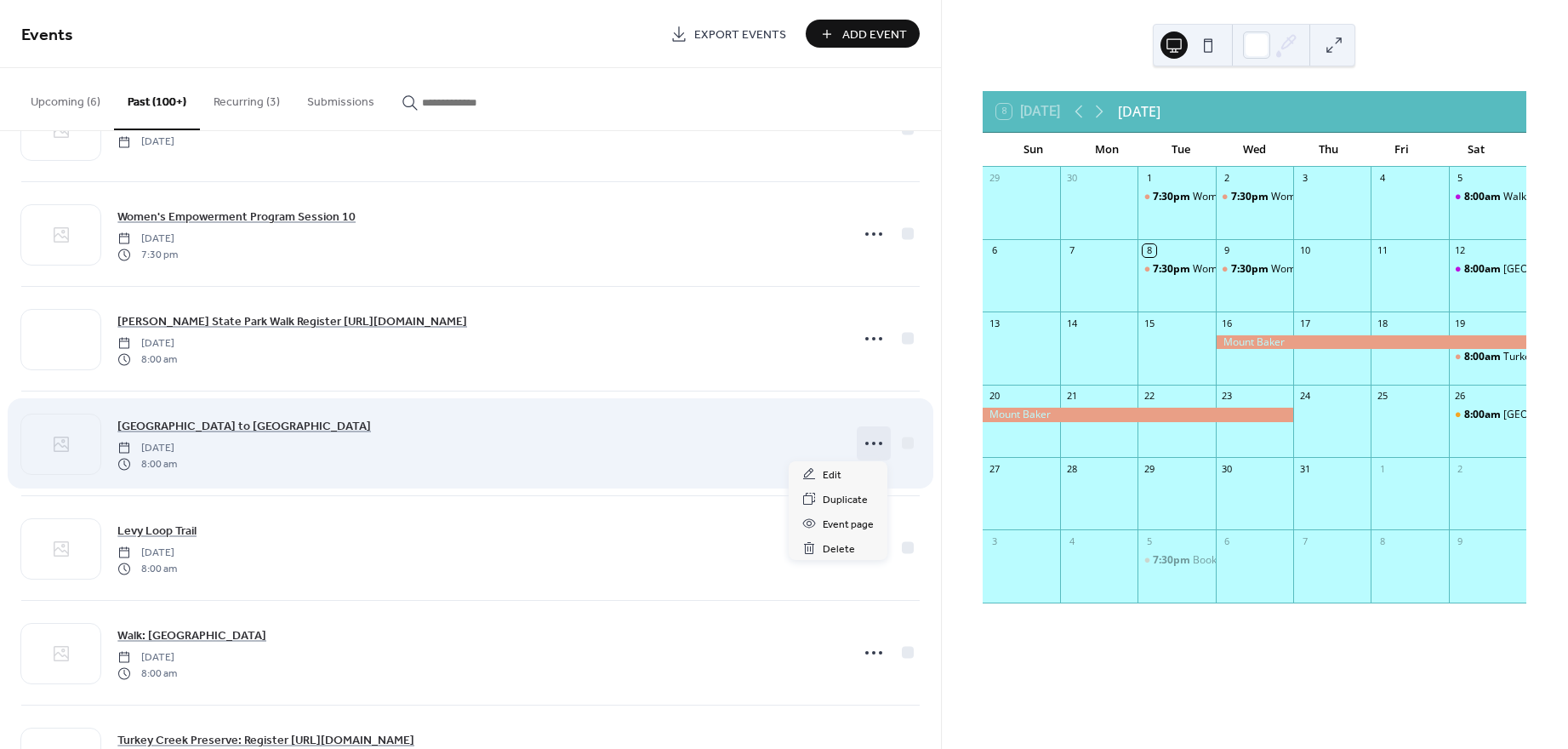 click 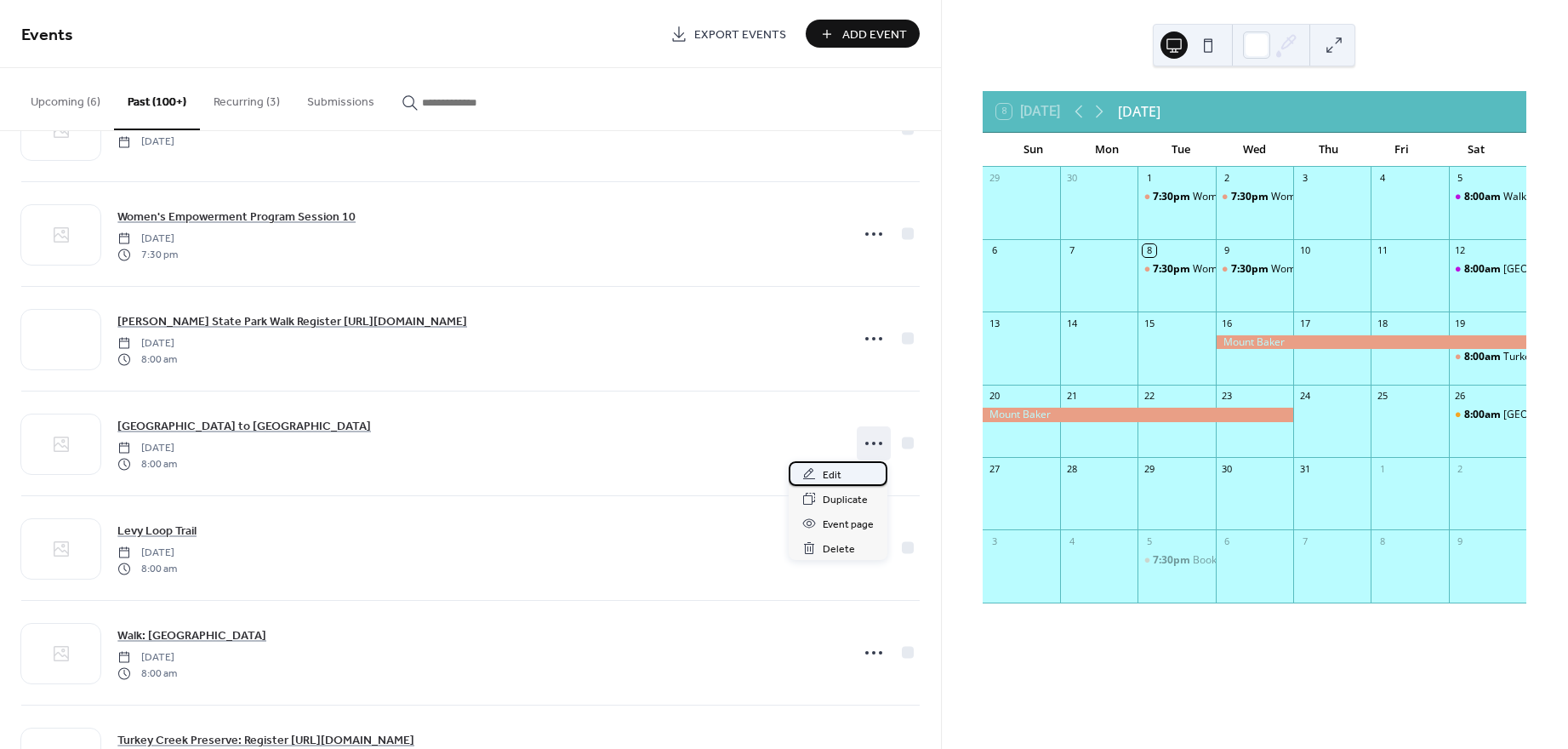 click on "Edit" at bounding box center [832, 475] 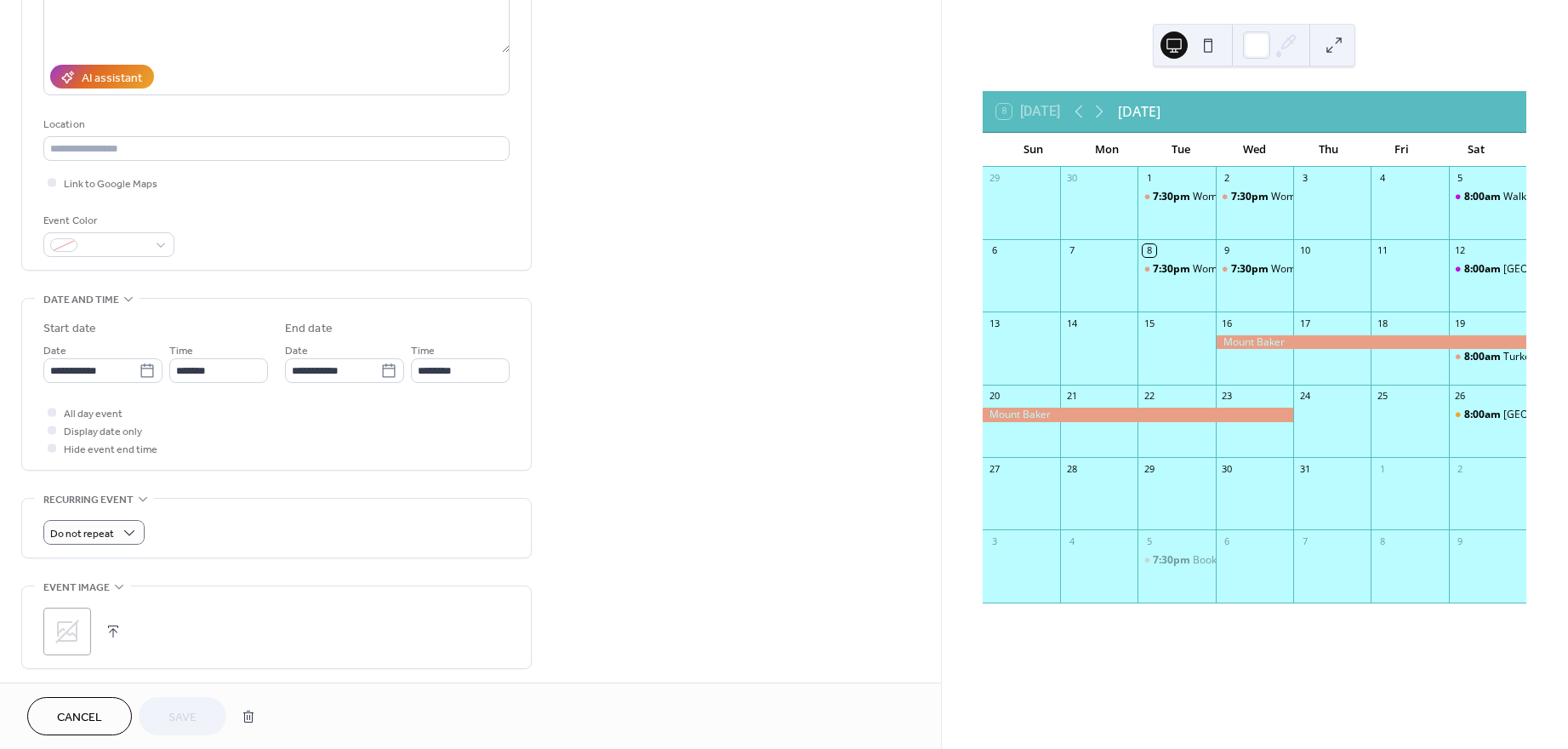scroll, scrollTop: 0, scrollLeft: 0, axis: both 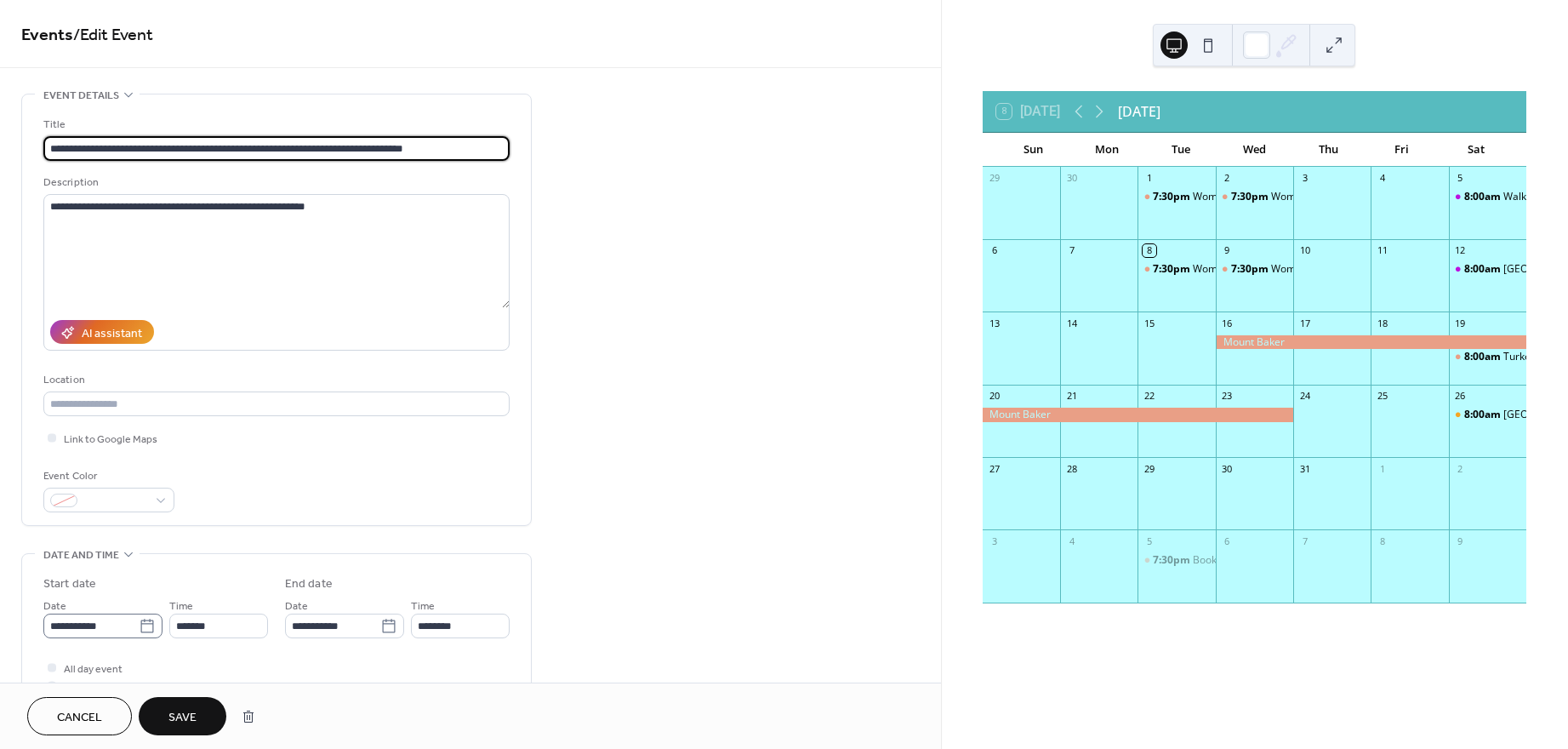 type on "**********" 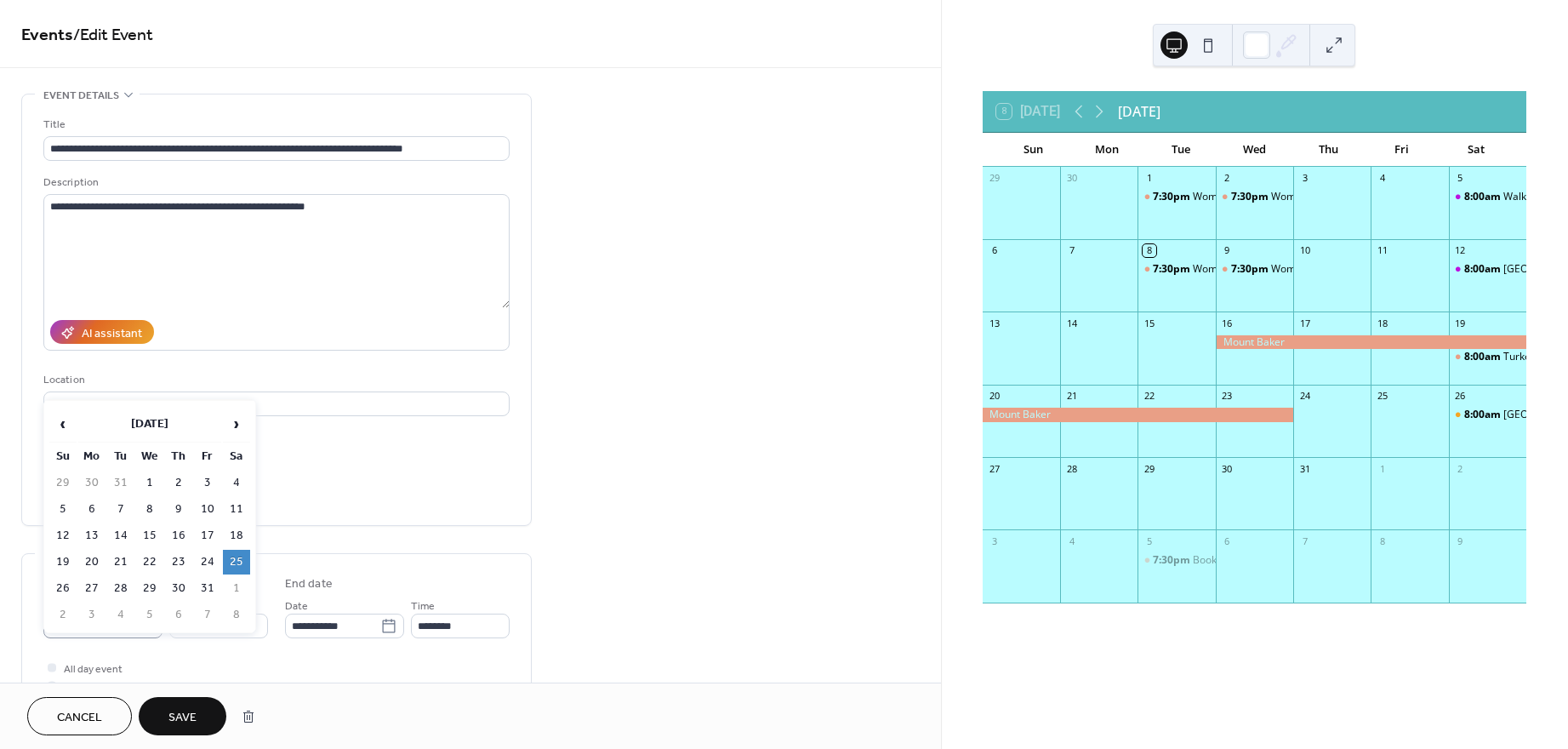 click on "**********" at bounding box center (784, 374) 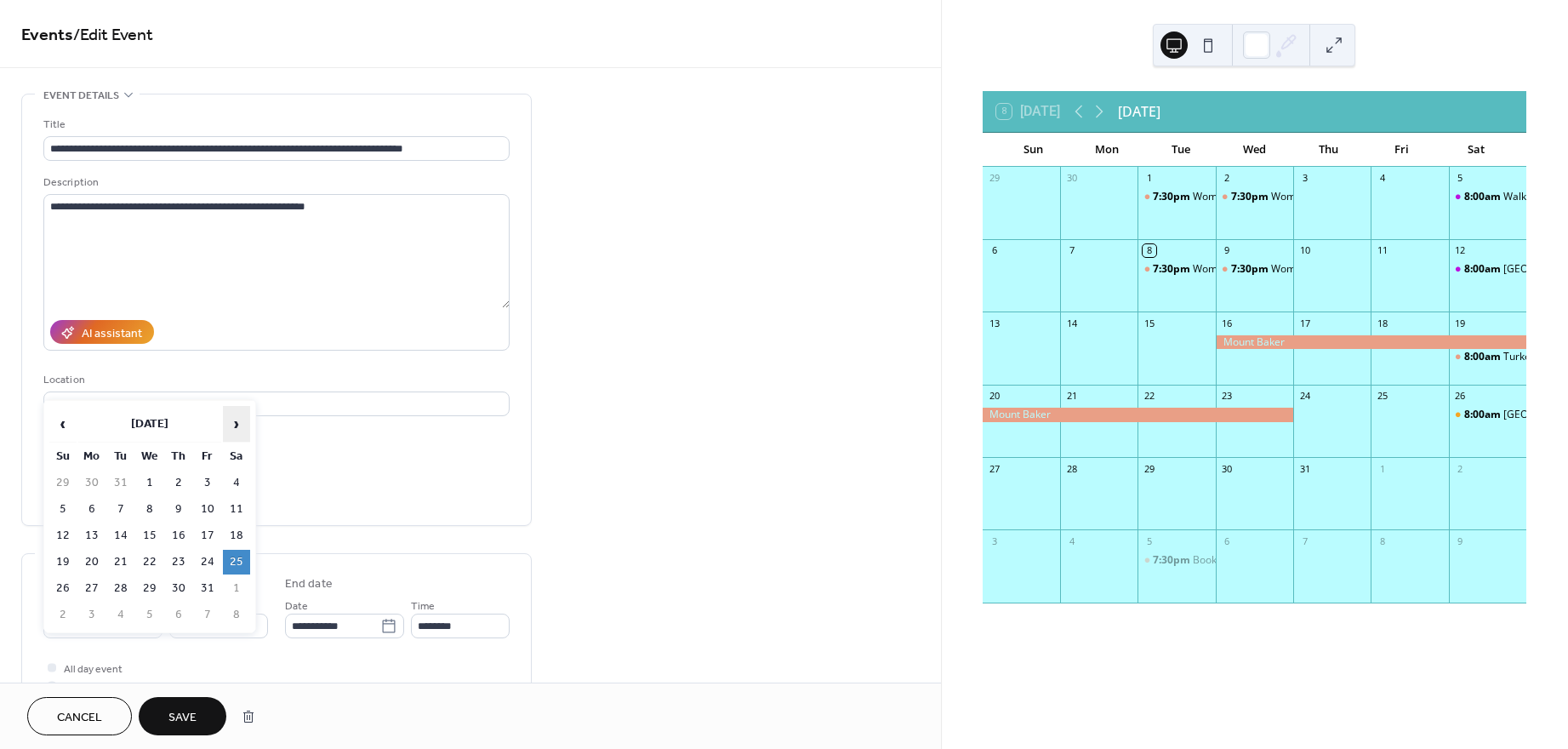 click on "›" at bounding box center (237, 424) 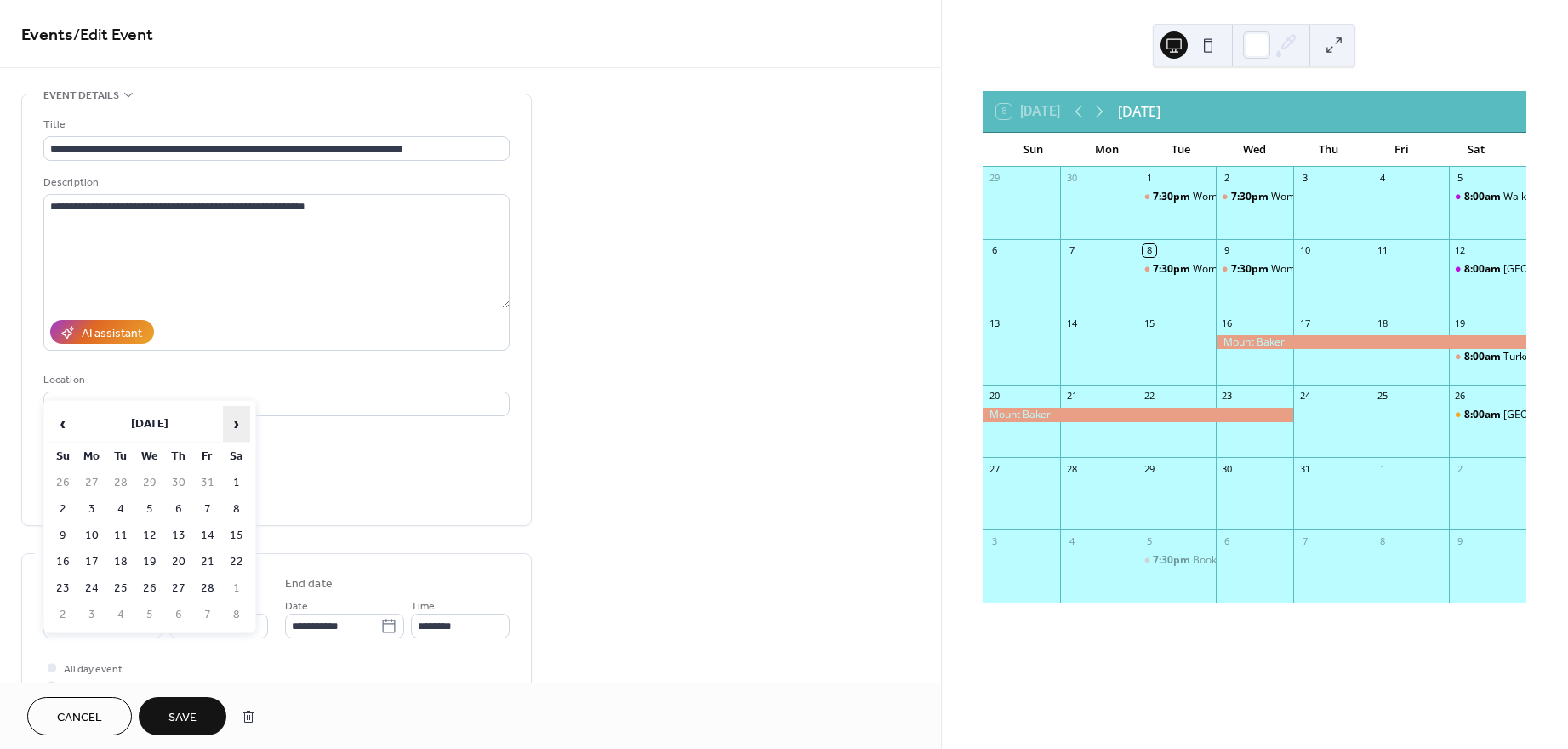 click on "›" at bounding box center (237, 424) 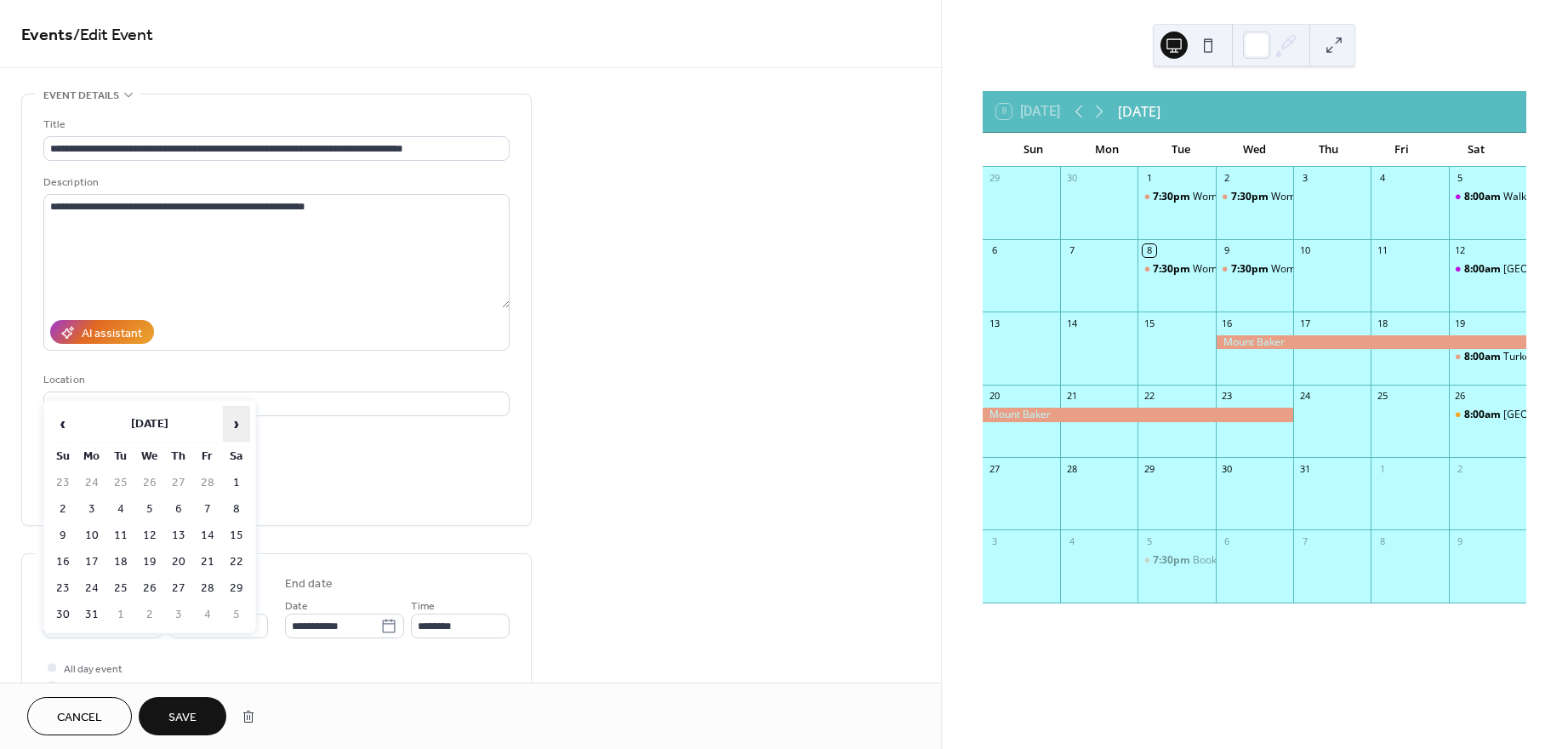 click on "›" at bounding box center [237, 424] 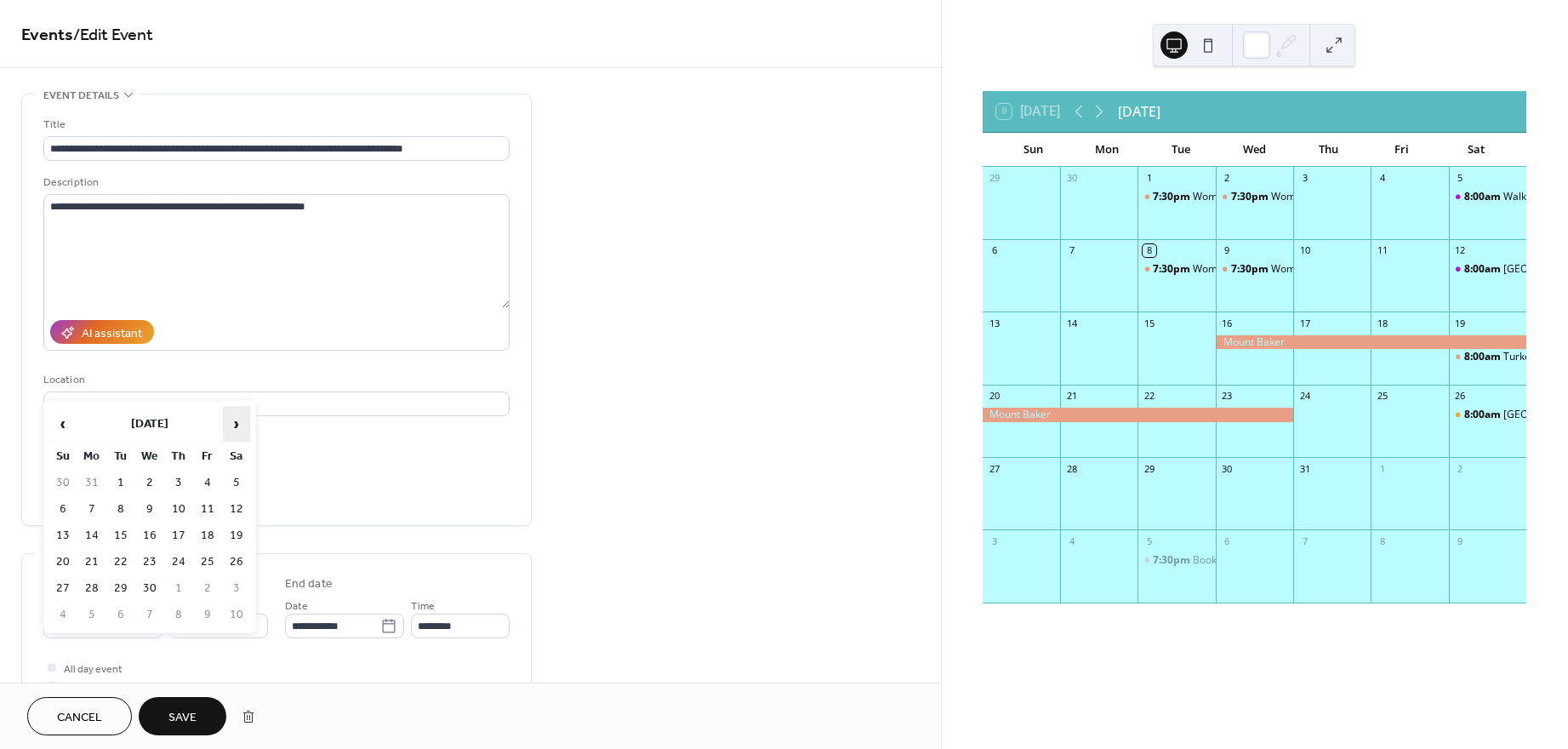 click on "›" at bounding box center (237, 424) 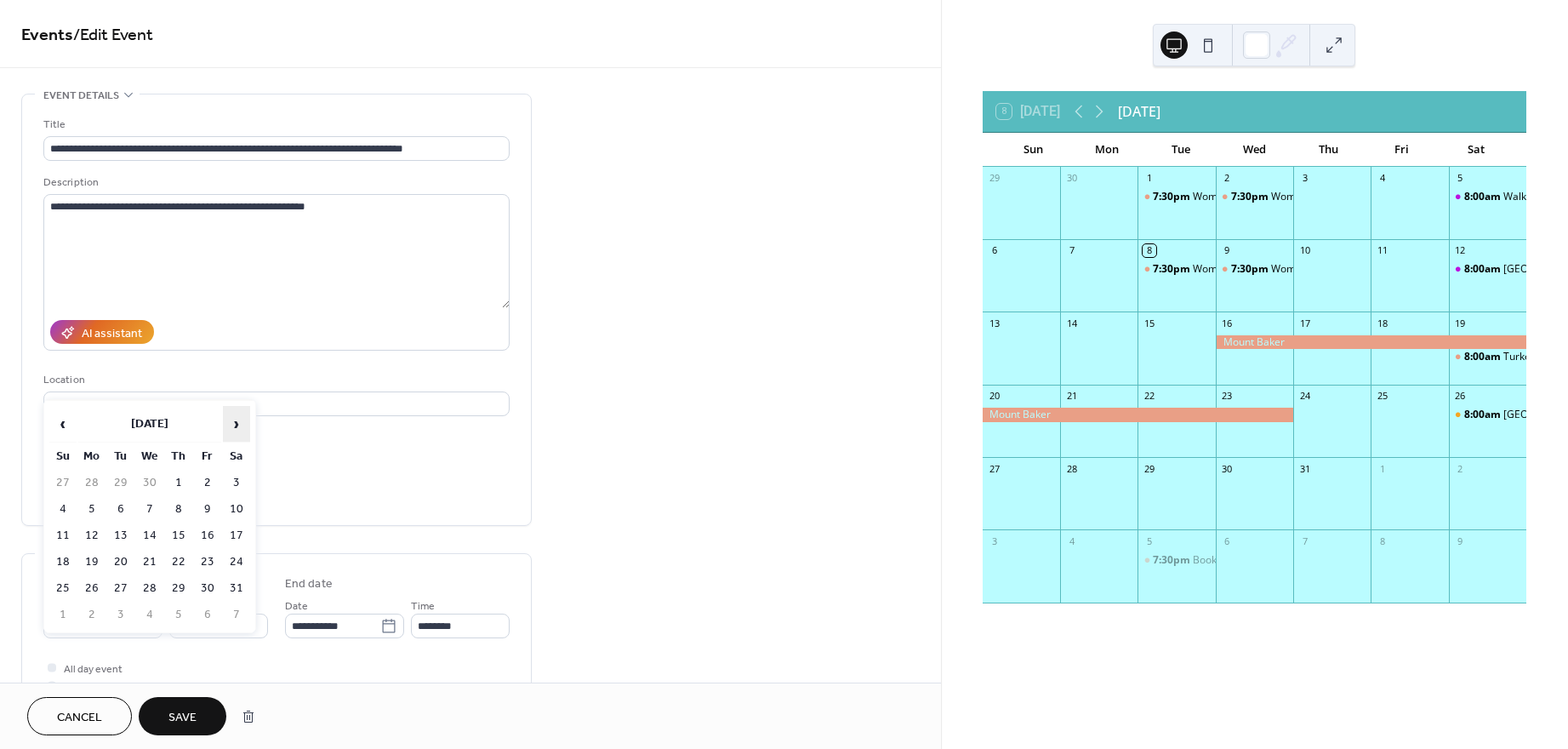 click on "›" at bounding box center [237, 424] 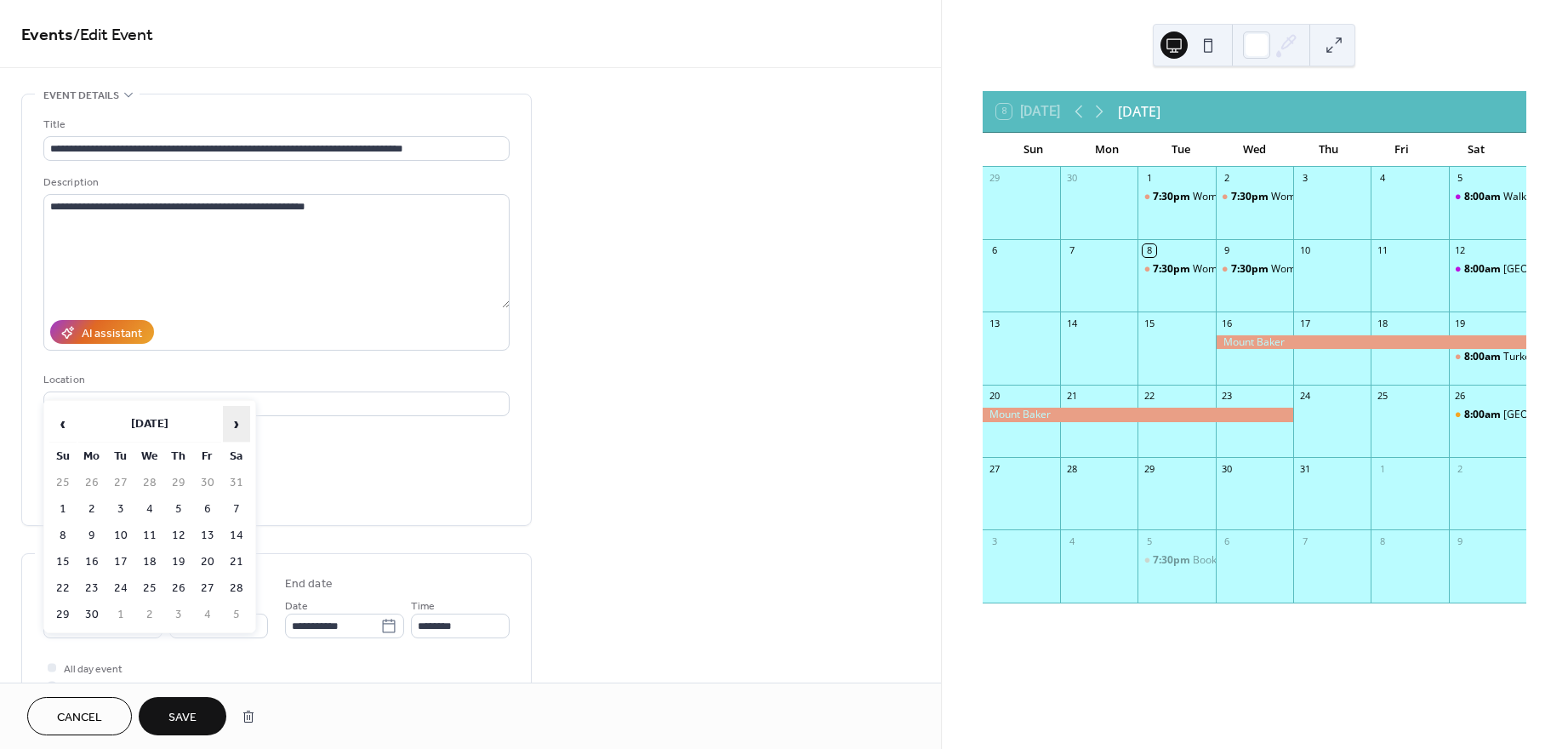 click on "›" at bounding box center [237, 424] 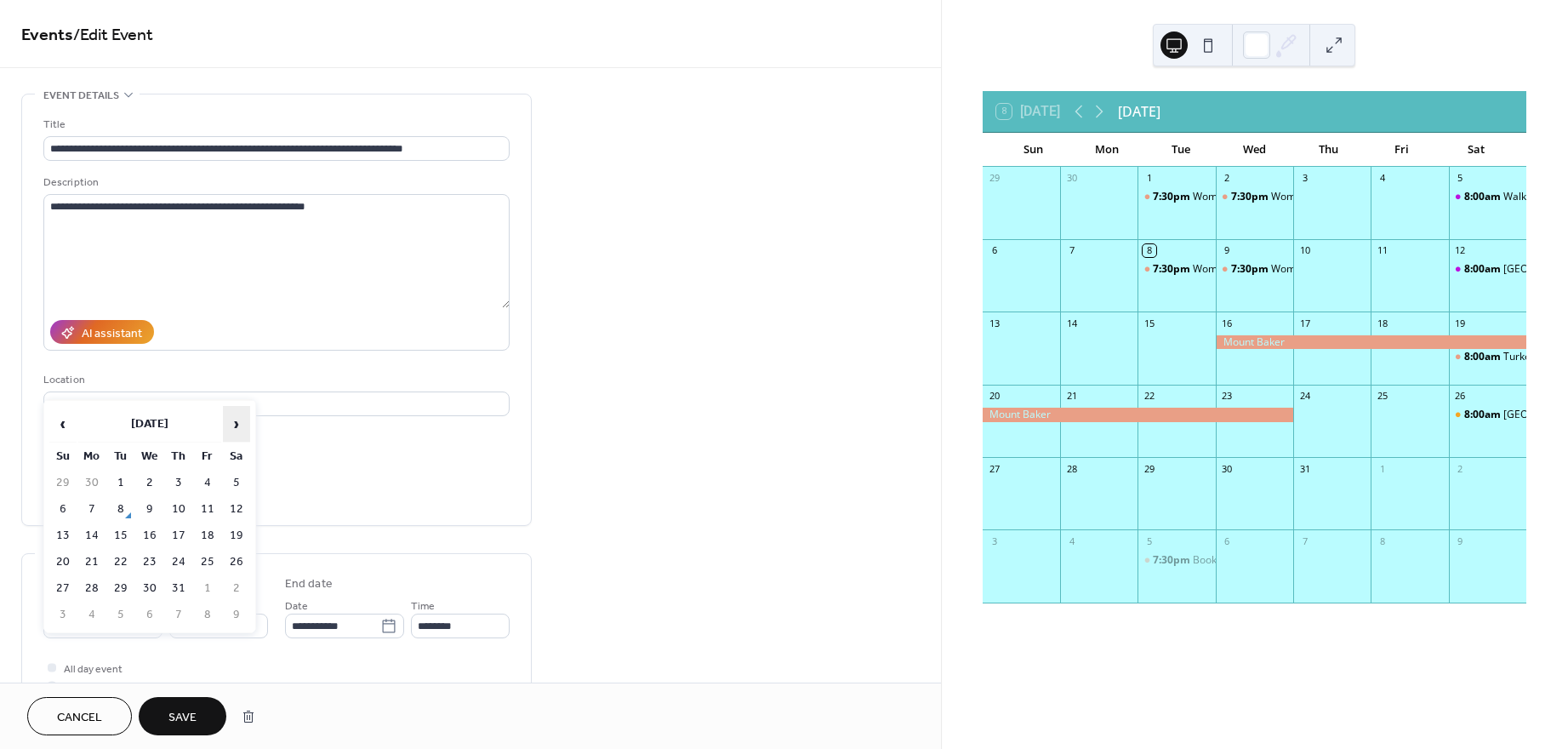 click on "›" at bounding box center (237, 424) 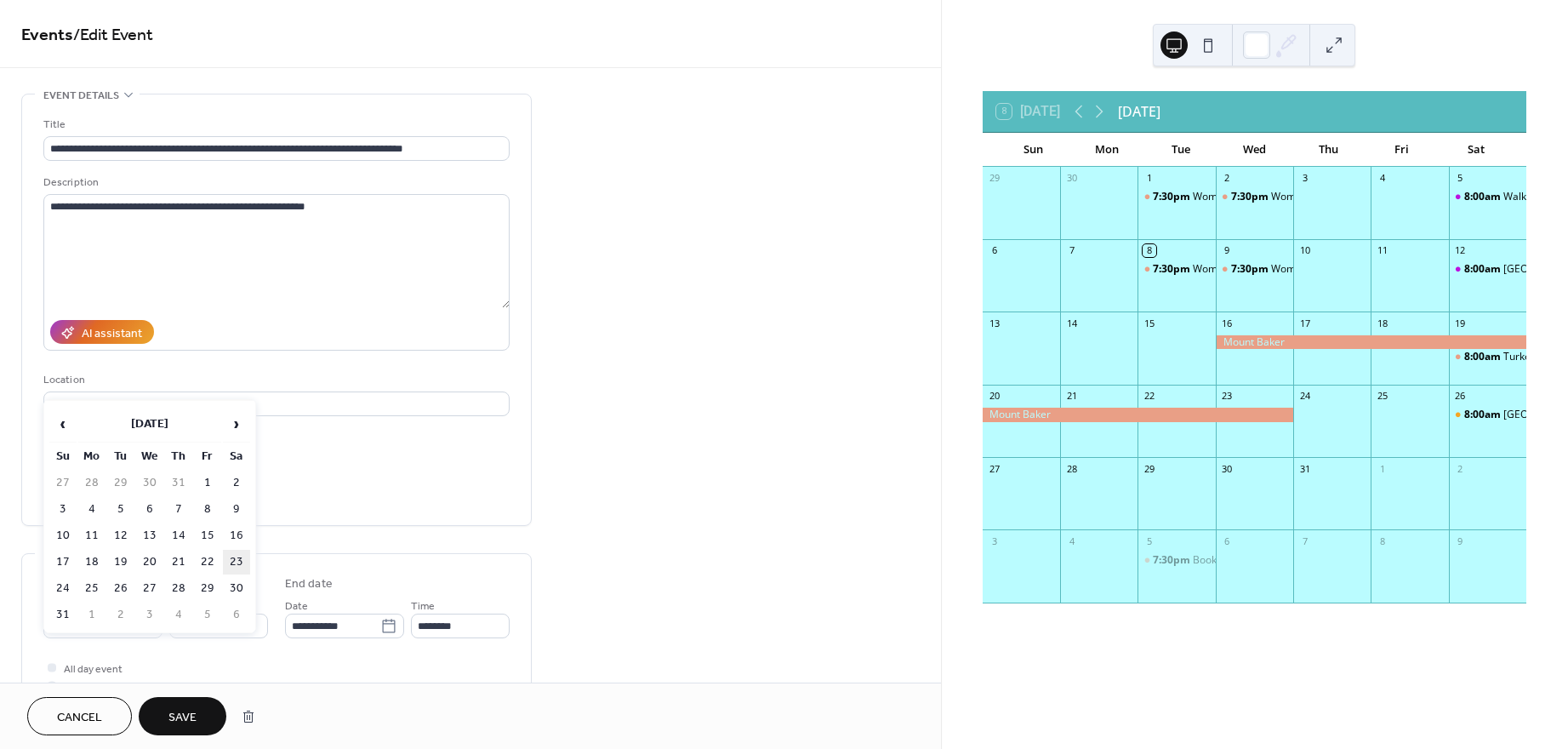 click on "23" at bounding box center (237, 562) 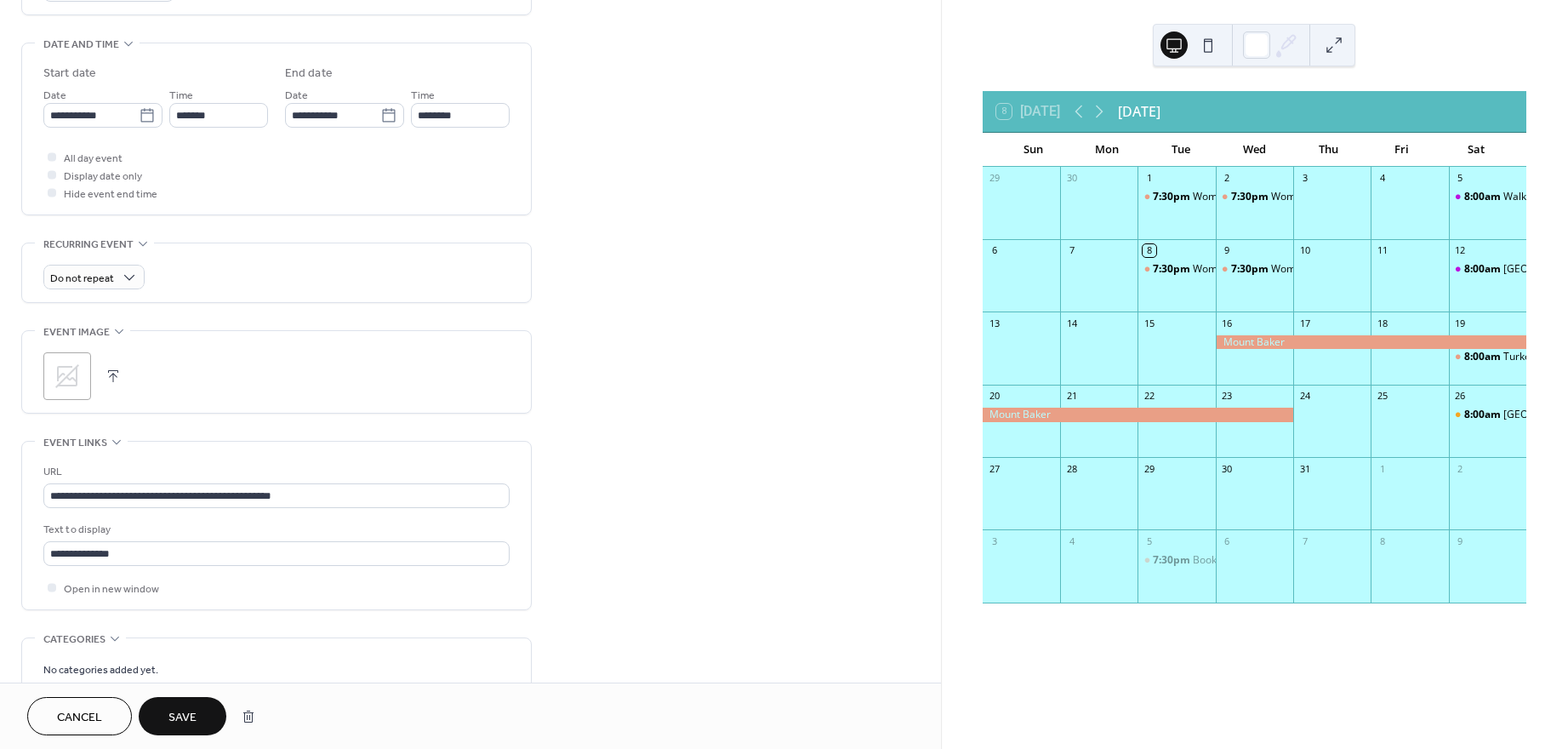 scroll, scrollTop: 596, scrollLeft: 0, axis: vertical 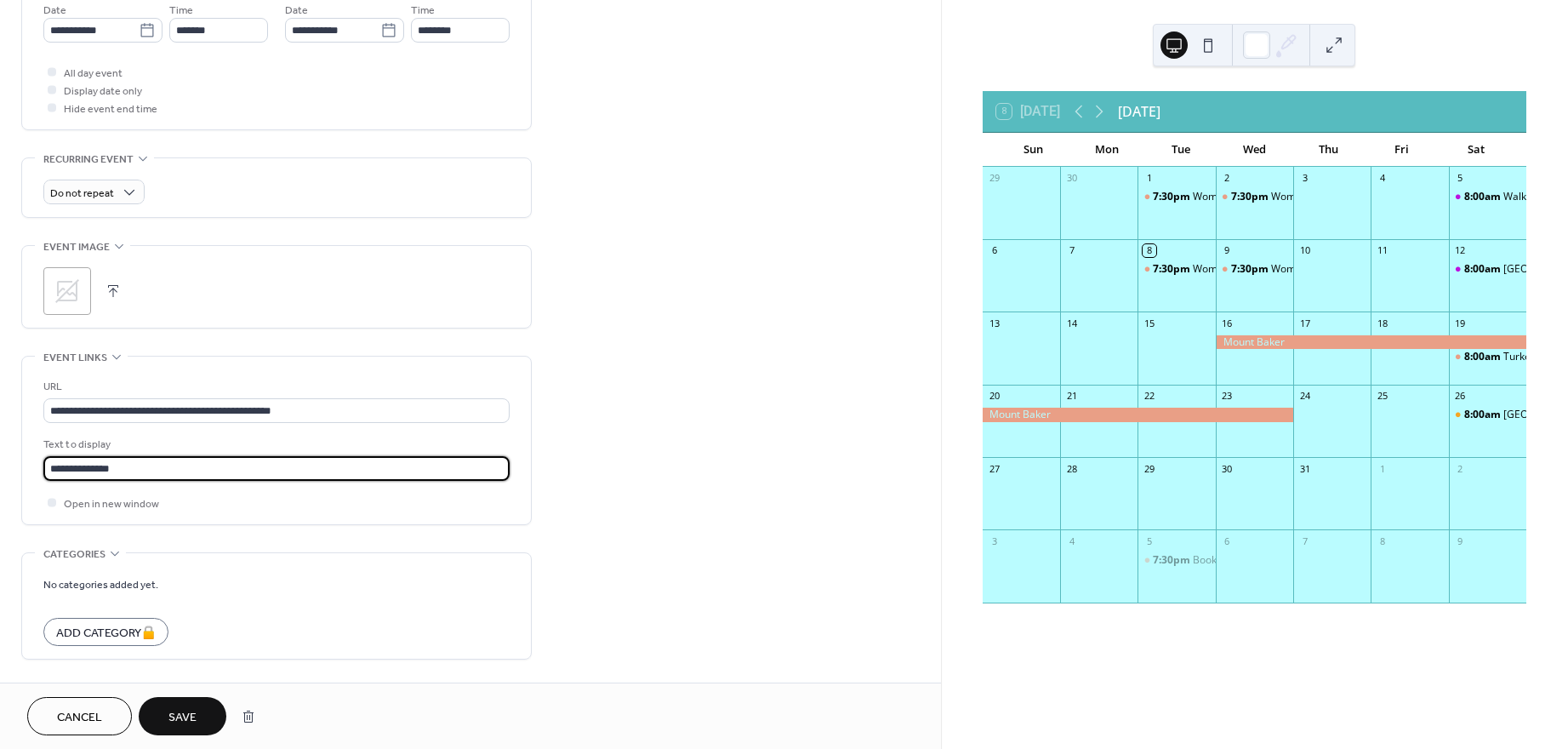 click on "**********" at bounding box center [277, 468] 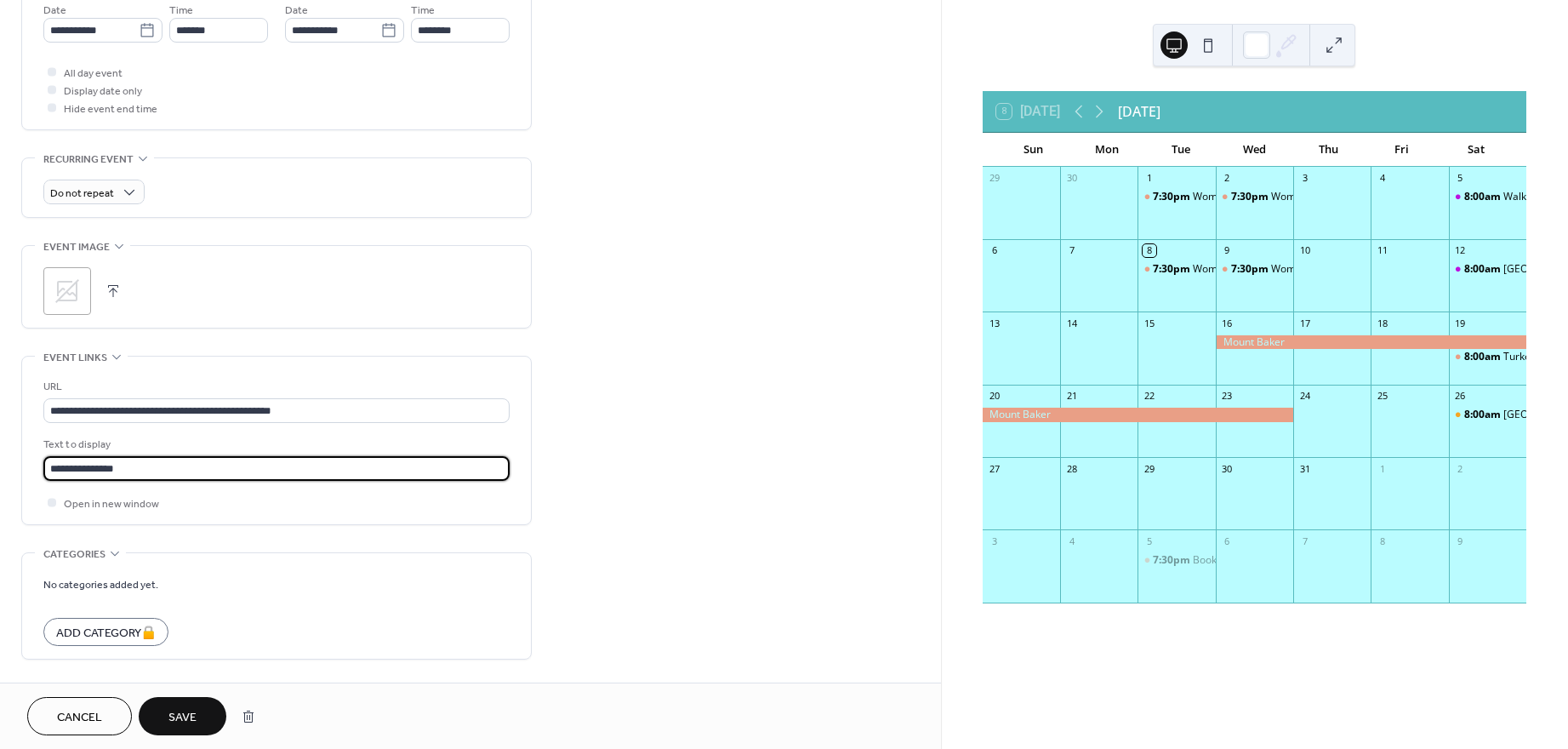 paste on "**********" 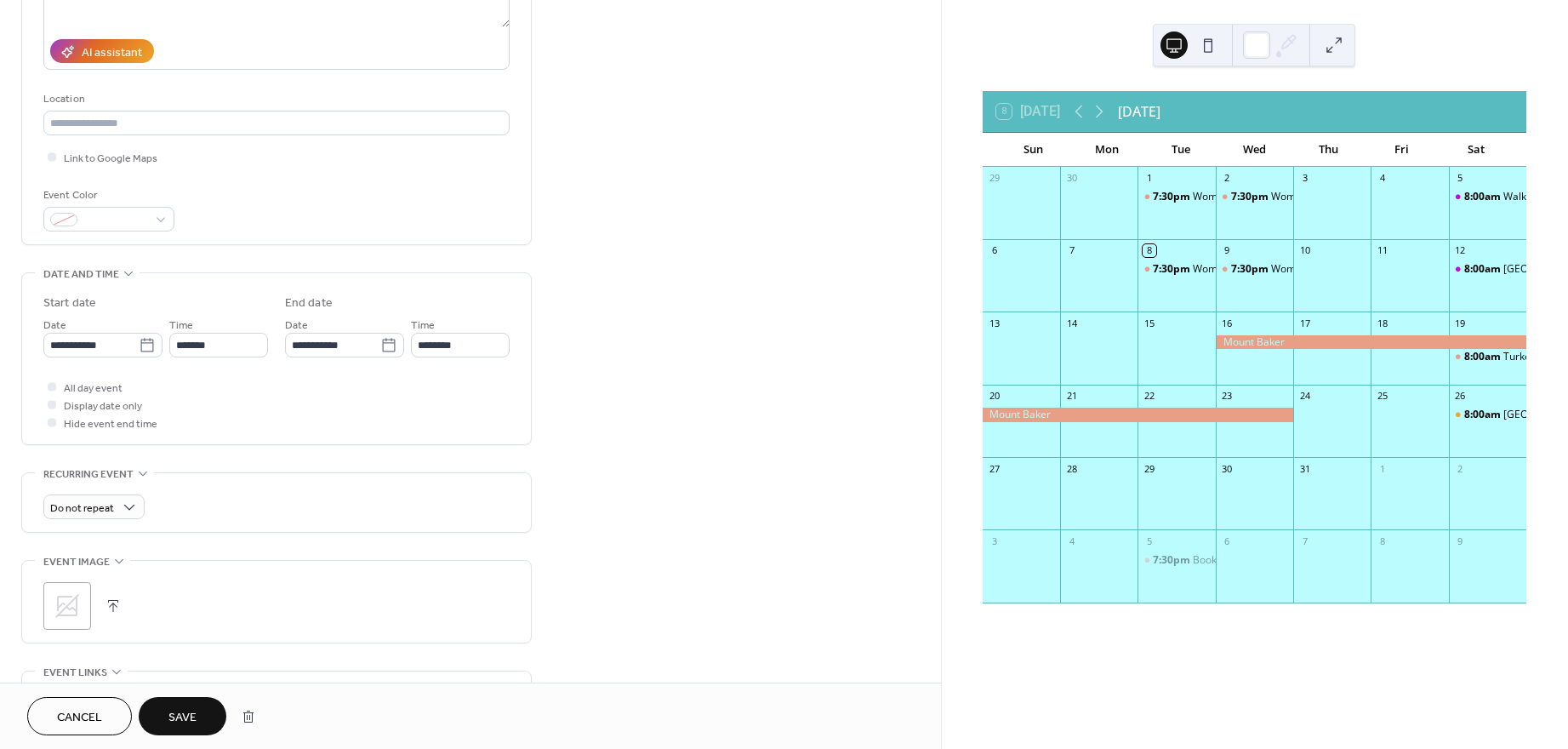 scroll, scrollTop: 196, scrollLeft: 0, axis: vertical 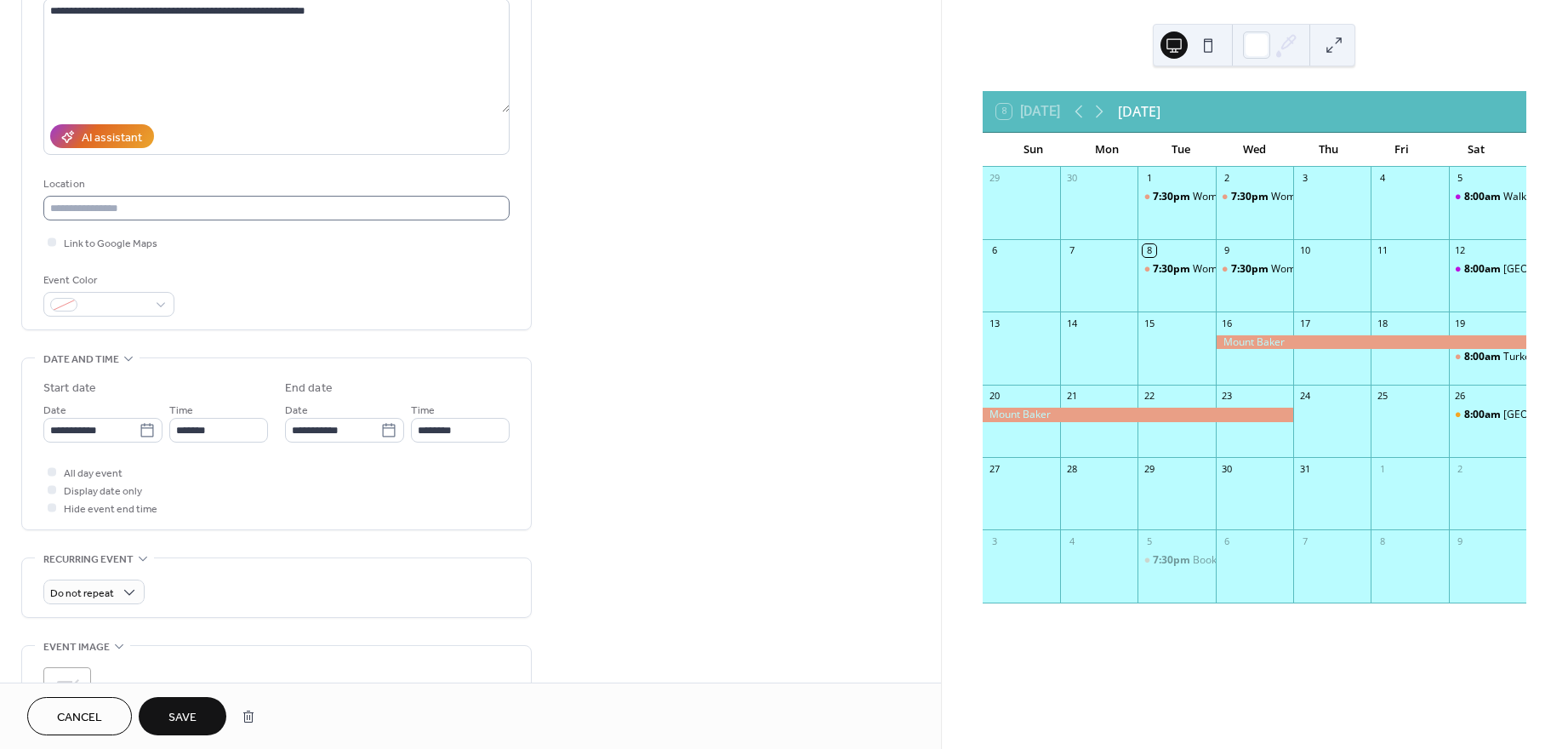 type on "**********" 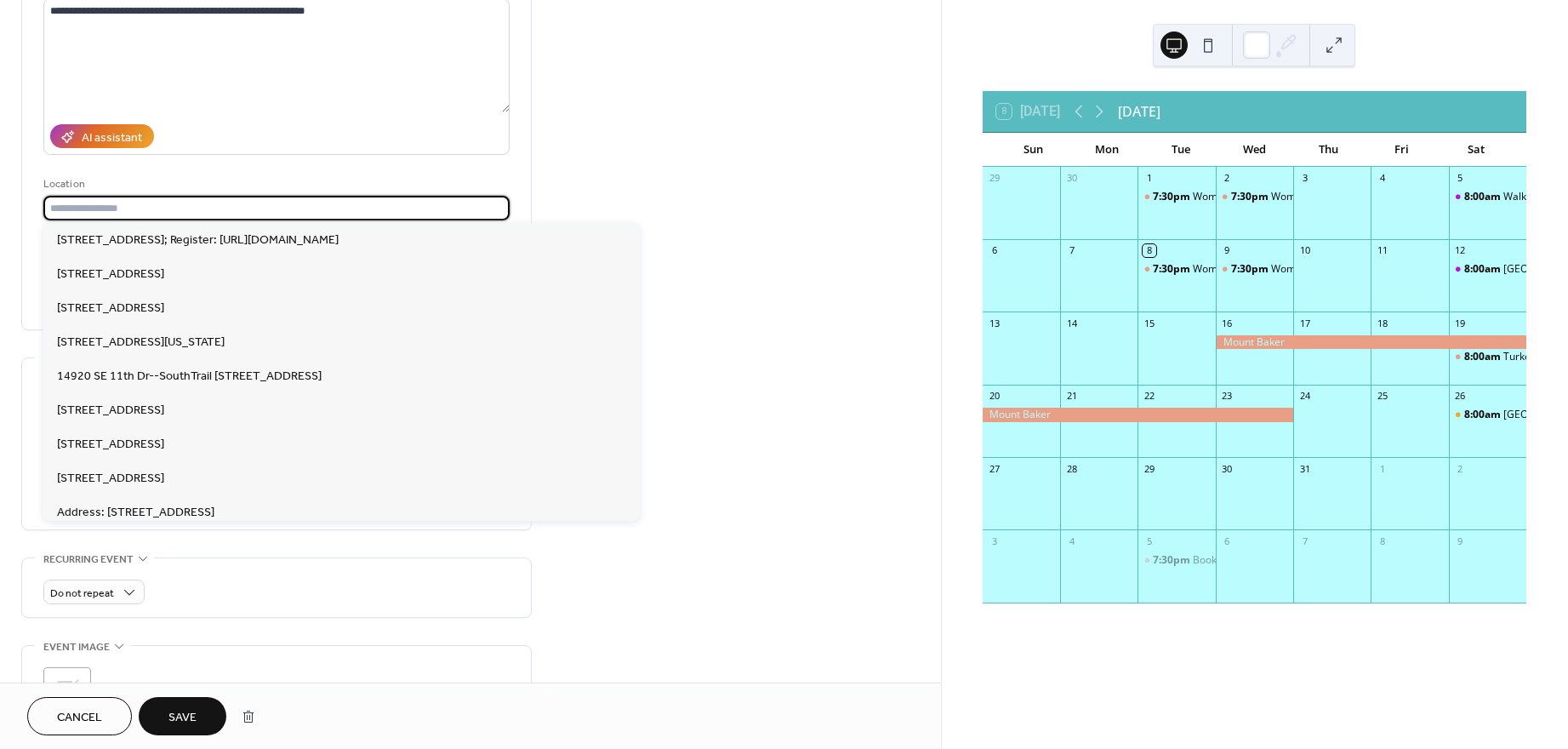 click at bounding box center [277, 208] 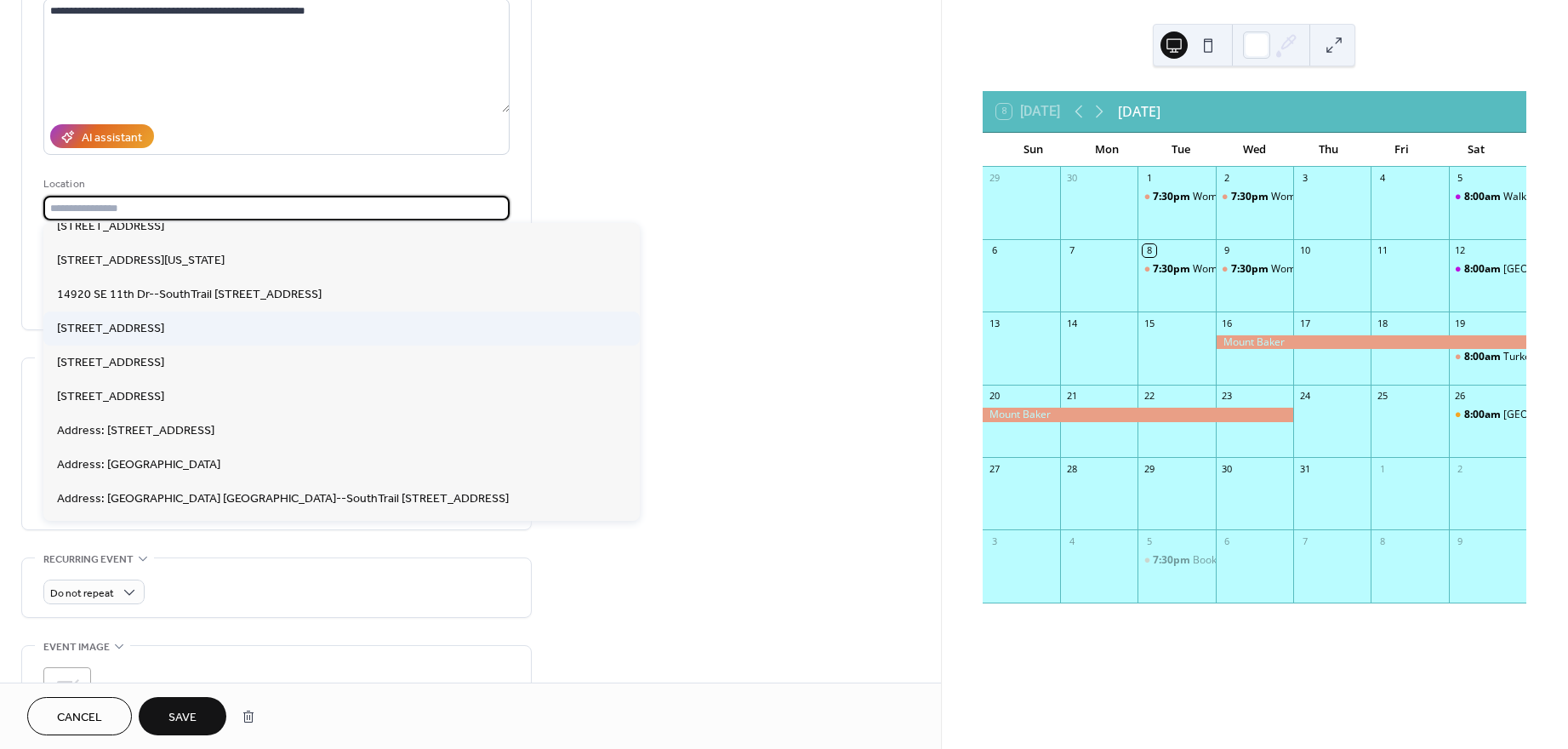 scroll, scrollTop: 0, scrollLeft: 0, axis: both 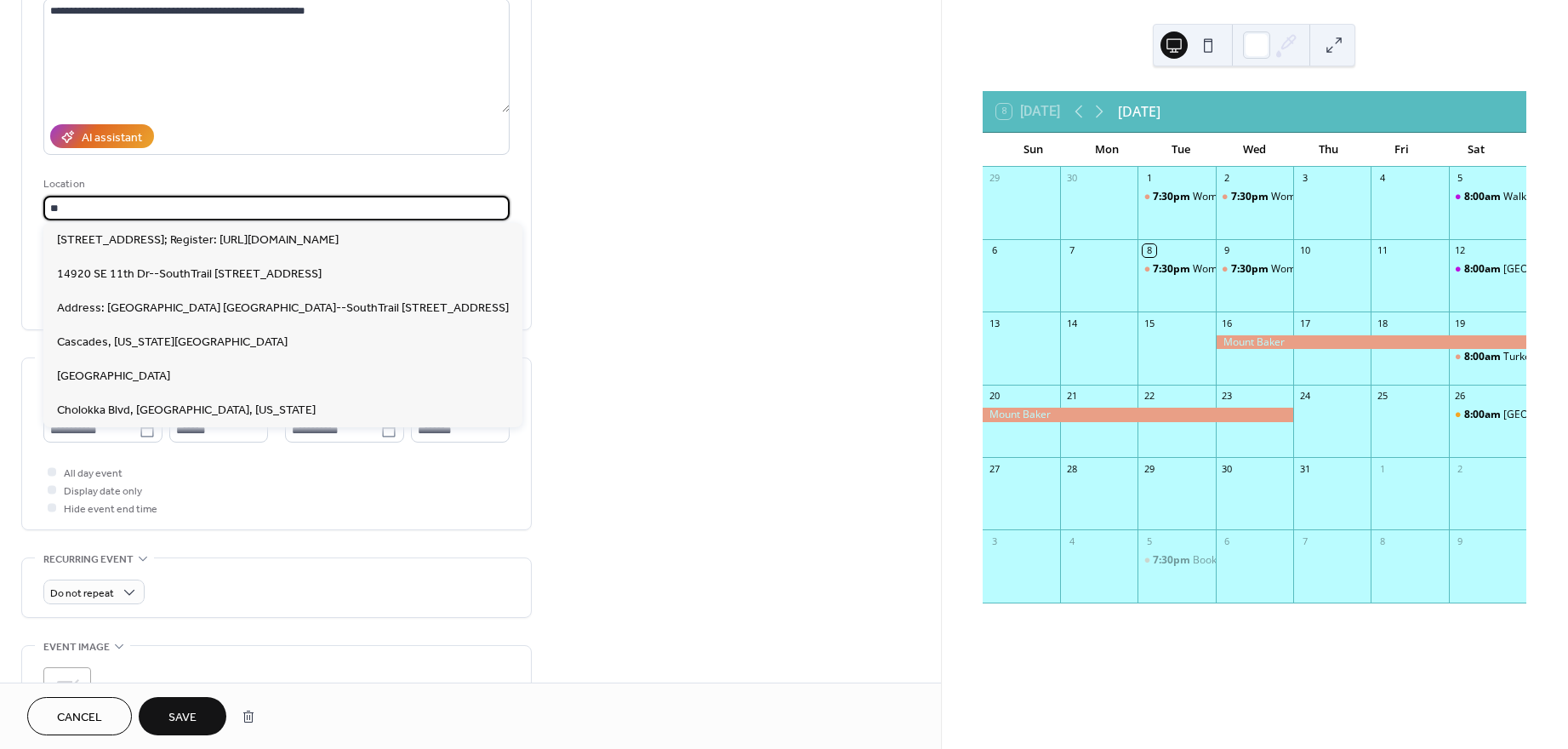 type on "*" 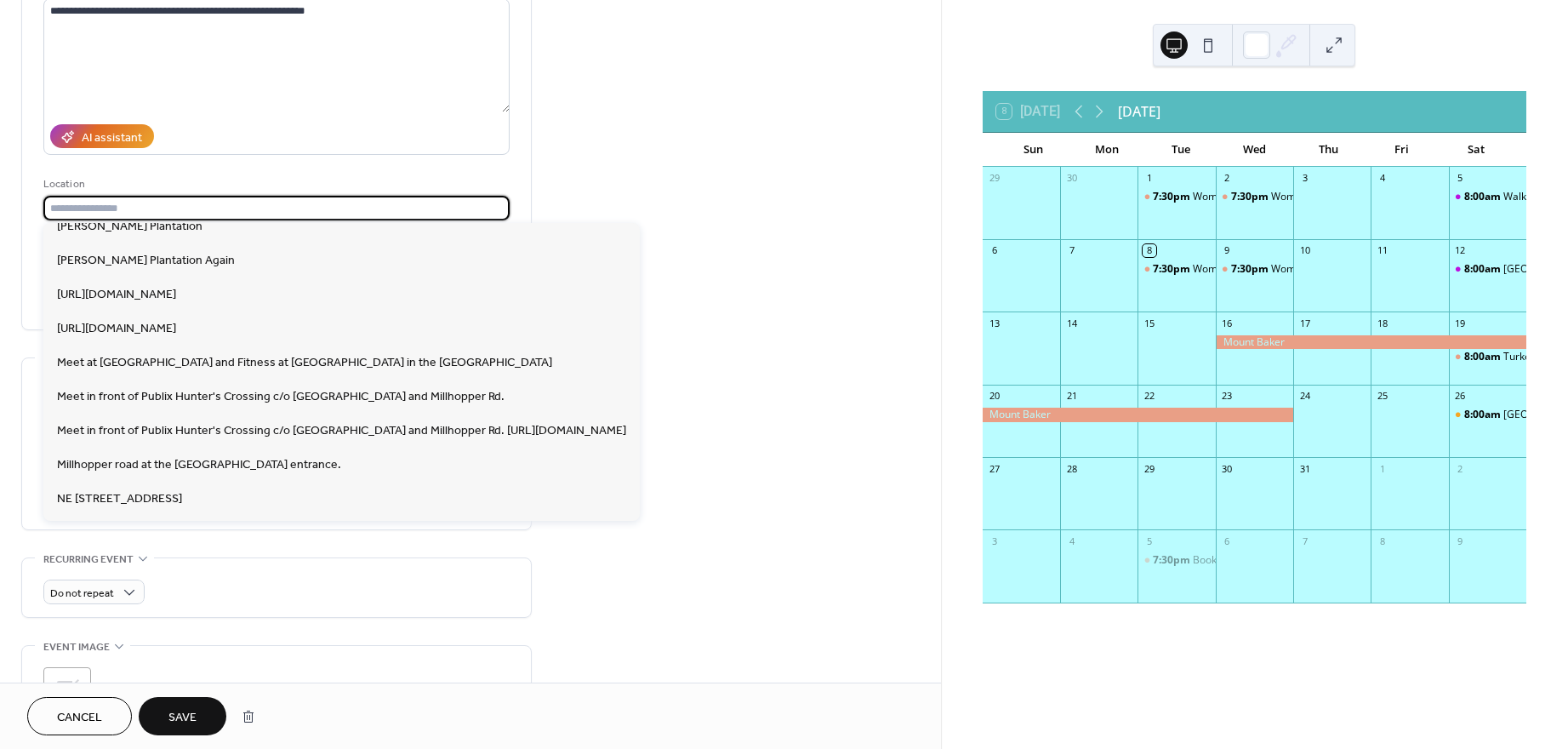 scroll, scrollTop: 0, scrollLeft: 0, axis: both 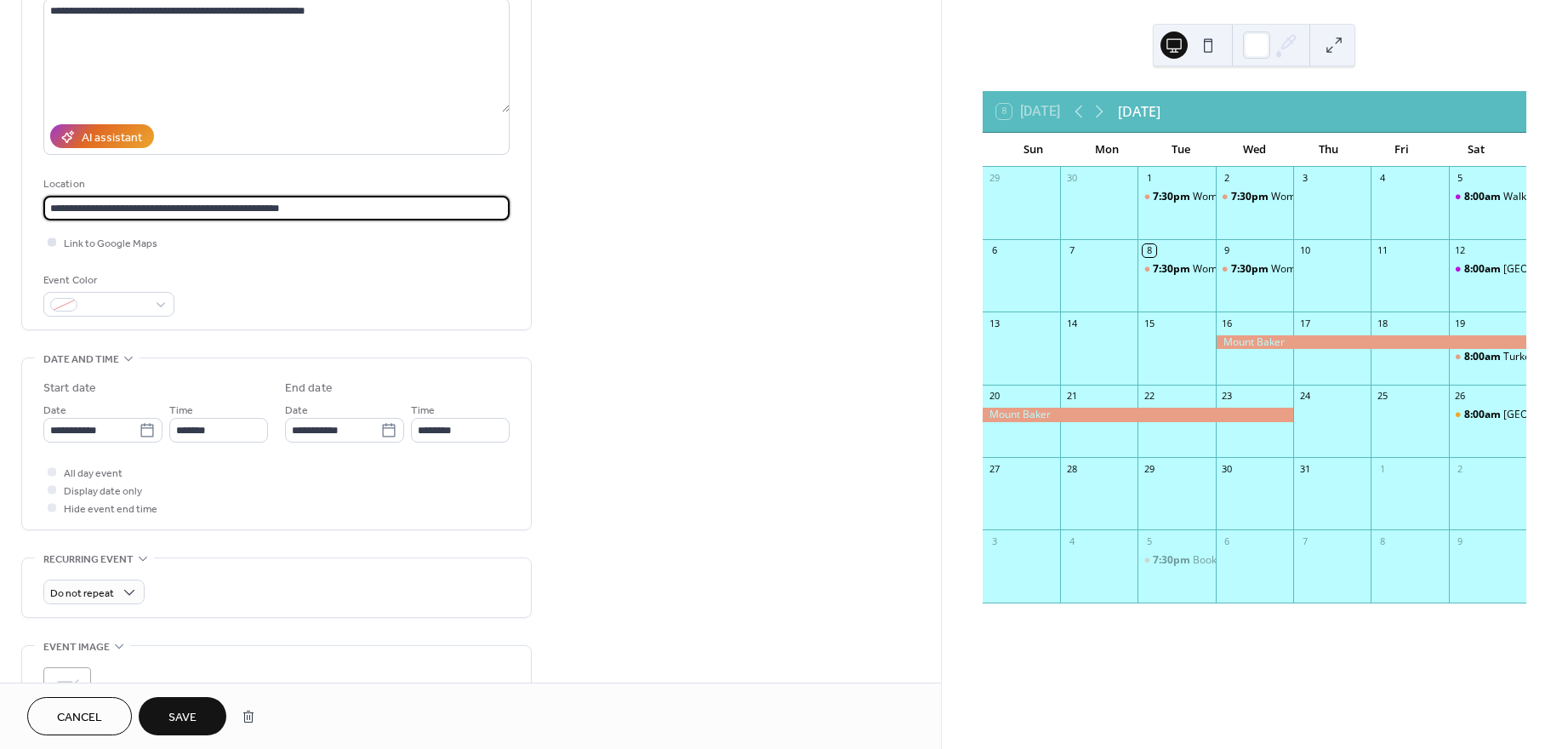 type on "**********" 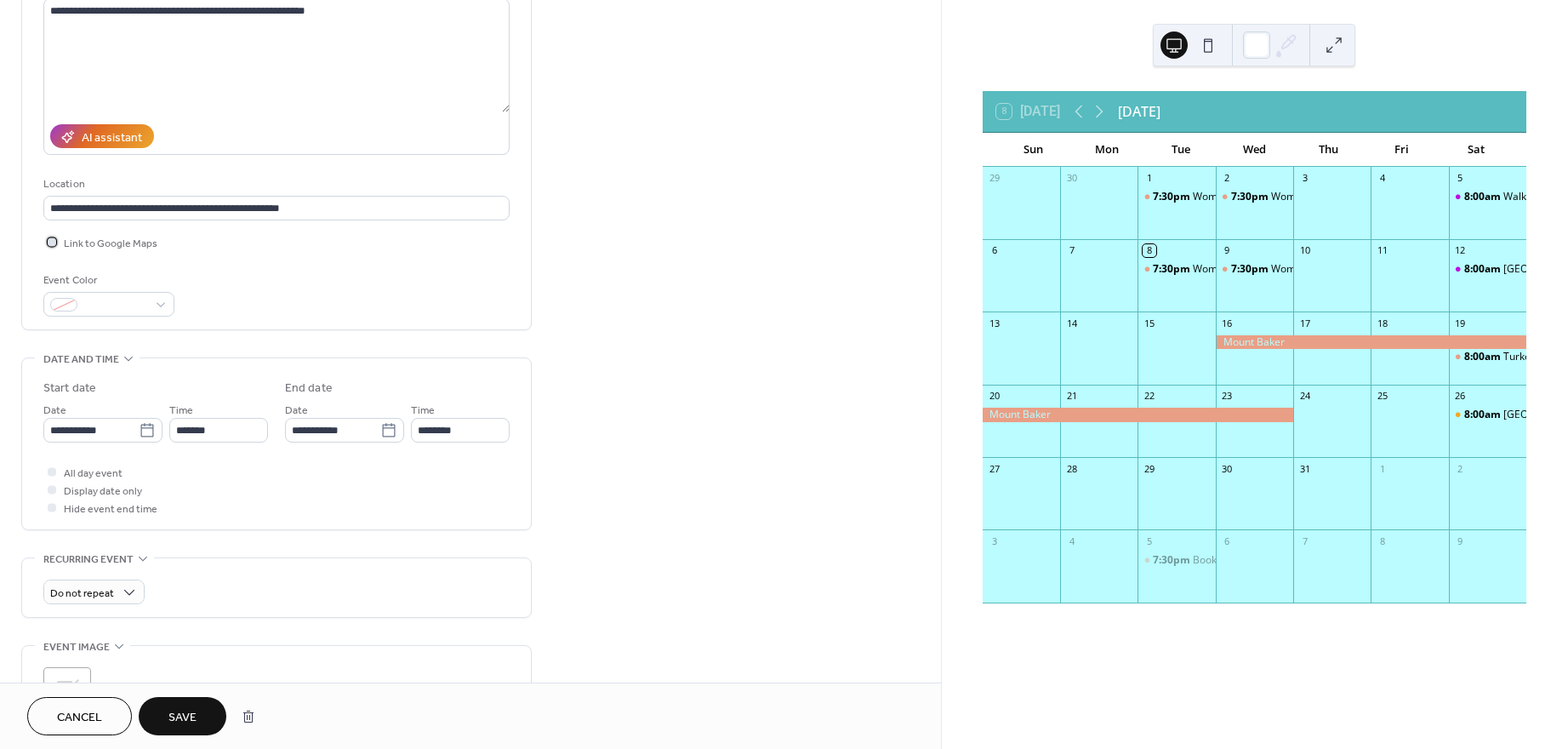 click at bounding box center (52, 242) 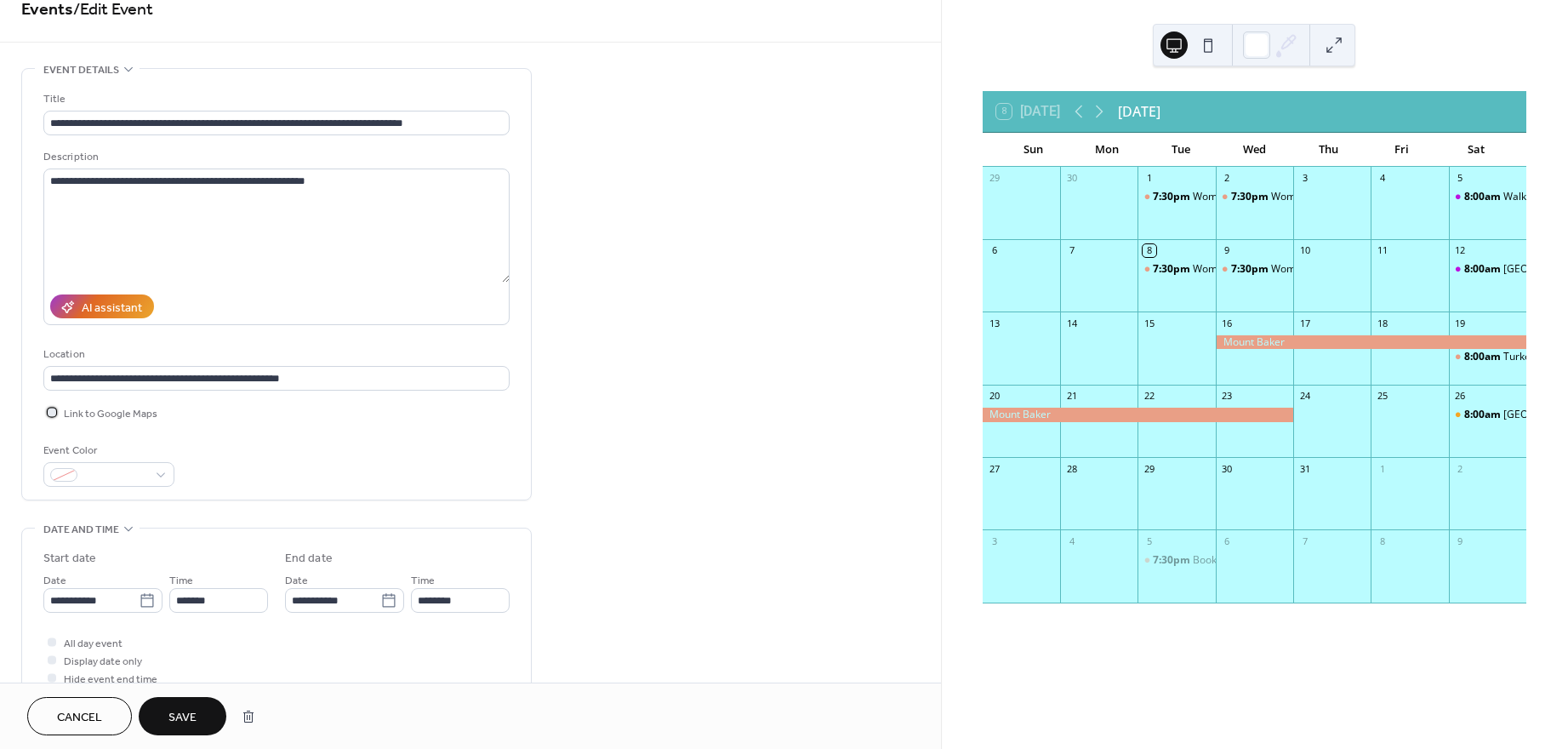 scroll, scrollTop: 0, scrollLeft: 0, axis: both 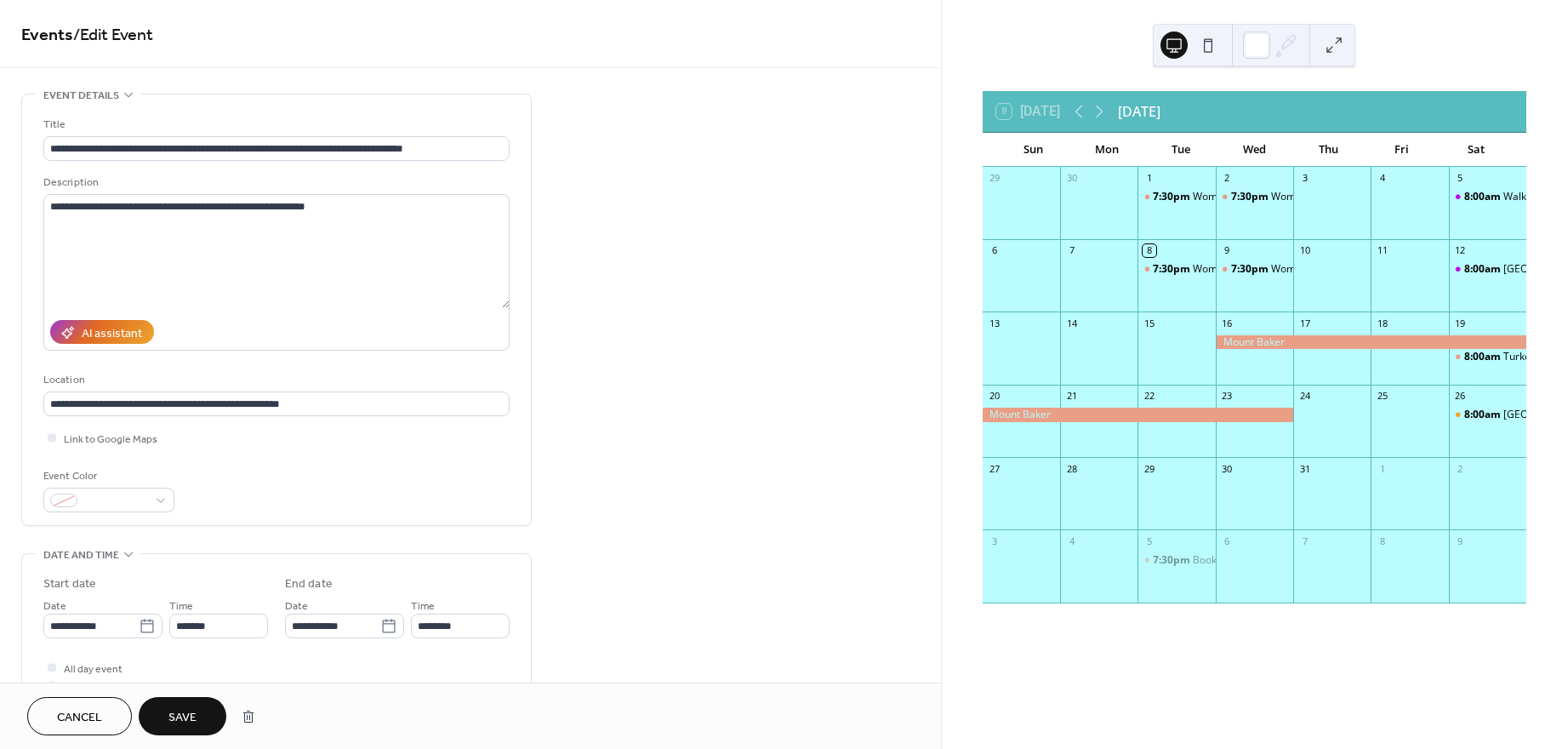 click on "Save" at bounding box center [182, 718] 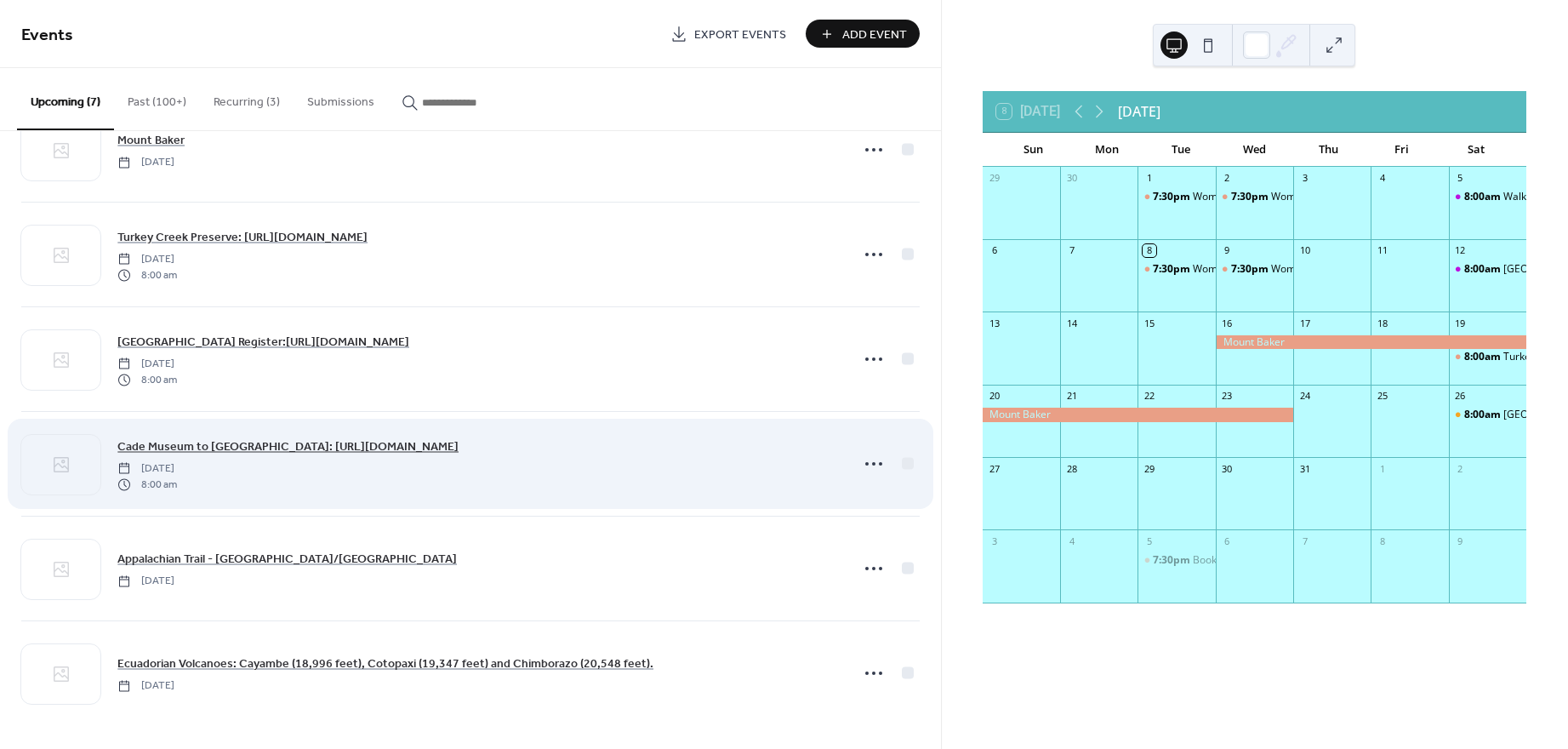 scroll, scrollTop: 0, scrollLeft: 0, axis: both 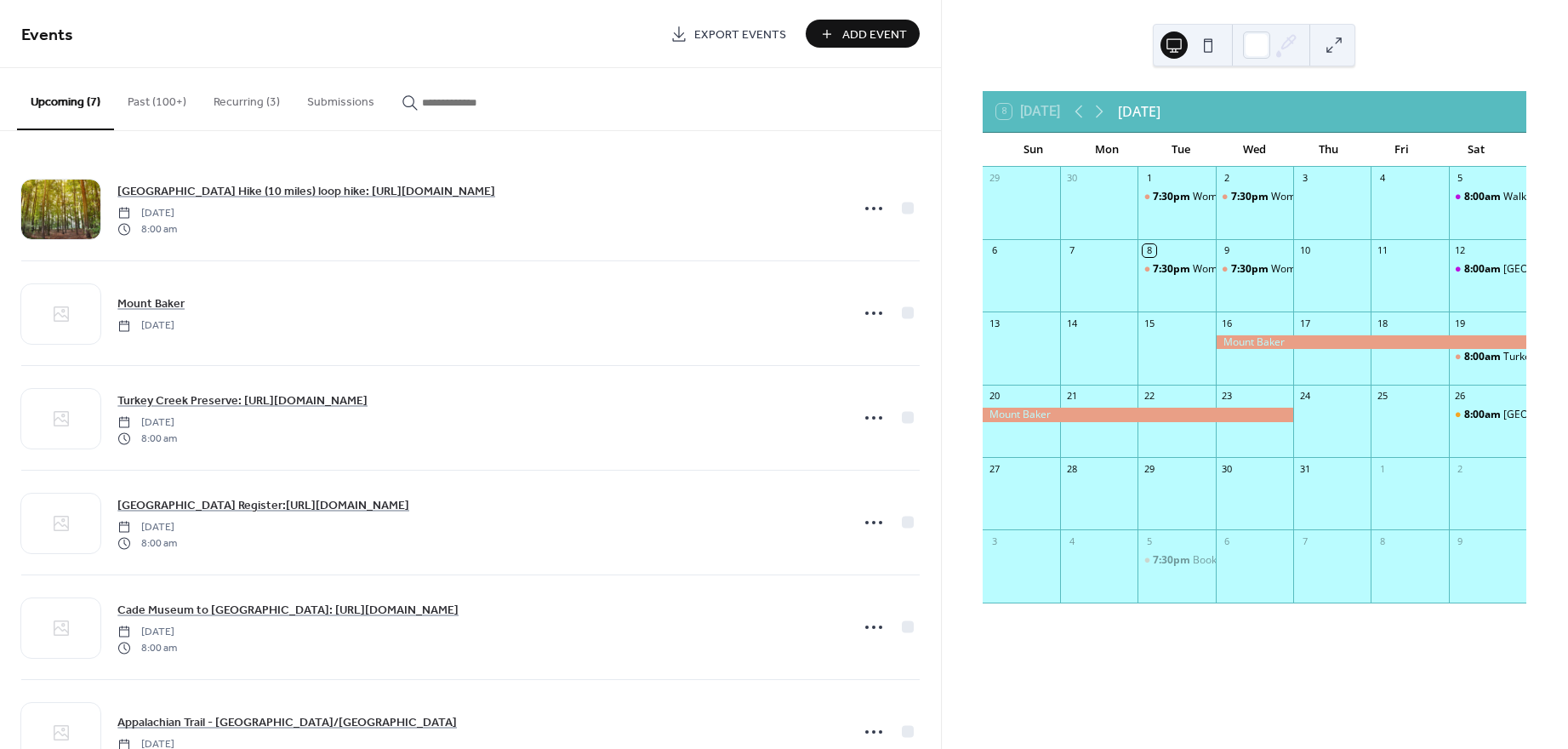 click on "Past  (100+)" at bounding box center (157, 98) 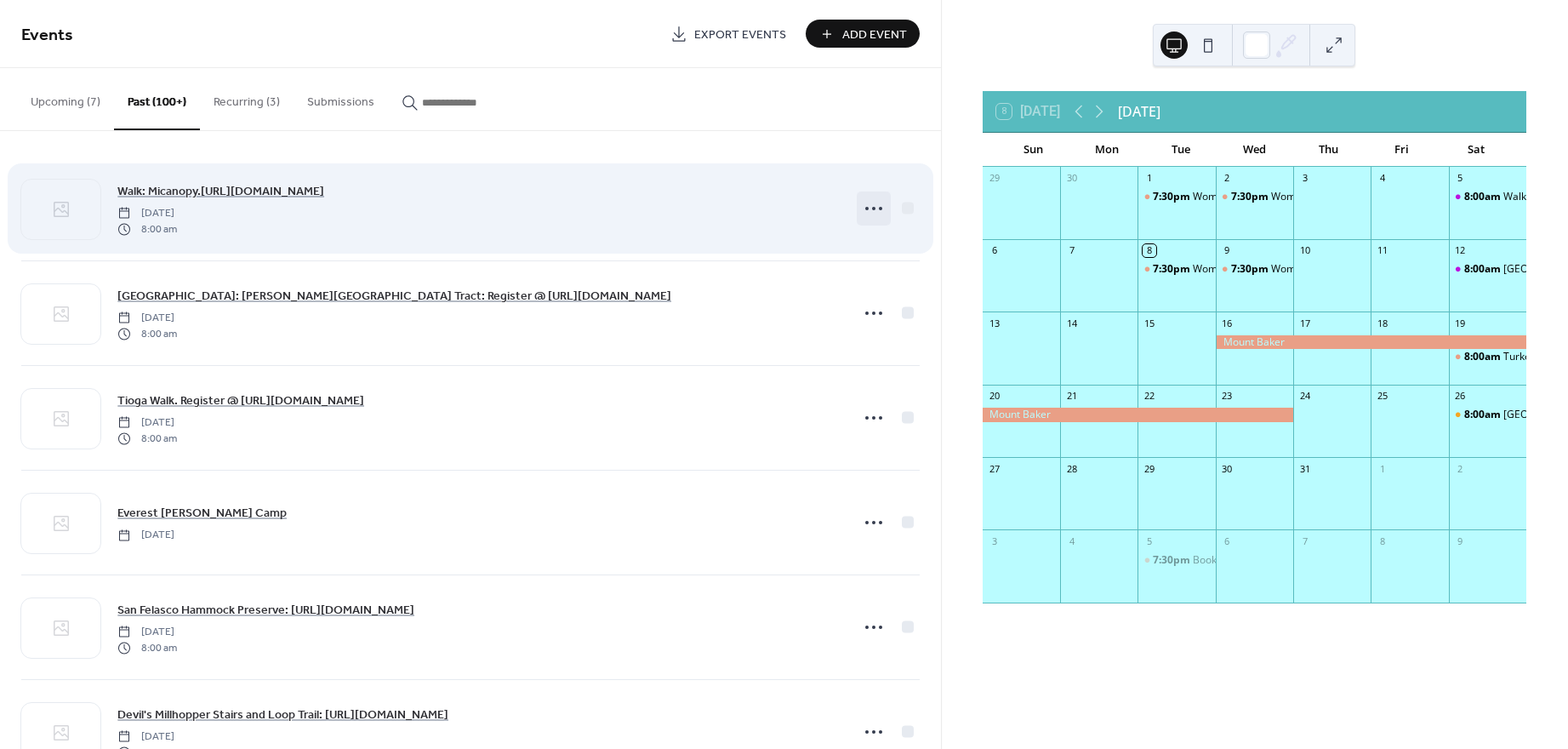 click 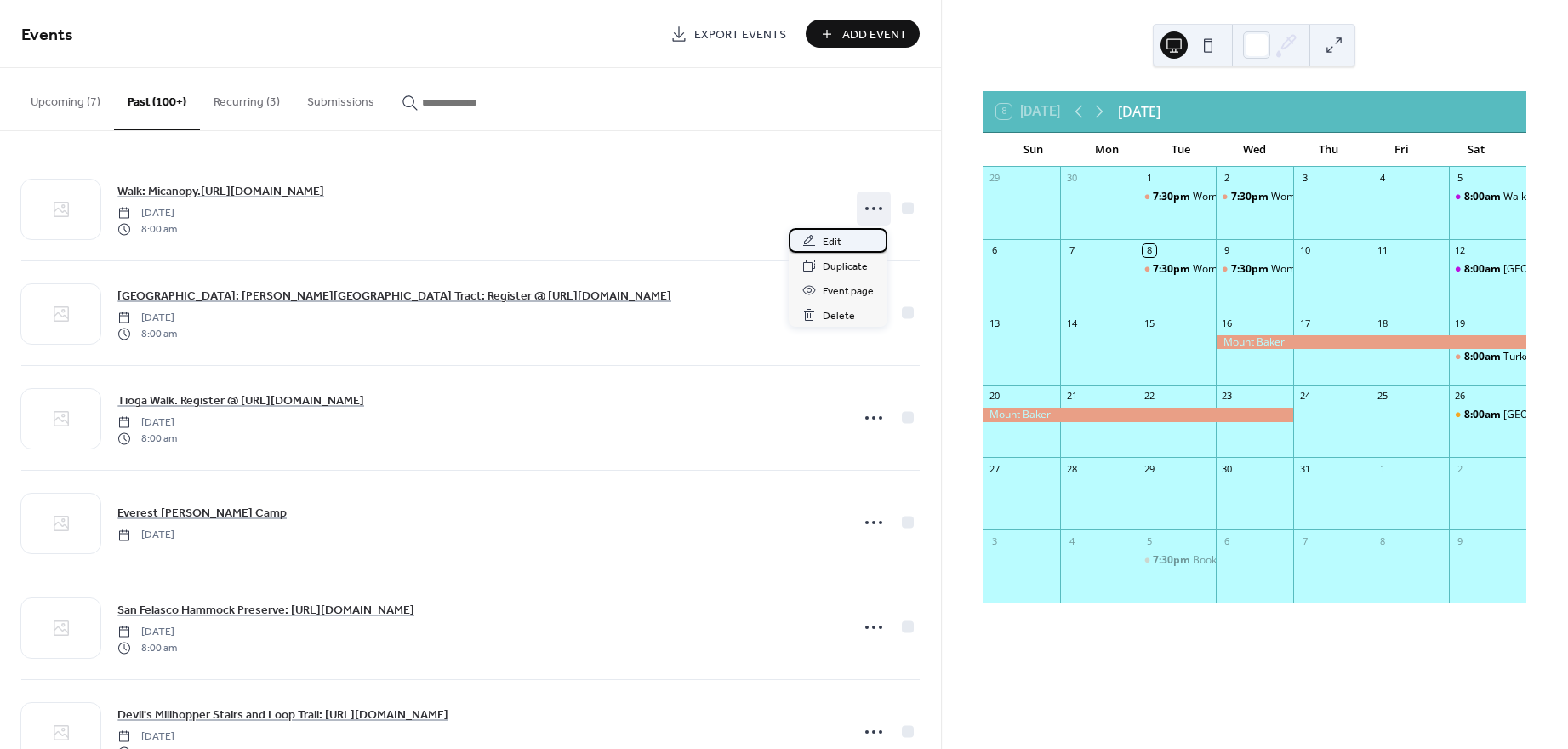 click on "Edit" at bounding box center [832, 242] 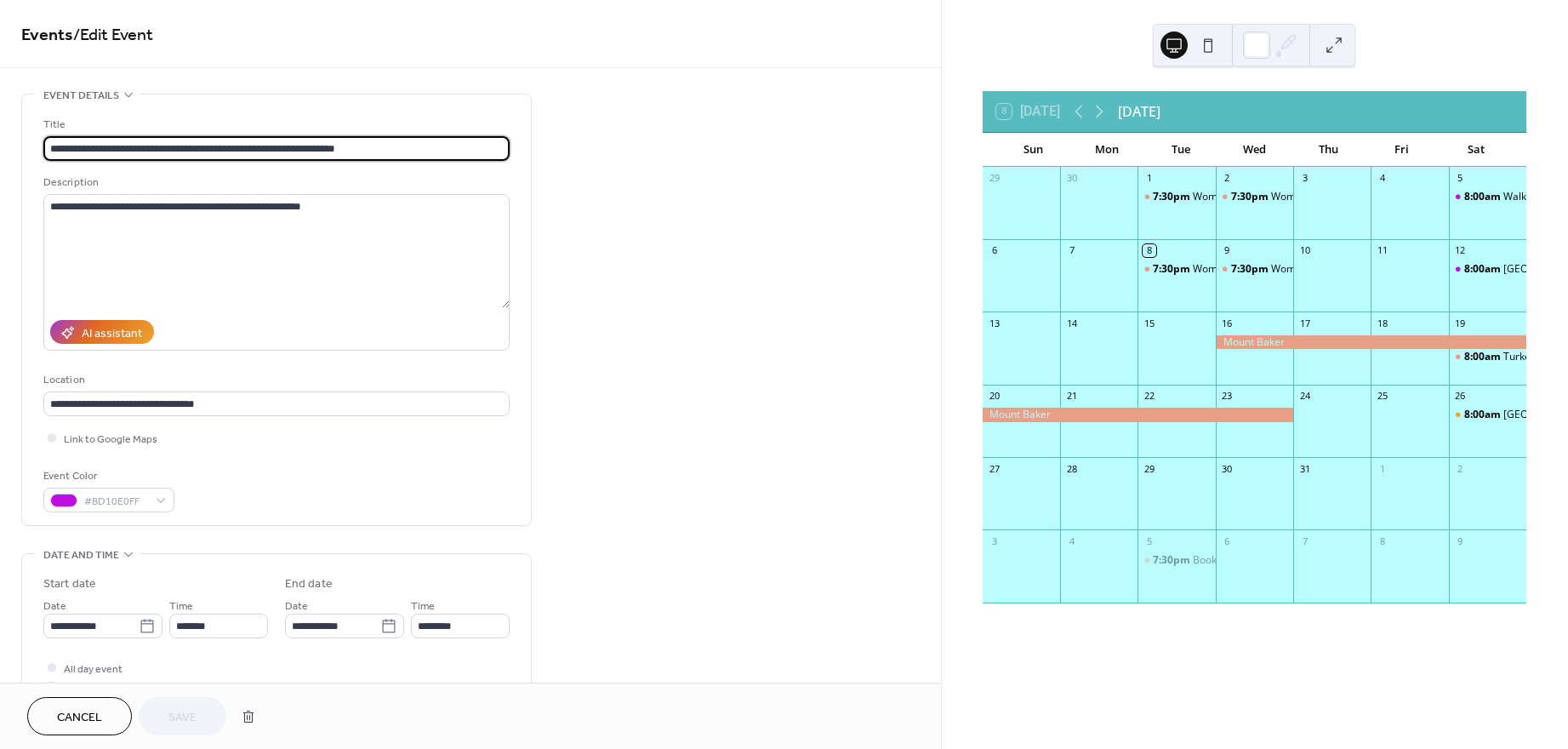 drag, startPoint x: 411, startPoint y: 142, endPoint x: 120, endPoint y: 141, distance: 291.00172 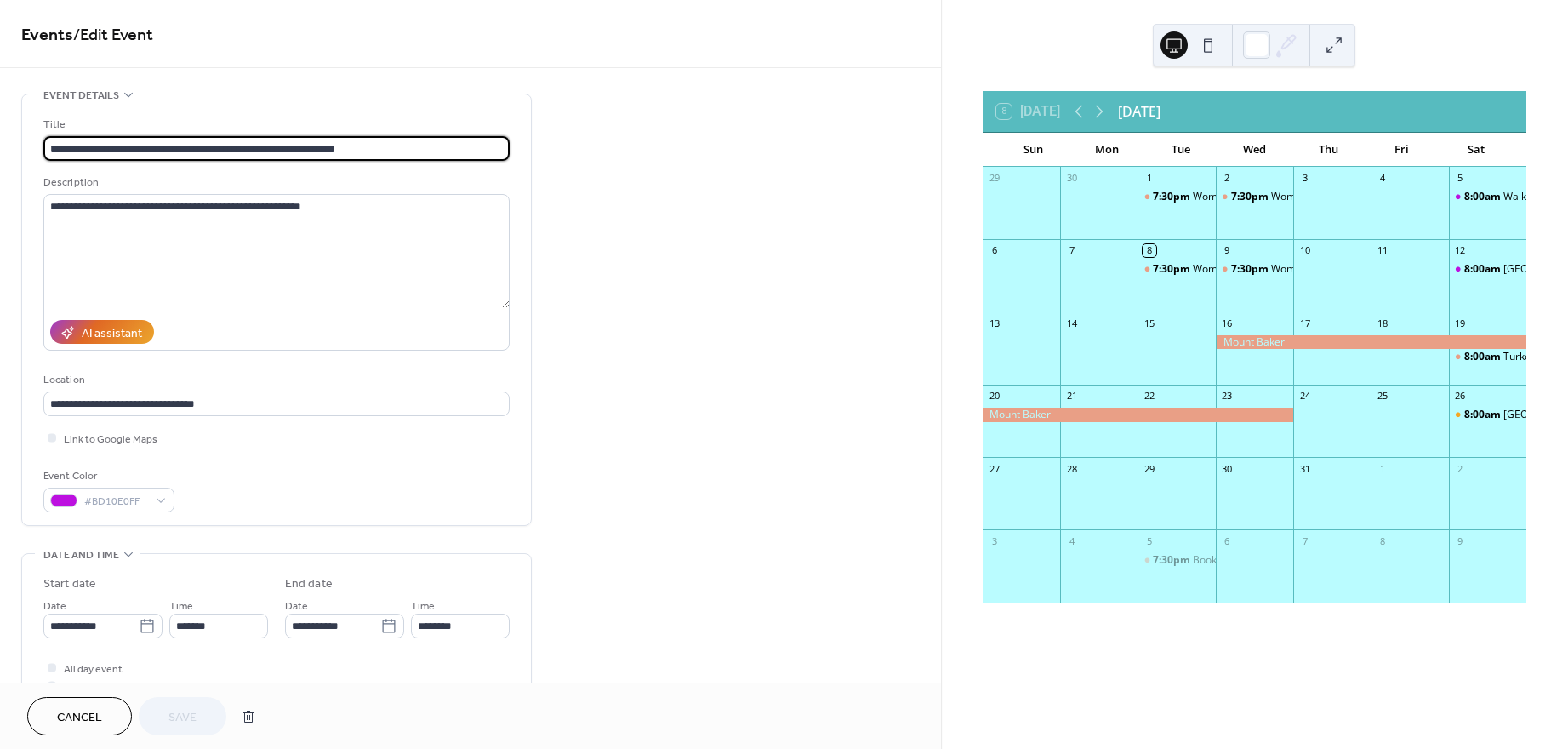 click on "**********" at bounding box center (277, 148) 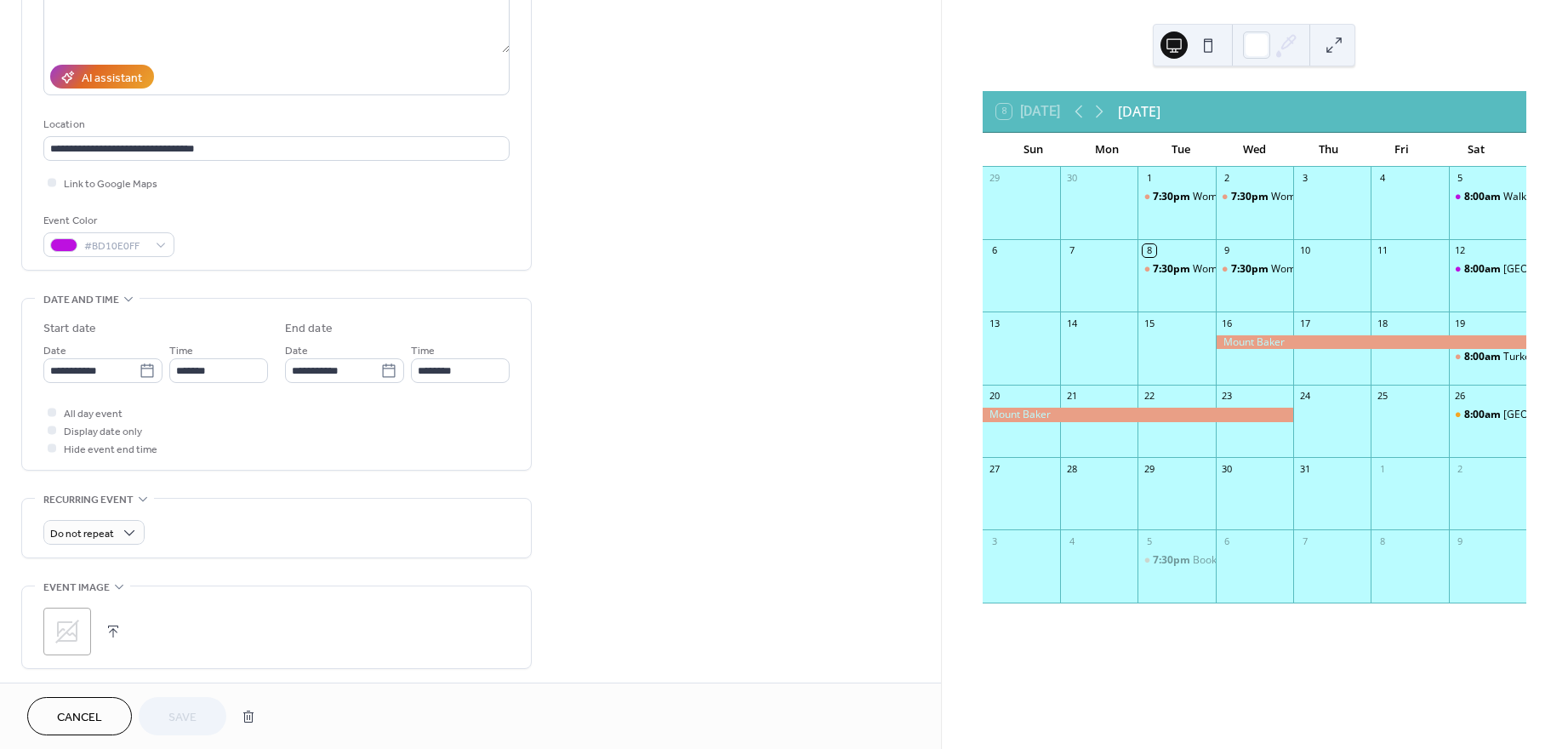 scroll, scrollTop: 340, scrollLeft: 0, axis: vertical 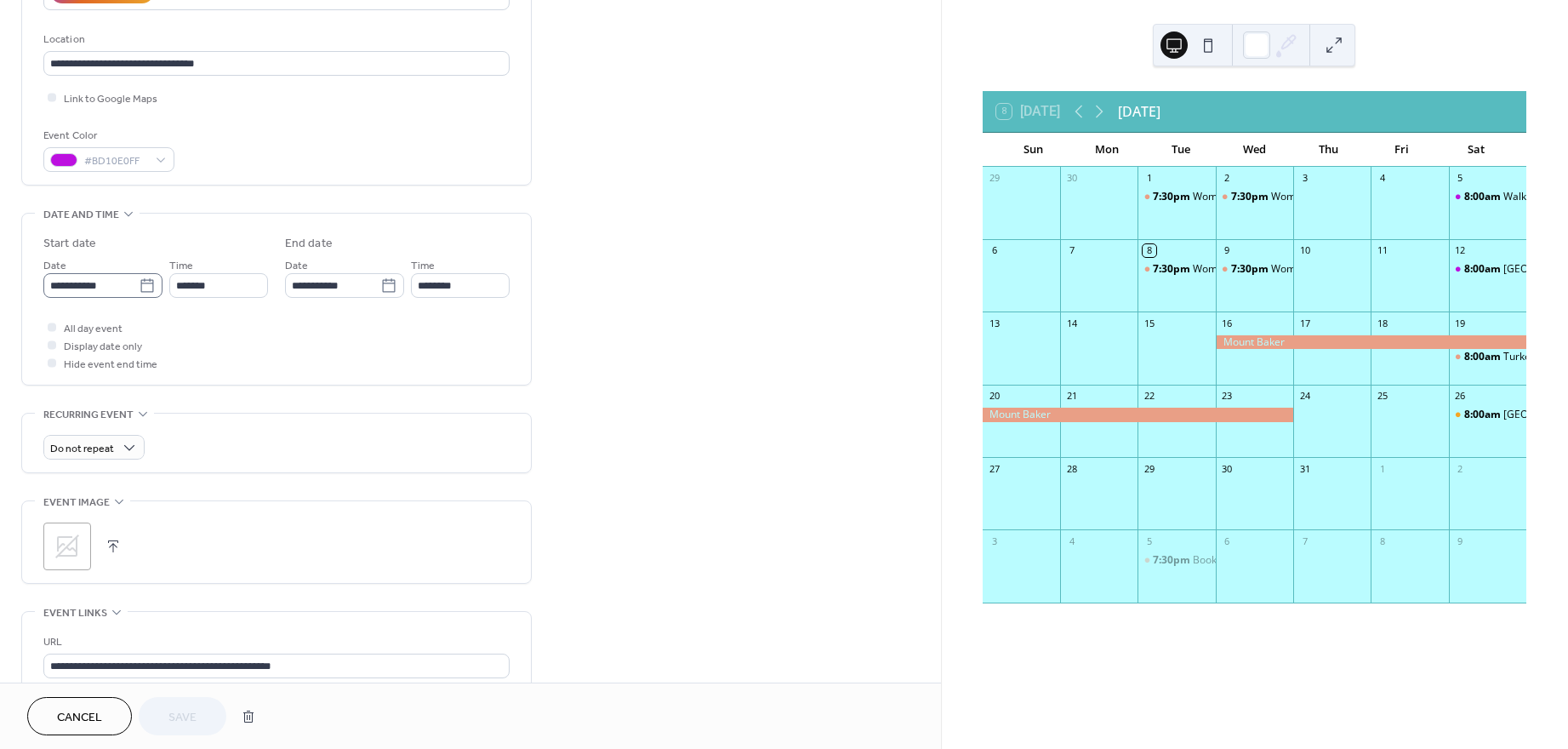 click 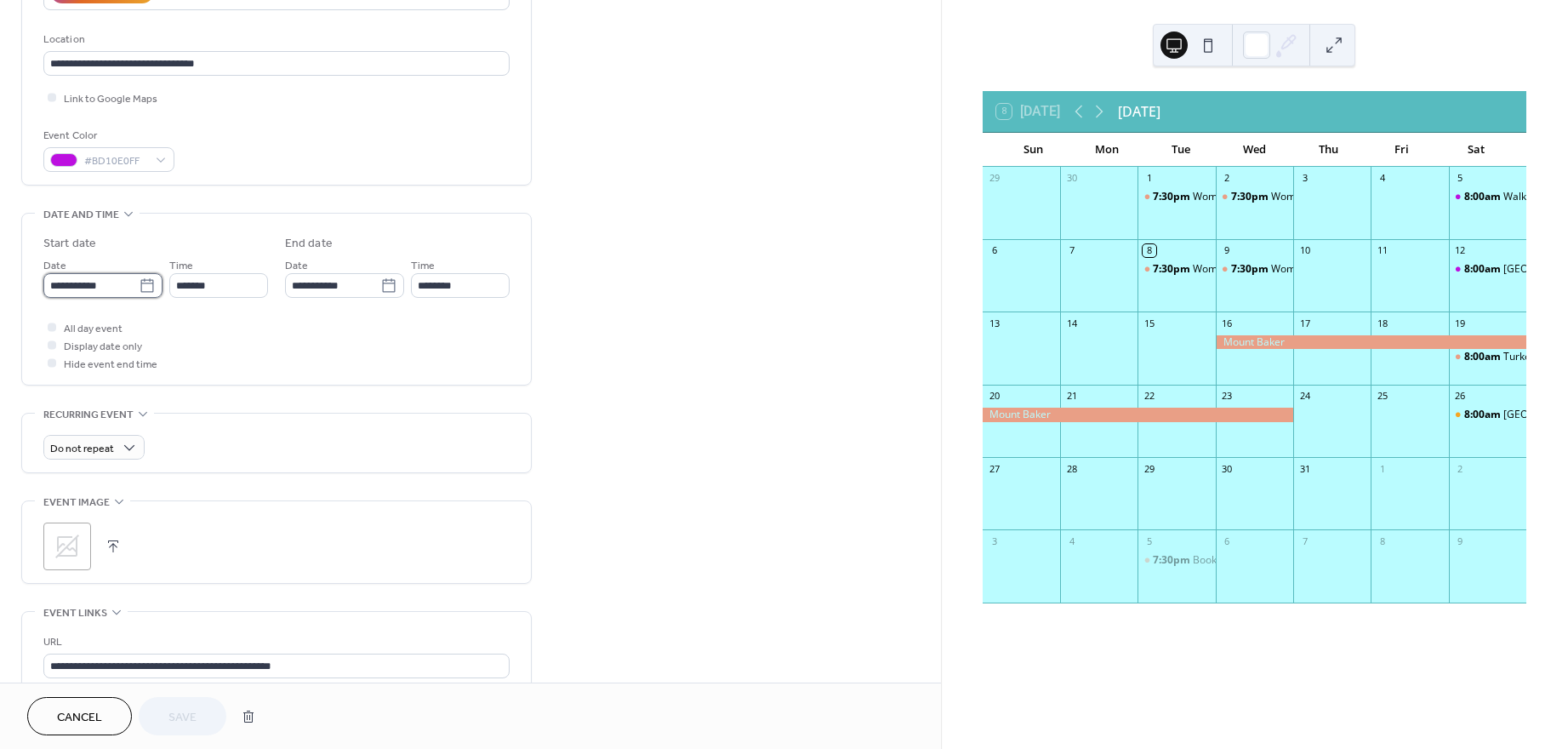 click on "**********" at bounding box center [91, 285] 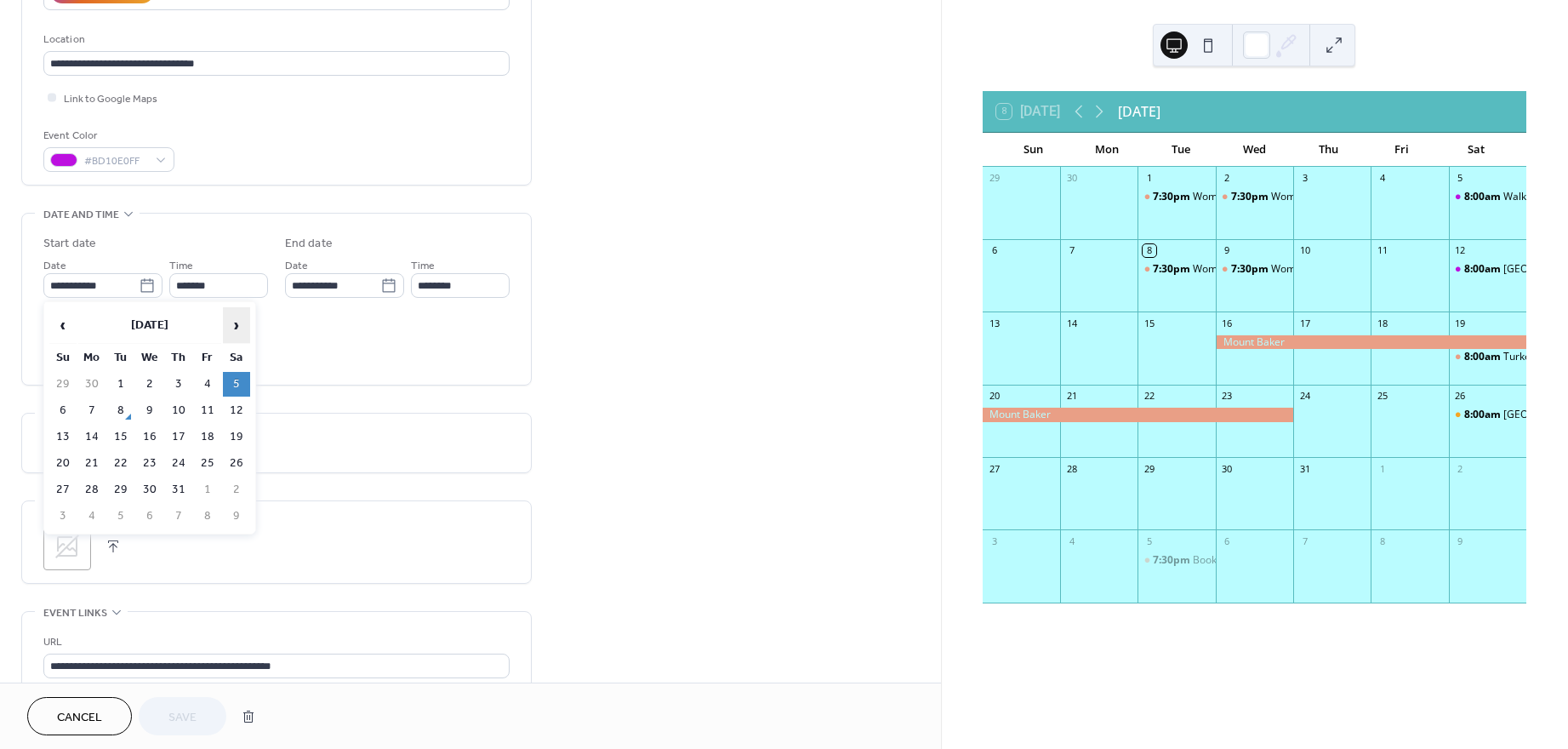 click on "›" at bounding box center [237, 325] 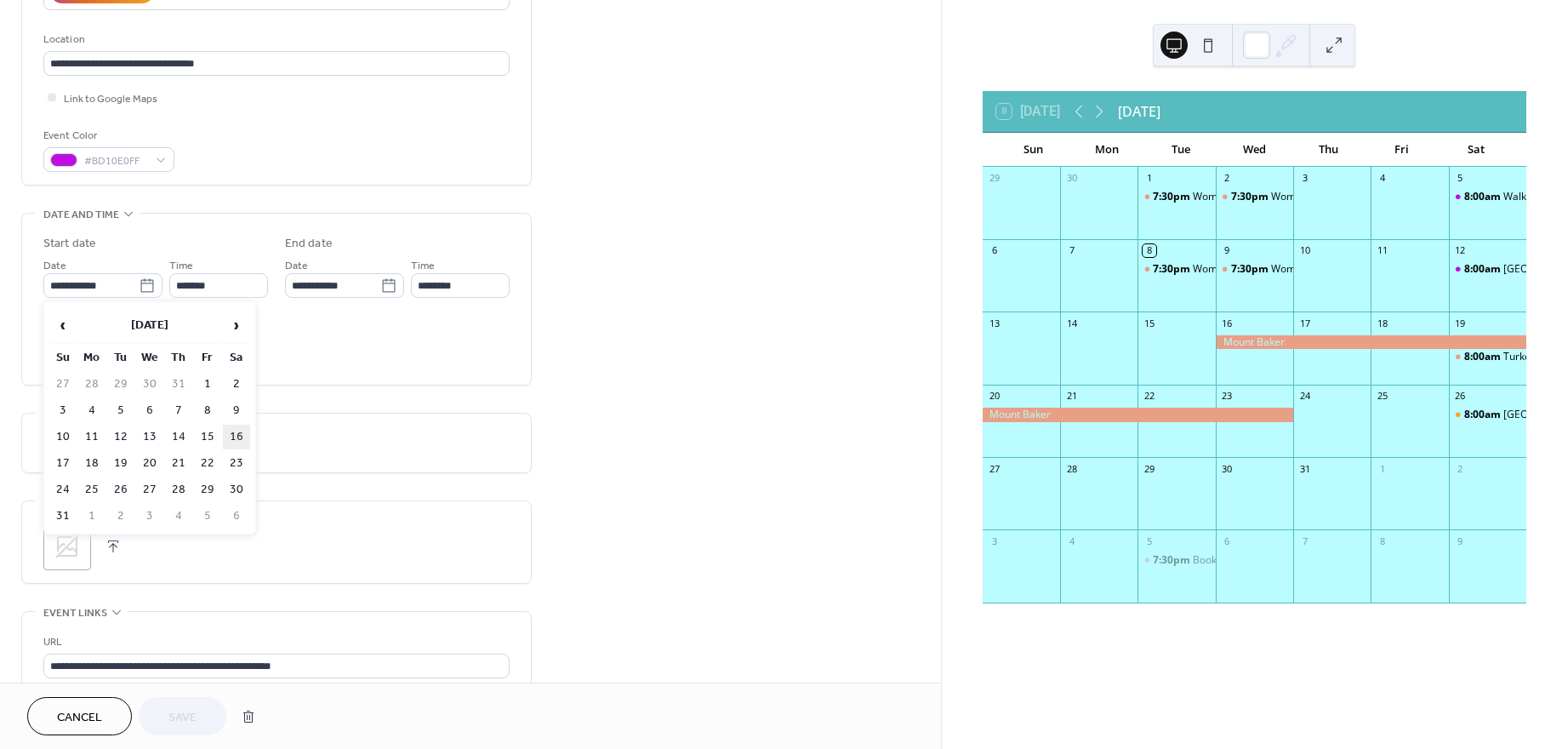 click on "16" at bounding box center [237, 437] 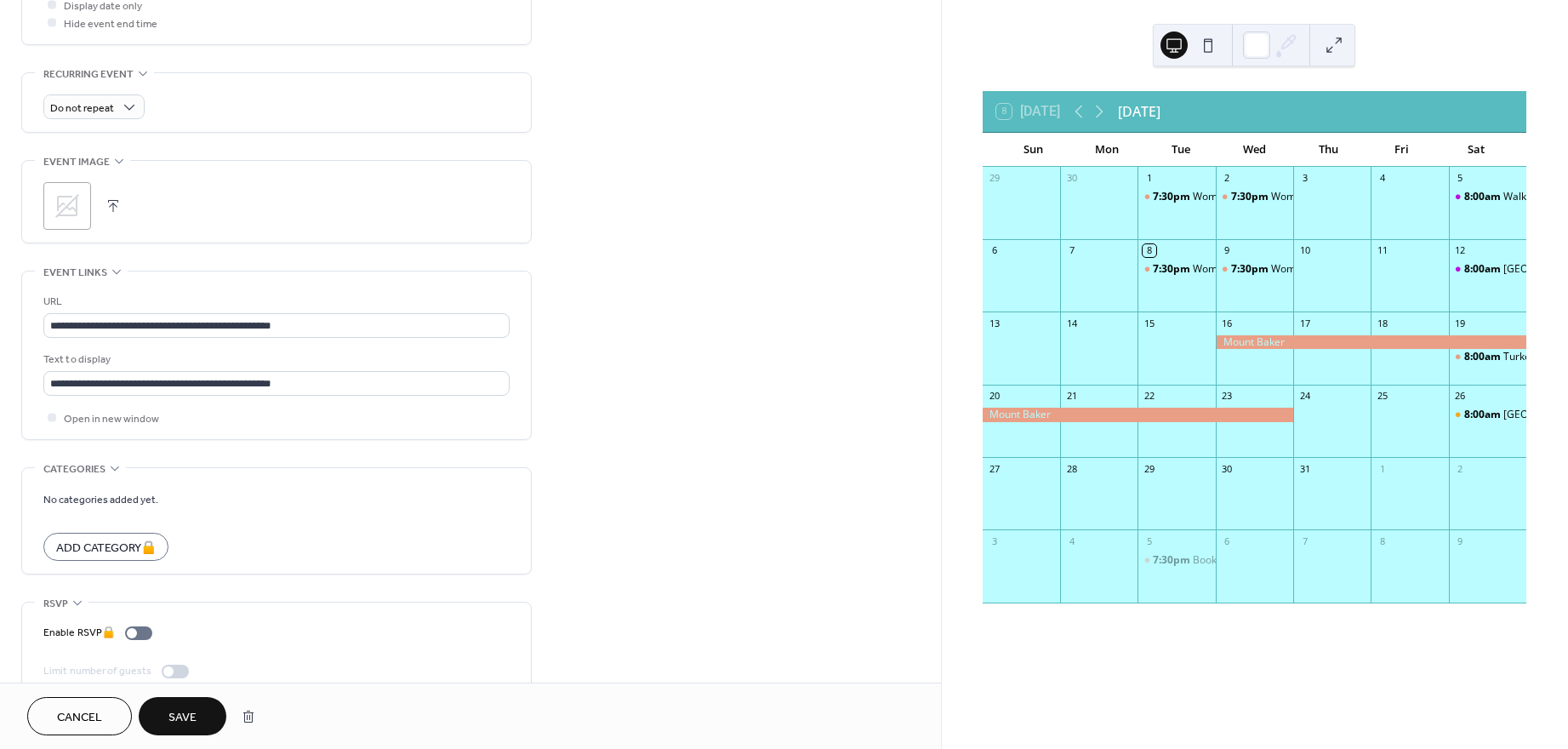 scroll, scrollTop: 706, scrollLeft: 0, axis: vertical 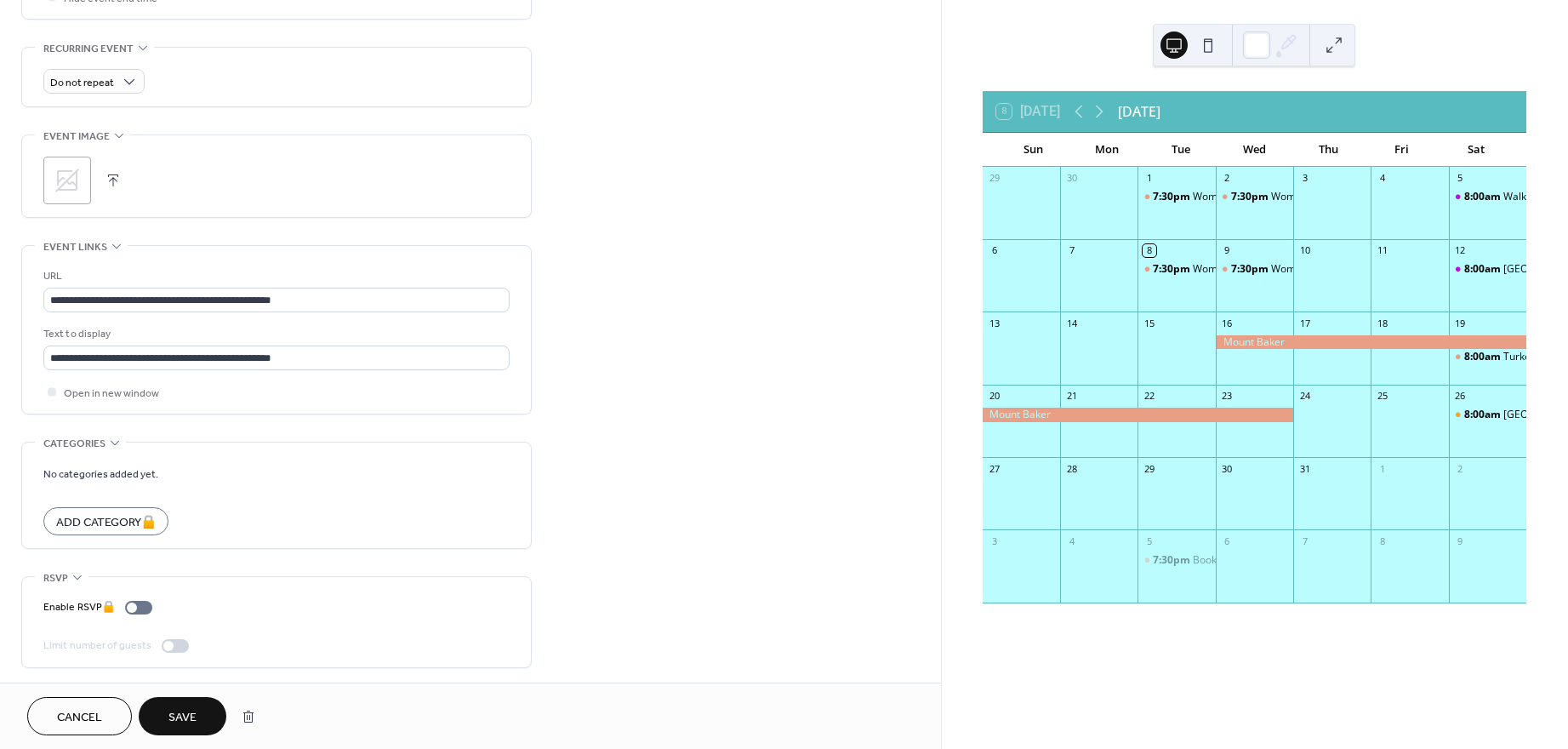 click at bounding box center [168, 646] 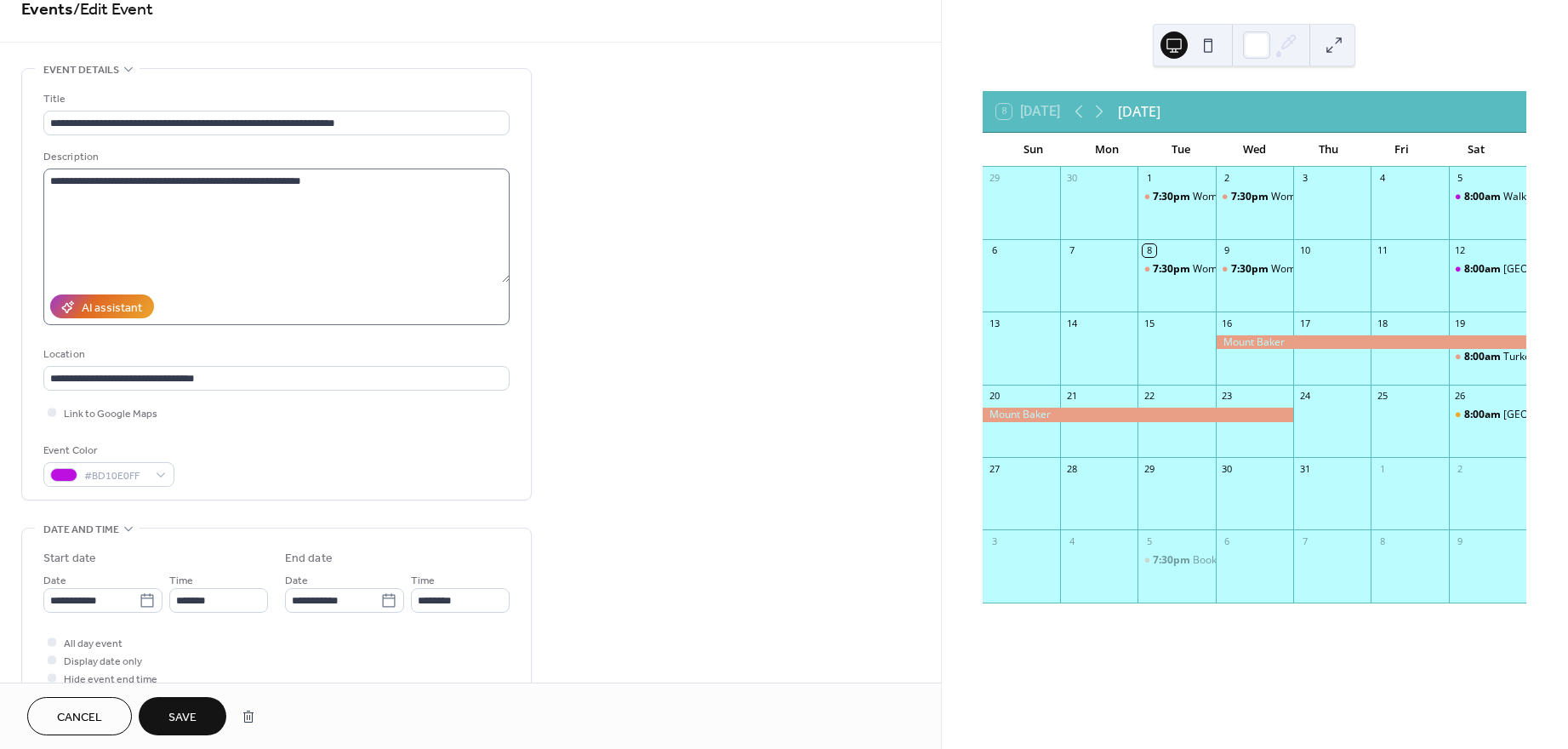 scroll, scrollTop: 0, scrollLeft: 0, axis: both 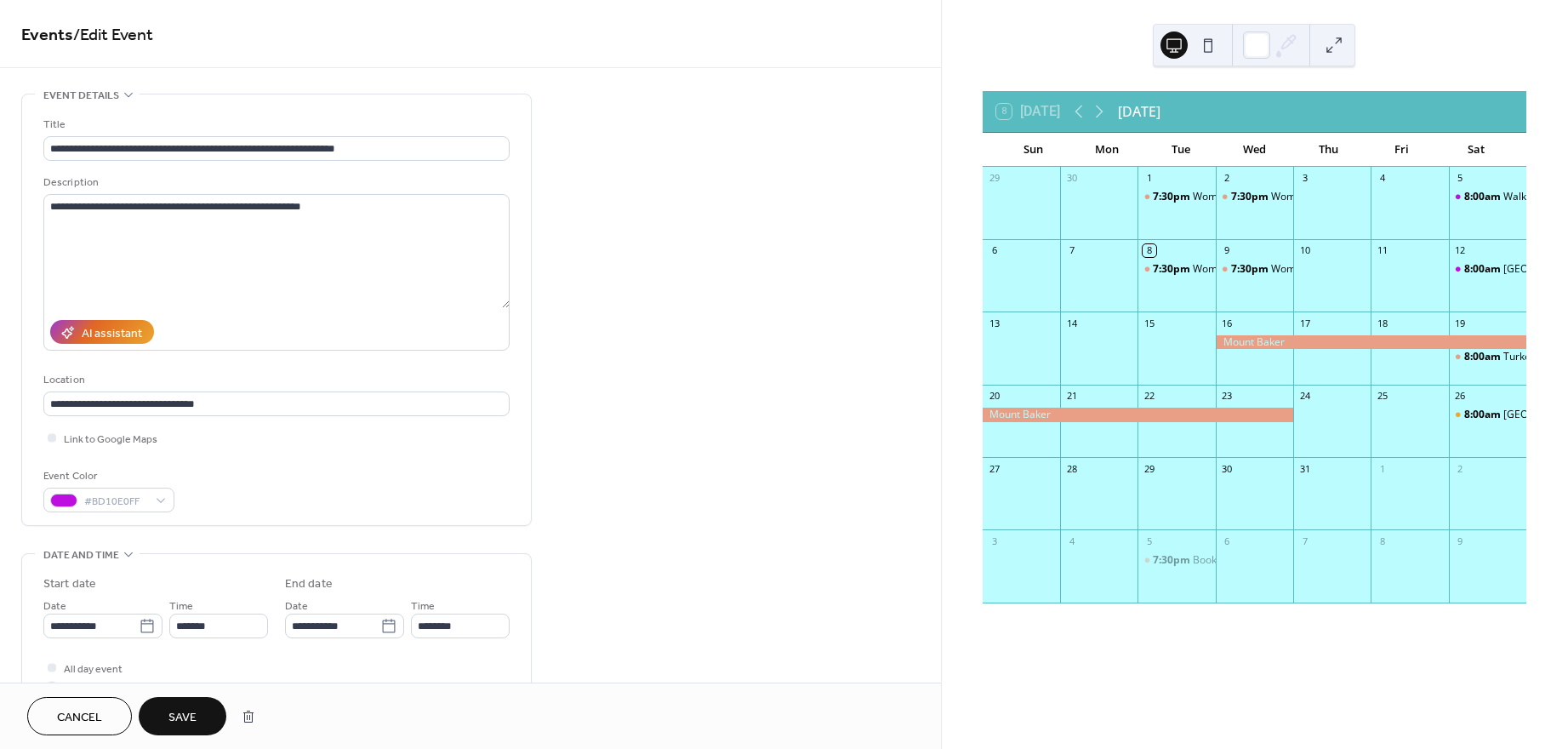 click on "Save" at bounding box center (182, 718) 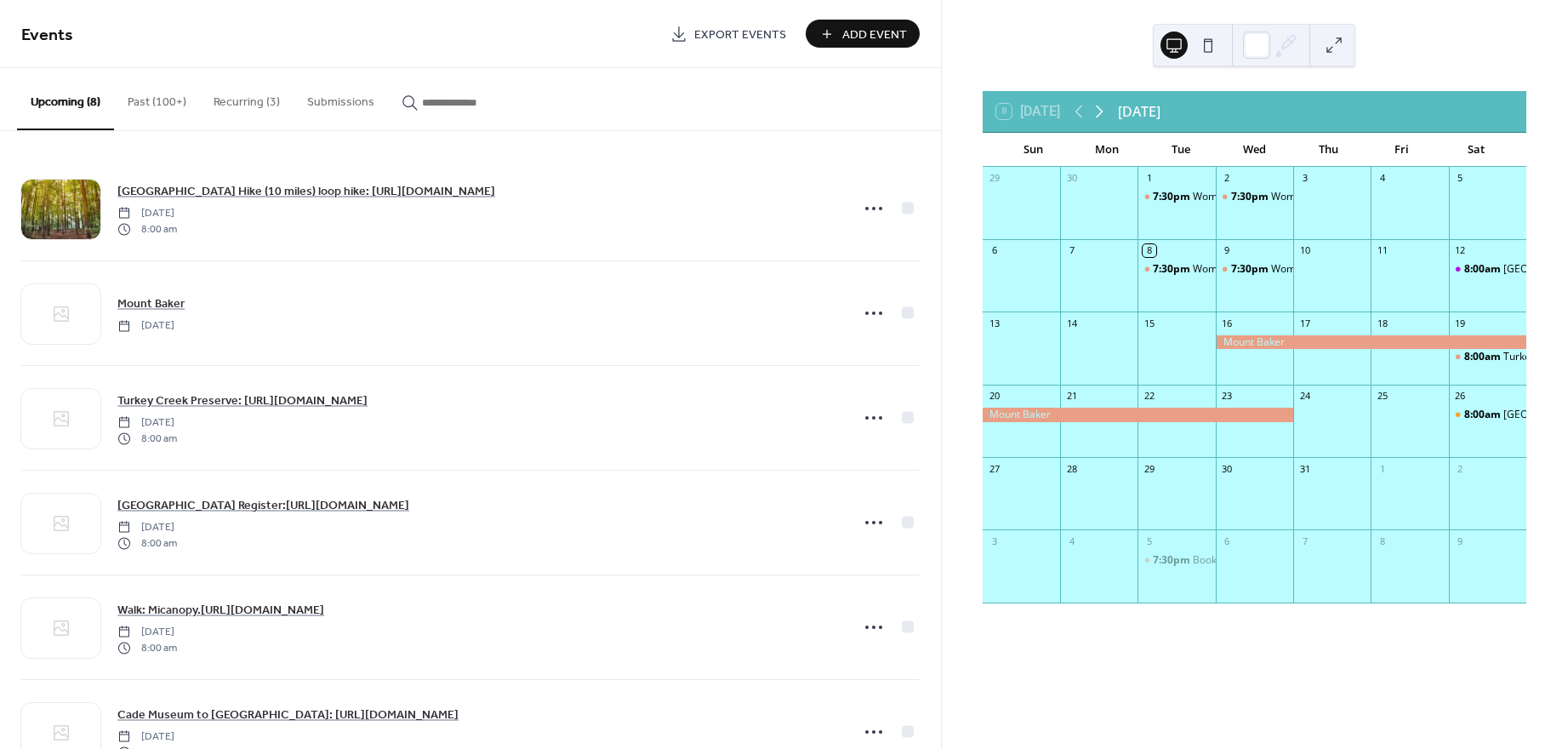click 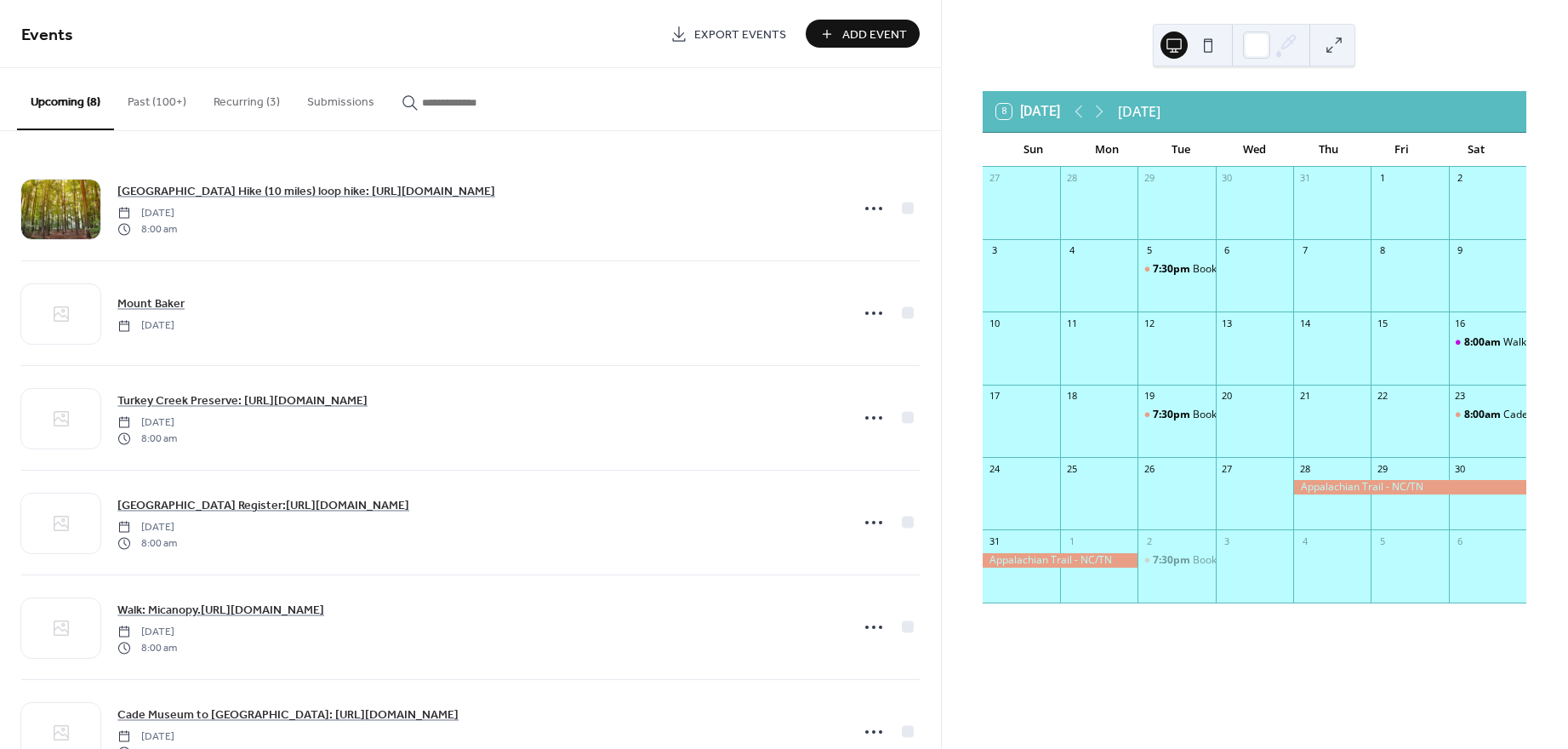 click on "Past  (100+)" at bounding box center [157, 98] 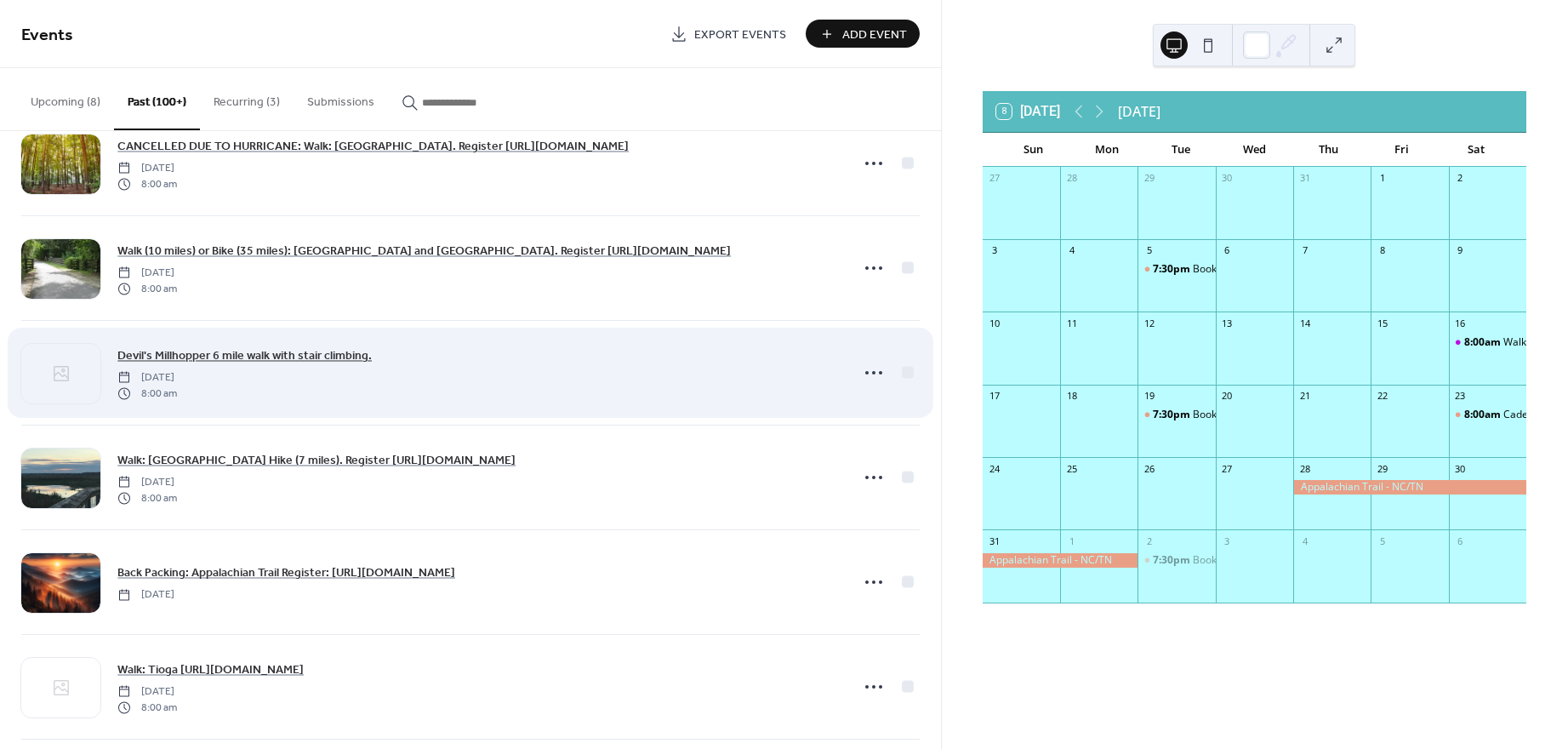 scroll, scrollTop: 1740, scrollLeft: 0, axis: vertical 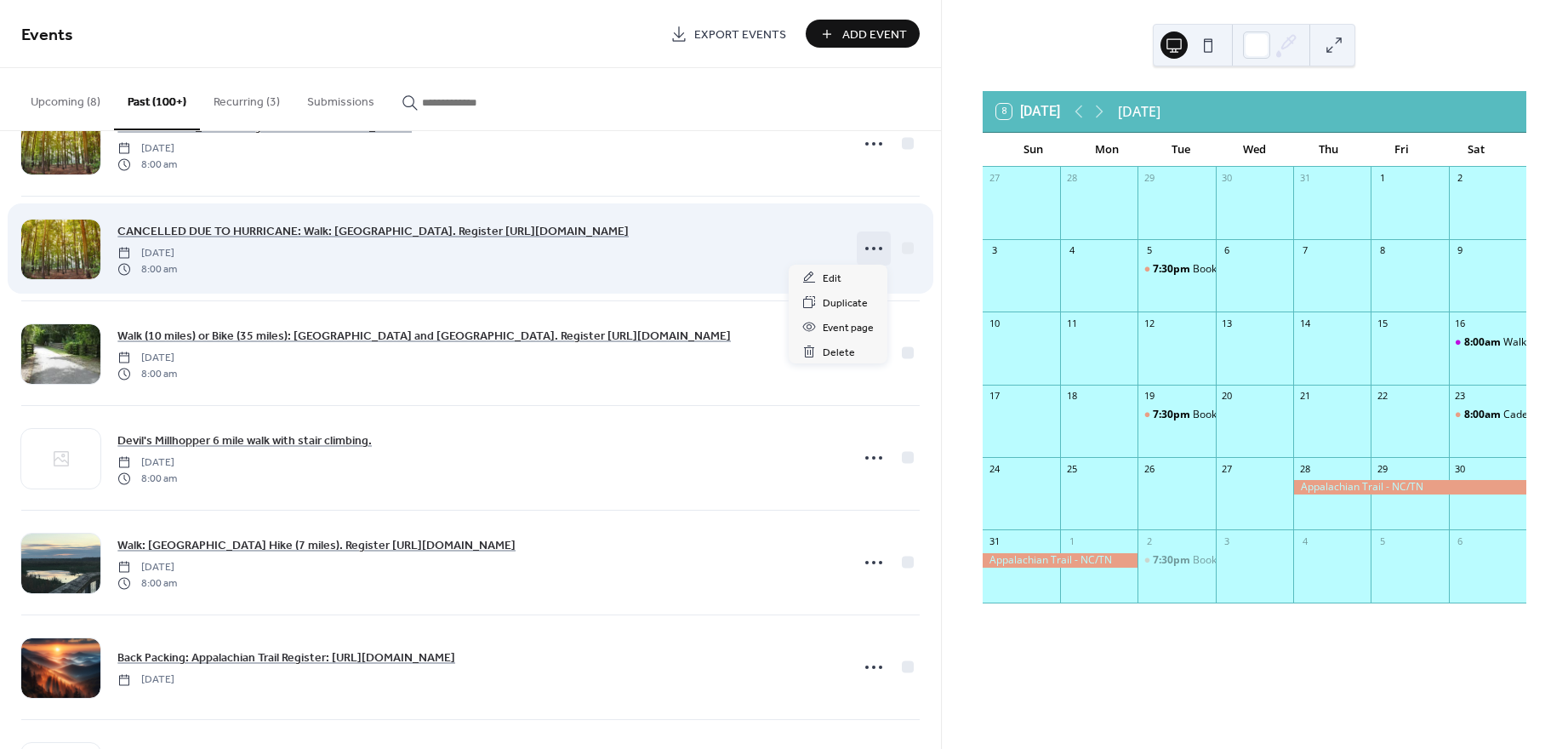 click 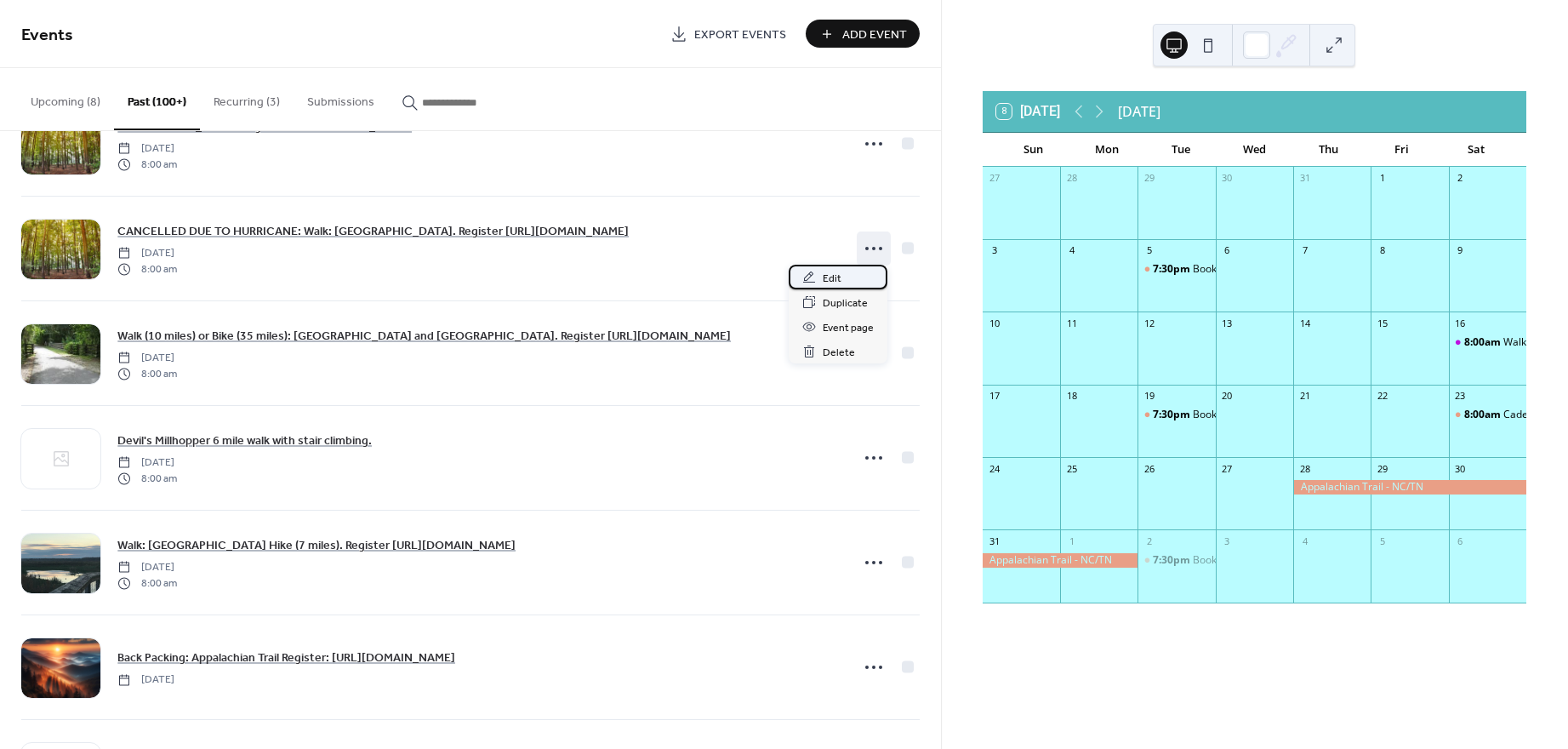 click on "Edit" at bounding box center [832, 278] 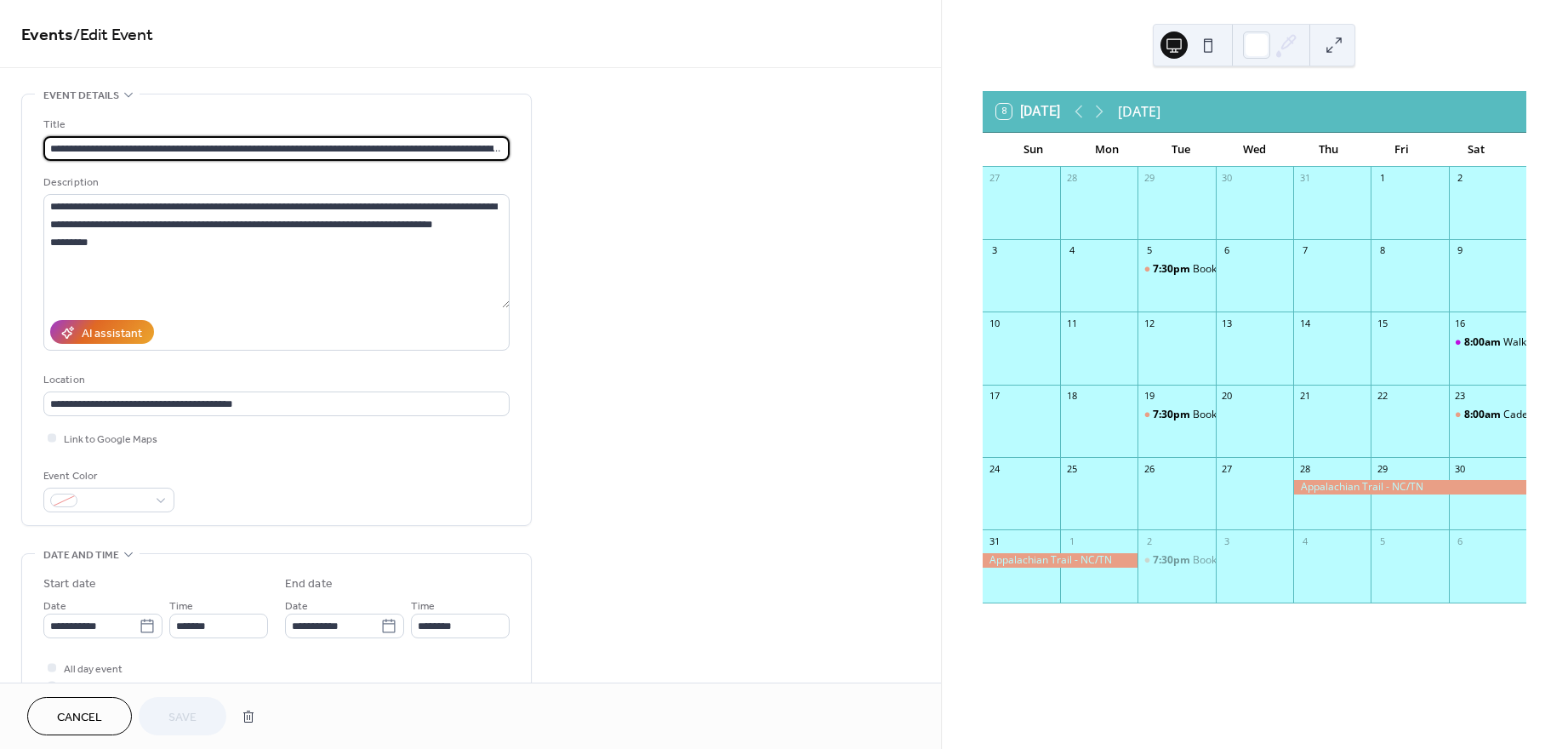 scroll, scrollTop: 0, scrollLeft: 236, axis: horizontal 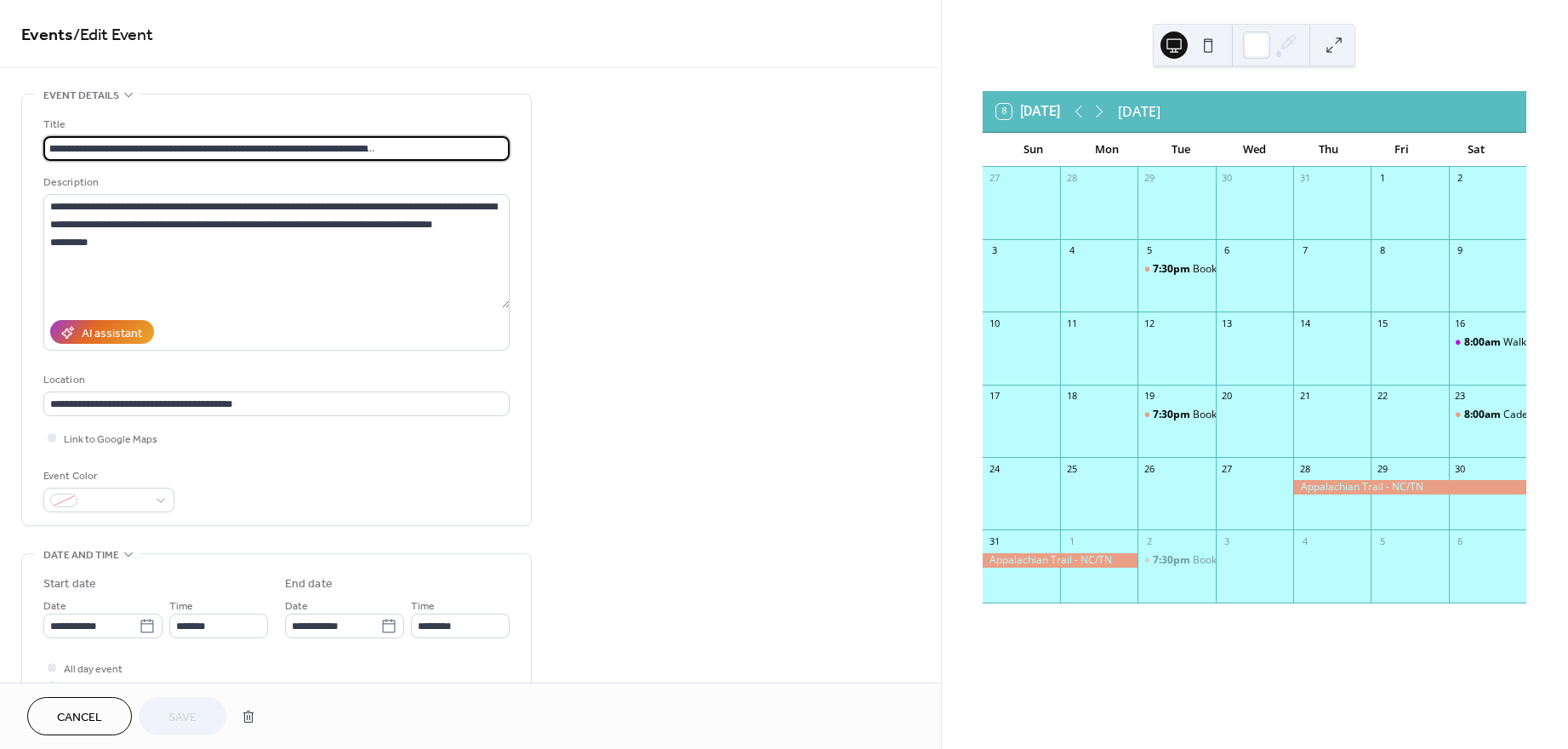click on "**********" at bounding box center (277, 148) 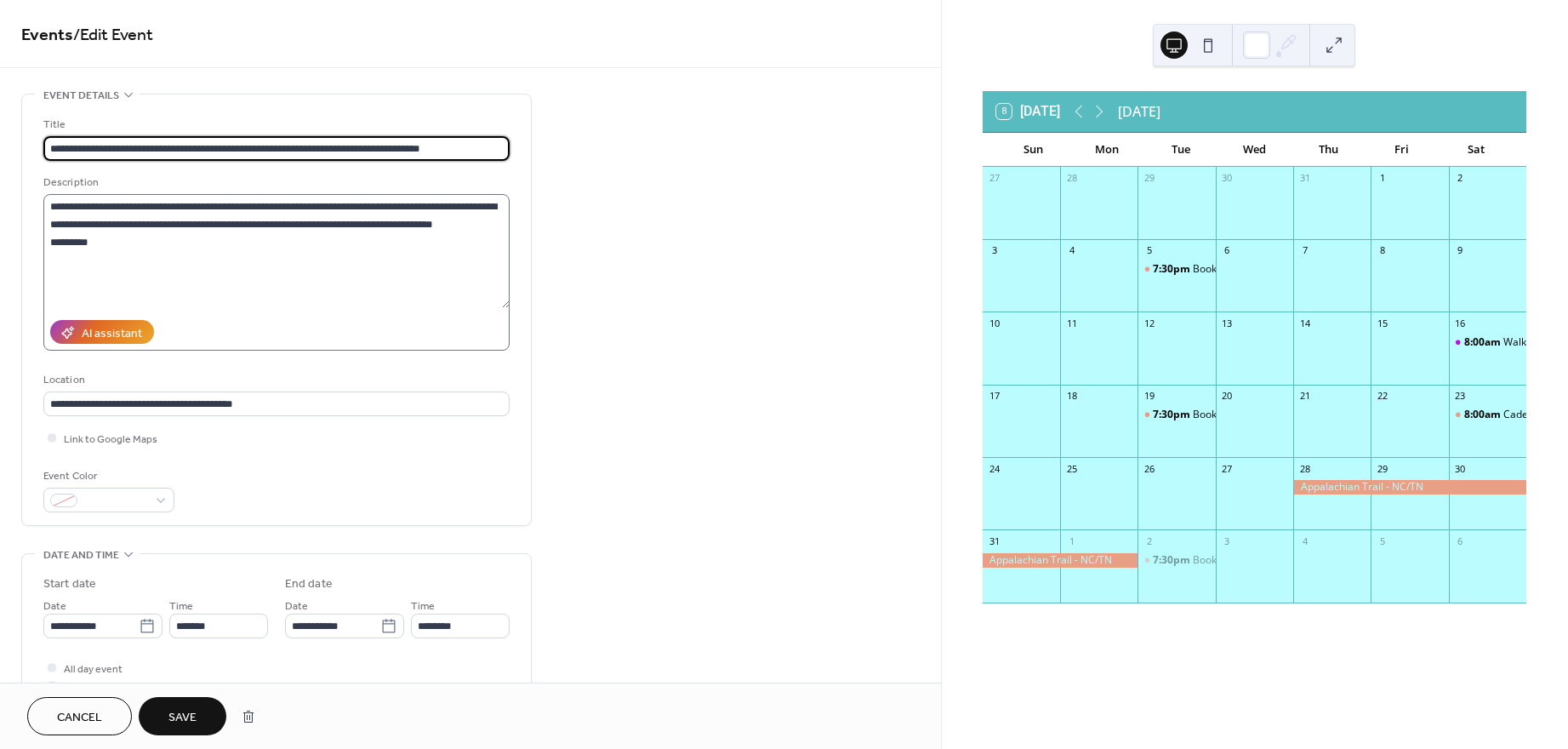 scroll, scrollTop: 0, scrollLeft: 0, axis: both 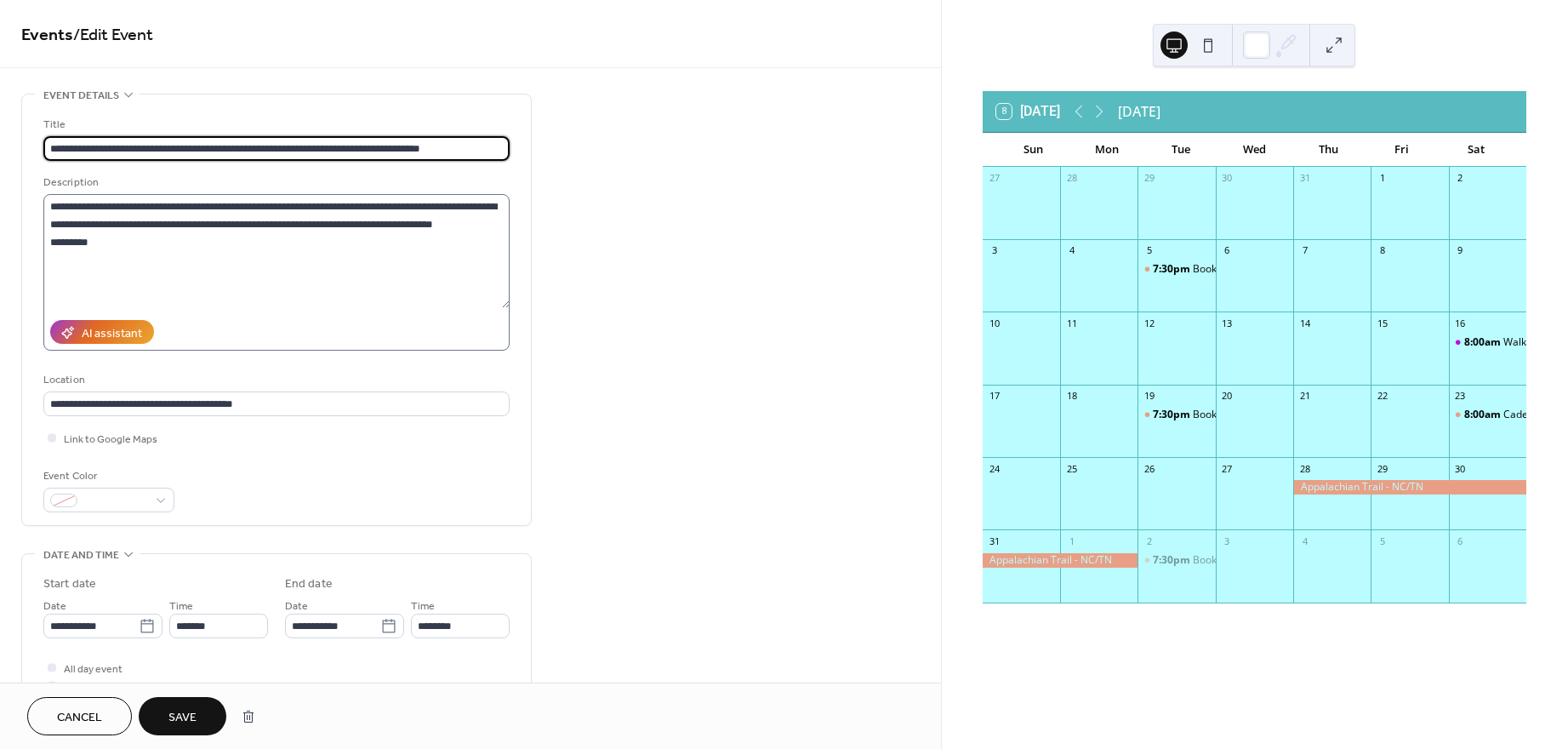type on "**********" 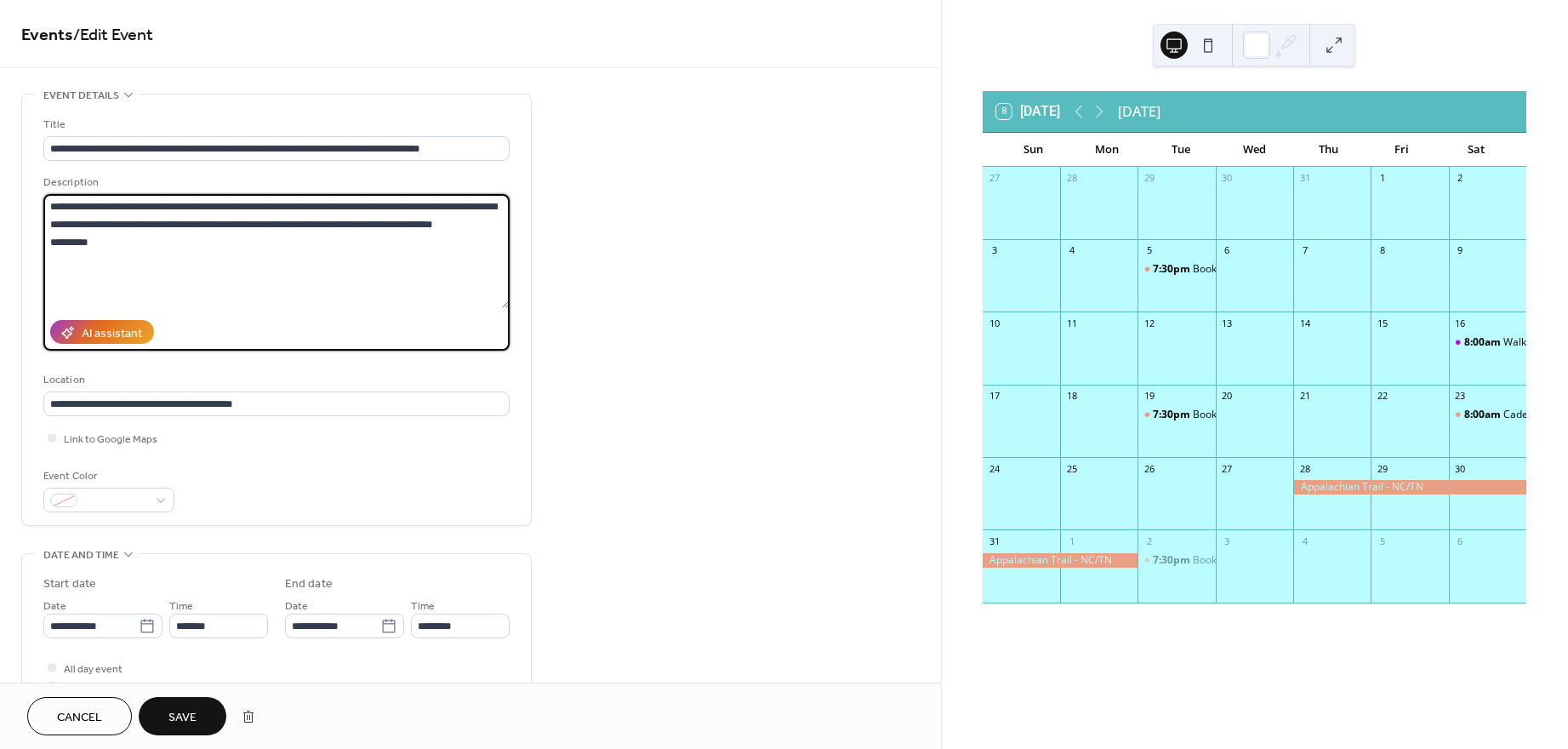 drag, startPoint x: 50, startPoint y: 200, endPoint x: 209, endPoint y: 206, distance: 159.11317 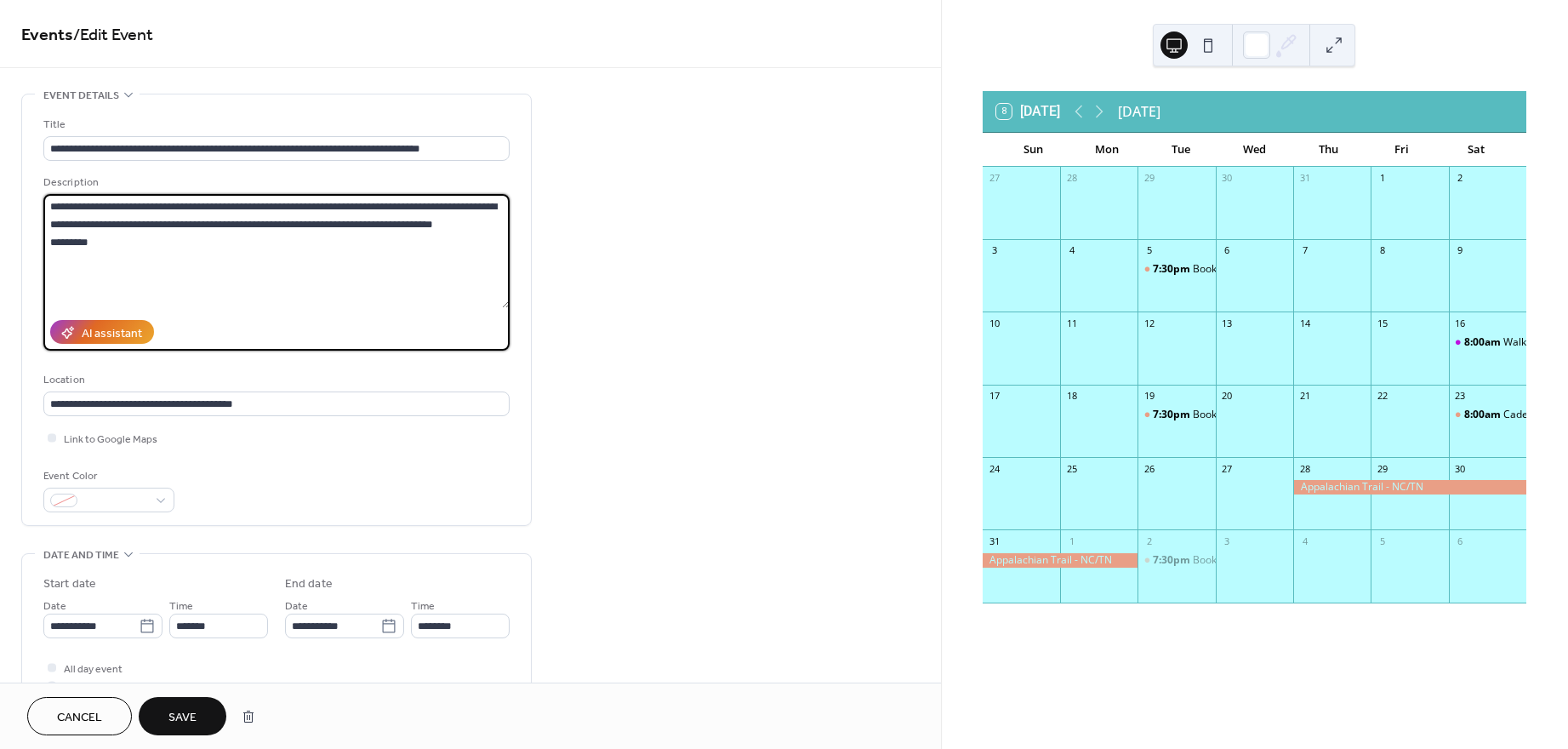 click on "**********" at bounding box center (277, 251) 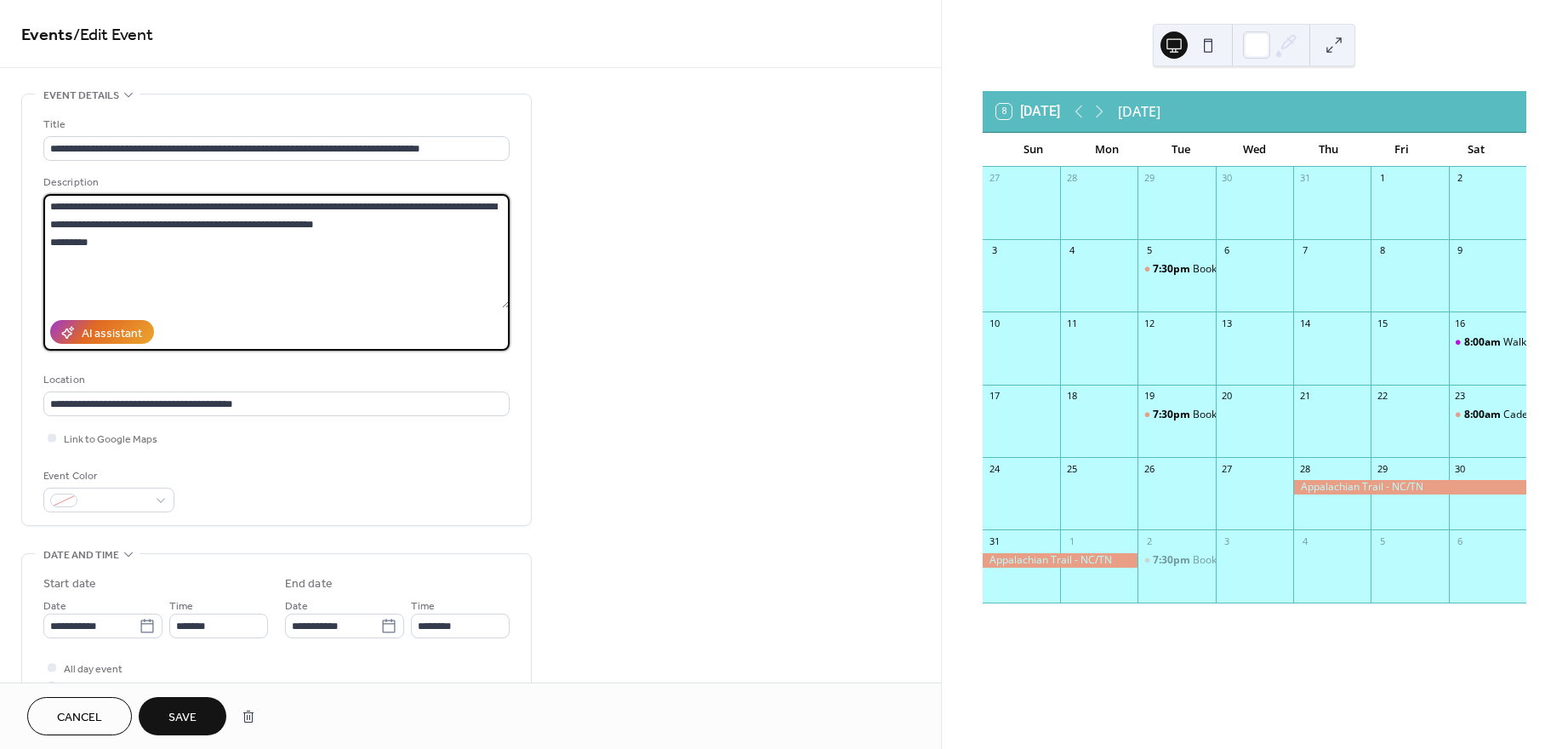 drag, startPoint x: 50, startPoint y: 239, endPoint x: 95, endPoint y: 237, distance: 45.044423 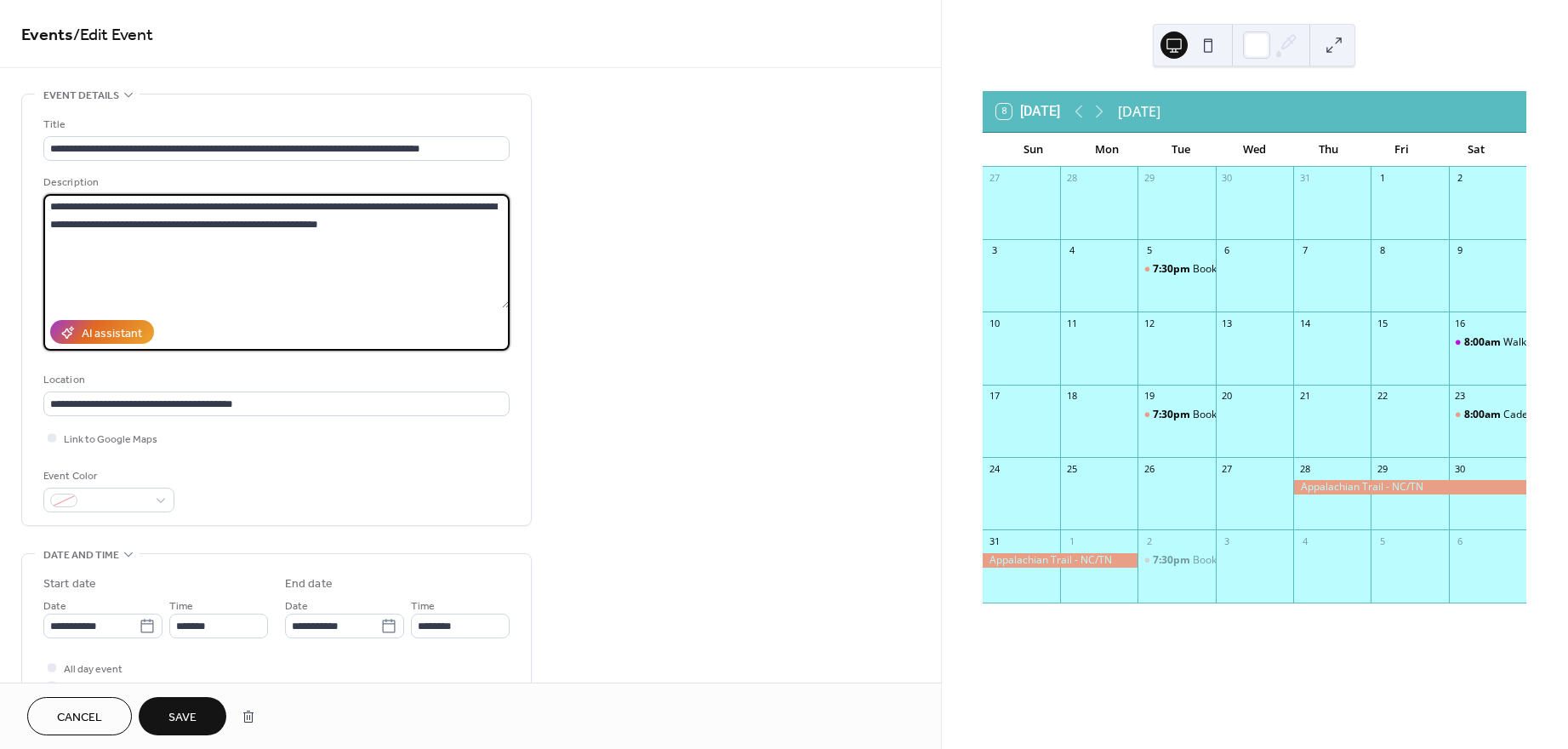 click on "**********" at bounding box center (277, 251) 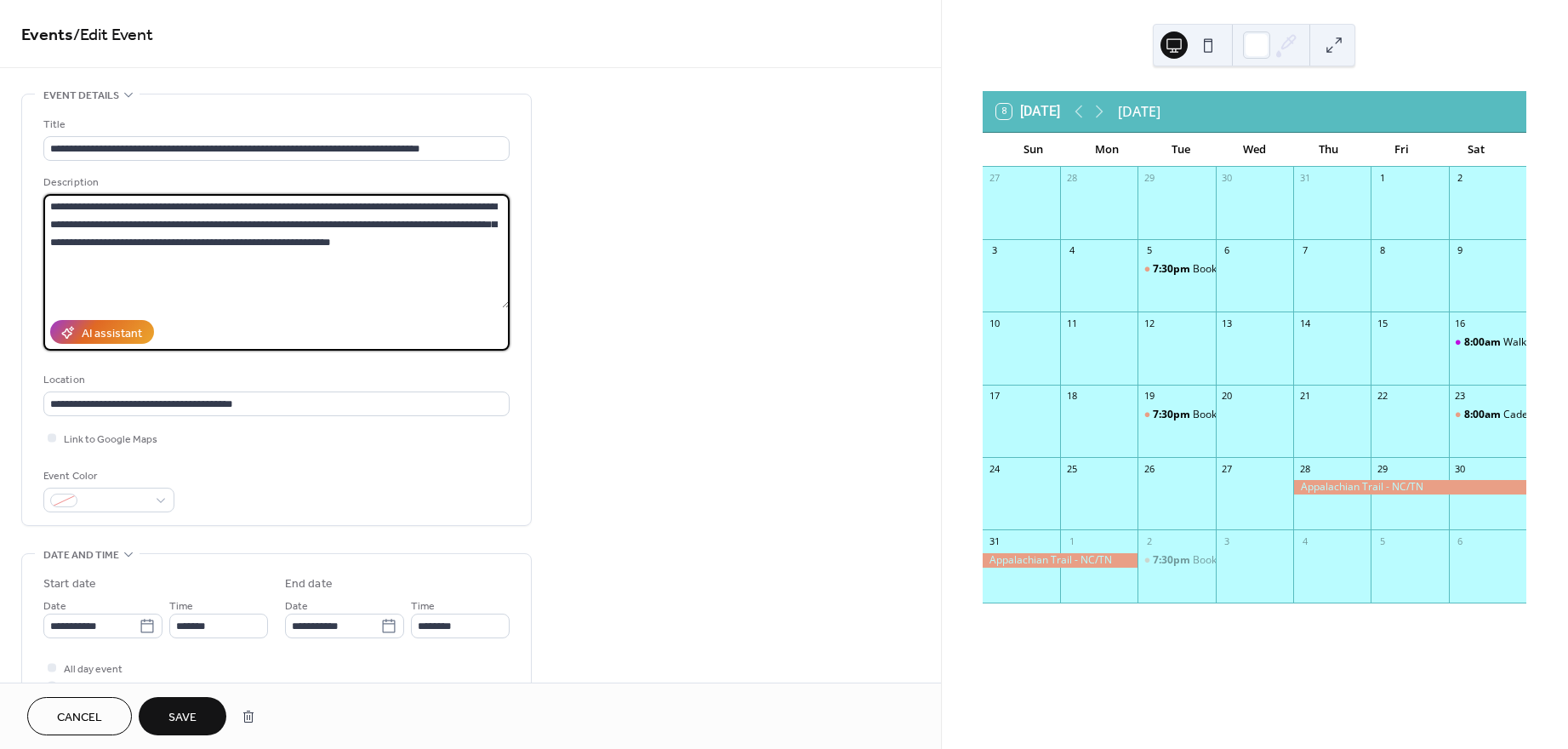 click on "**********" at bounding box center [277, 251] 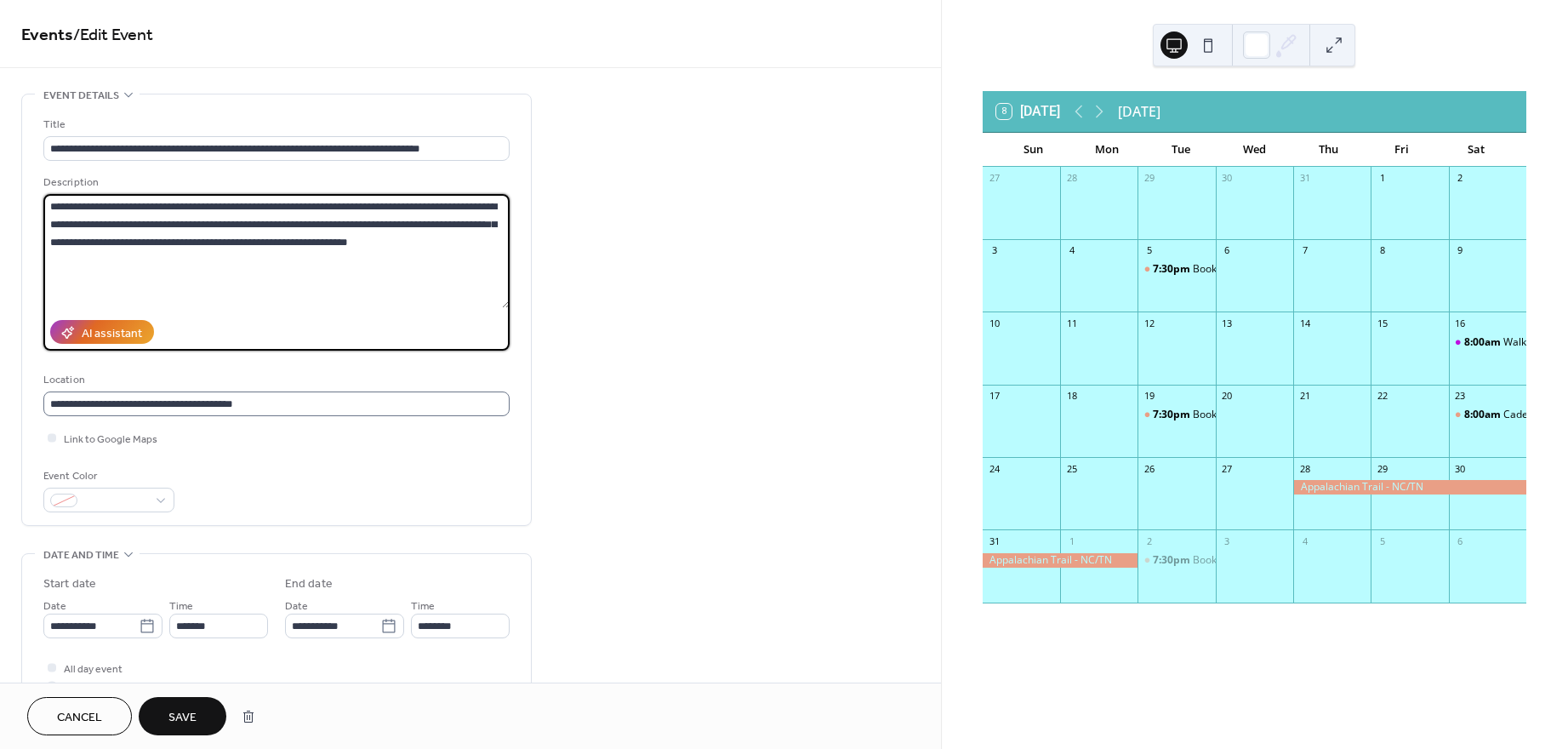 type on "**********" 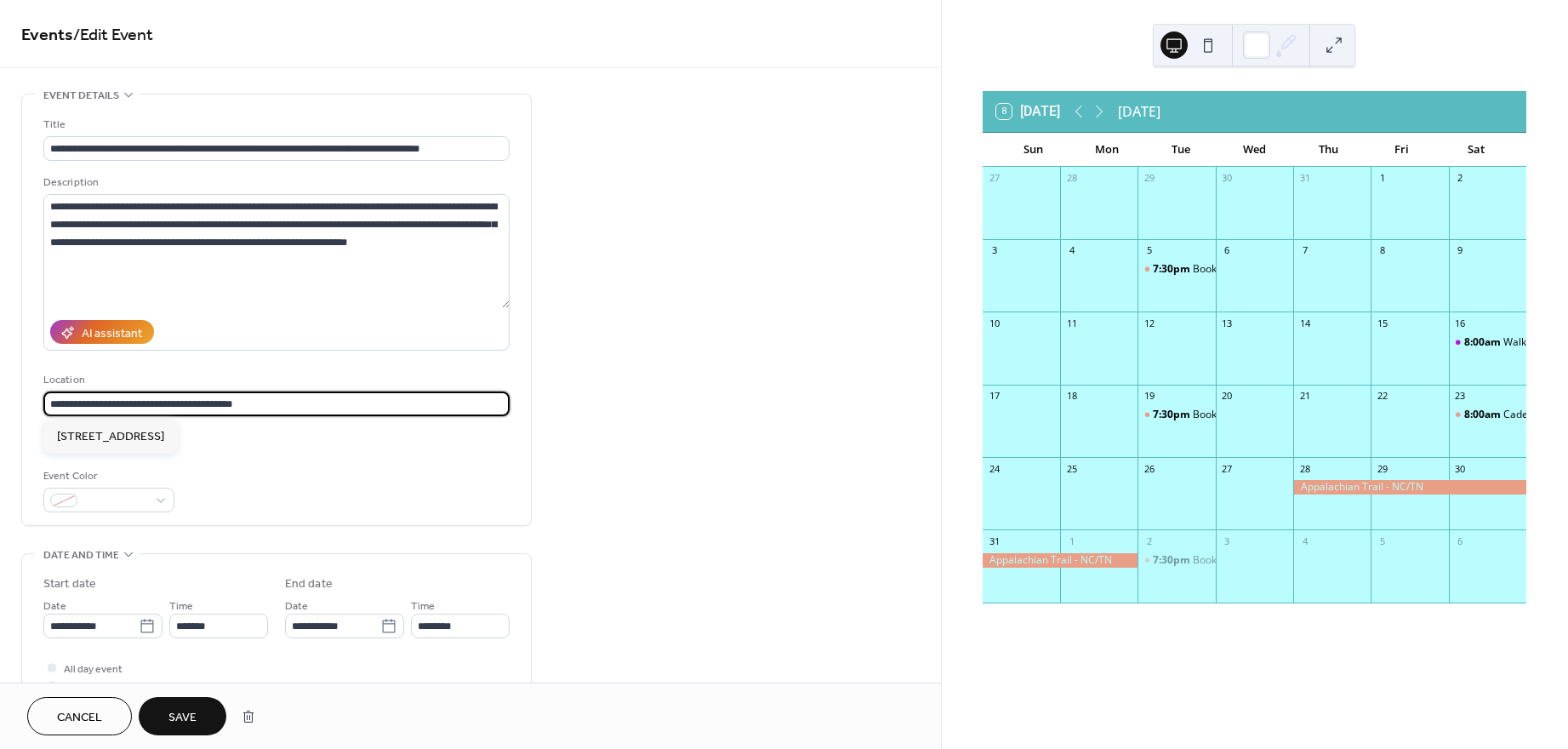 drag, startPoint x: 293, startPoint y: 405, endPoint x: -88, endPoint y: 390, distance: 381.29516 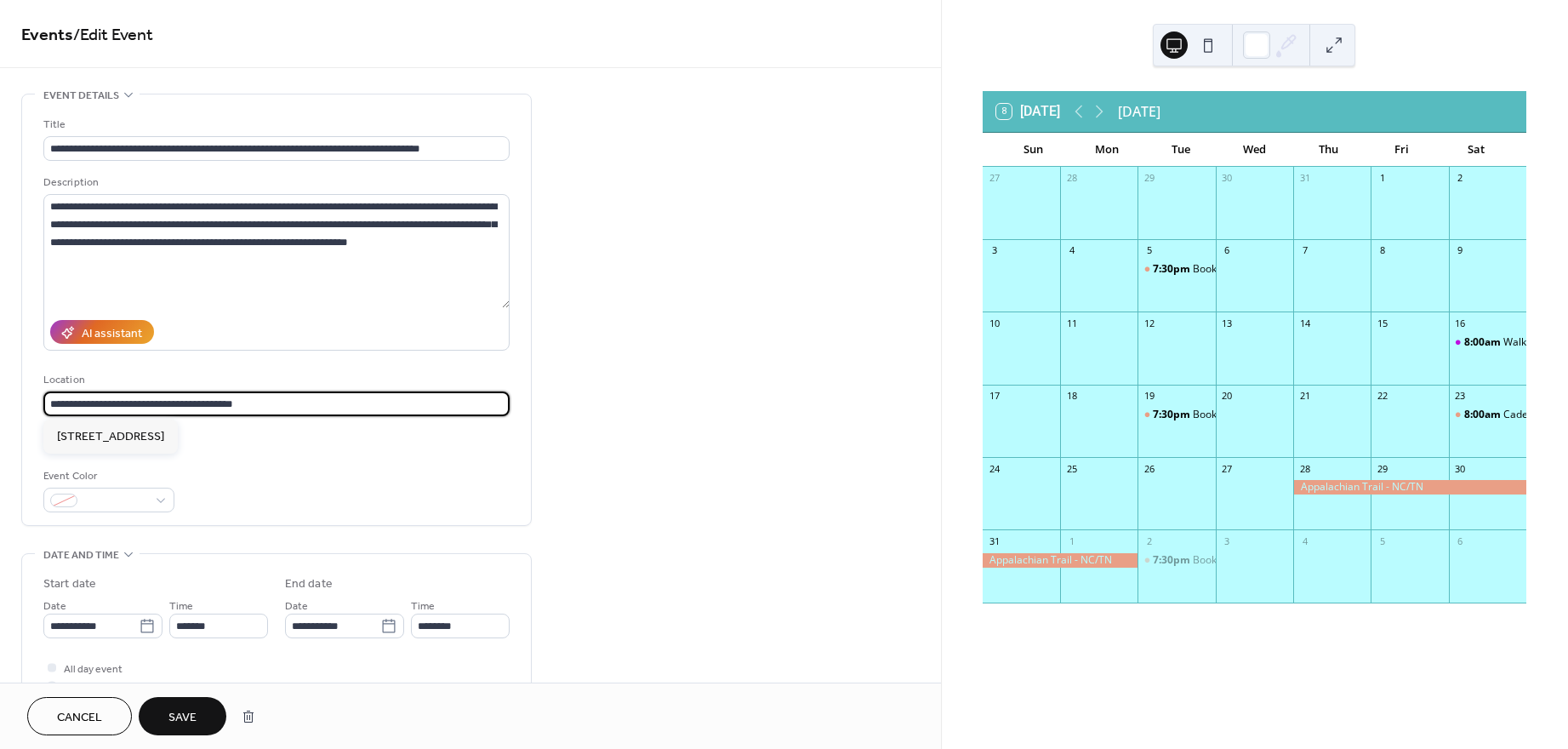 click on "**********" at bounding box center [784, 374] 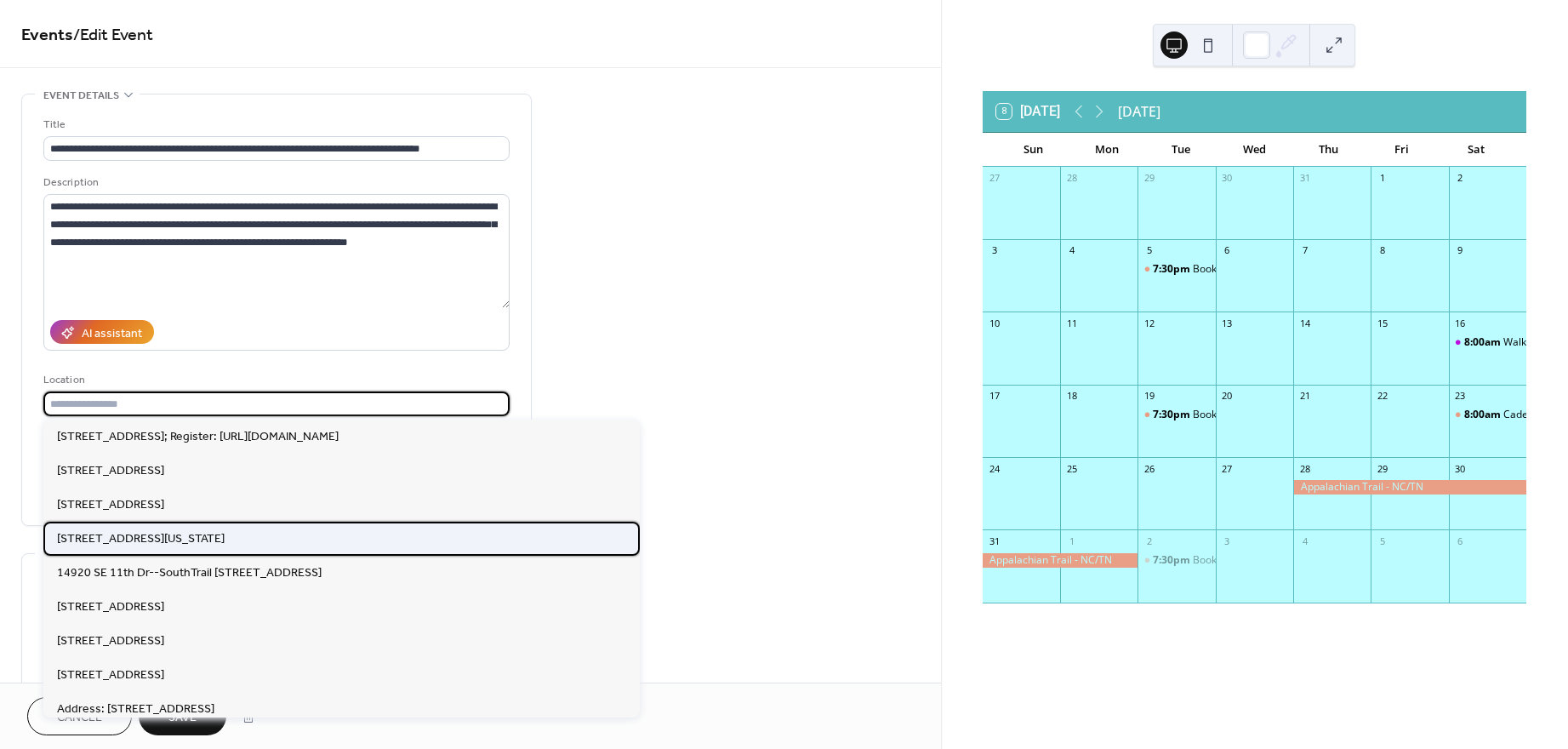 click on "[STREET_ADDRESS][US_STATE]" at bounding box center [140, 538] 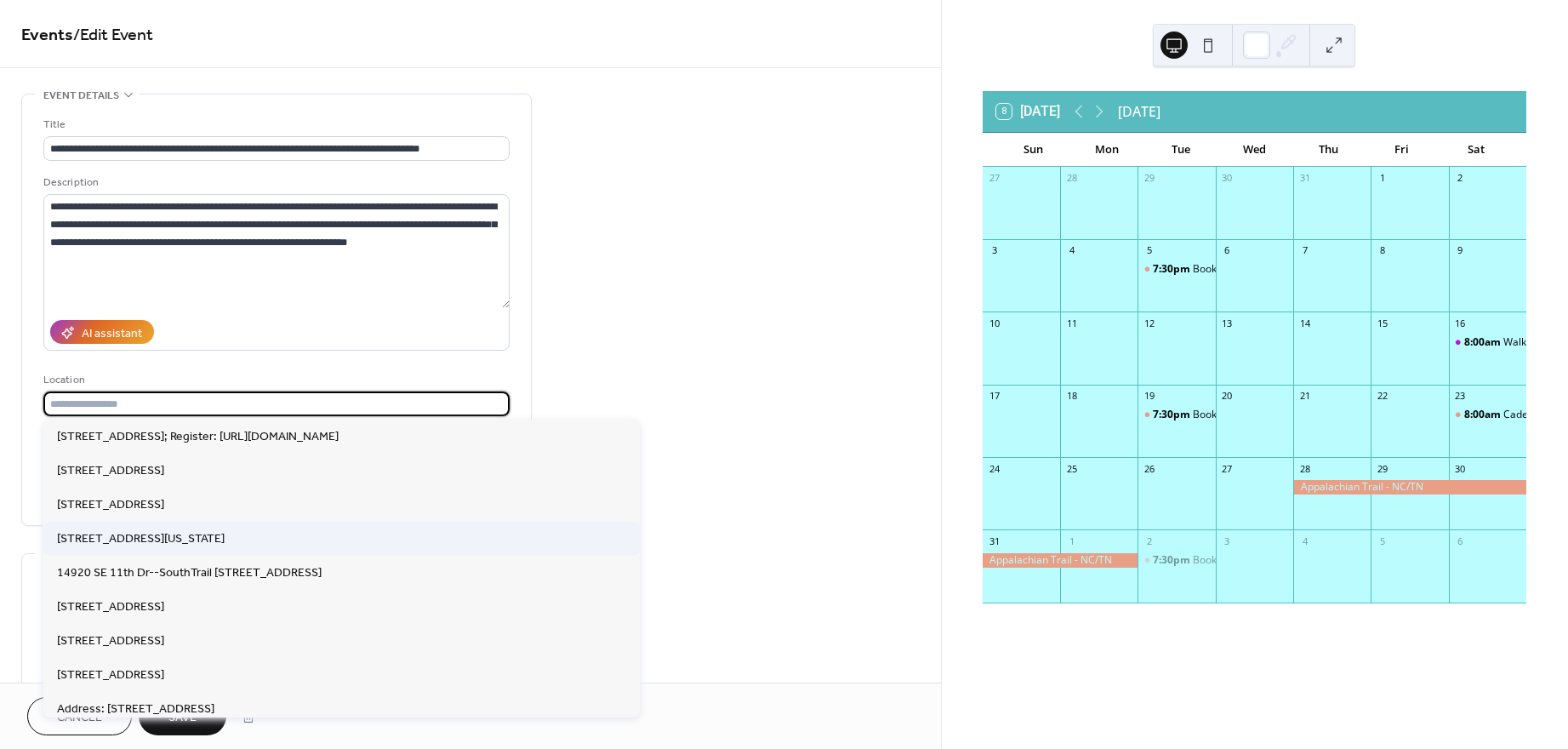 type on "**********" 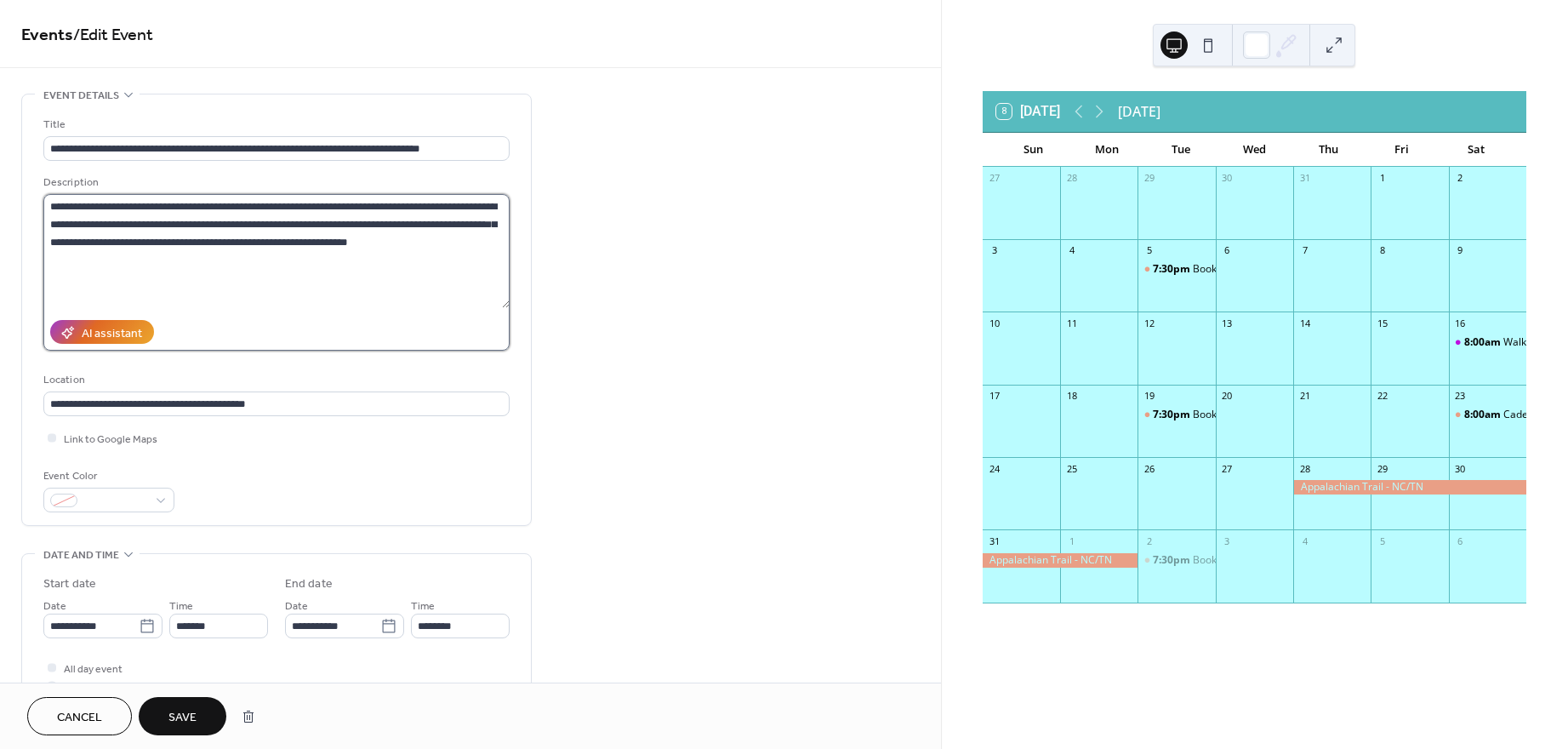 click on "**********" at bounding box center (277, 251) 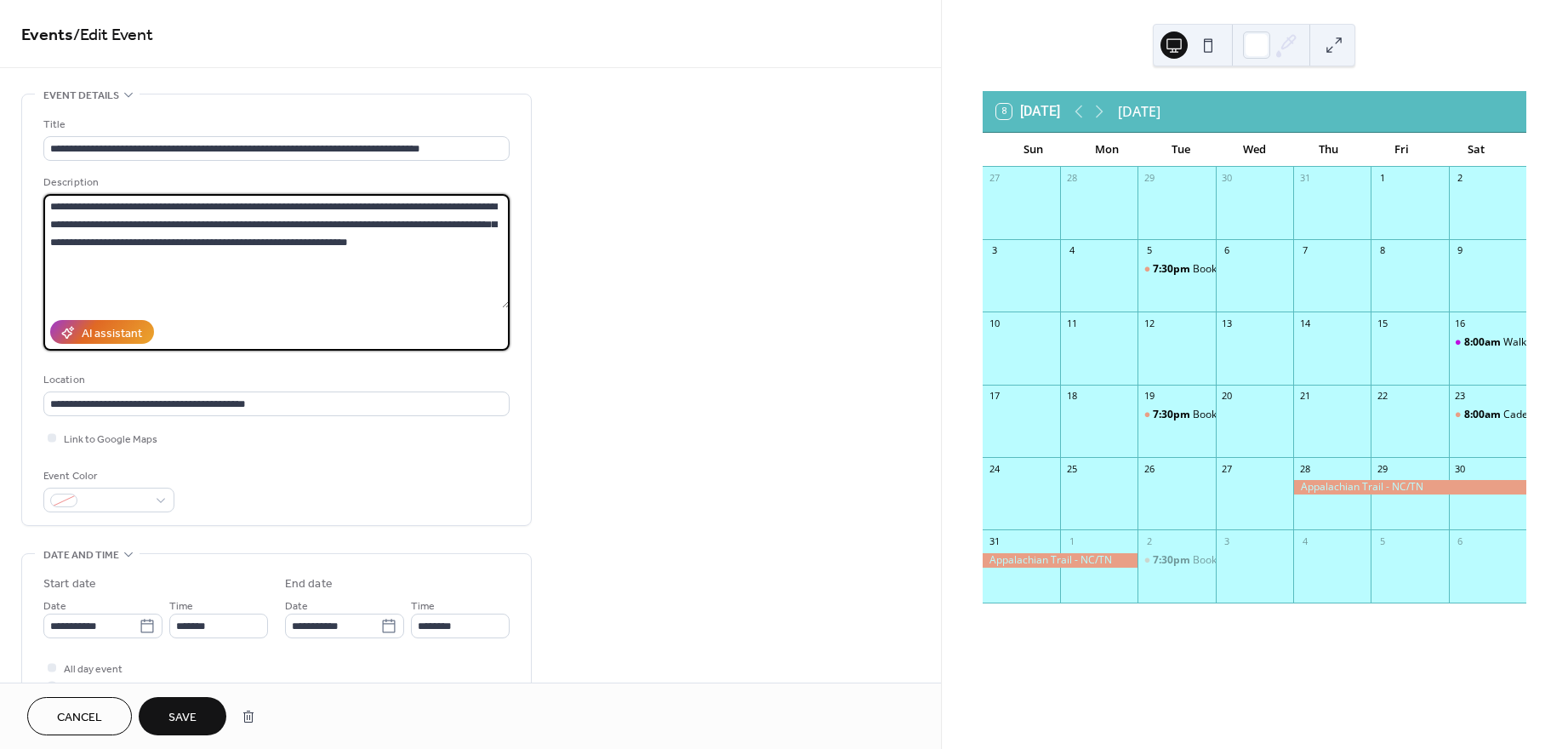 click on "**********" at bounding box center (277, 251) 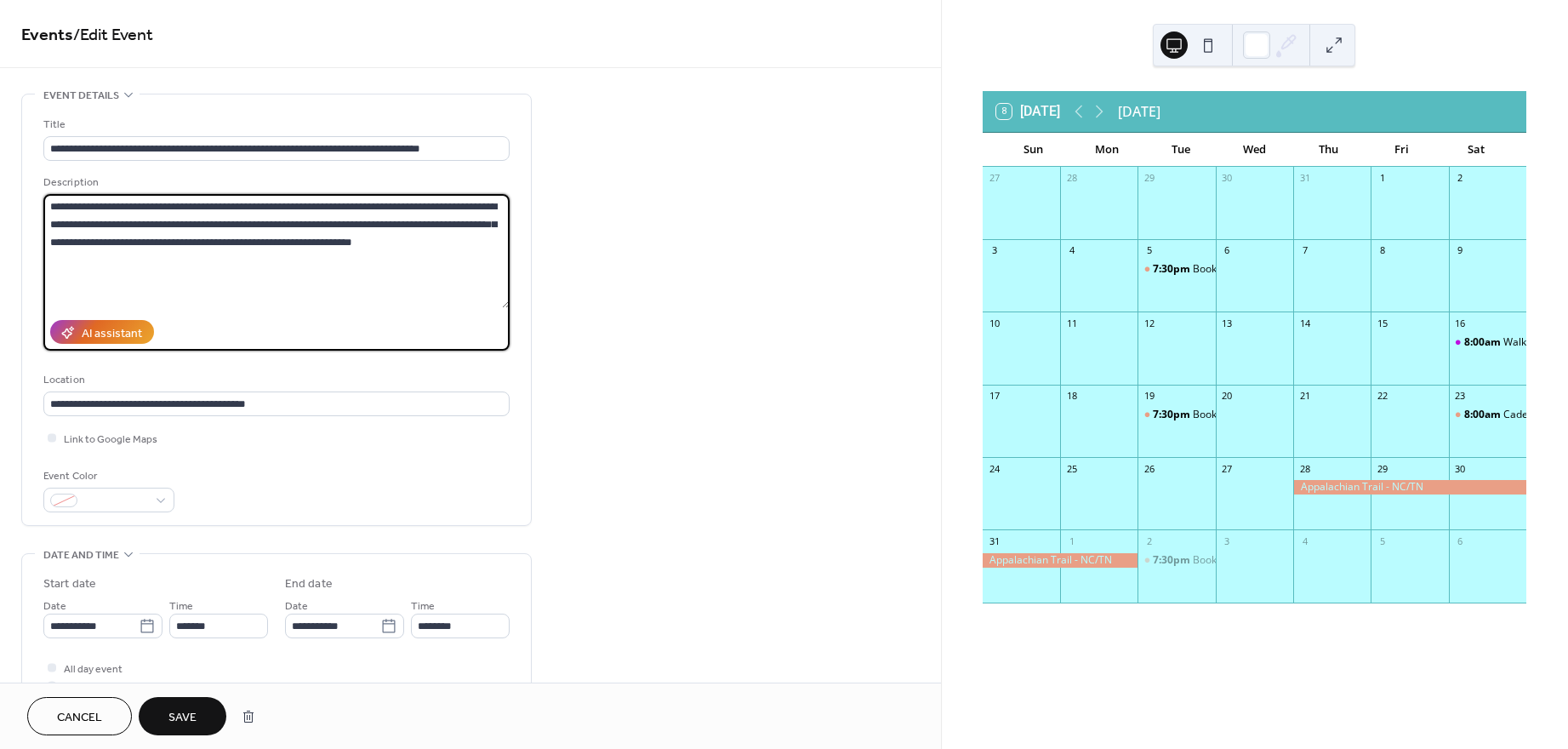 click on "**********" at bounding box center [277, 251] 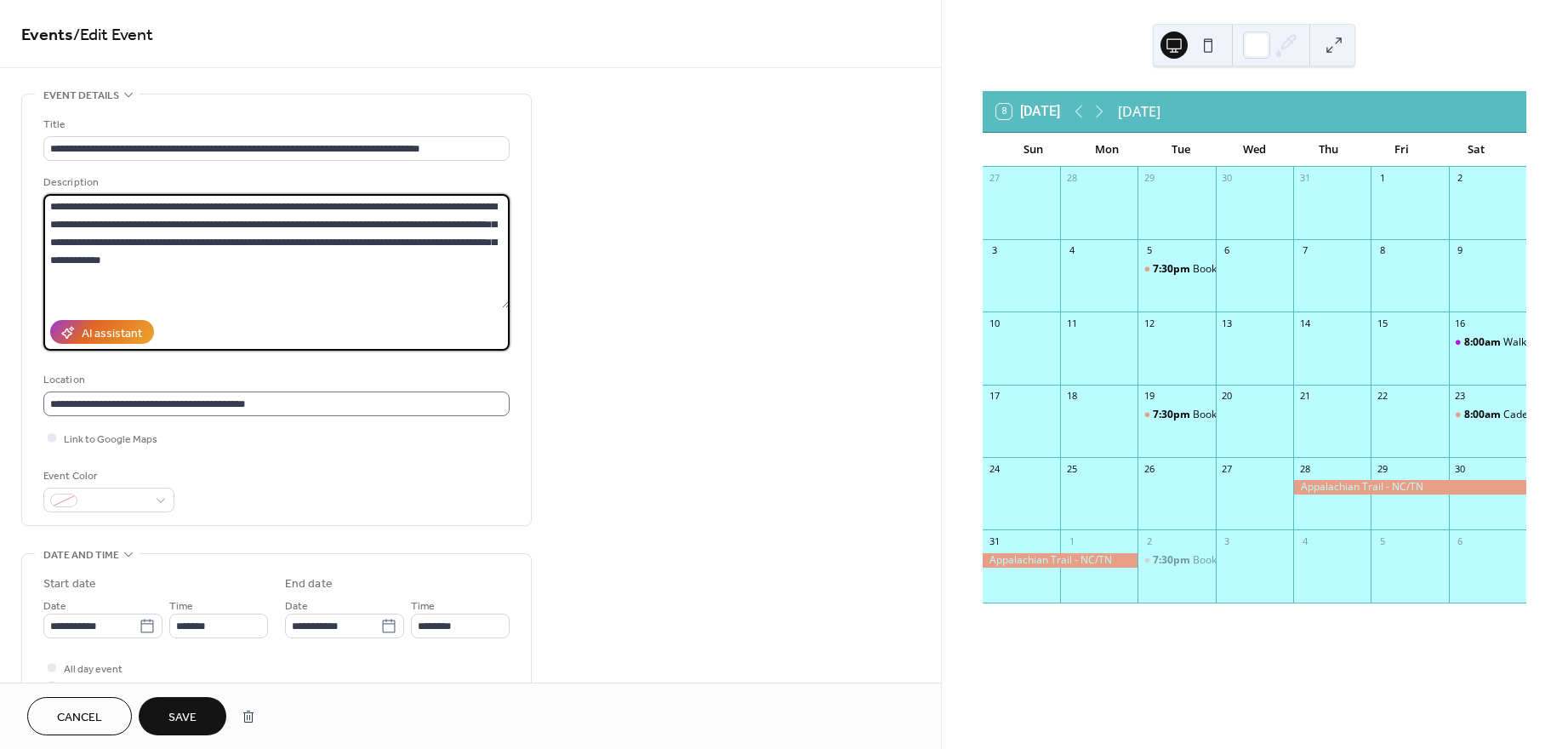 type on "**********" 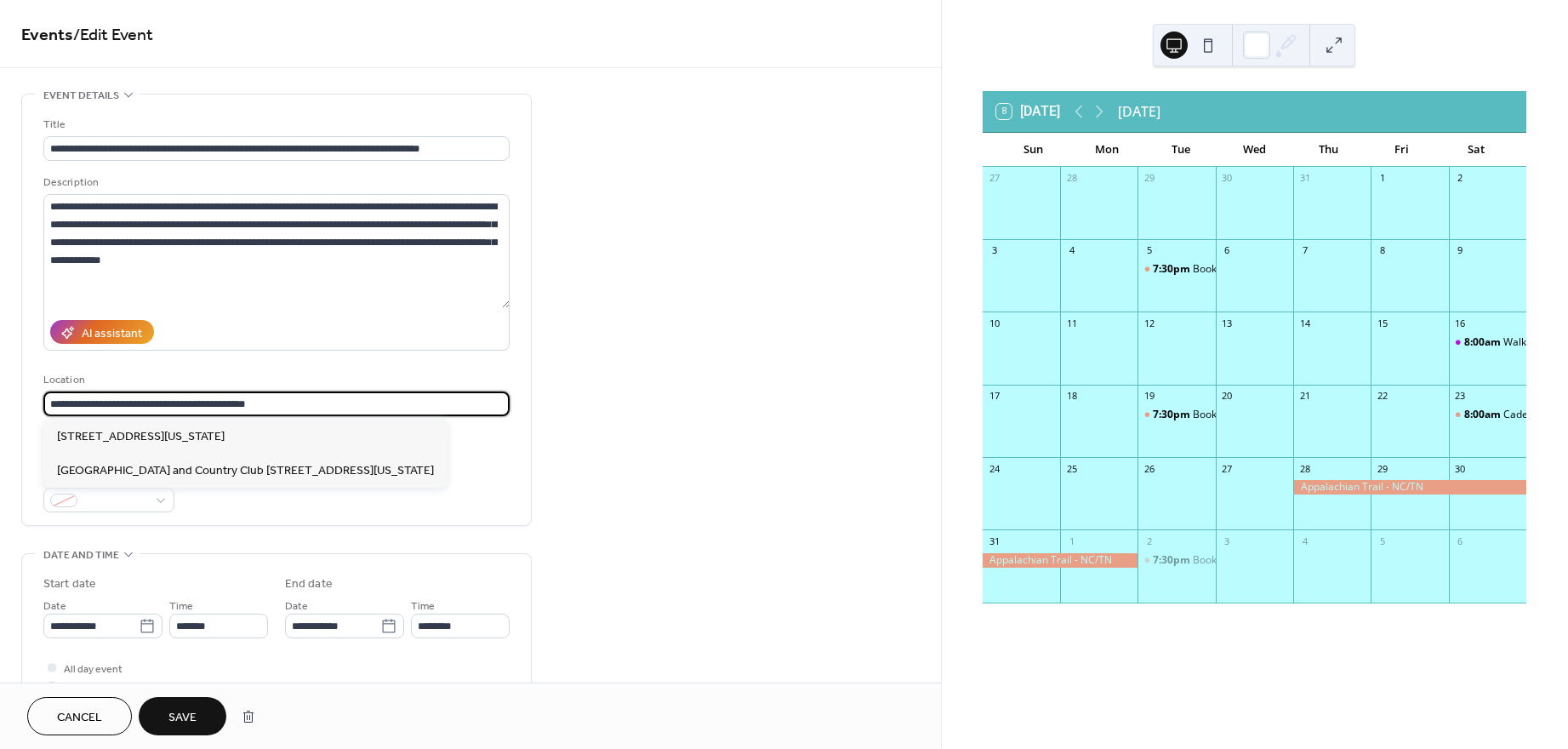 click on "**********" at bounding box center [277, 403] 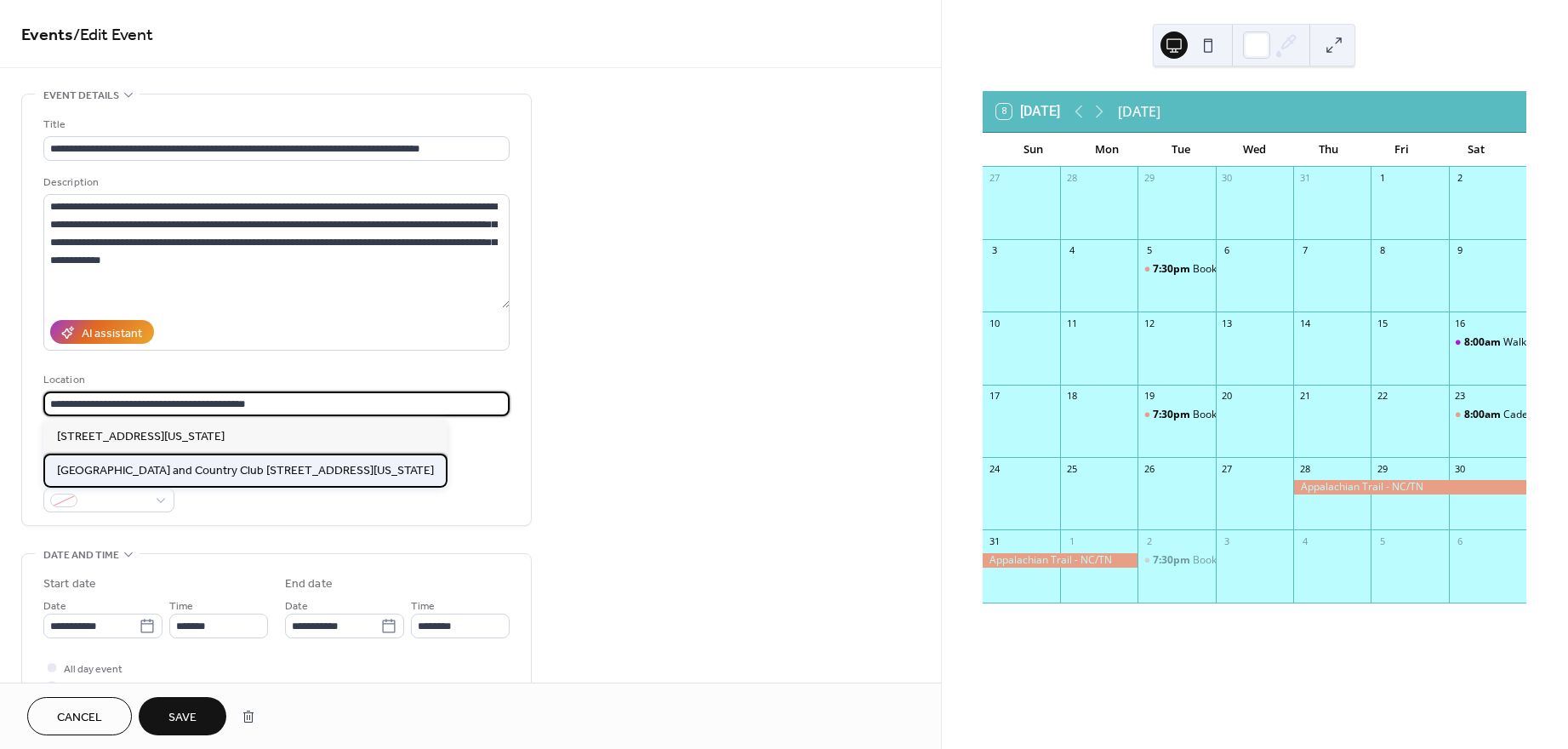 click on "[GEOGRAPHIC_DATA] and Country Club [STREET_ADDRESS][US_STATE]" at bounding box center [245, 470] 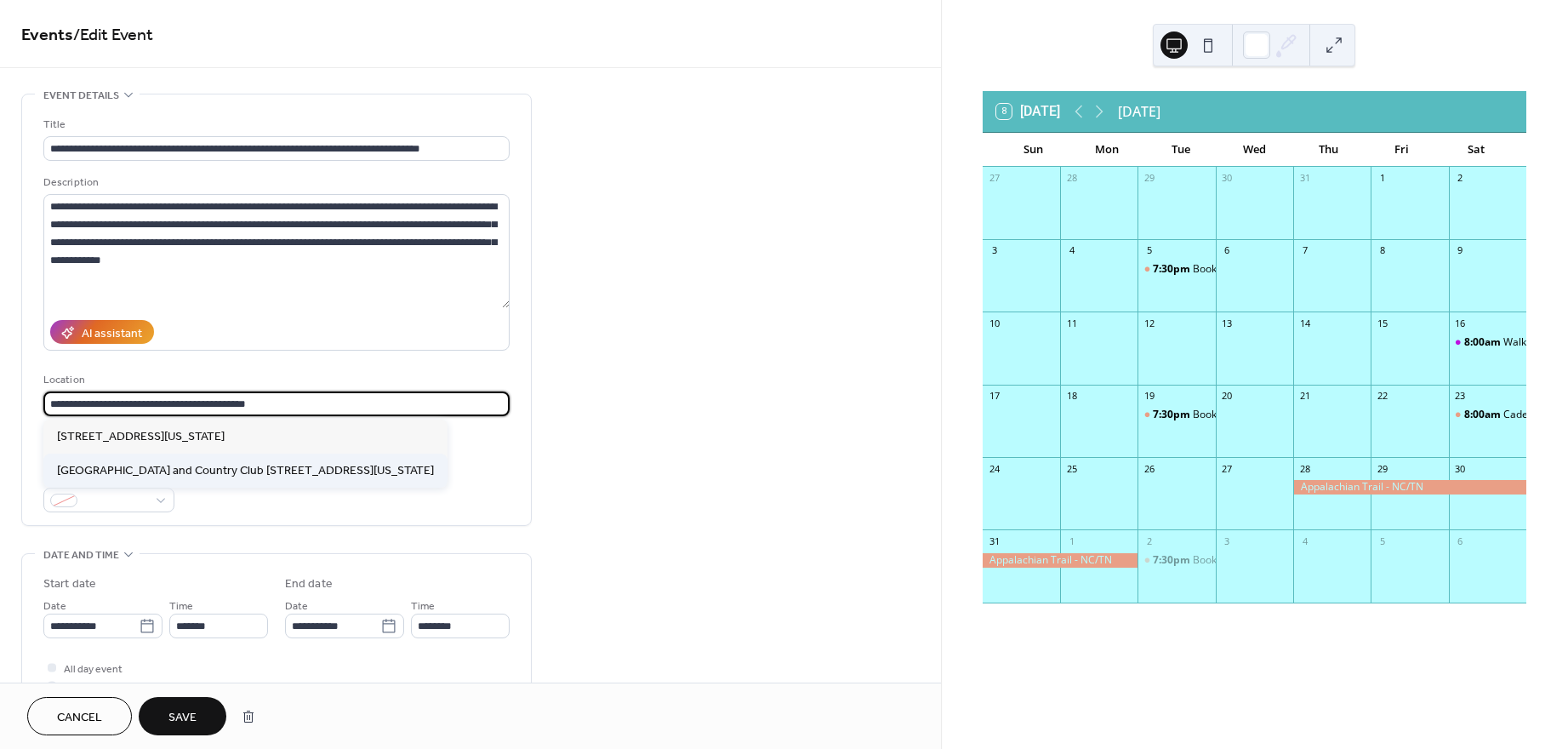 type on "**********" 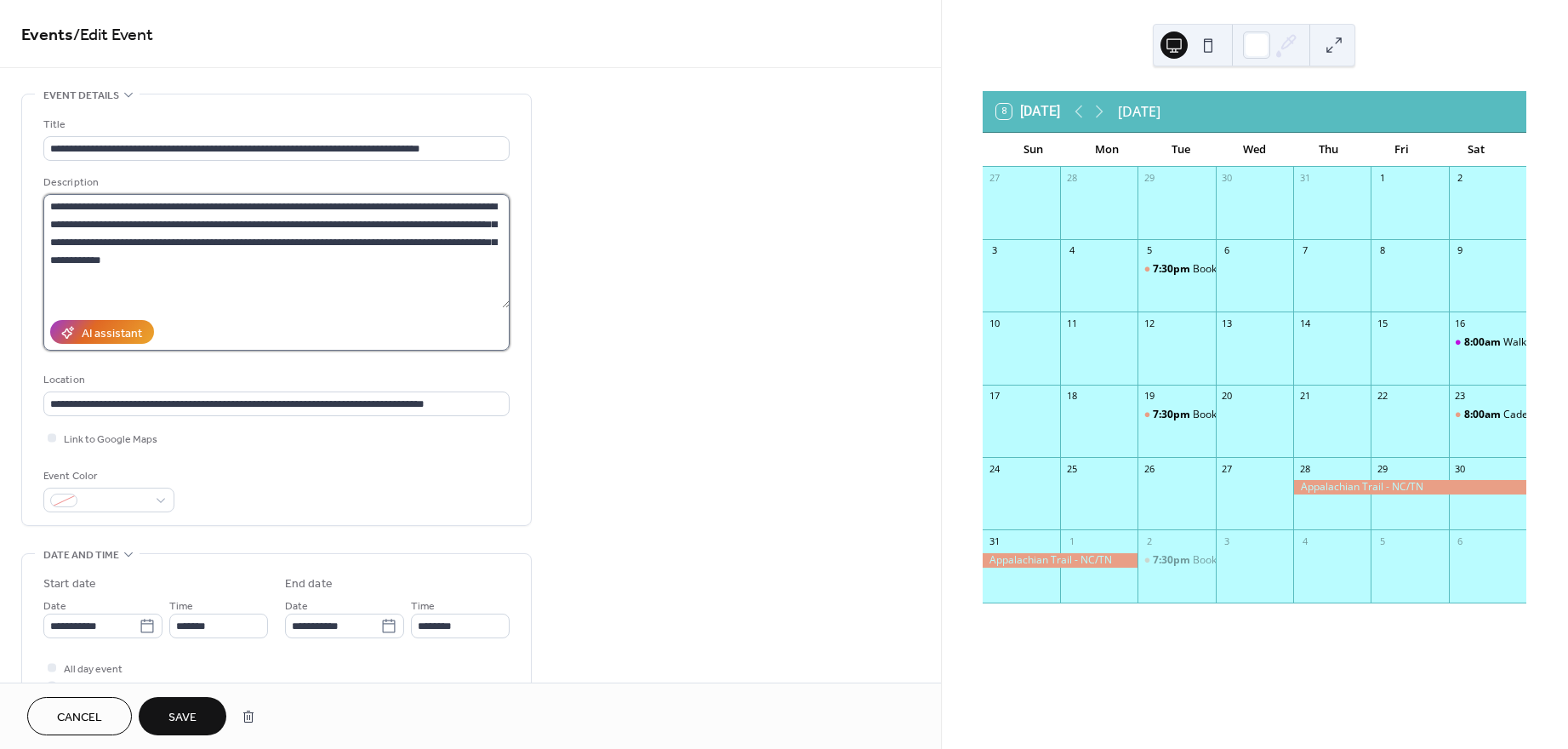 click on "**********" at bounding box center [277, 251] 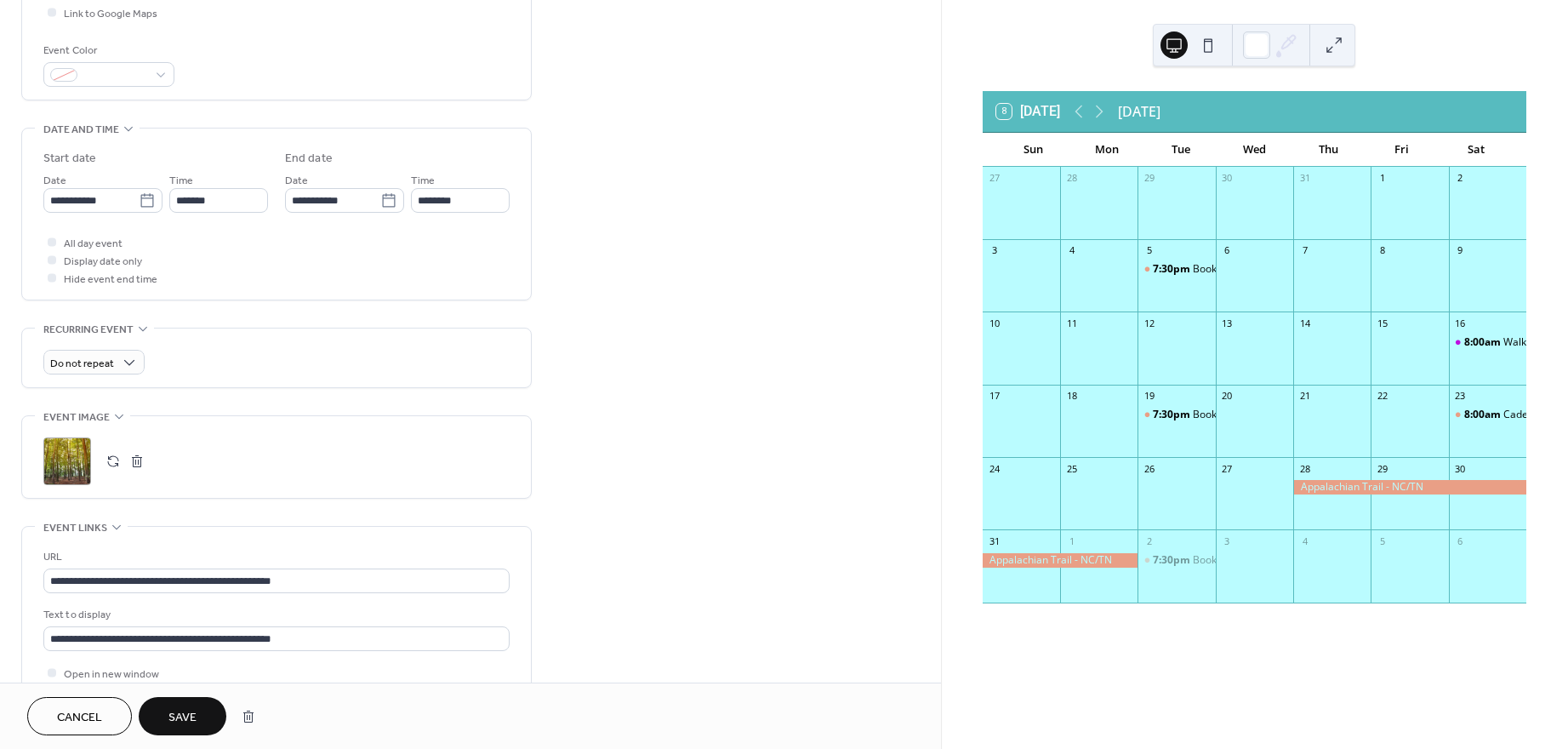 scroll, scrollTop: 596, scrollLeft: 0, axis: vertical 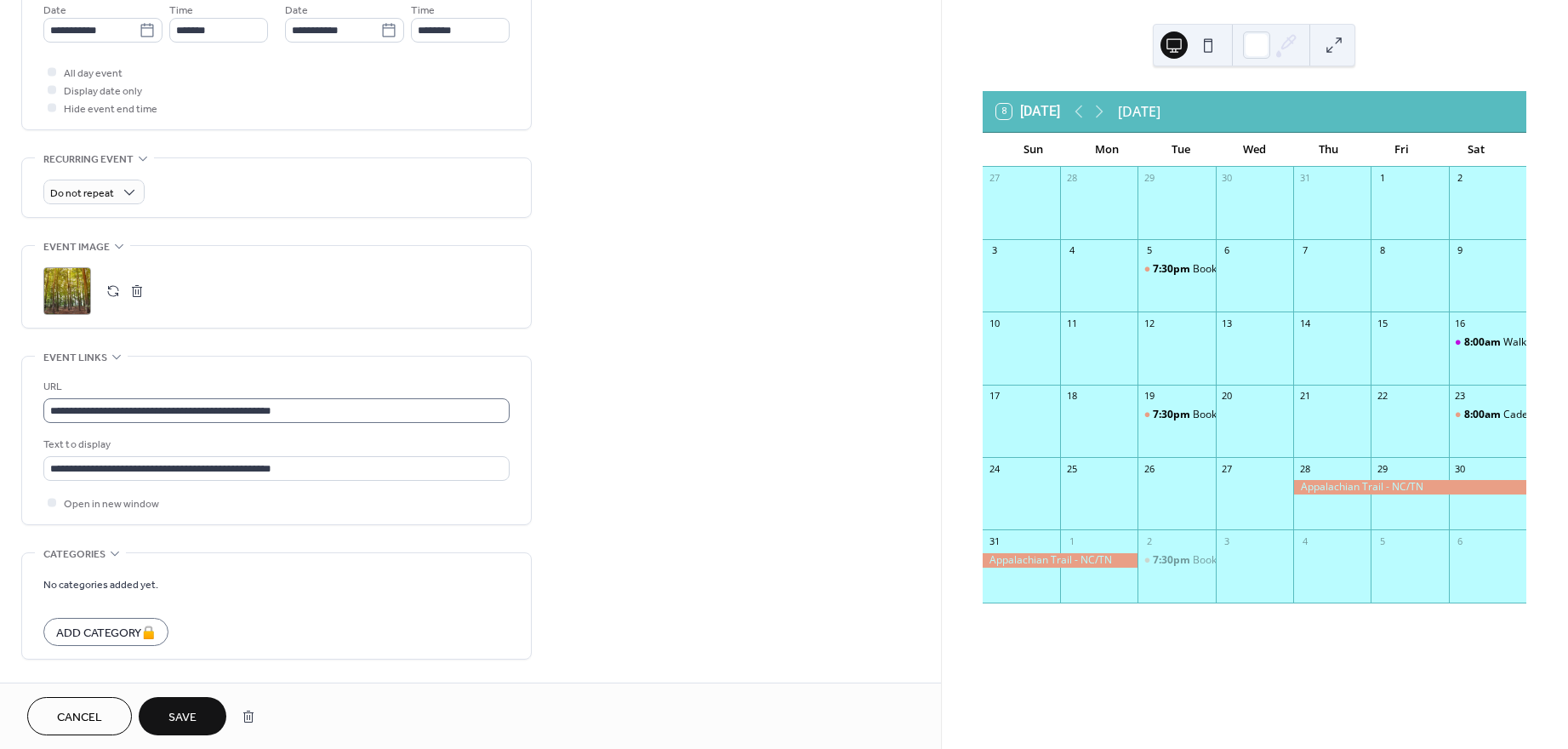 type on "**********" 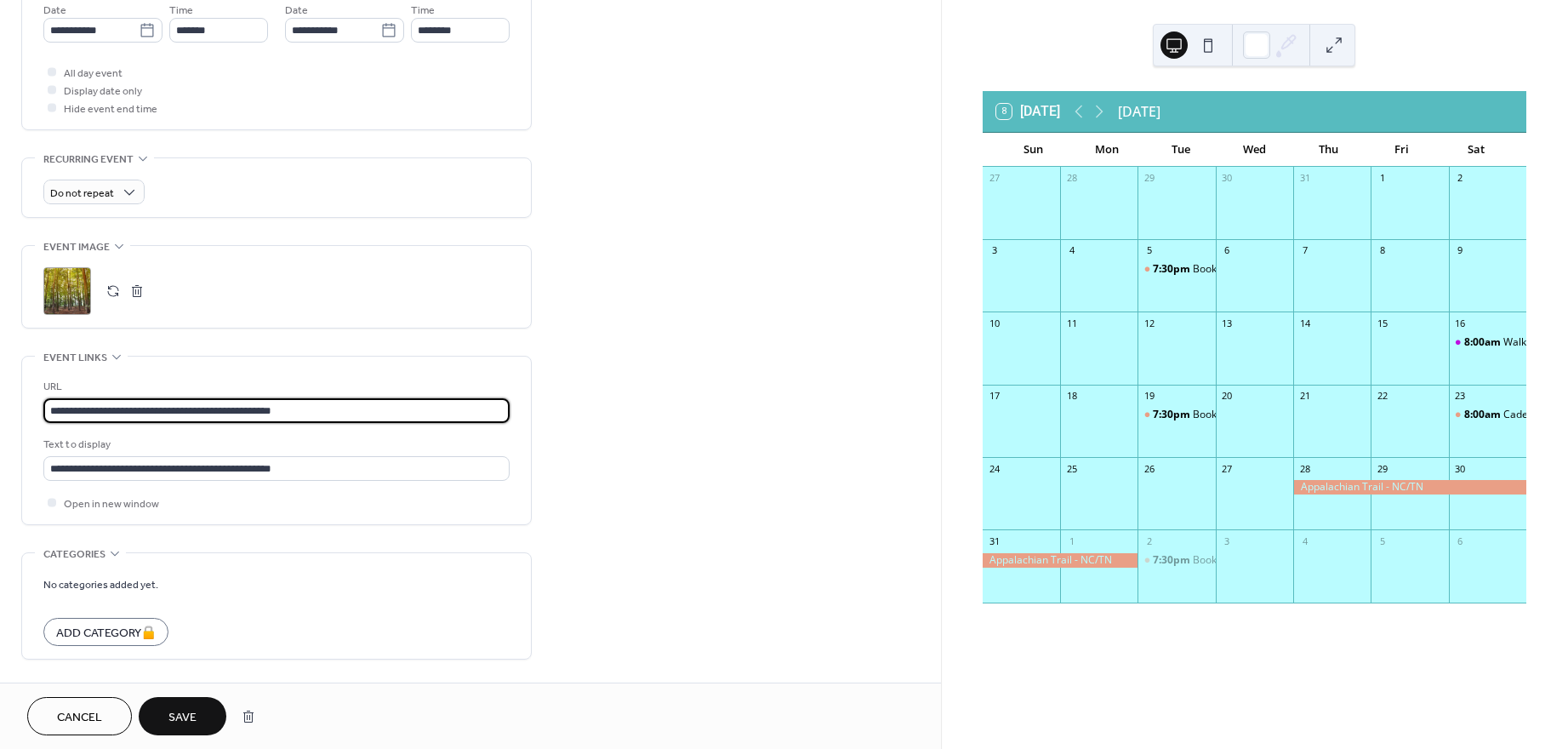 drag, startPoint x: 340, startPoint y: 409, endPoint x: -71, endPoint y: 406, distance: 411.01095 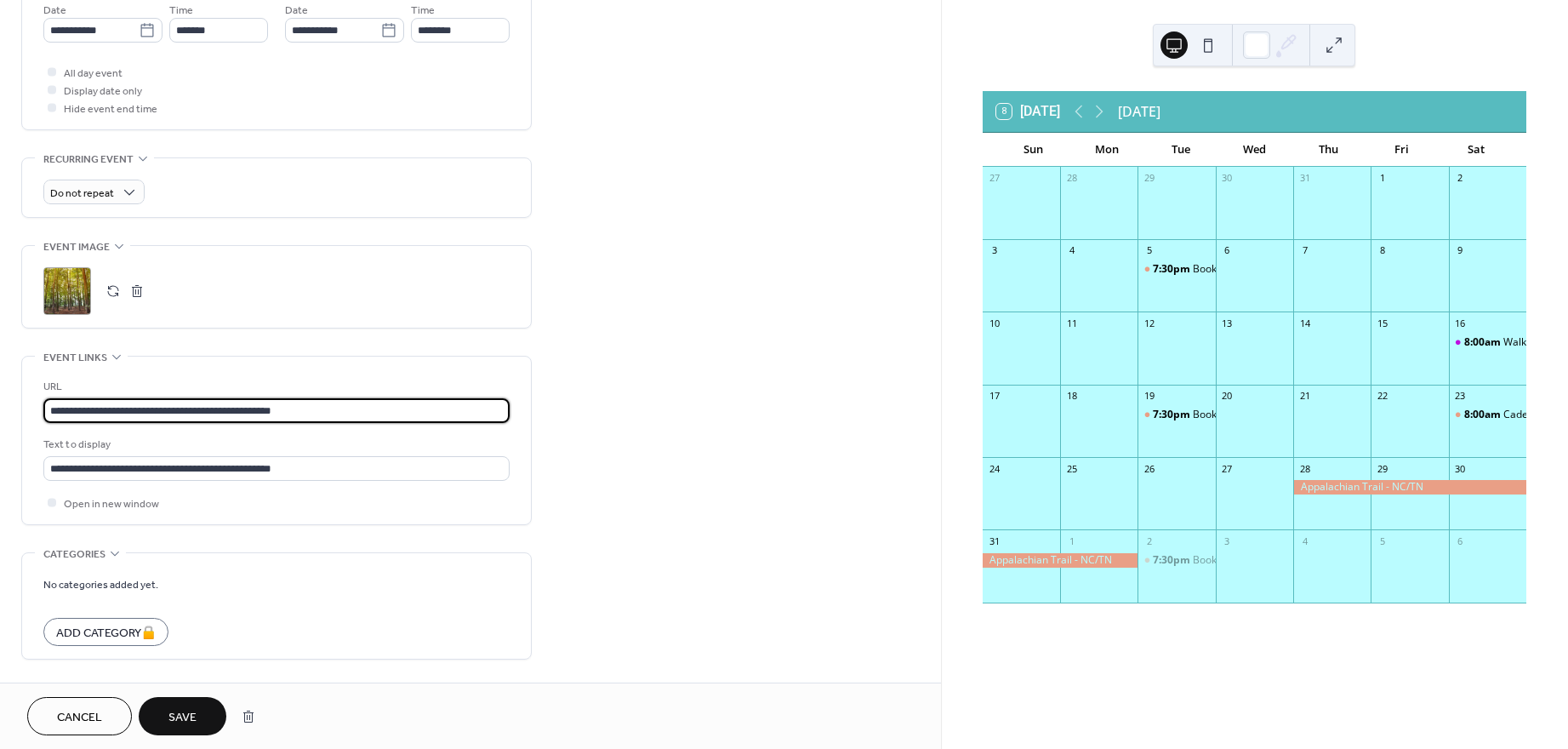 paste 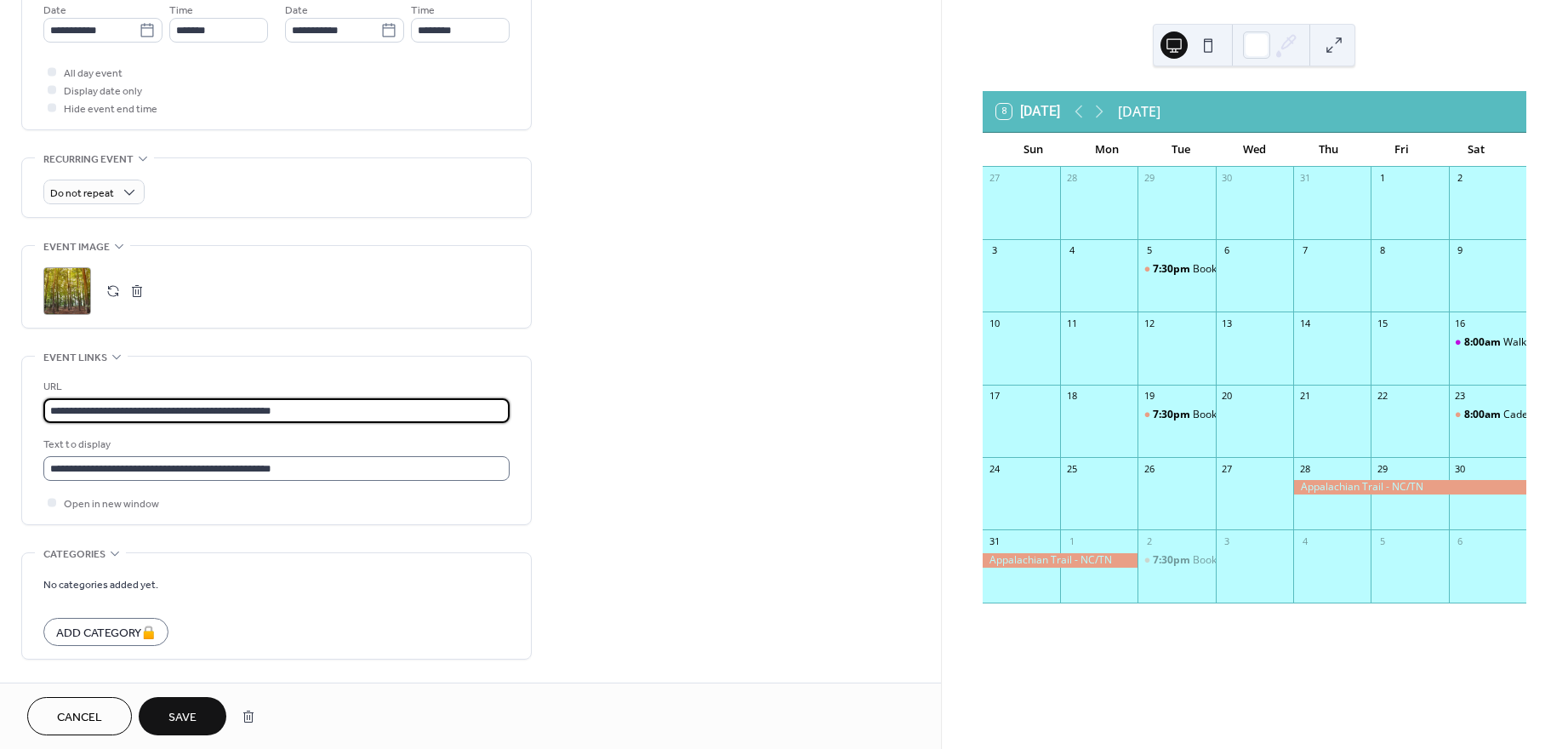 type on "**********" 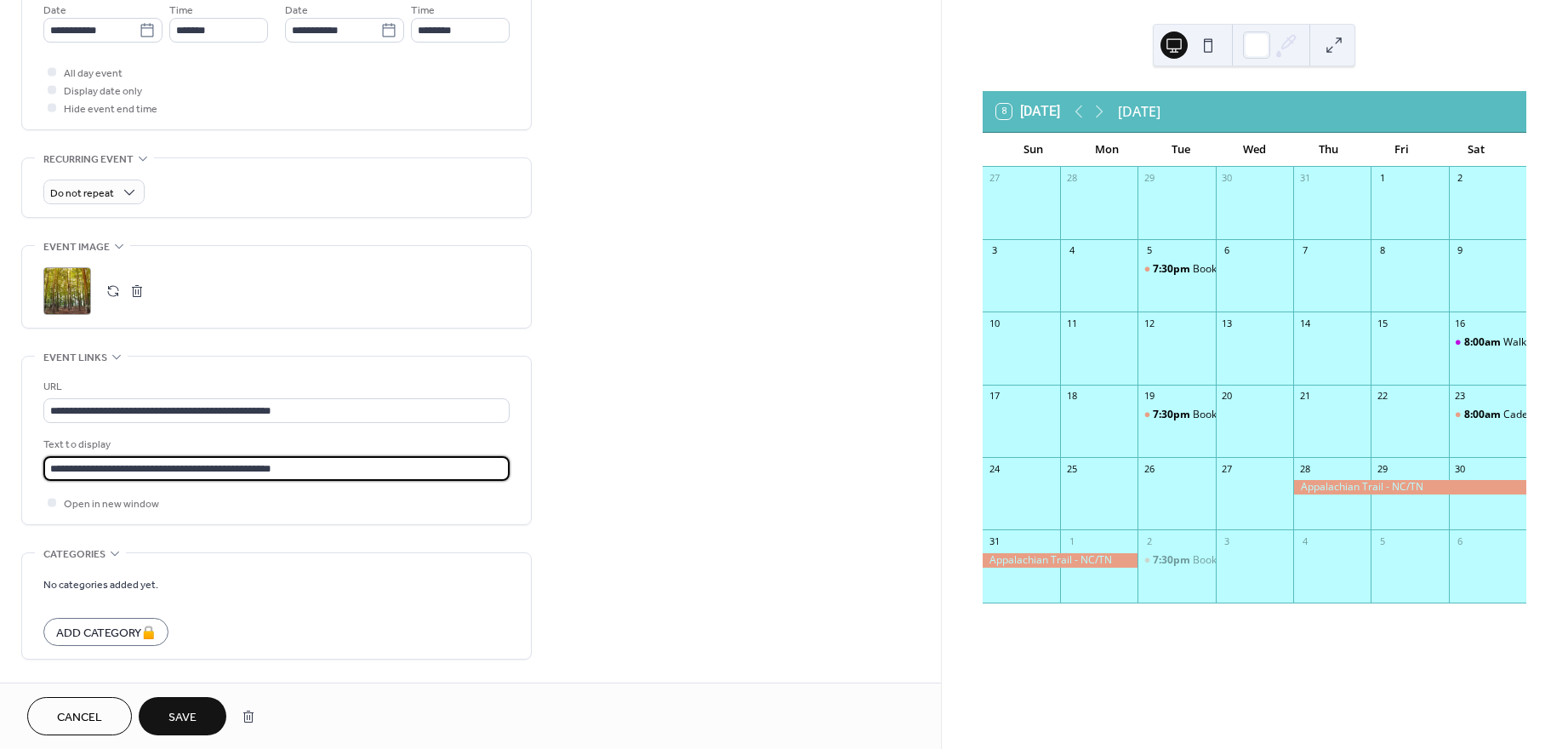 drag, startPoint x: 322, startPoint y: 465, endPoint x: -43, endPoint y: 471, distance: 365.04931 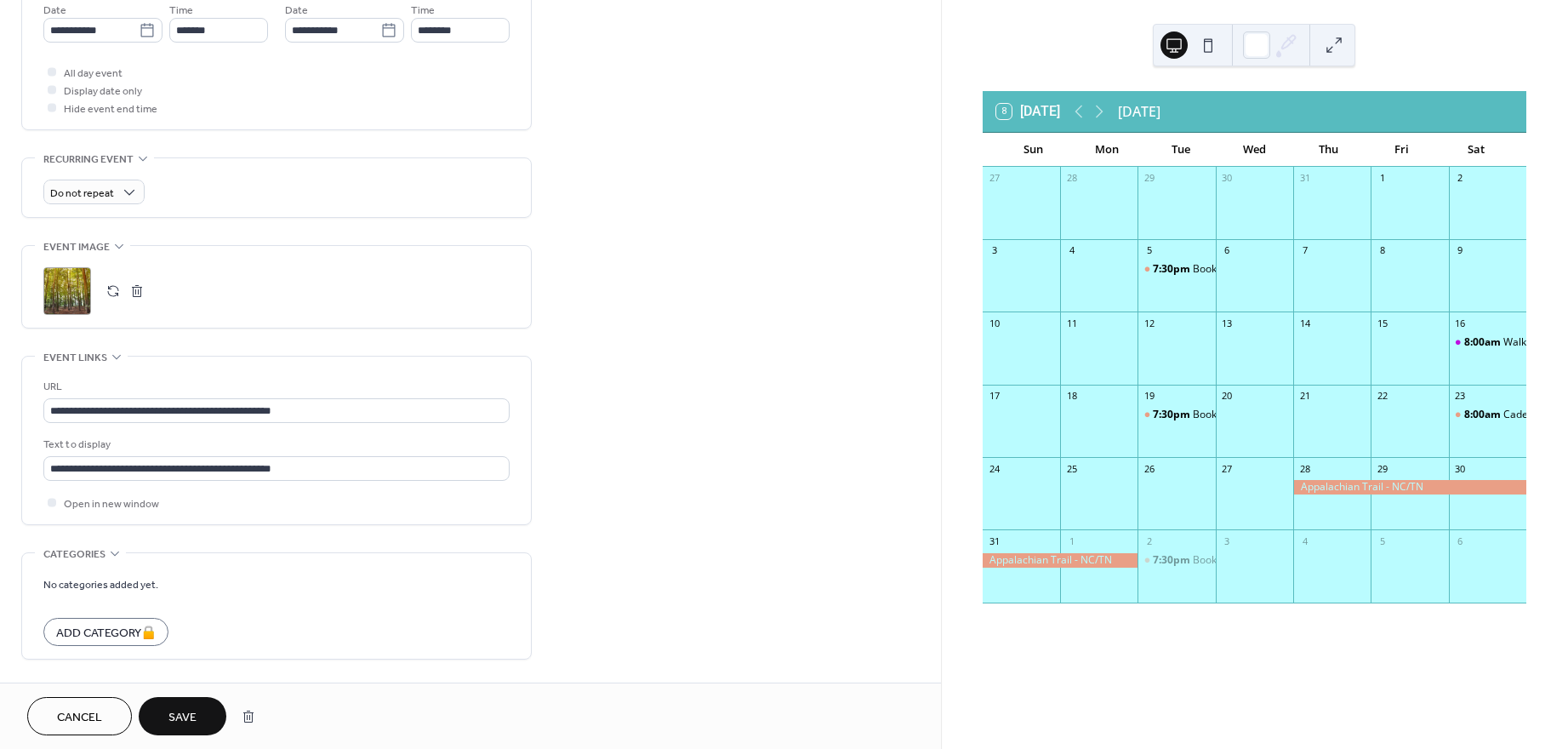 click on "Save" at bounding box center [182, 718] 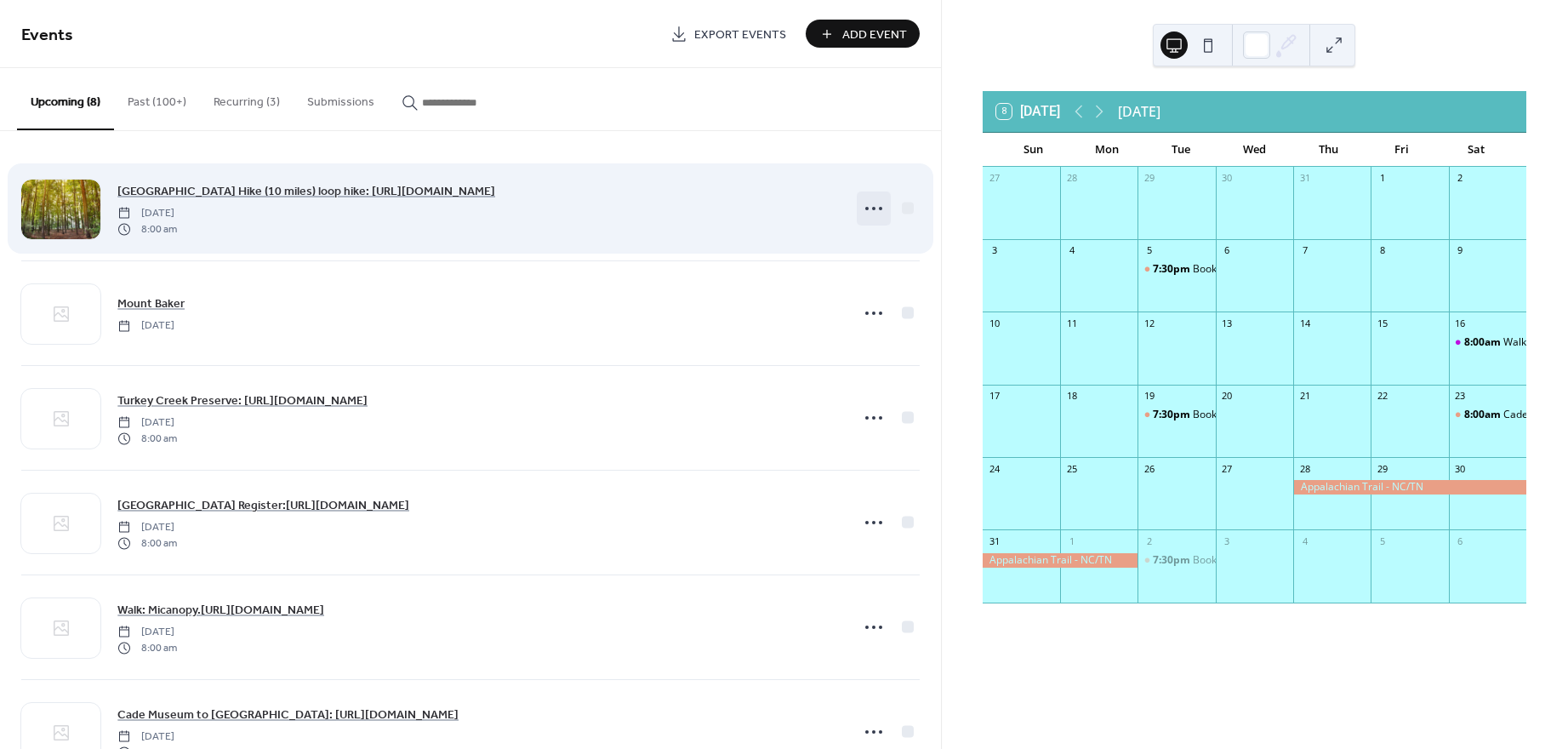 click 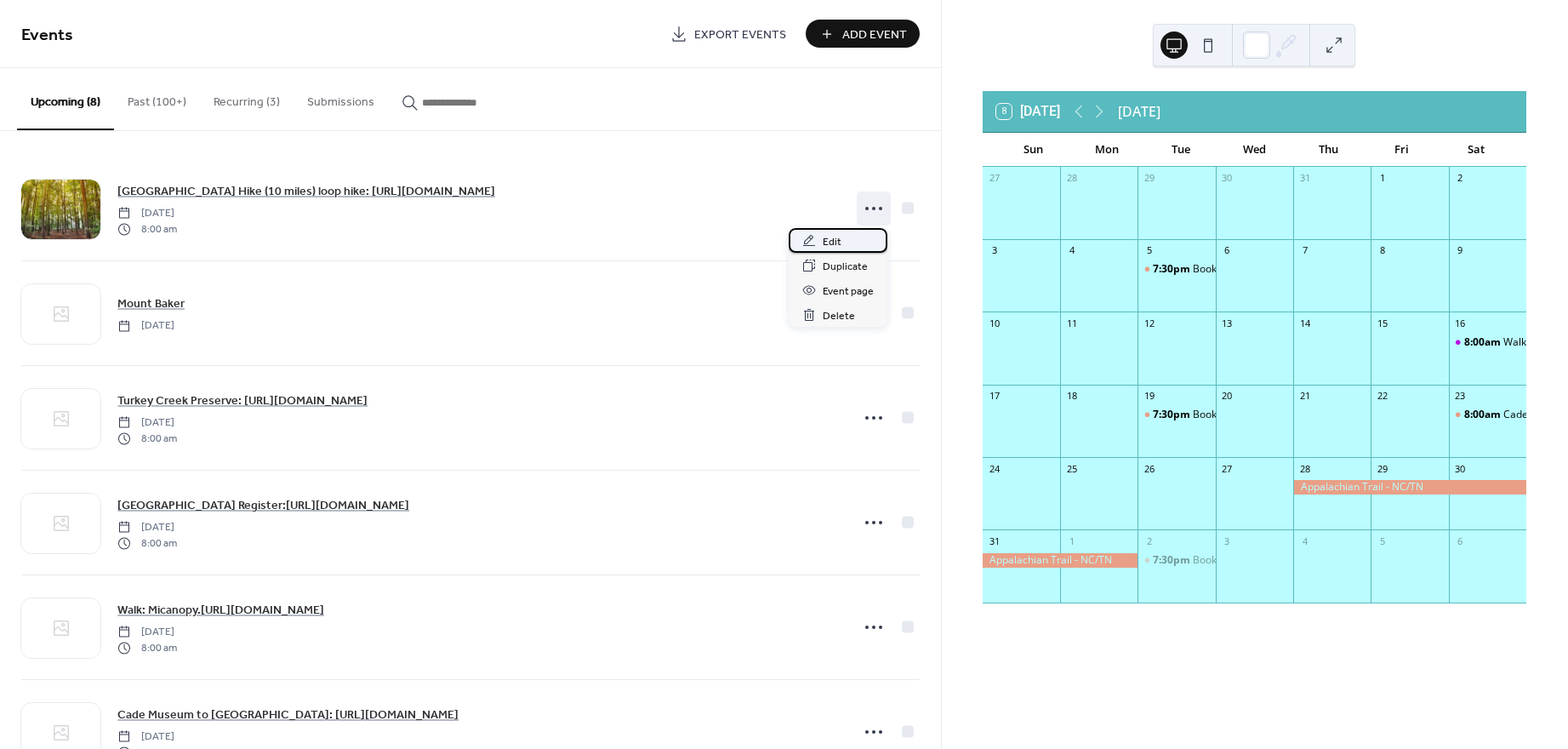 click on "Edit" at bounding box center [832, 242] 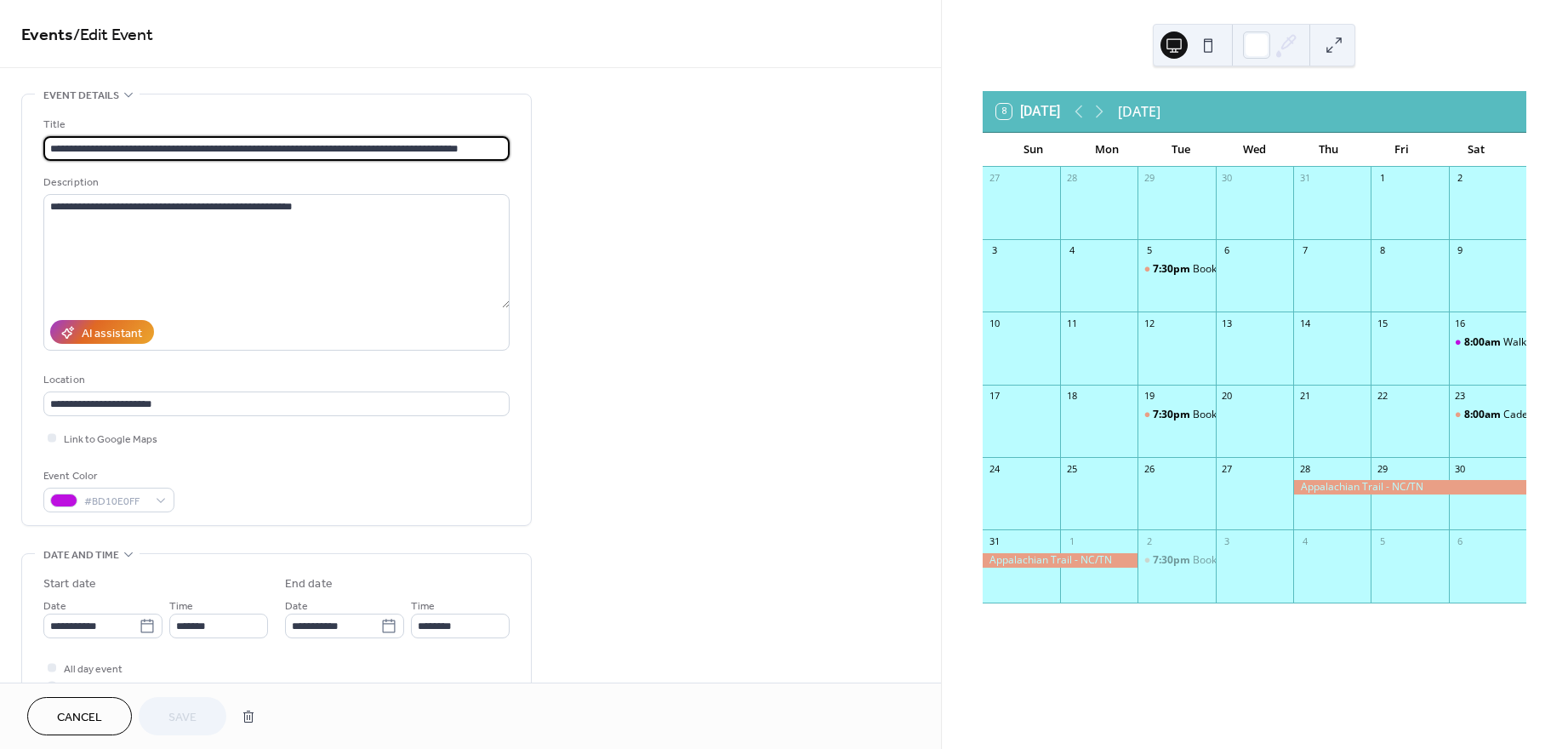 scroll, scrollTop: 0, scrollLeft: 8, axis: horizontal 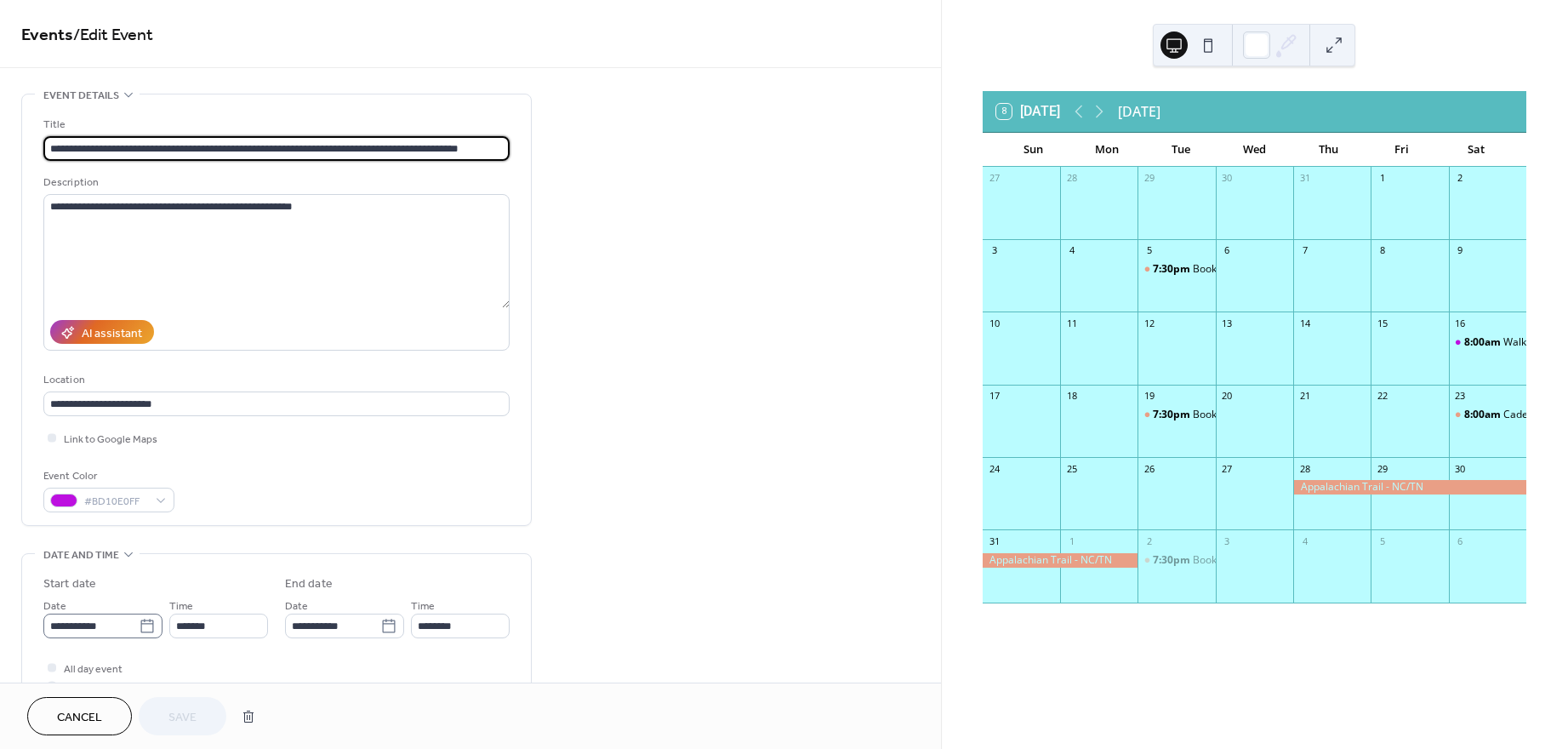 click 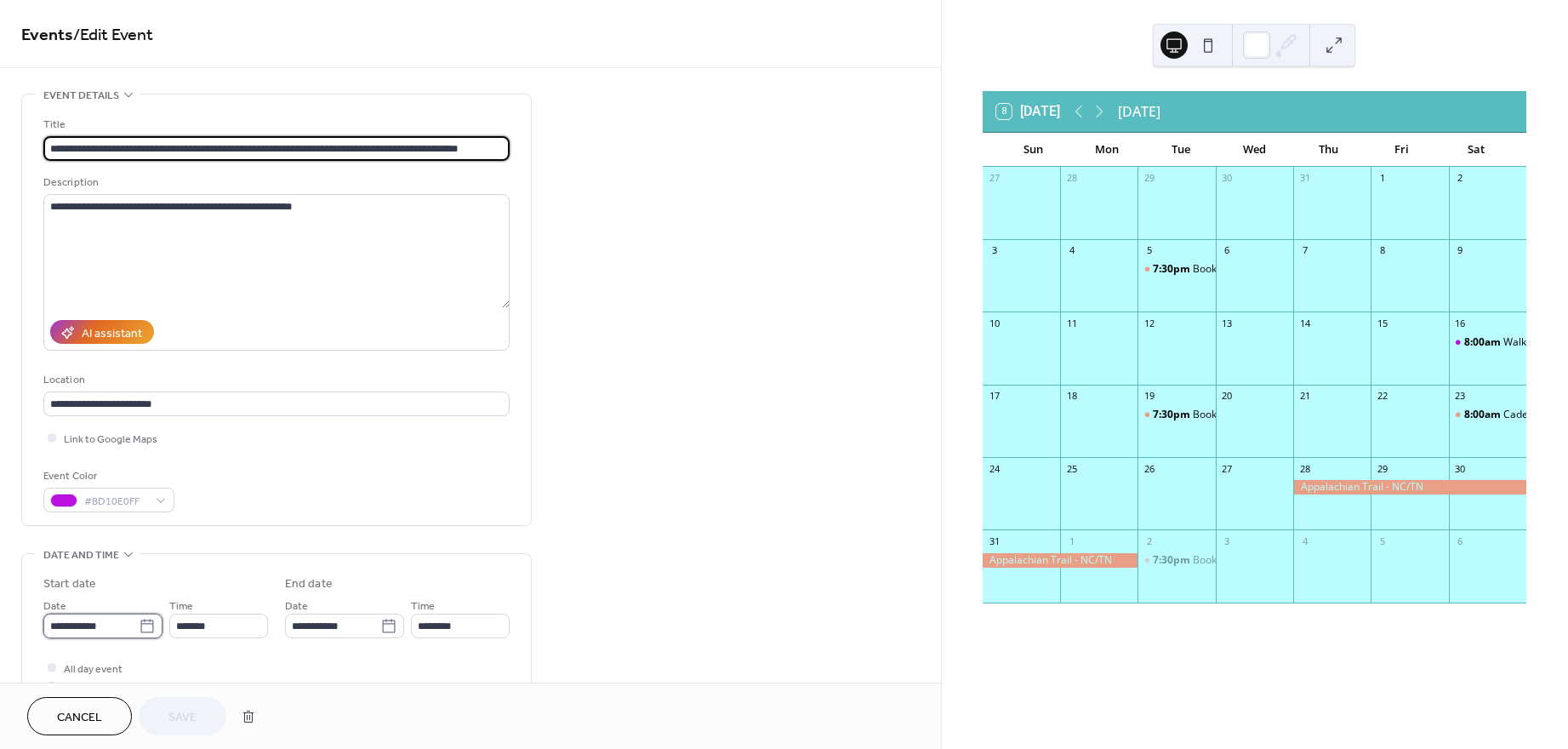 click on "**********" at bounding box center [91, 626] 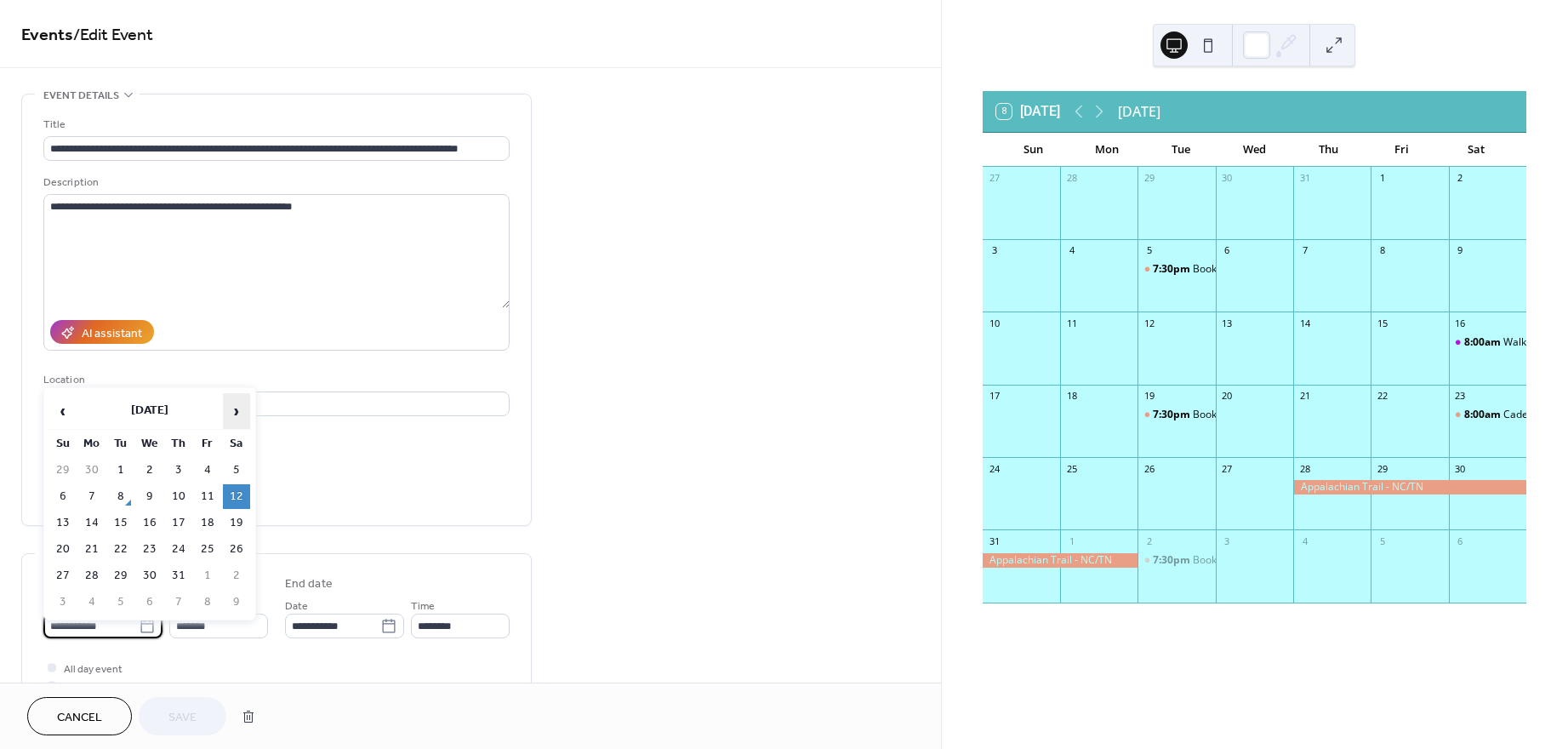 click on "›" at bounding box center (237, 411) 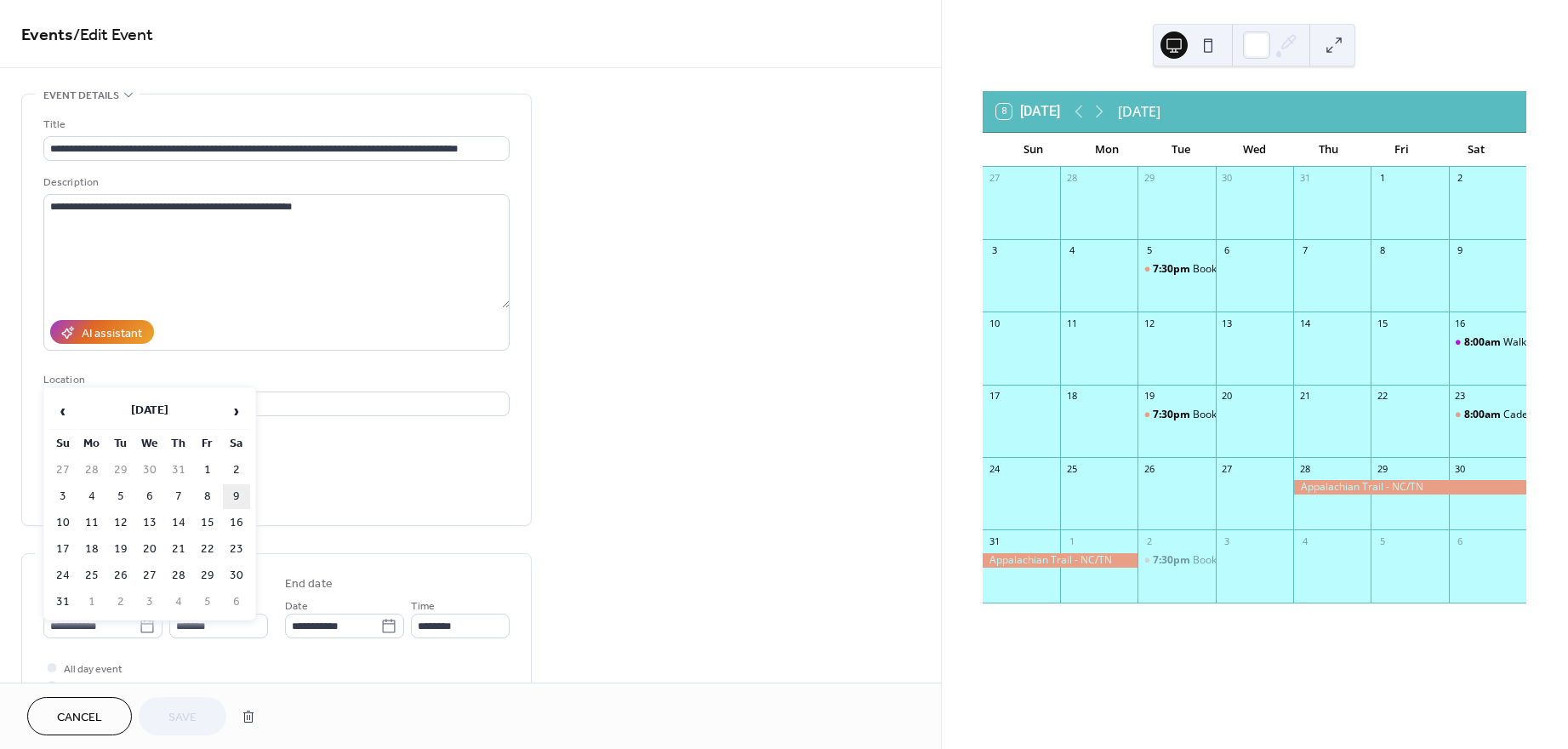 click on "9" at bounding box center (237, 496) 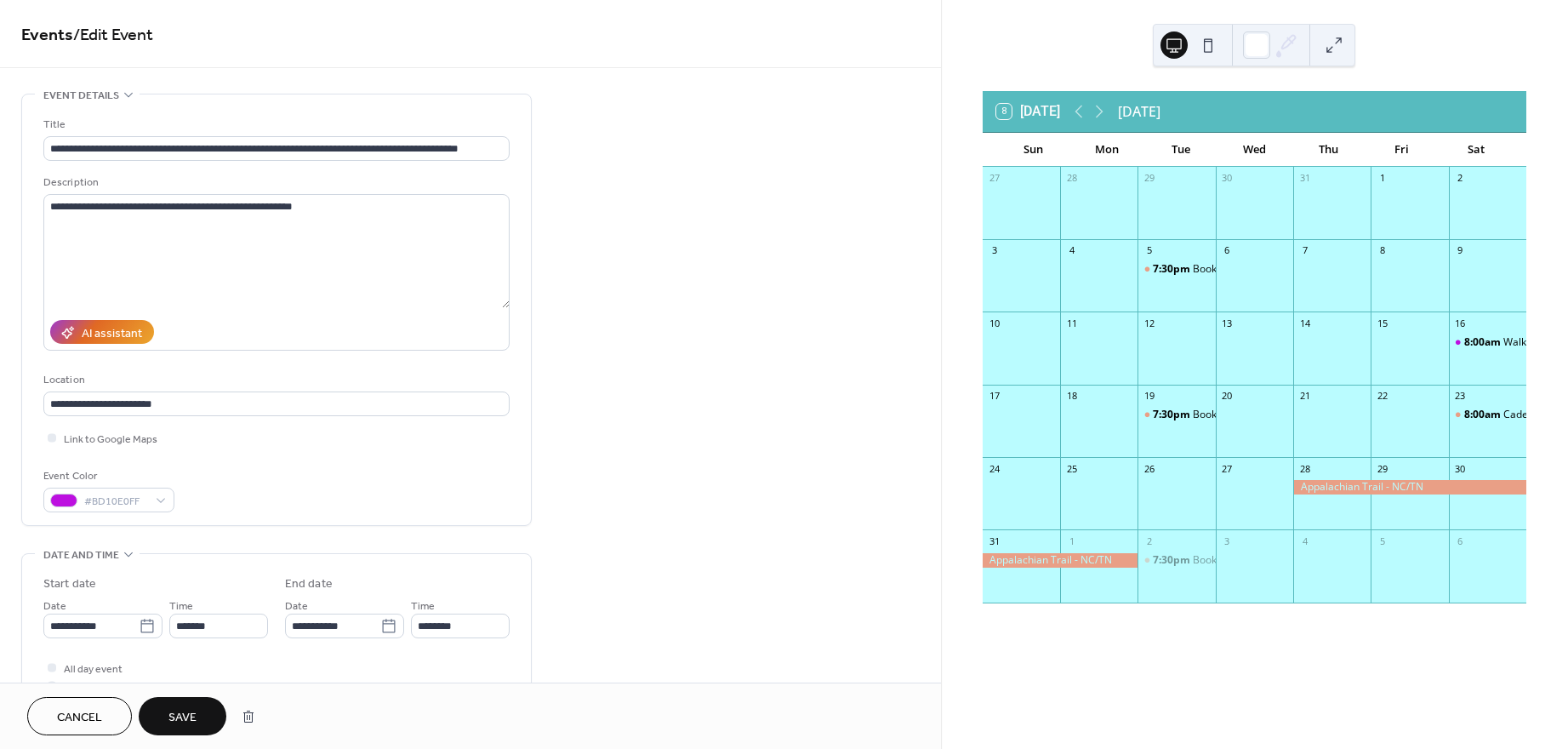 click on "Cancel" at bounding box center (79, 718) 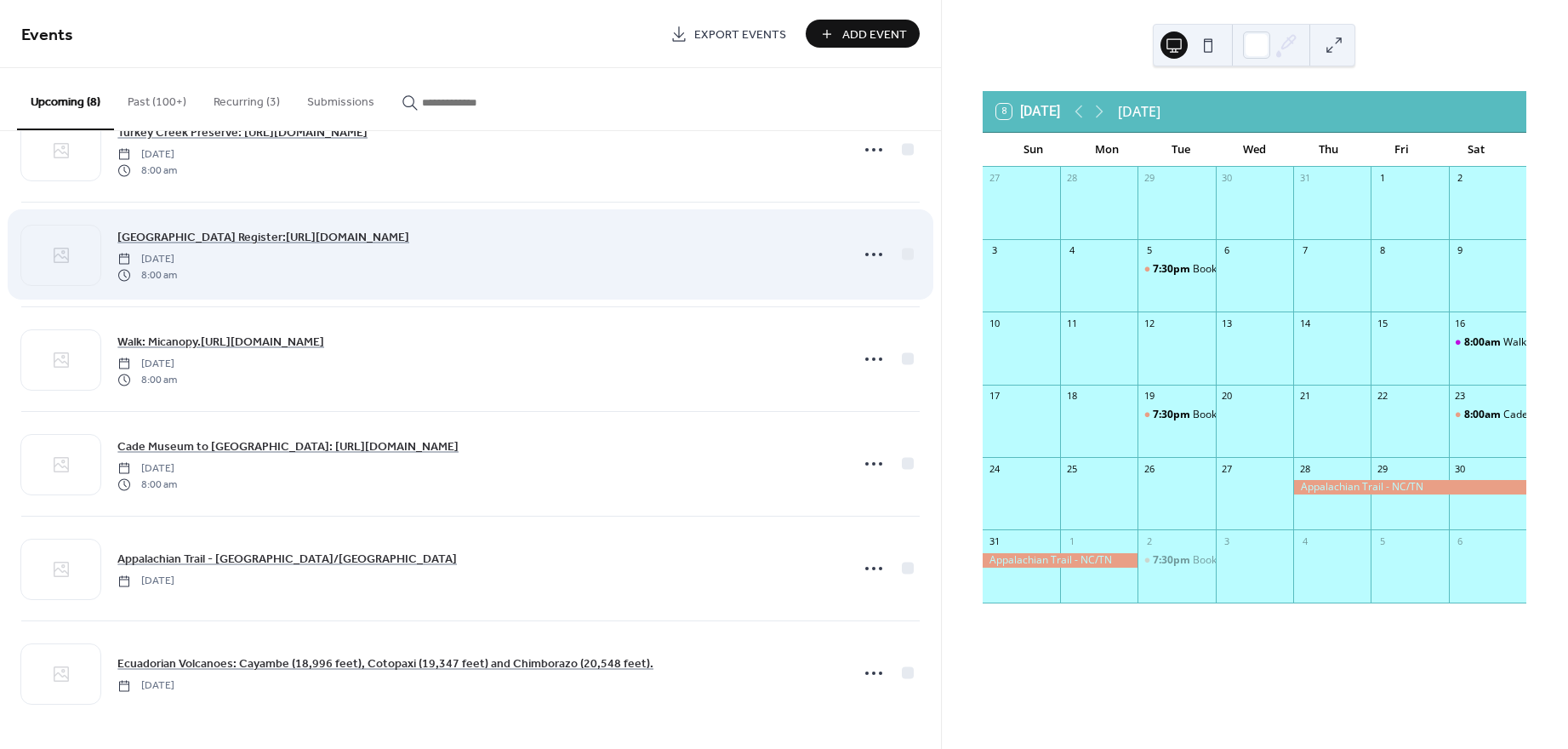 scroll, scrollTop: 0, scrollLeft: 0, axis: both 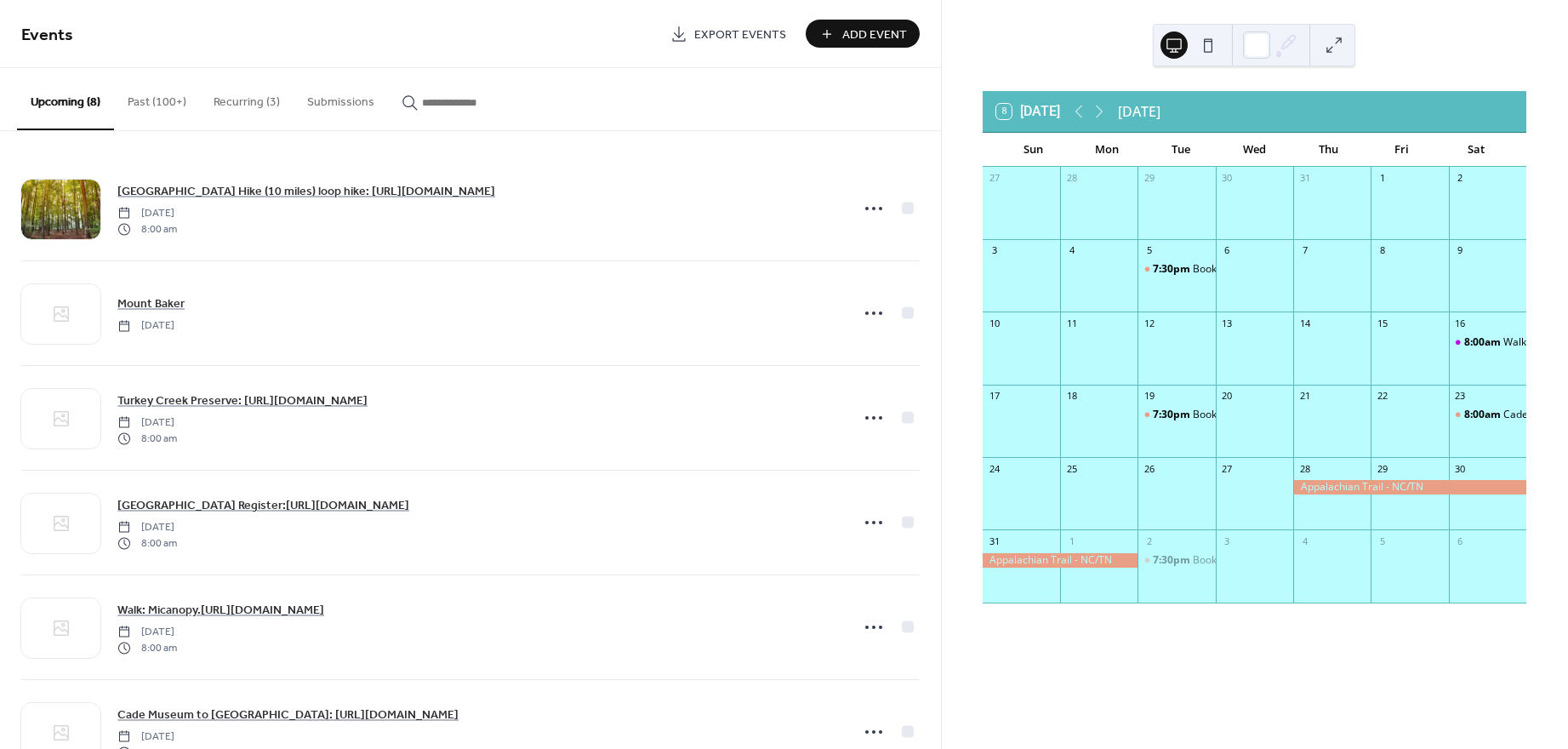 click on "Upcoming  (8)" at bounding box center (66, 99) 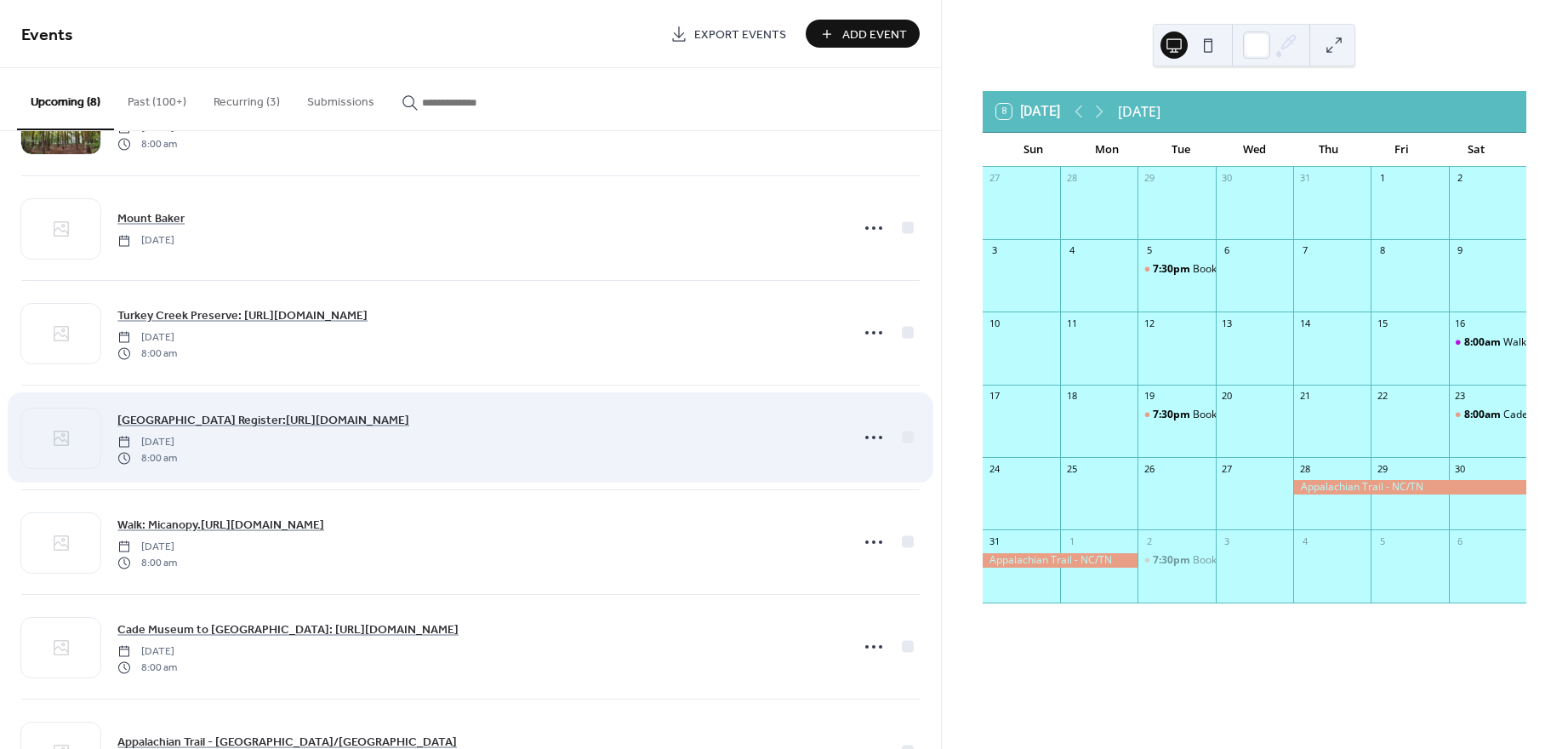scroll, scrollTop: 0, scrollLeft: 0, axis: both 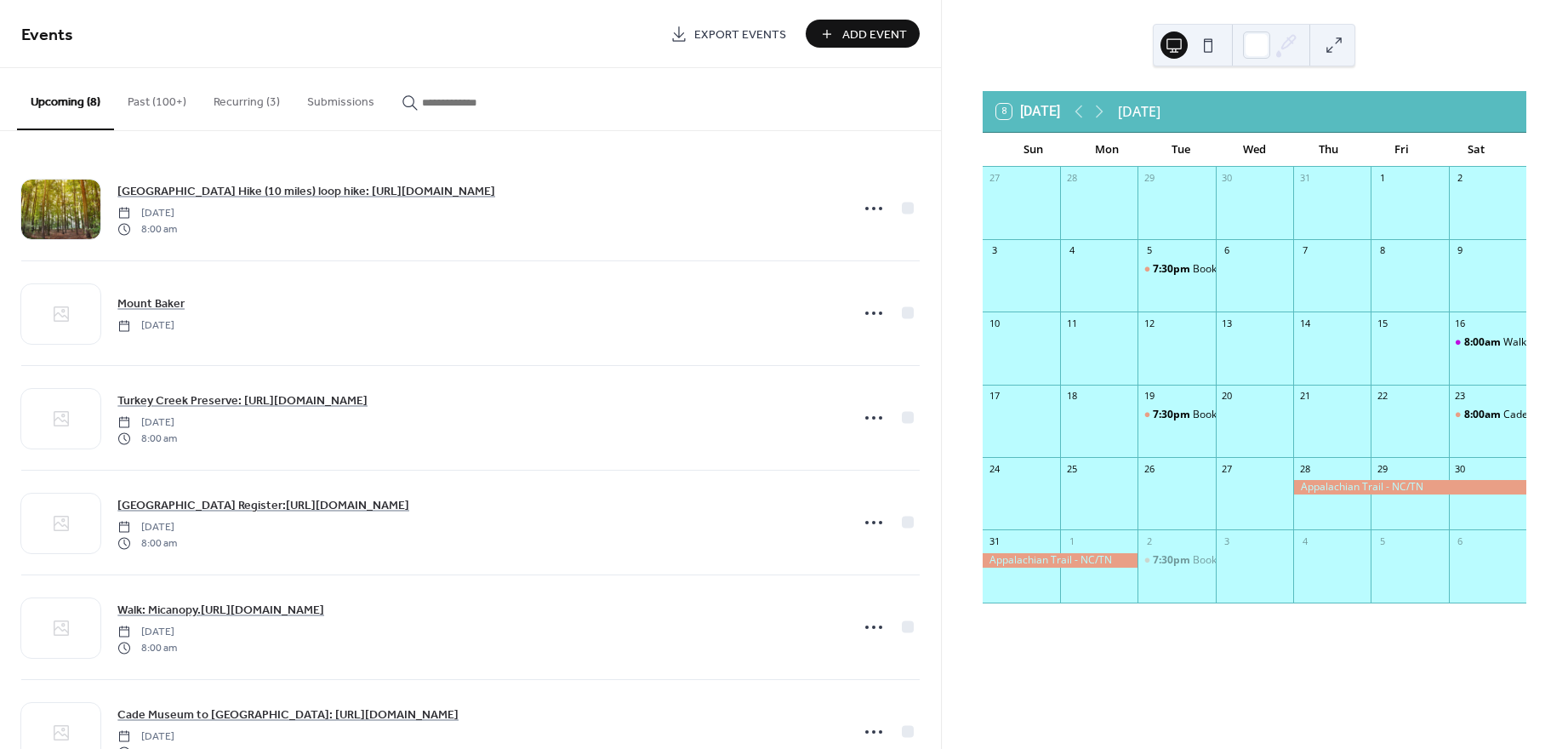 click on "Past  (100+)" at bounding box center (157, 98) 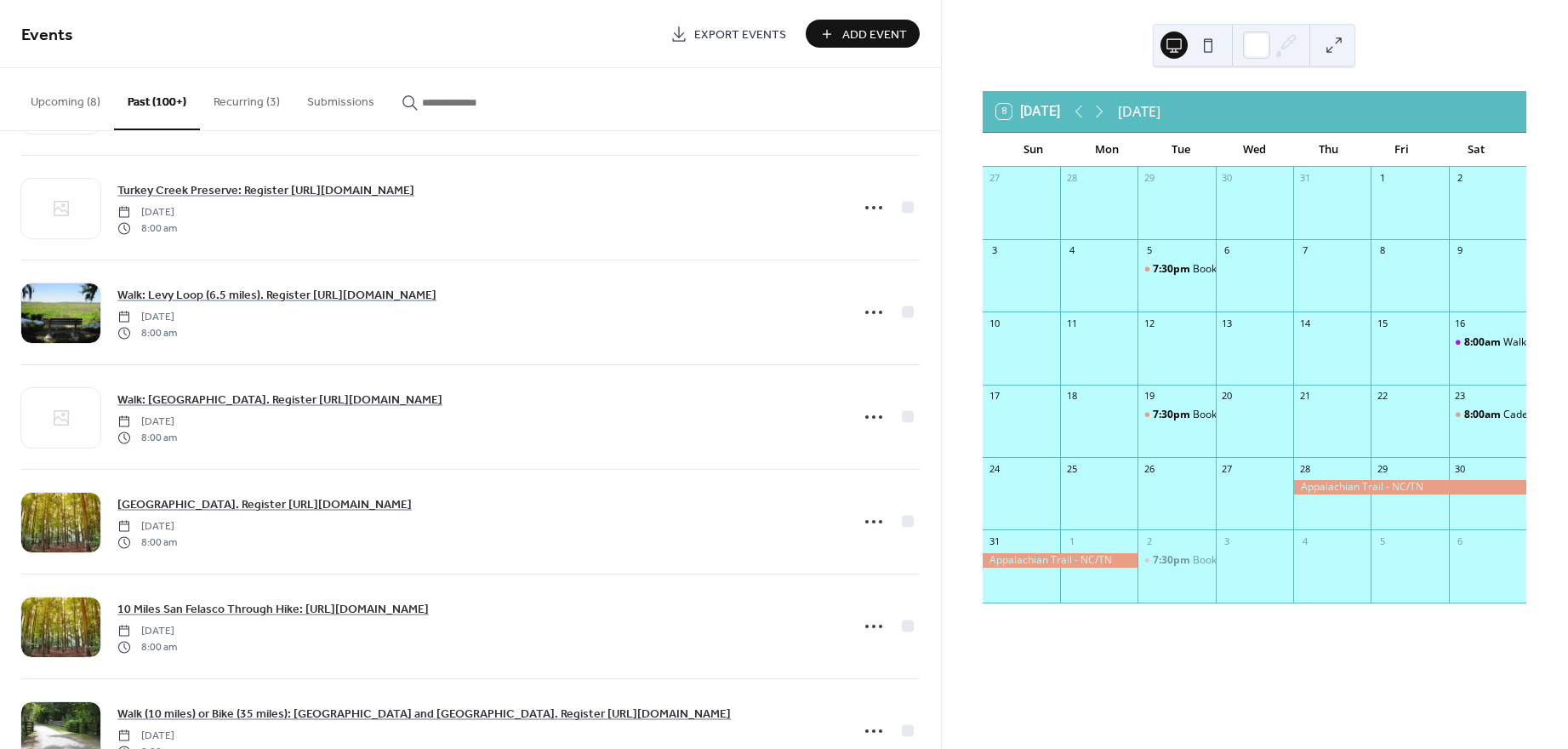 scroll, scrollTop: 1447, scrollLeft: 0, axis: vertical 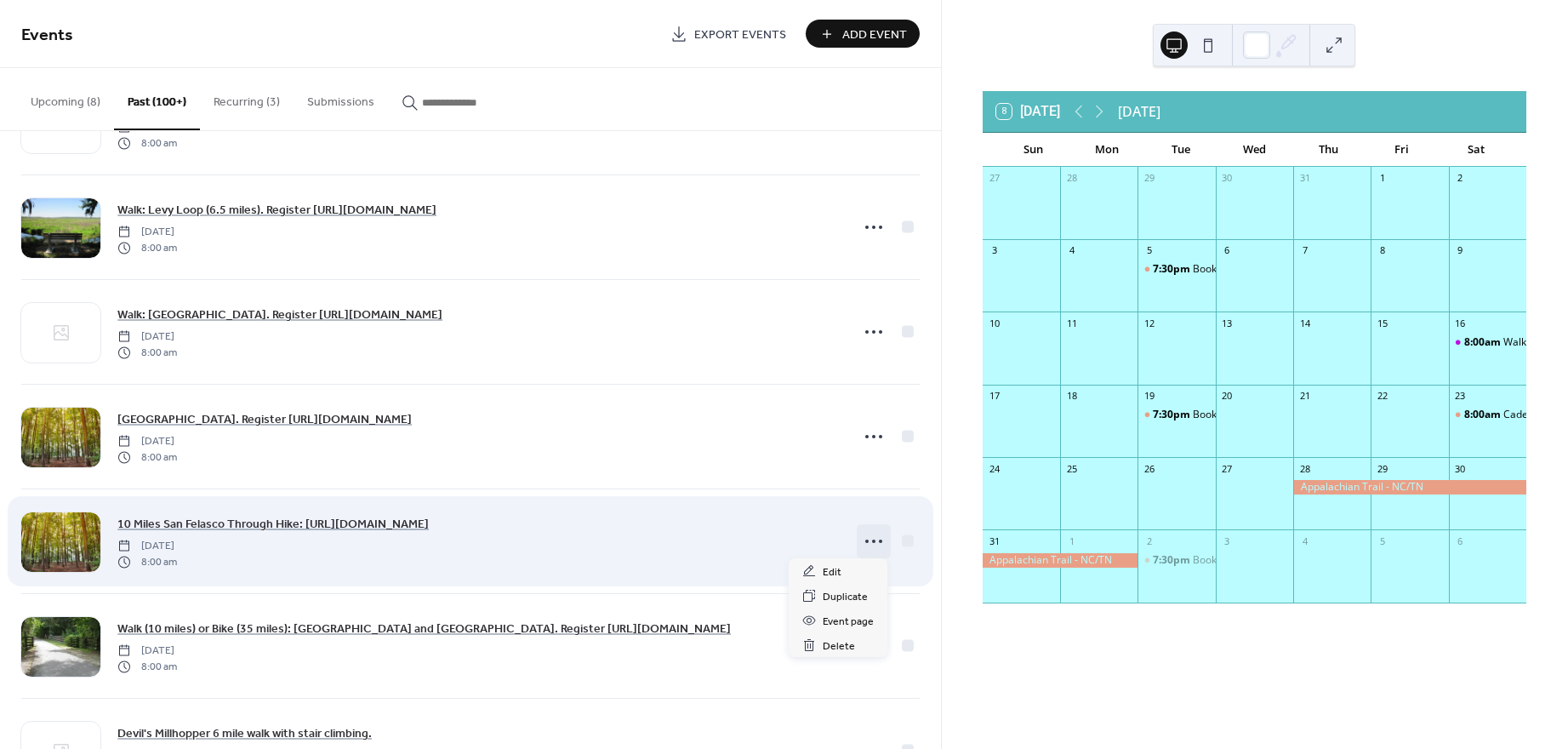 click 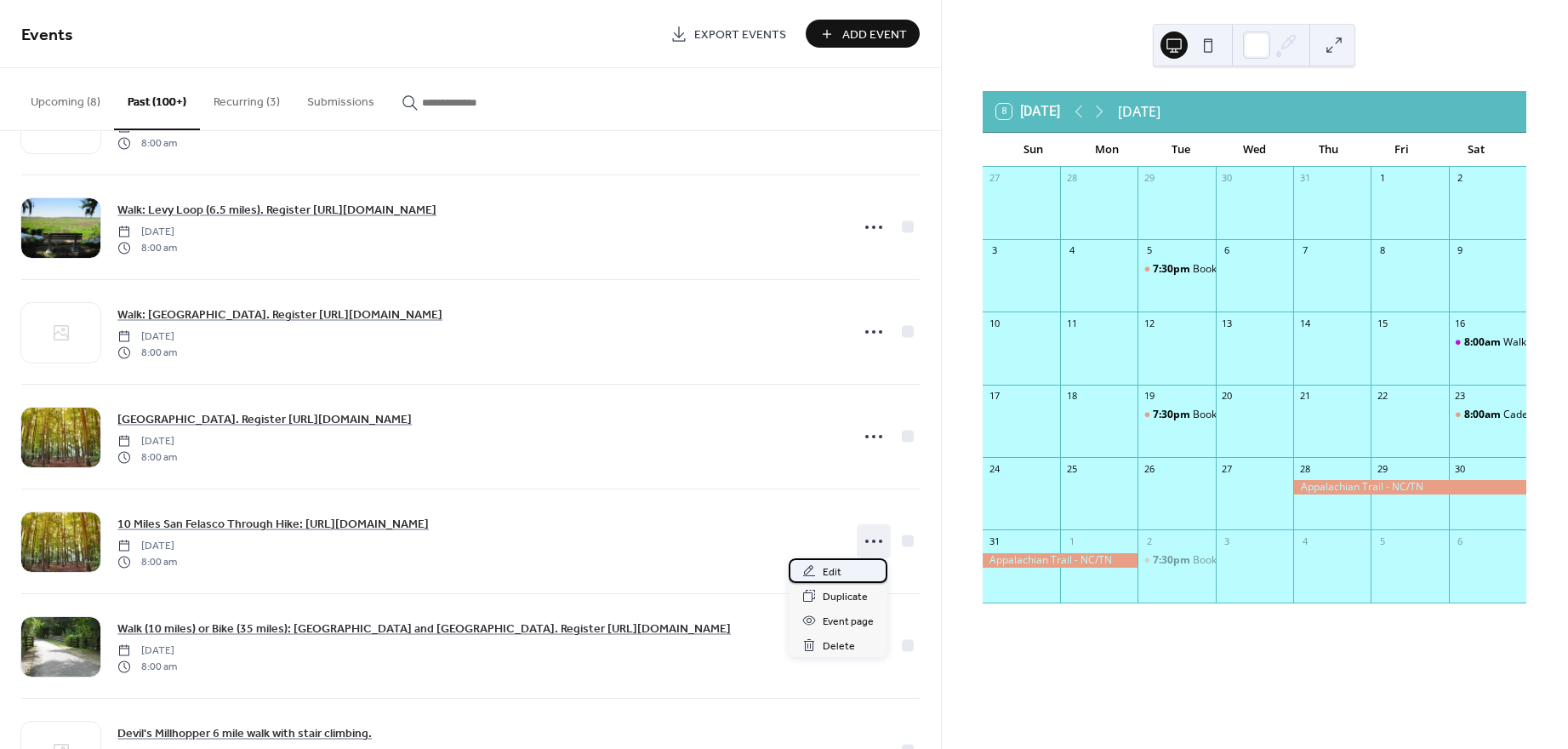 click on "Edit" at bounding box center (832, 572) 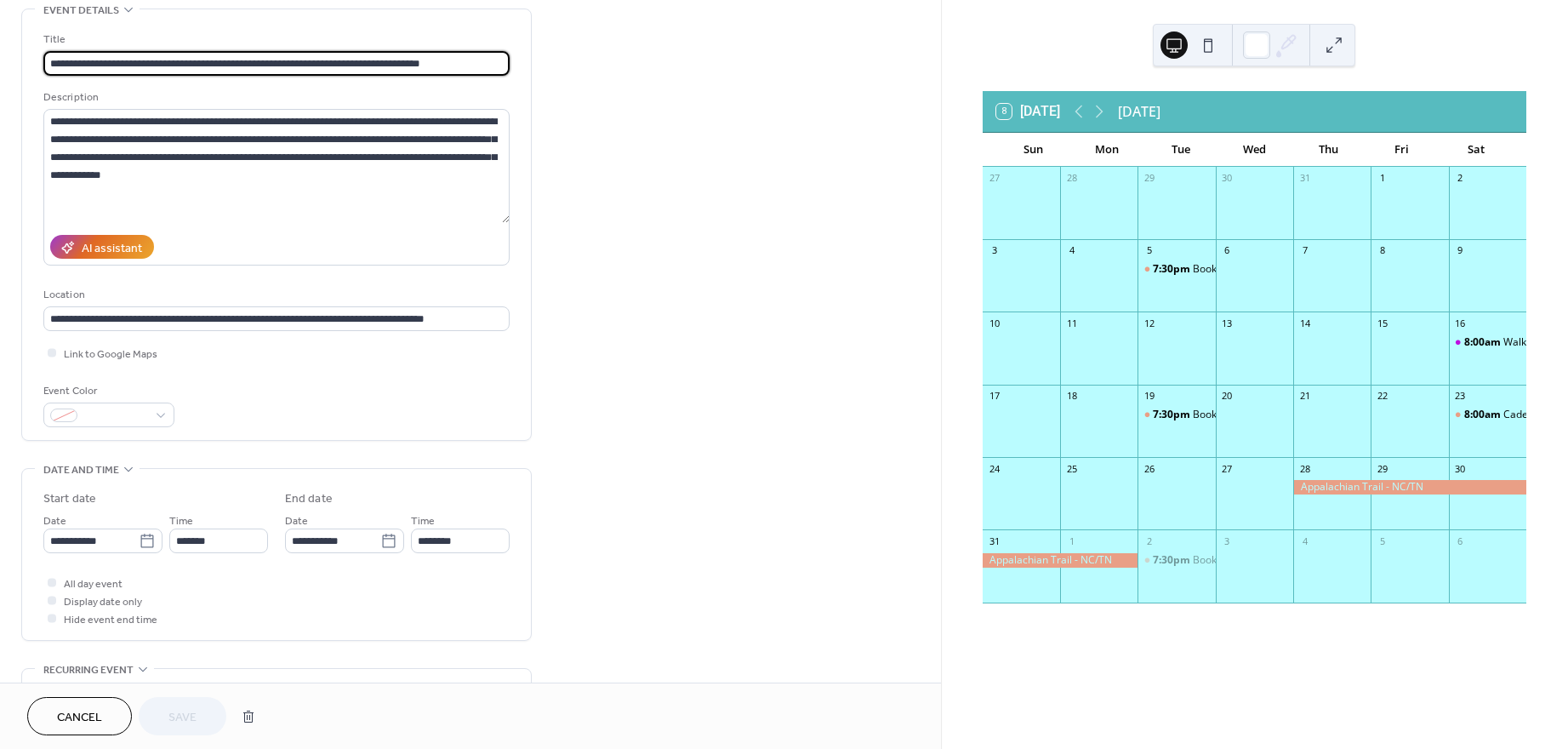 scroll, scrollTop: 170, scrollLeft: 0, axis: vertical 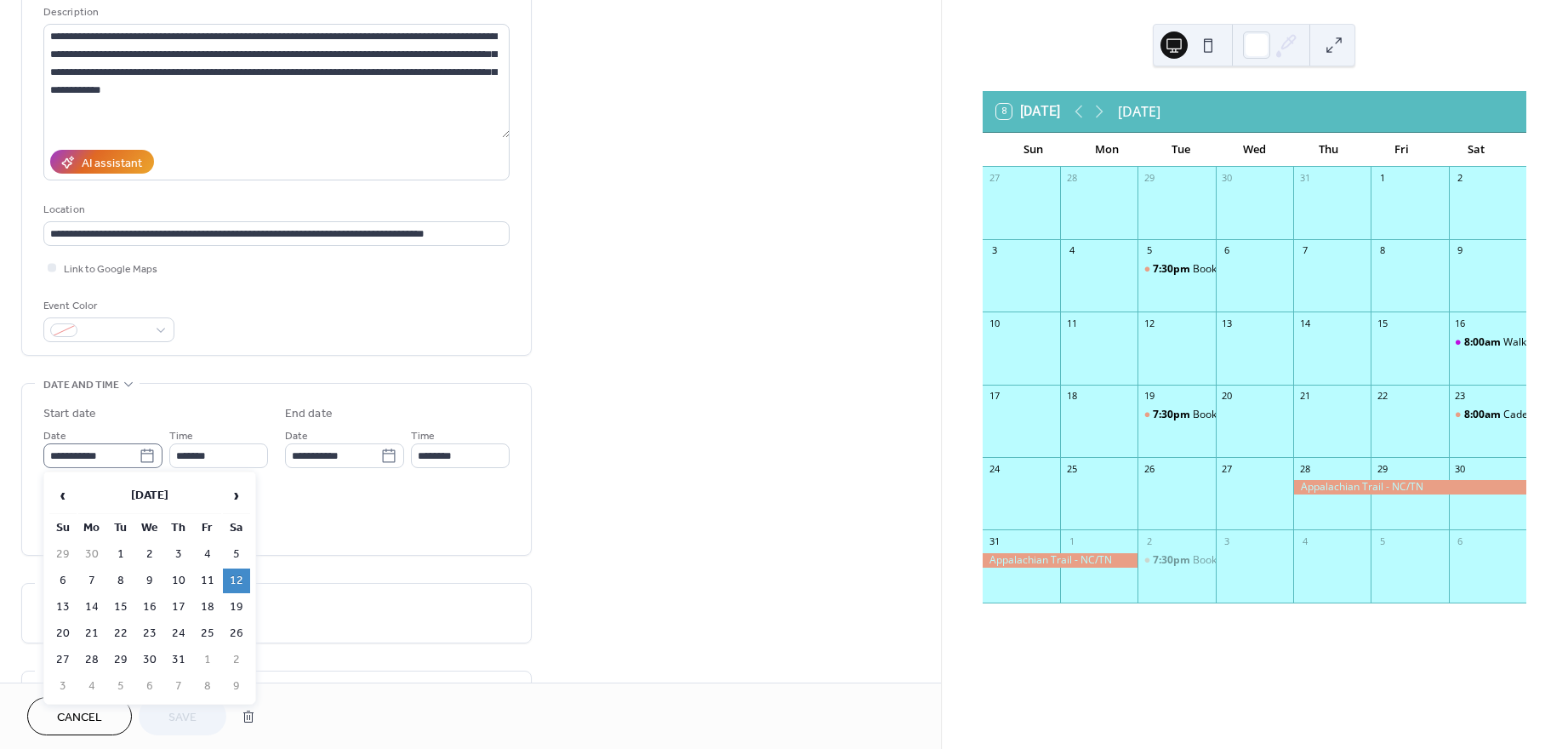 click 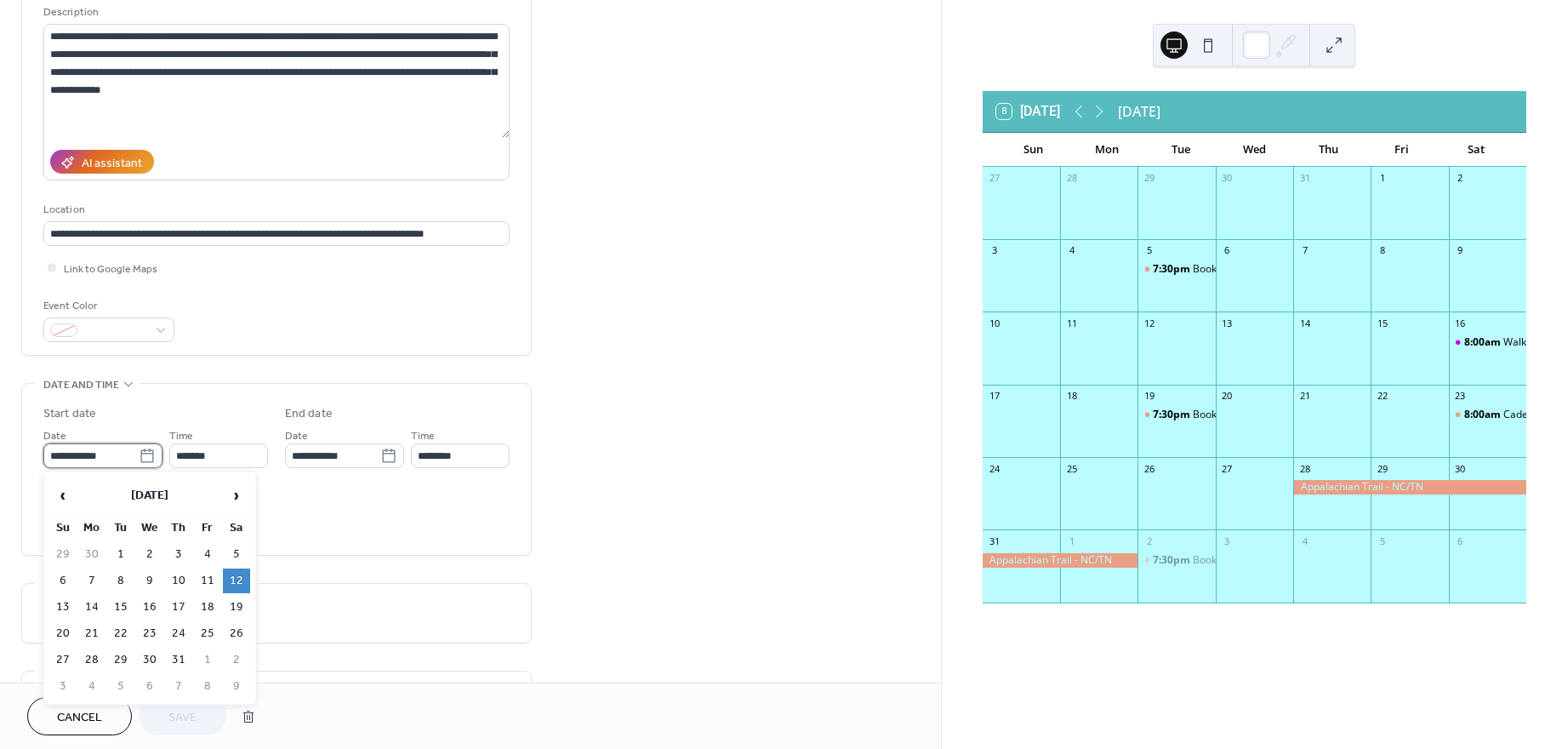 click on "**********" at bounding box center [91, 455] 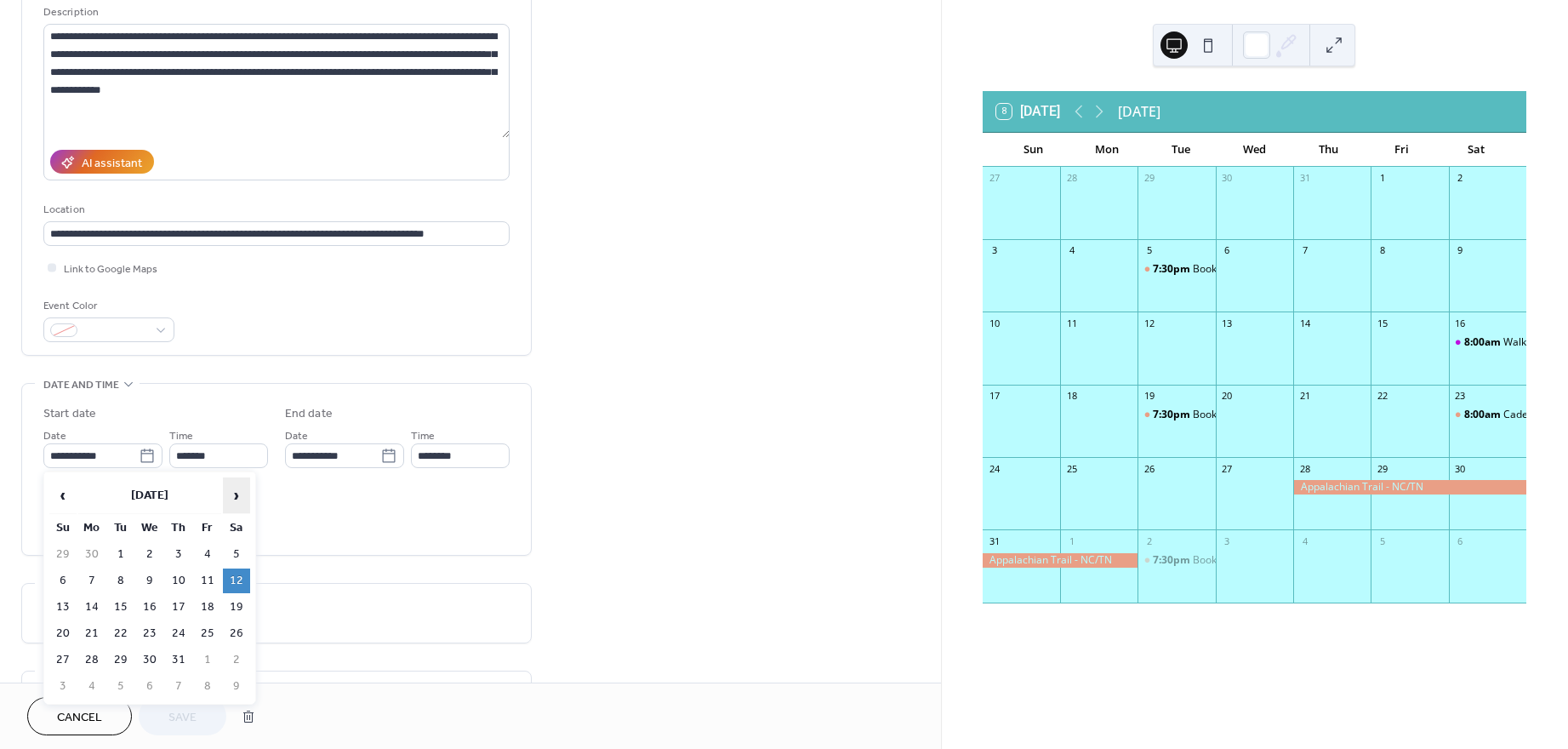 click on "›" at bounding box center [237, 495] 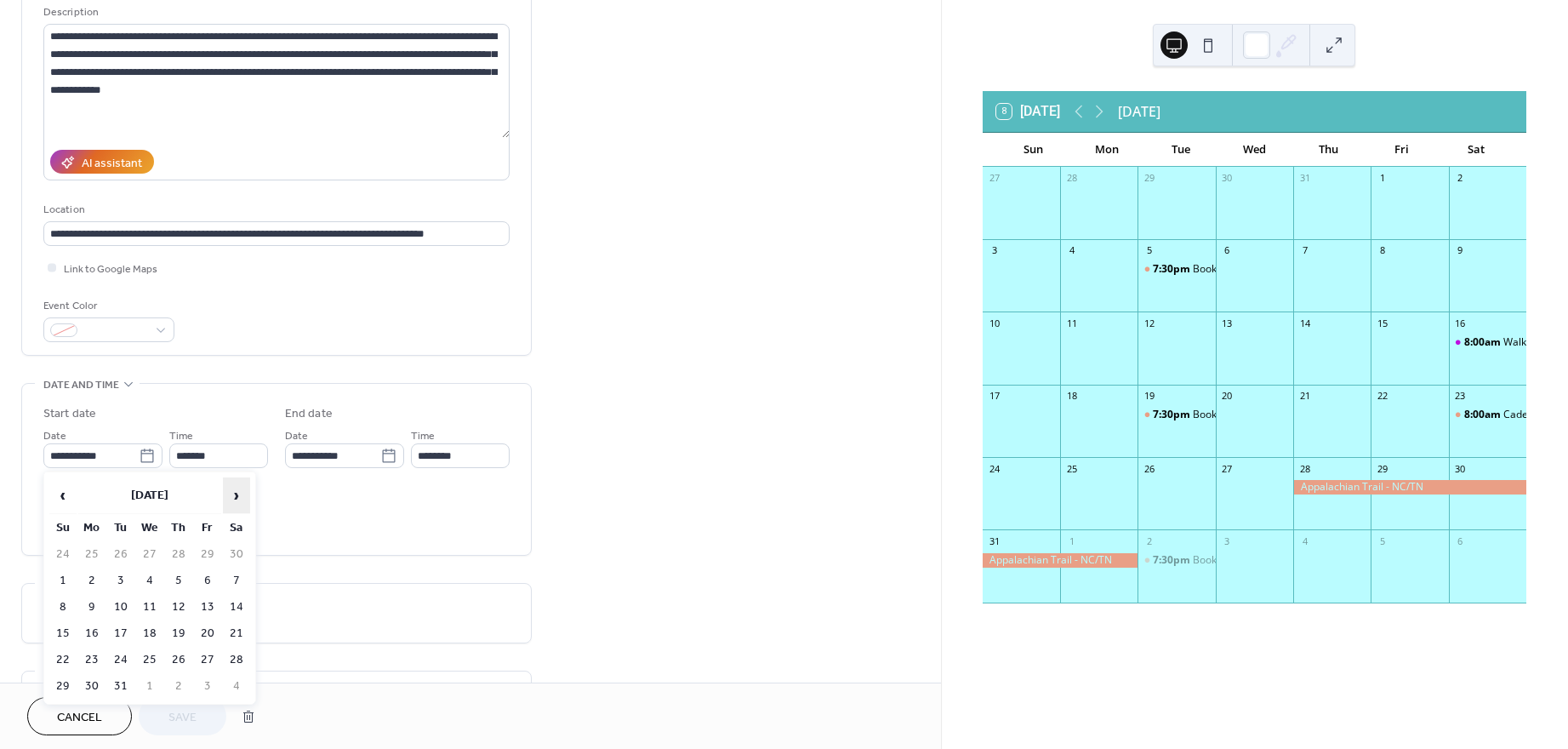 click on "›" at bounding box center [237, 495] 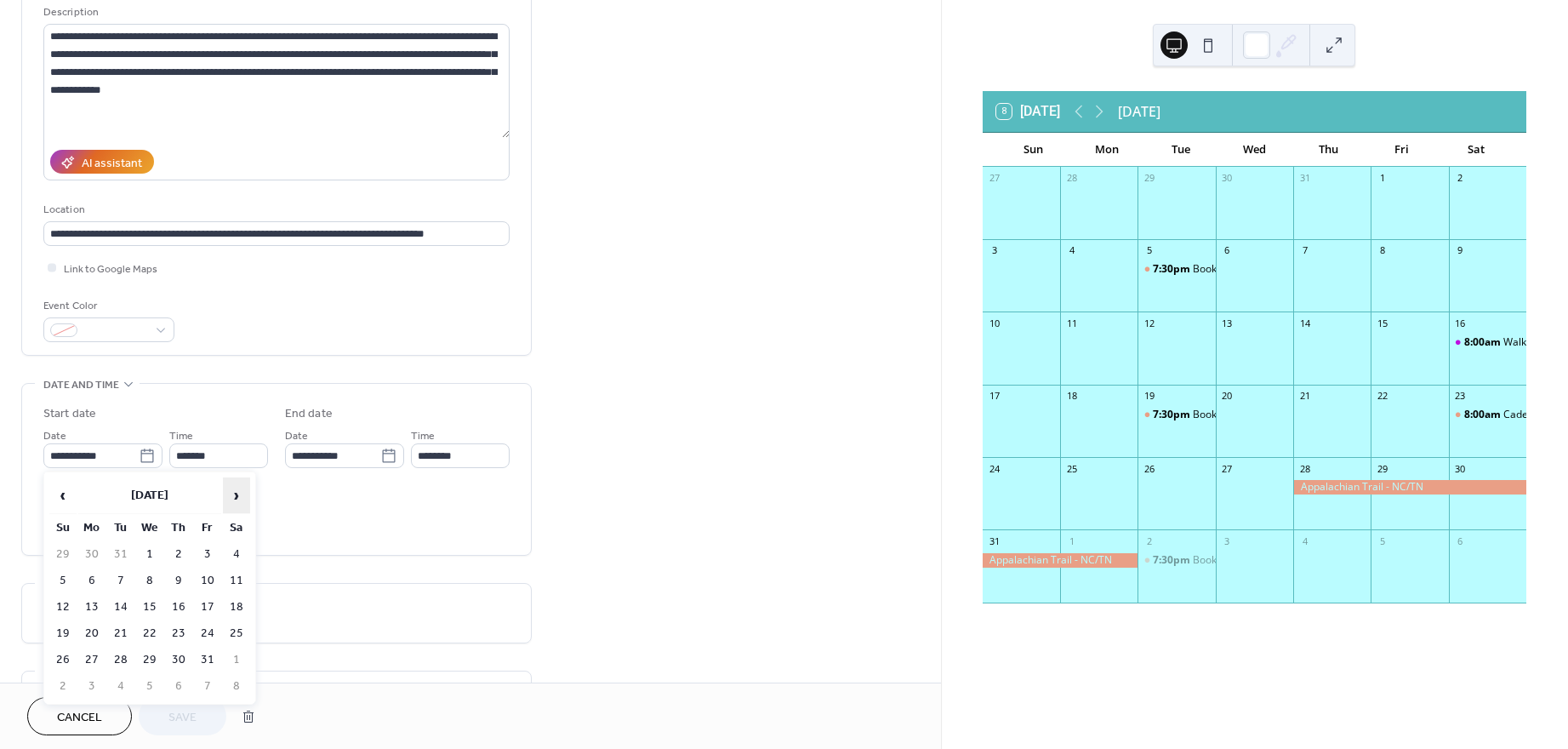 click on "›" at bounding box center (237, 495) 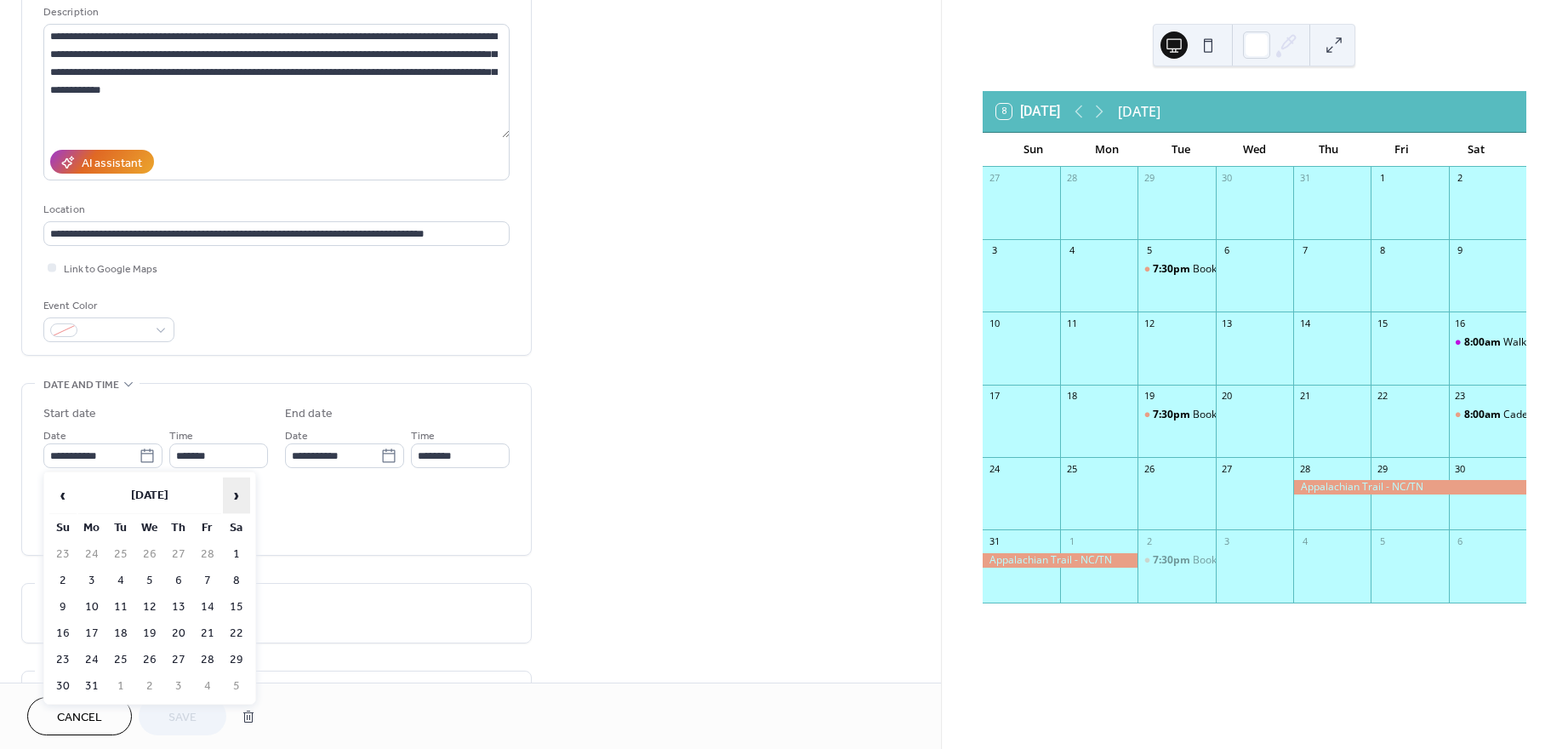 click on "›" at bounding box center (237, 495) 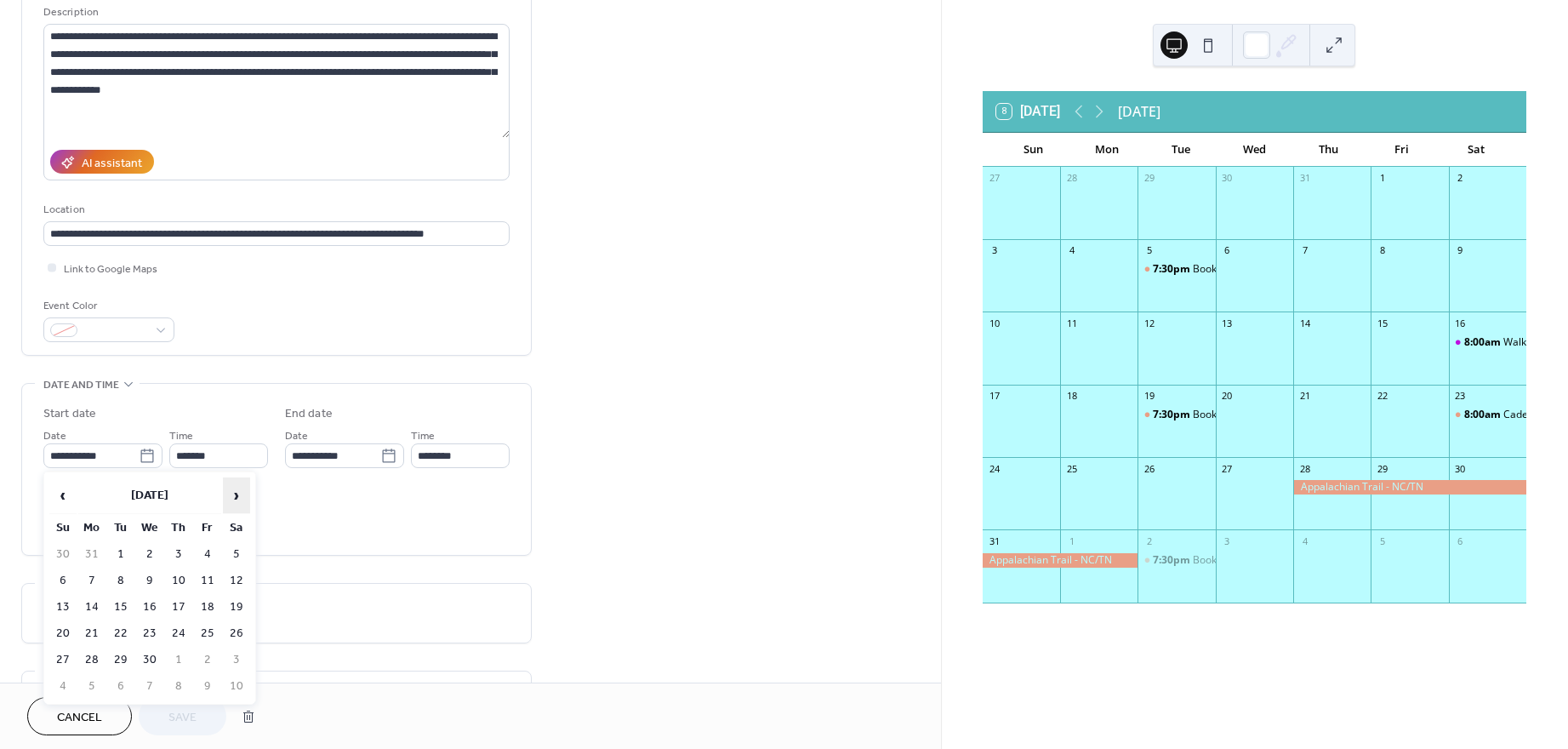 click on "›" at bounding box center [237, 495] 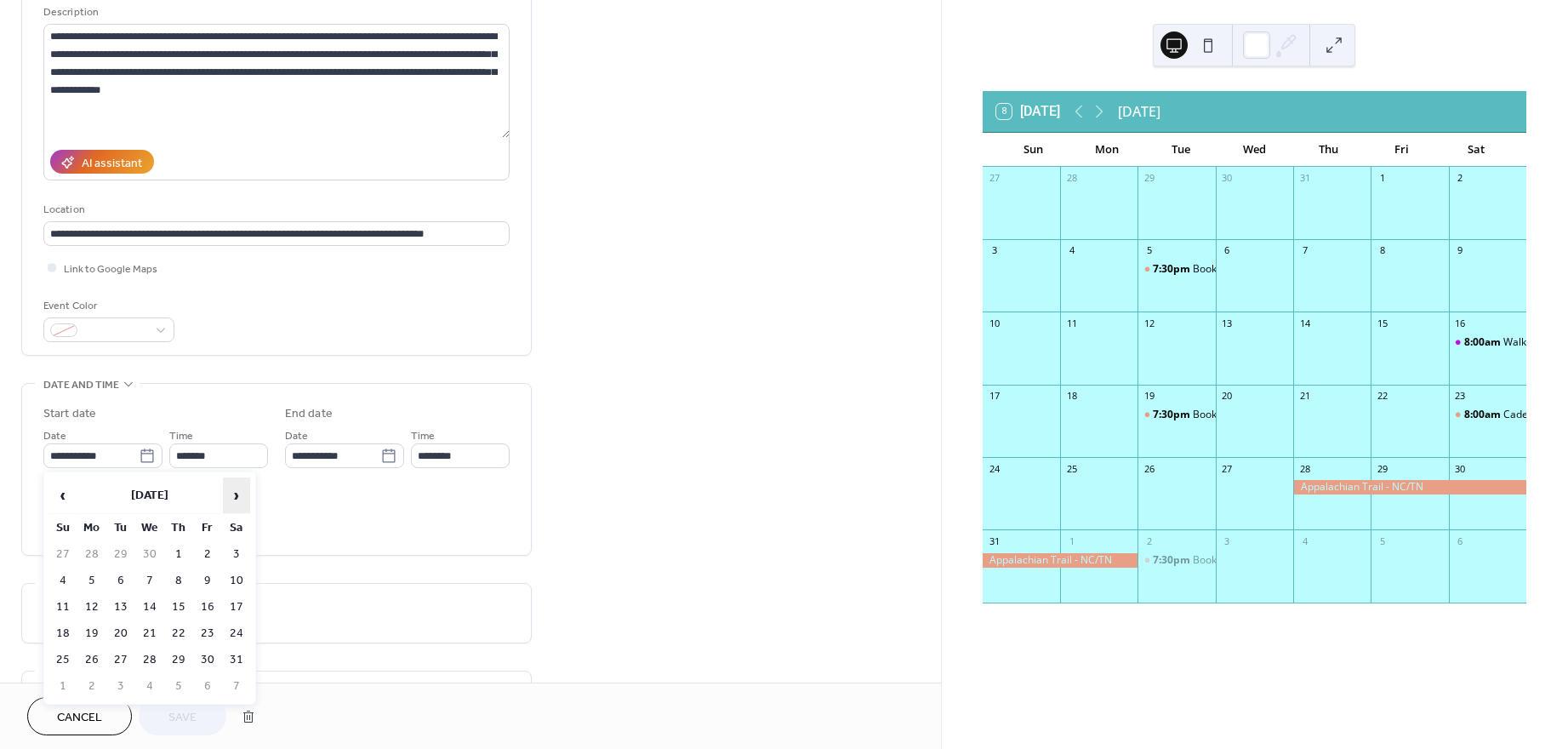 click on "›" at bounding box center (237, 495) 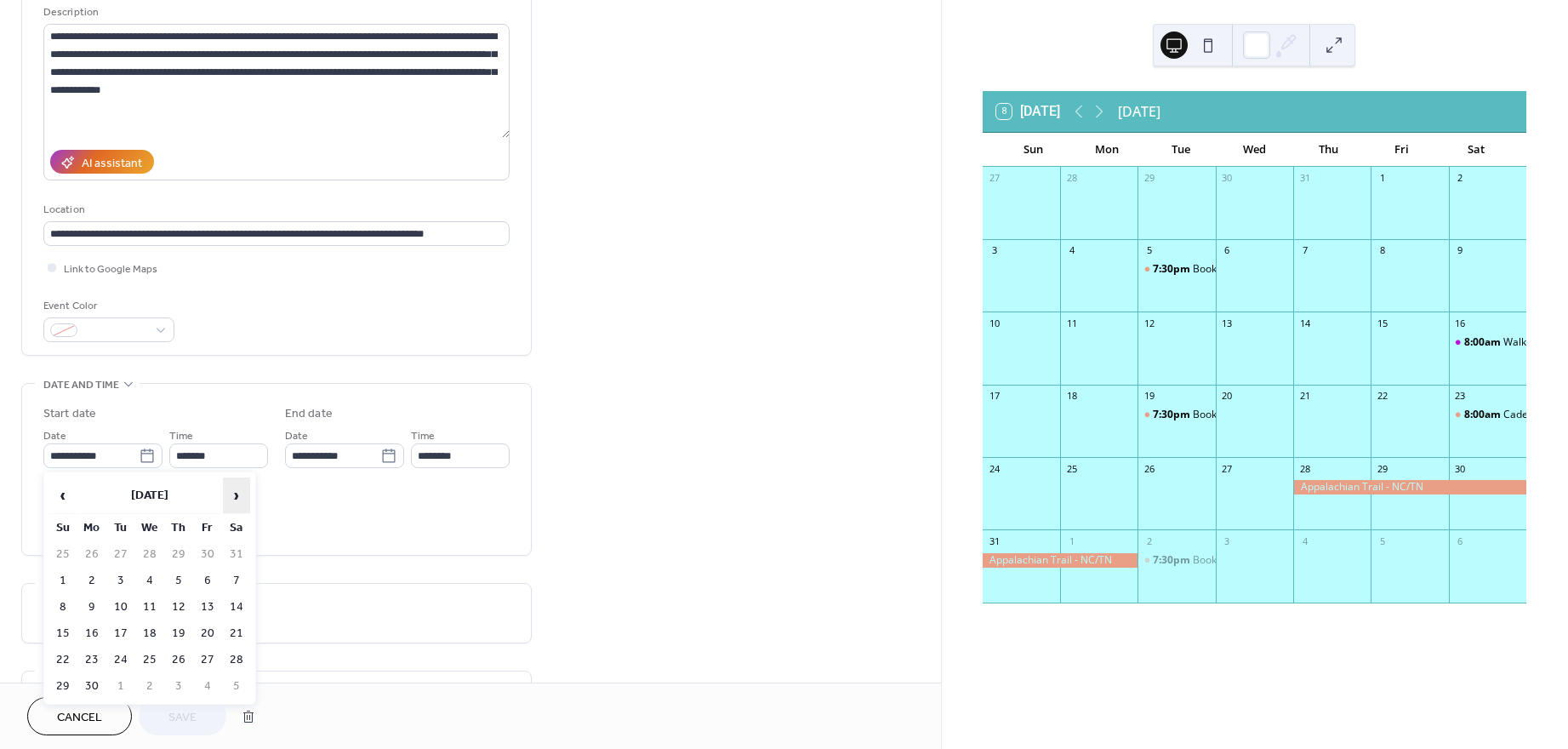 click on "›" at bounding box center (237, 495) 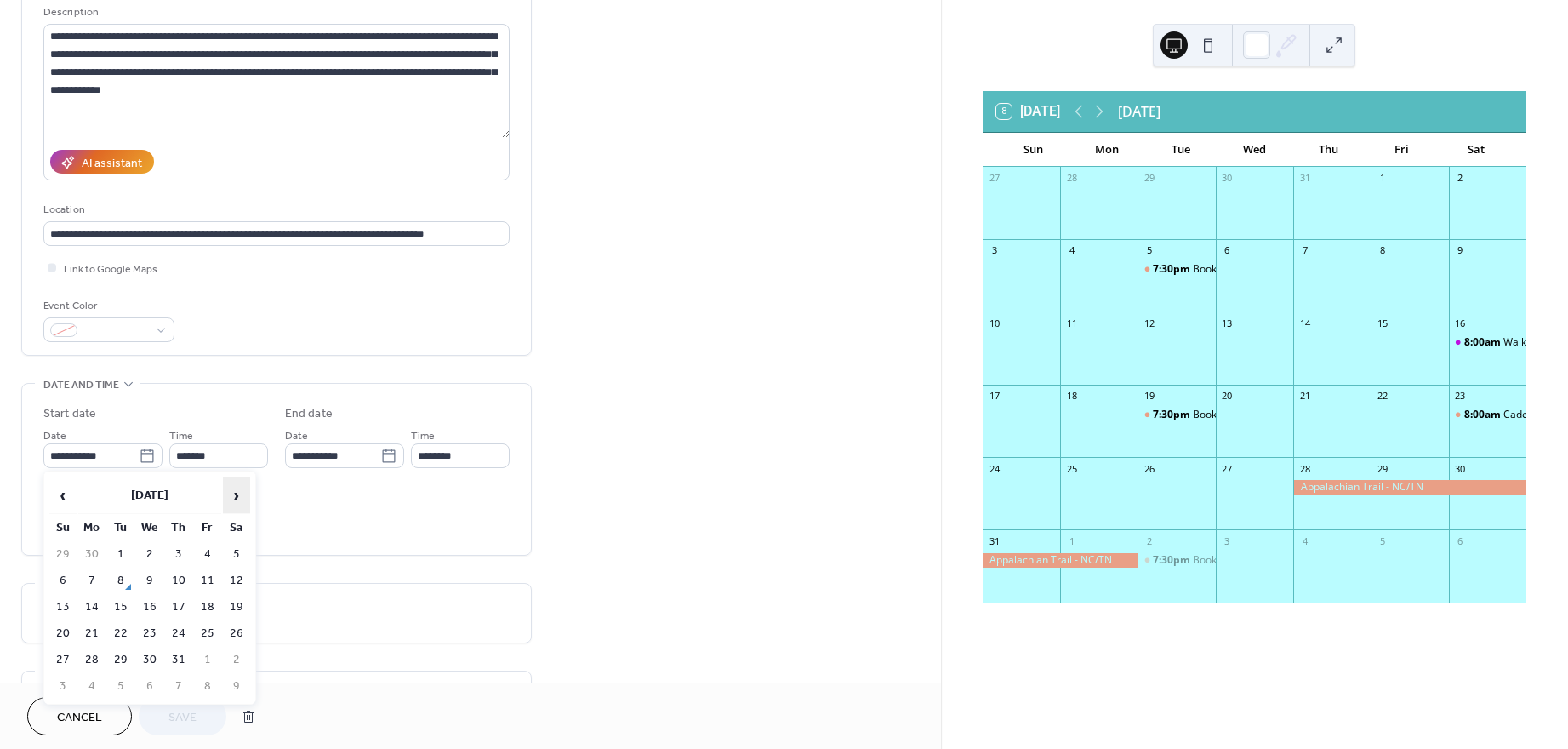 click on "›" at bounding box center (237, 495) 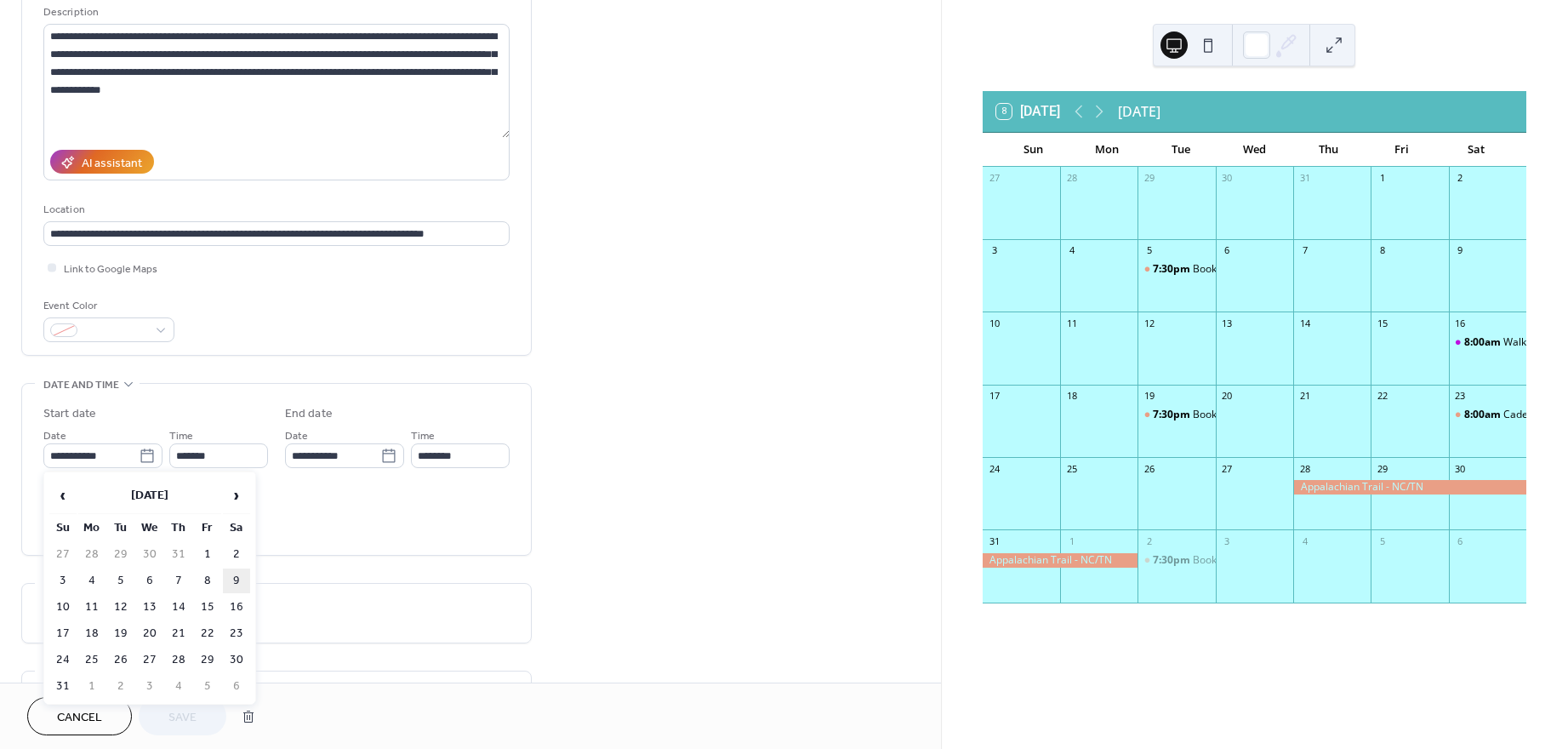 click on "9" at bounding box center [237, 580] 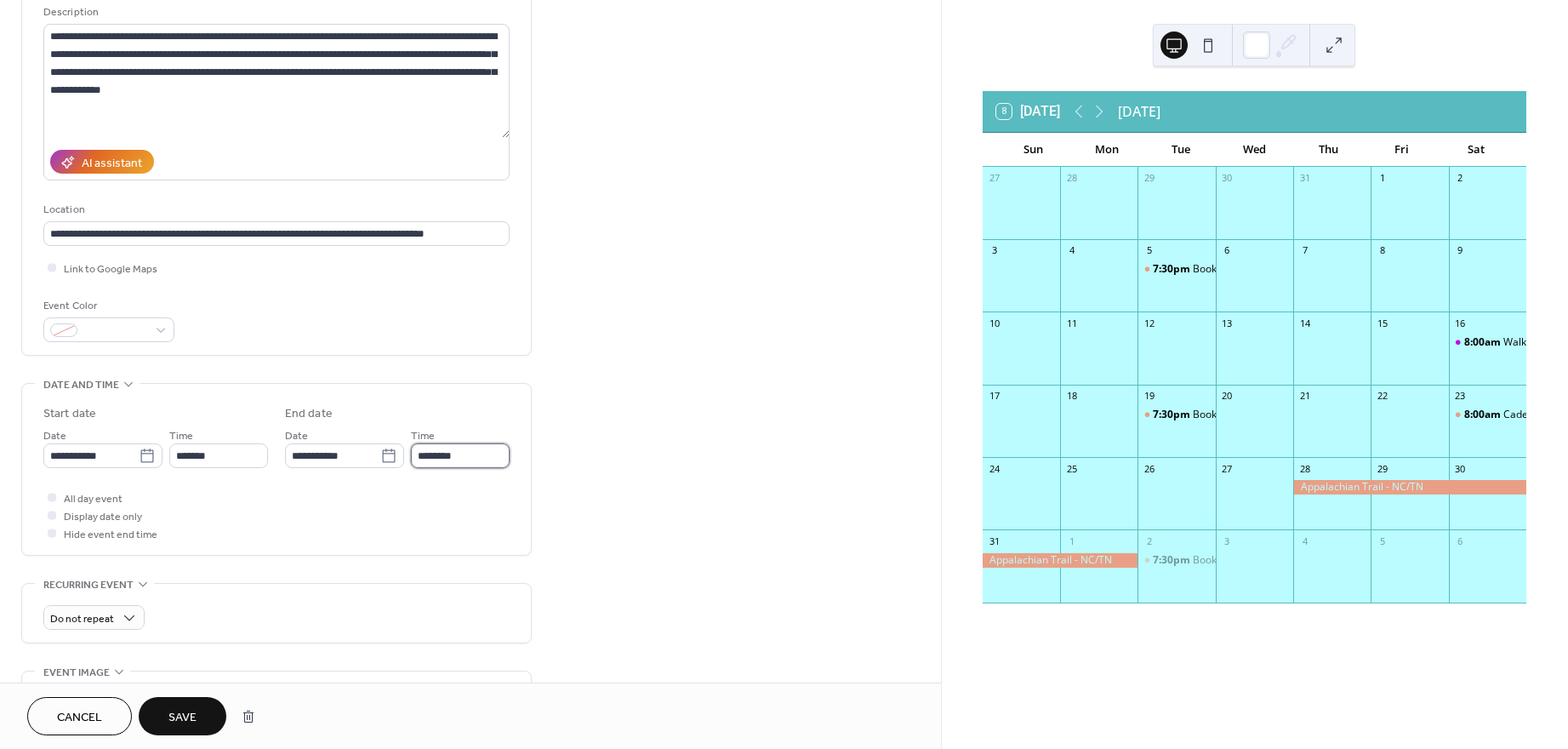 click on "********" at bounding box center [460, 455] 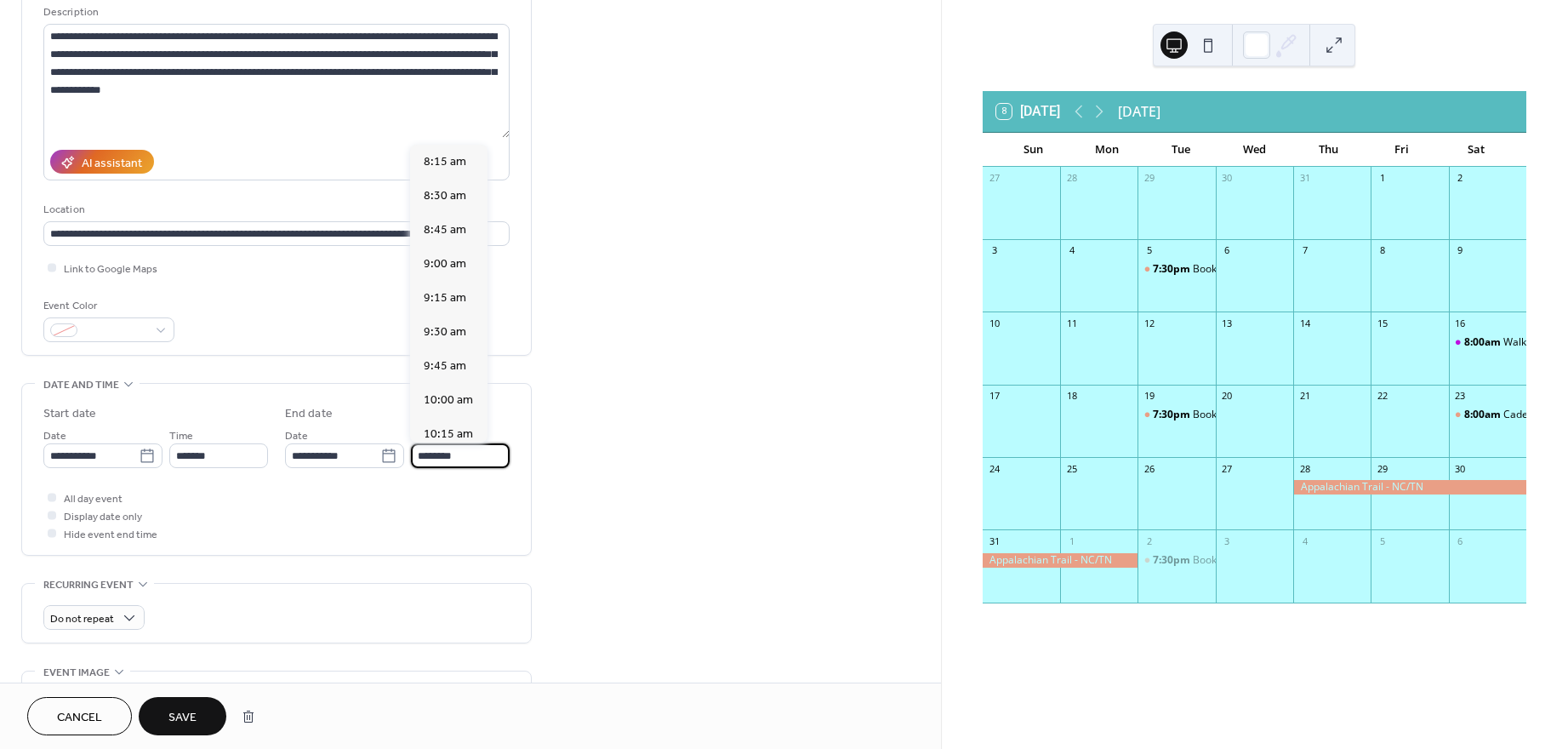 scroll, scrollTop: 307, scrollLeft: 0, axis: vertical 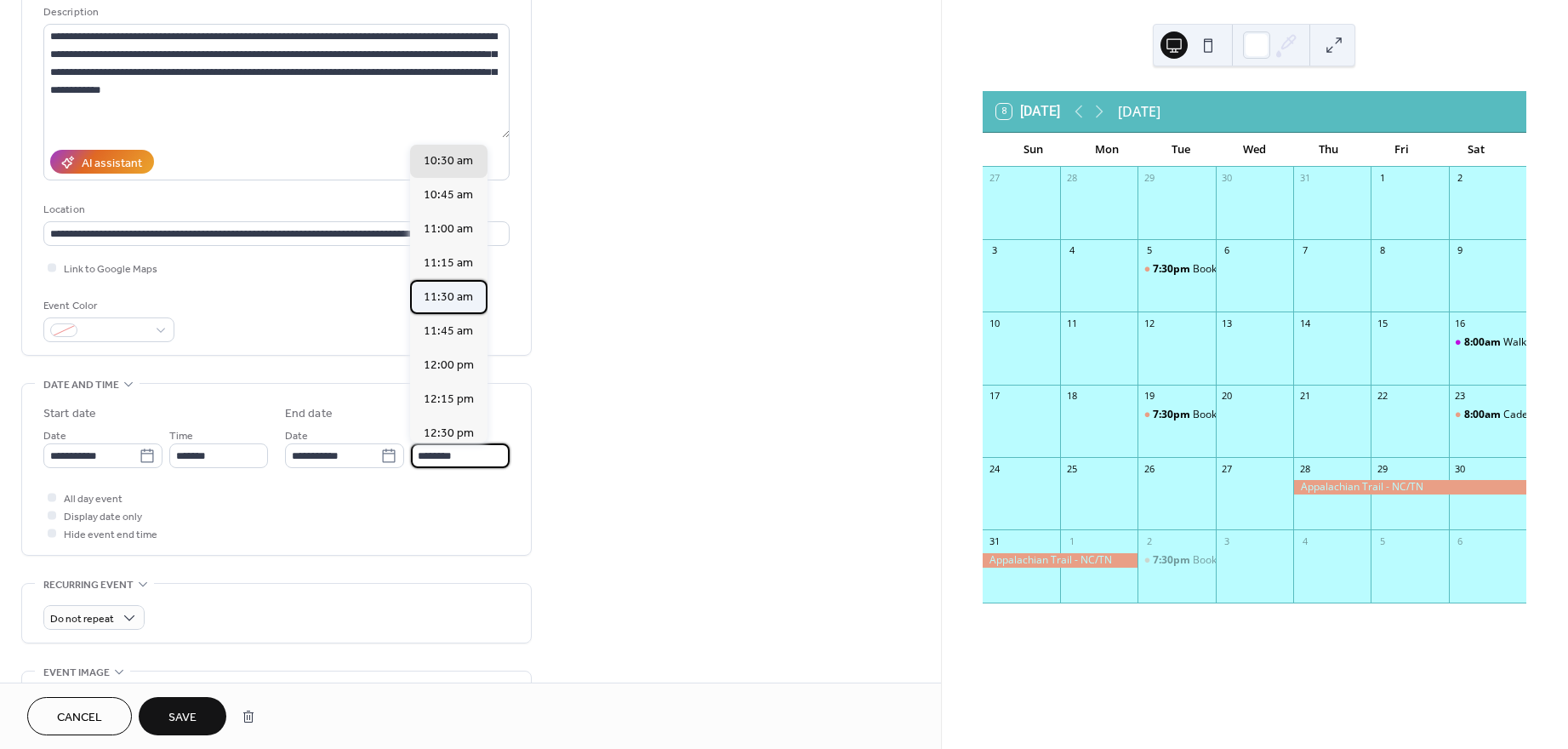 click on "11:30 am" at bounding box center [448, 297] 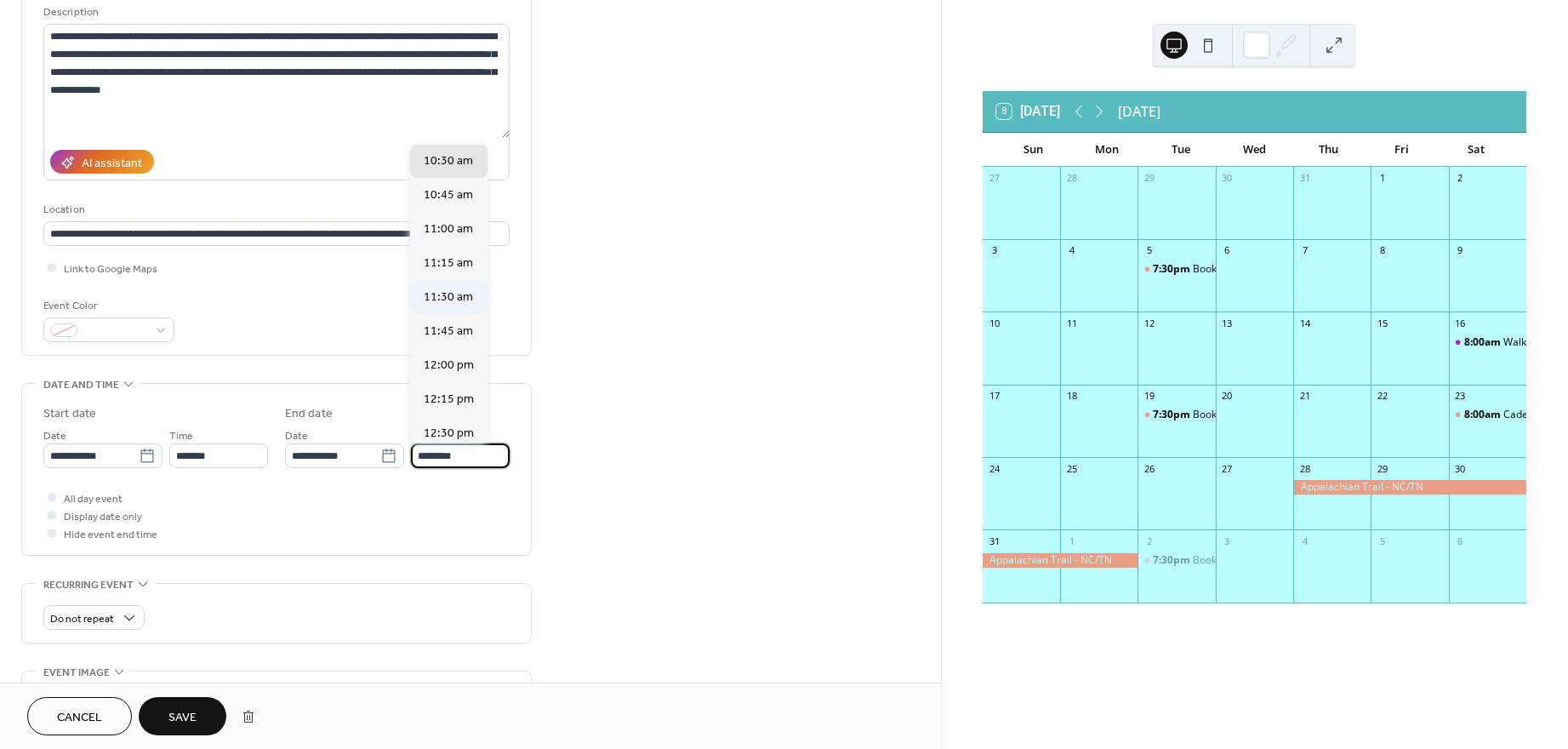 type on "********" 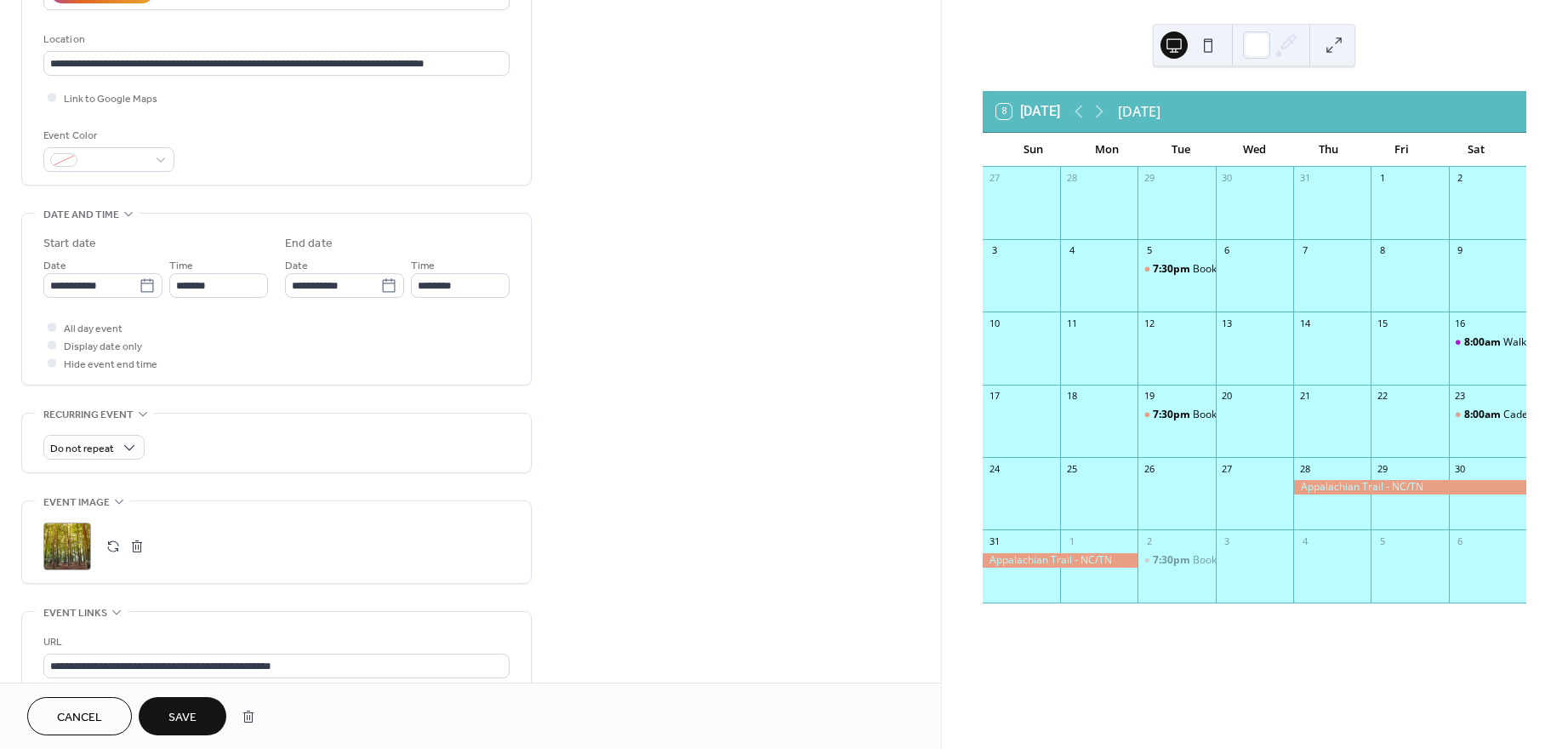 scroll, scrollTop: 511, scrollLeft: 0, axis: vertical 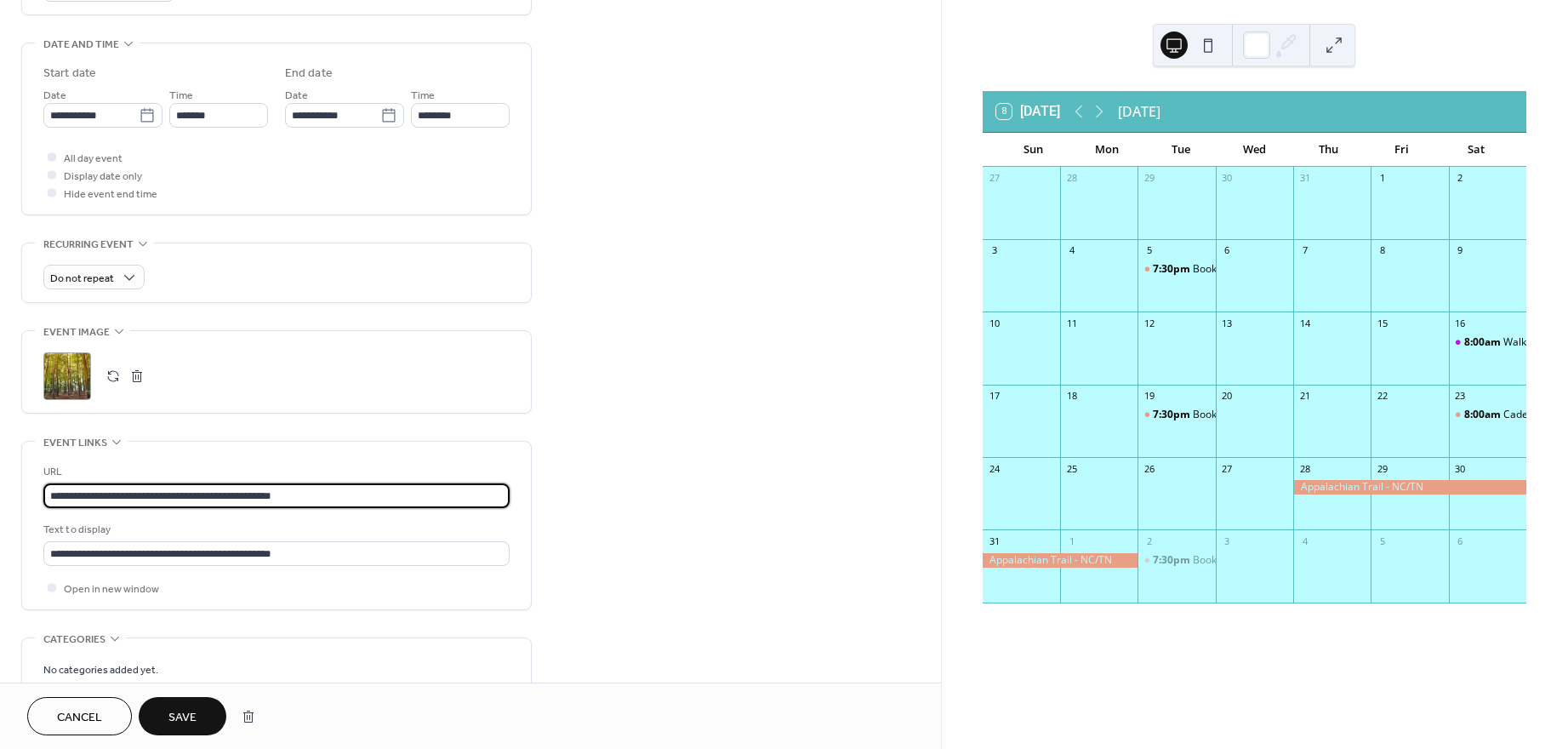 drag, startPoint x: 329, startPoint y: 492, endPoint x: -72, endPoint y: 488, distance: 401.0199 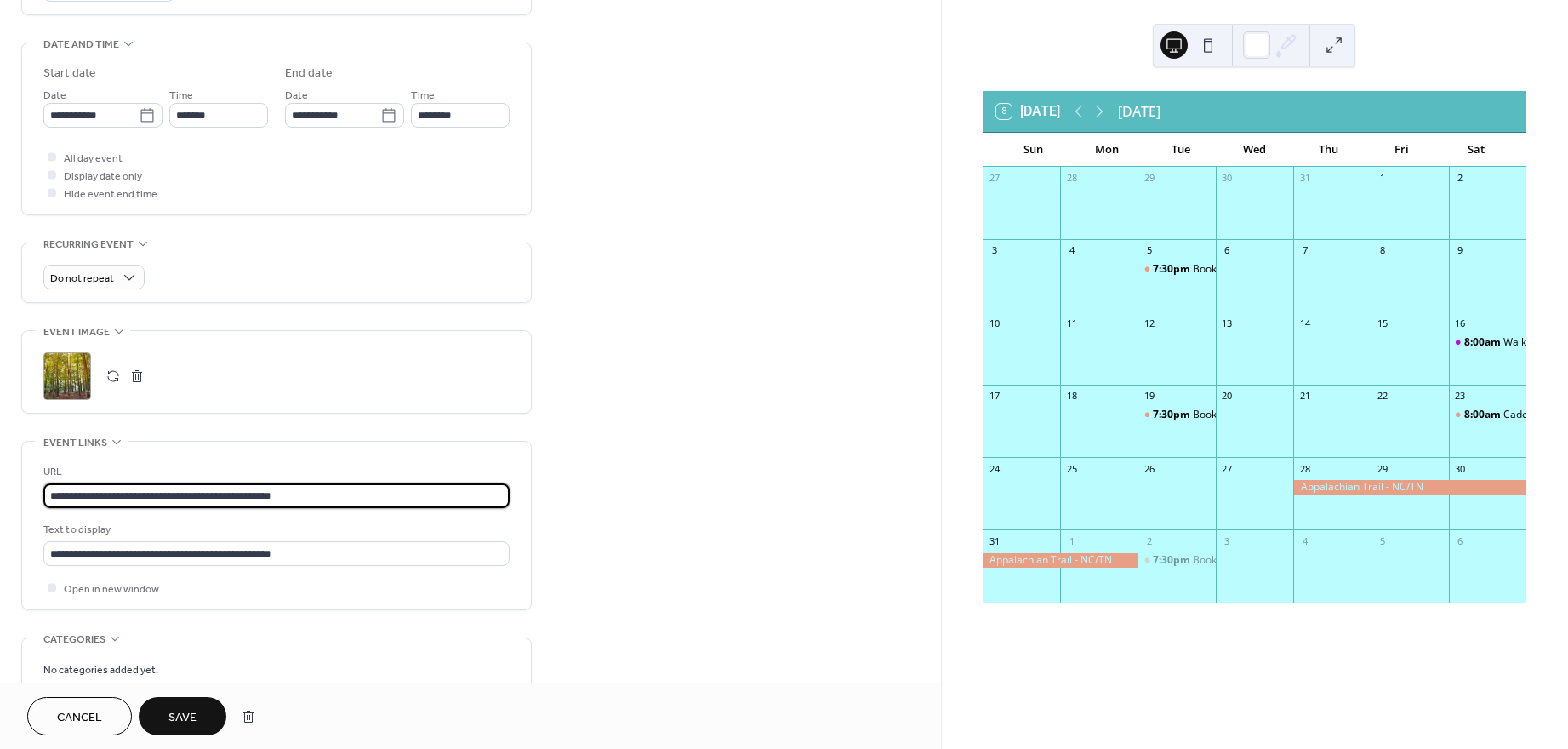 click on "**********" at bounding box center [784, 374] 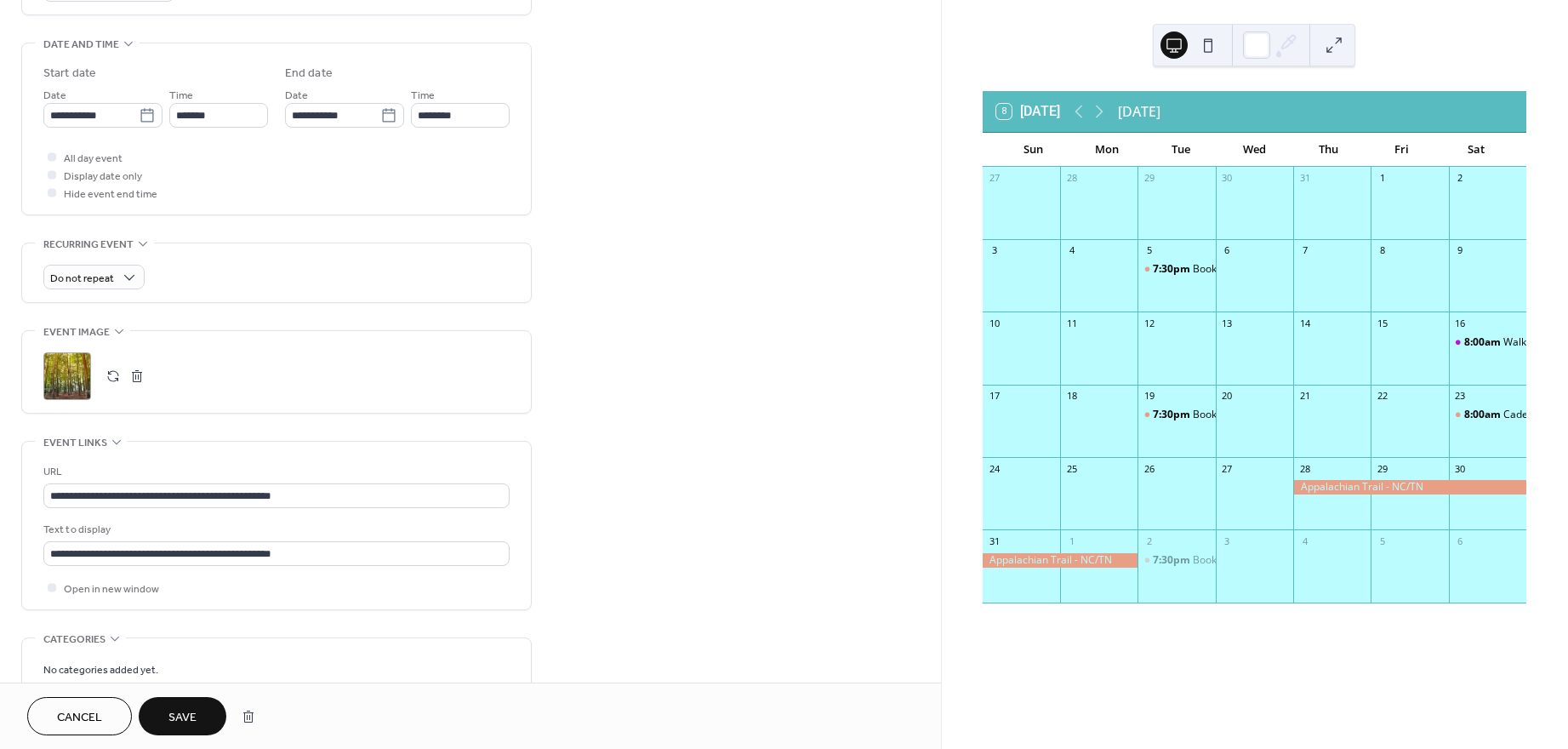 click on "**********" at bounding box center (470, 232) 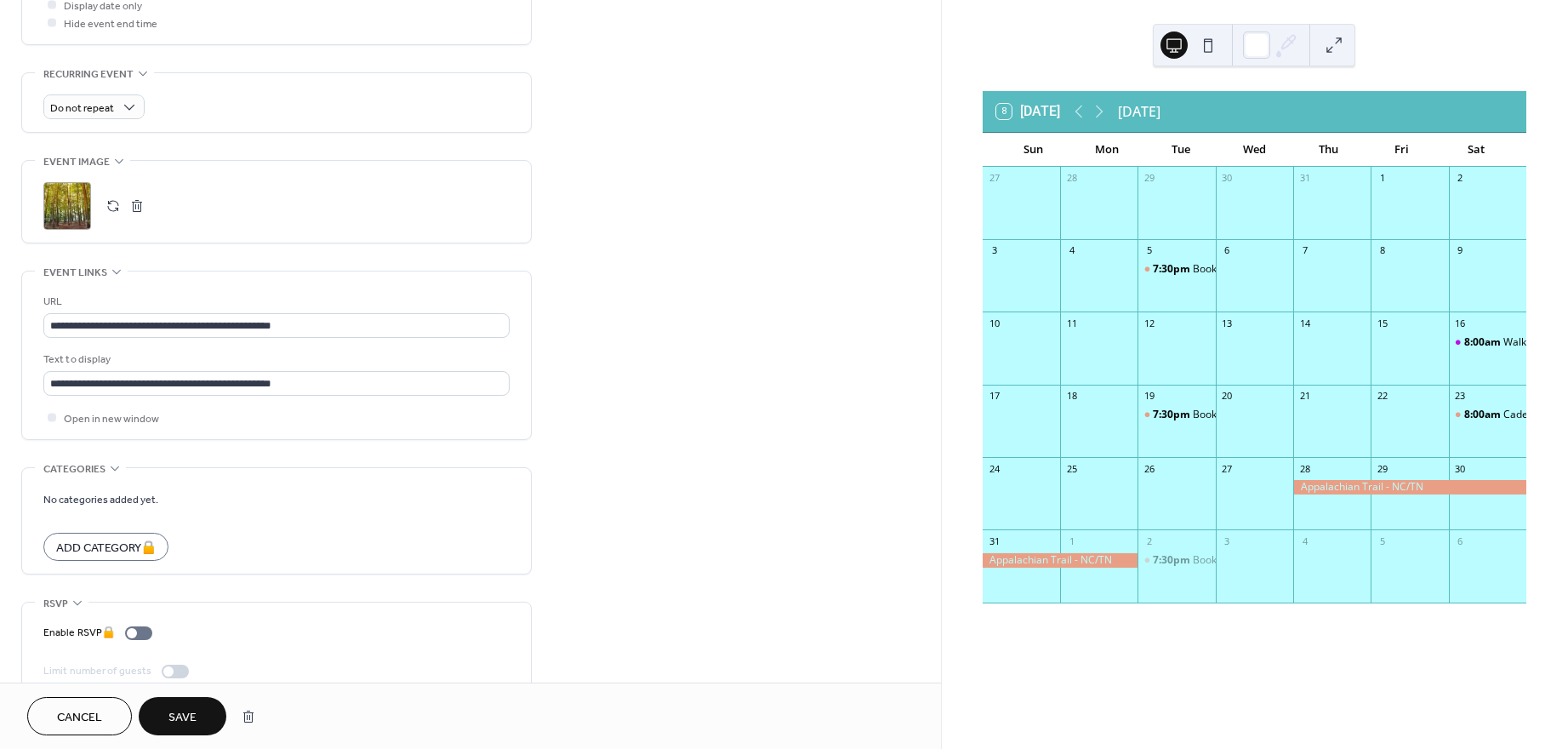 scroll, scrollTop: 706, scrollLeft: 0, axis: vertical 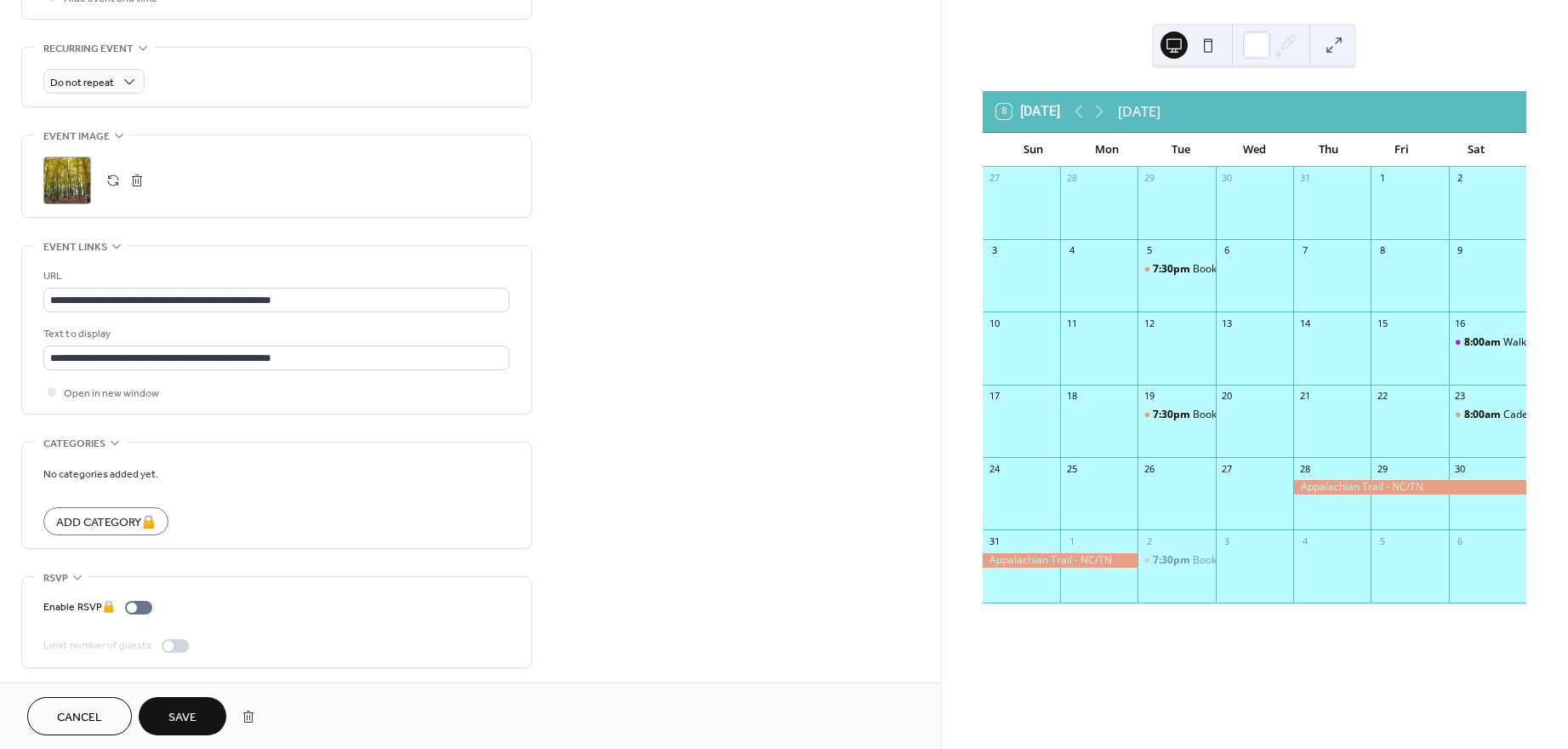 click at bounding box center (168, 646) 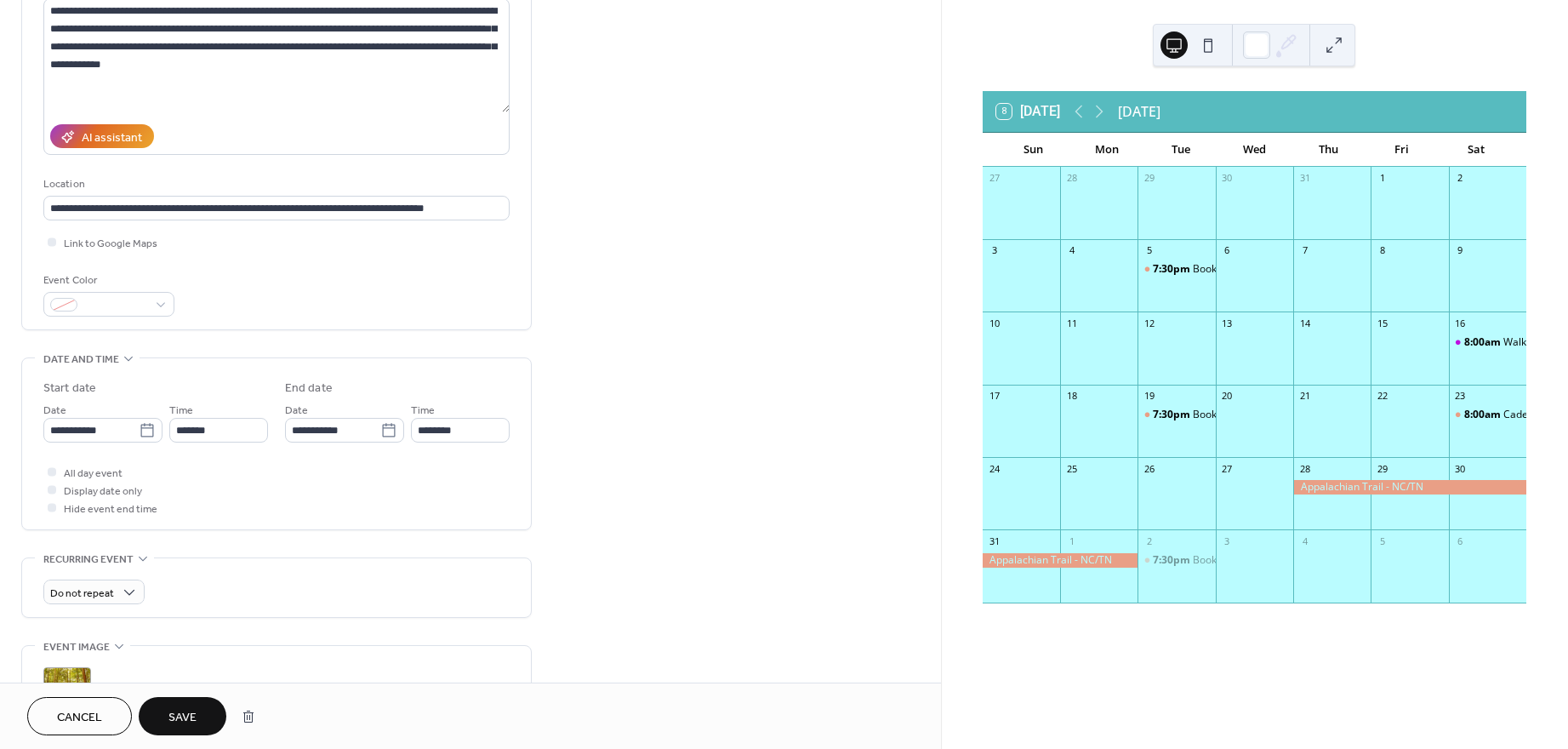 scroll, scrollTop: 0, scrollLeft: 0, axis: both 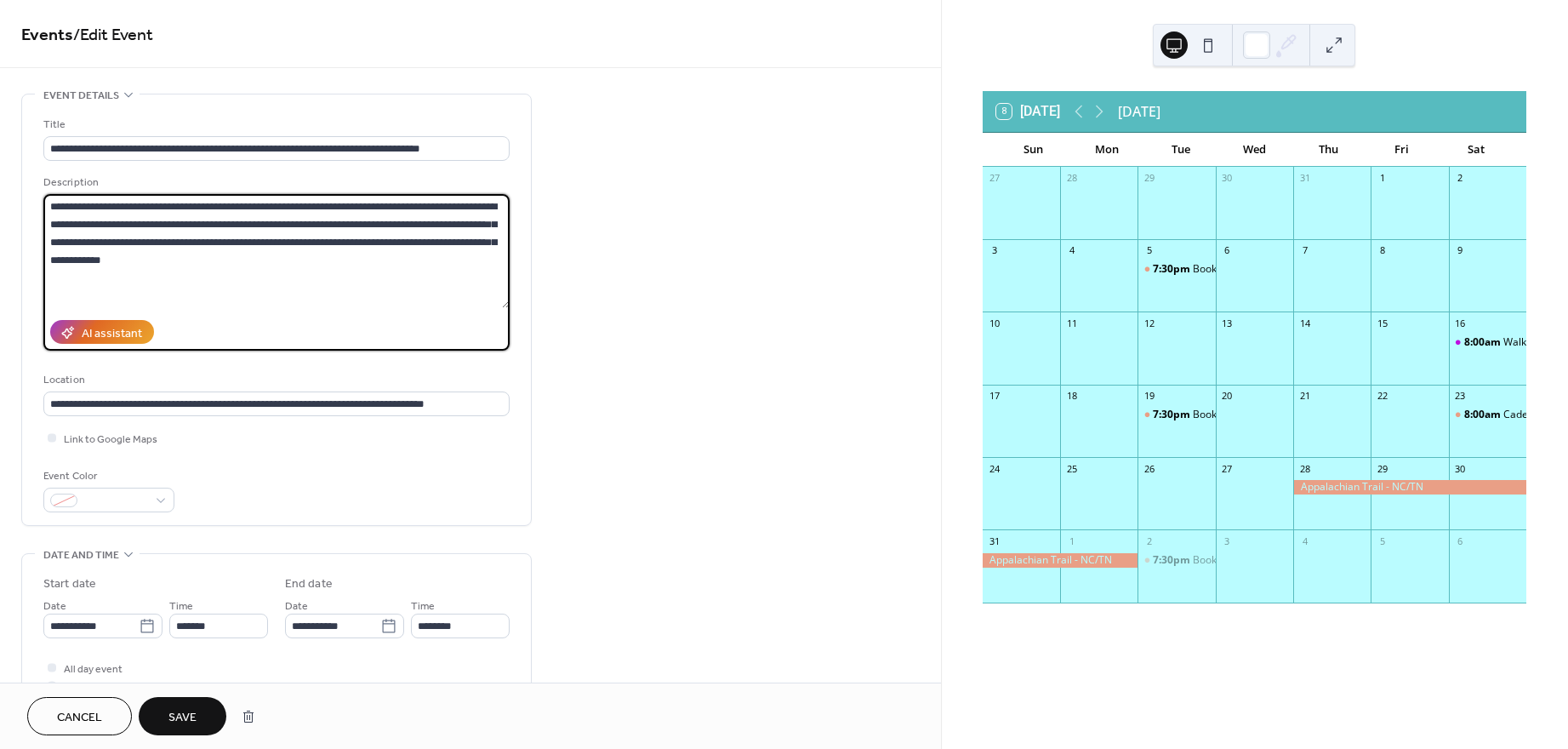 drag, startPoint x: 129, startPoint y: 259, endPoint x: 129, endPoint y: 269, distance: 10 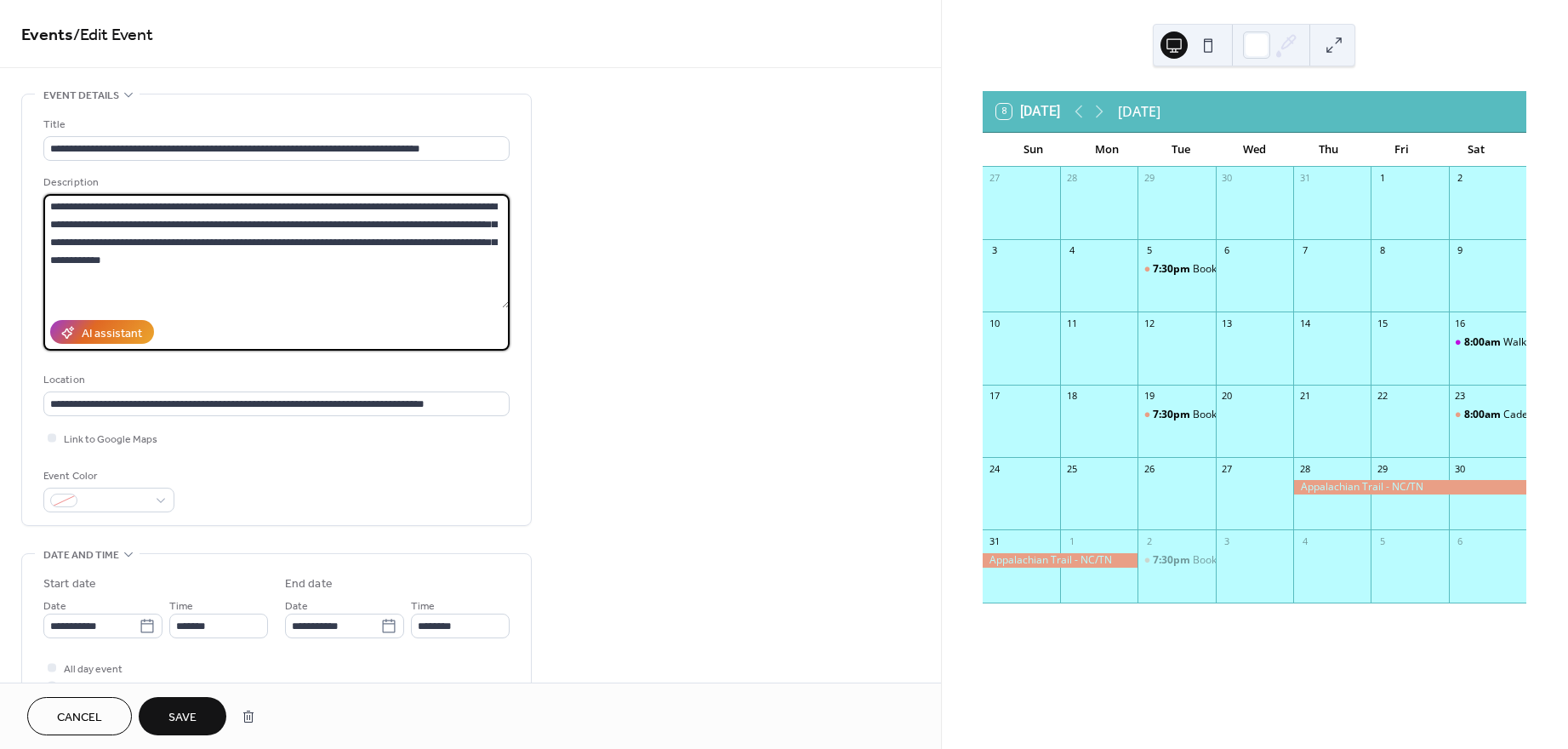 click on "**********" at bounding box center (277, 251) 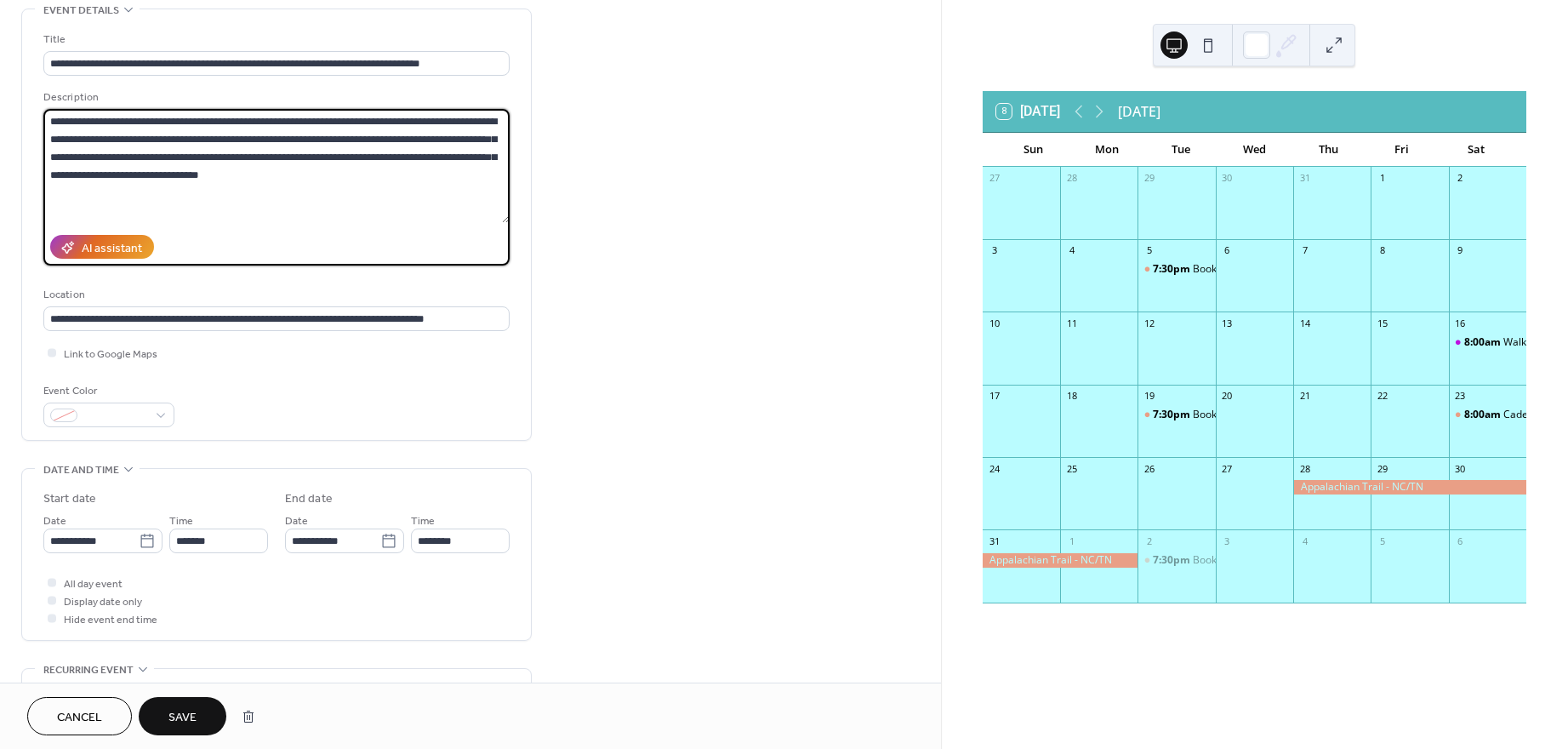 scroll, scrollTop: 255, scrollLeft: 0, axis: vertical 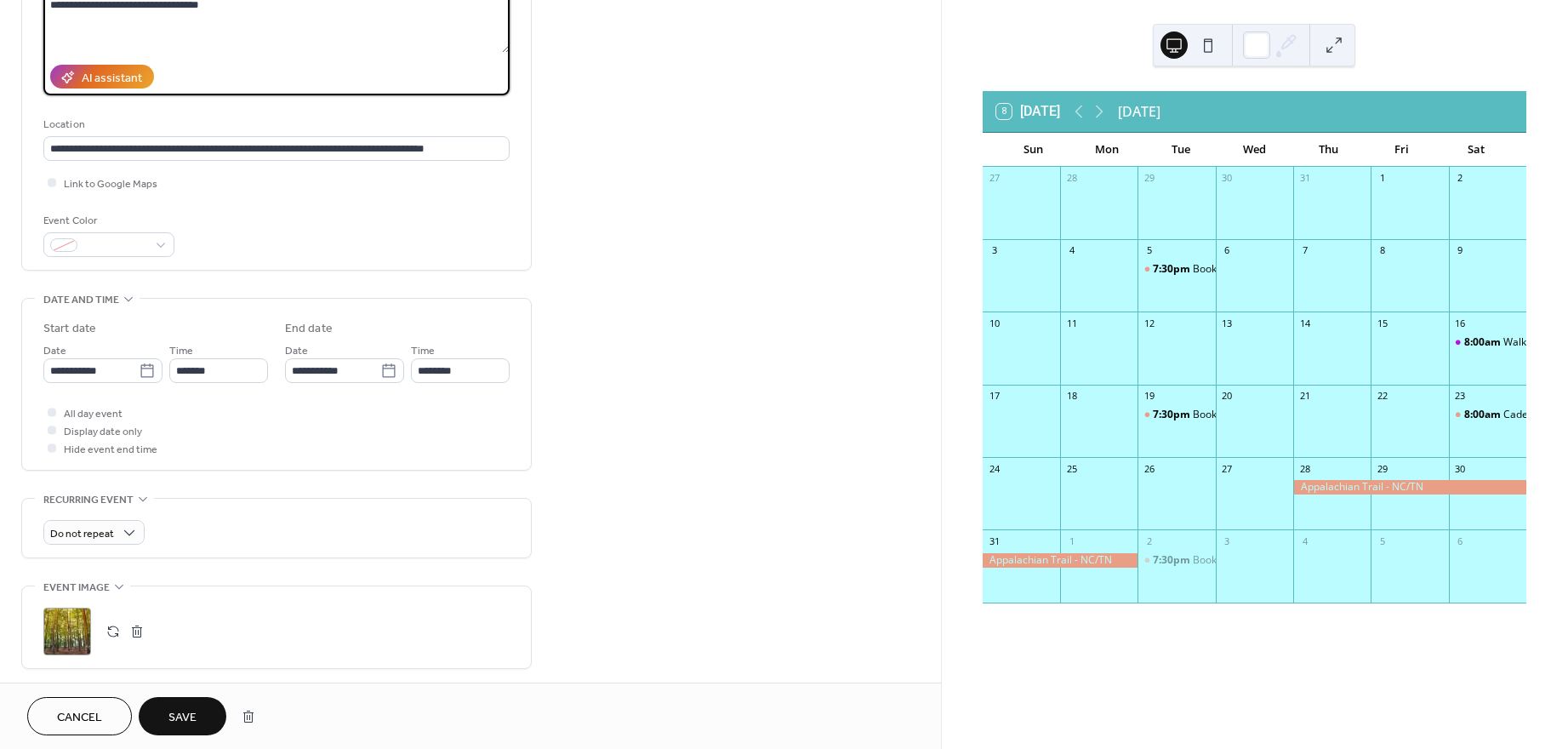 type on "**********" 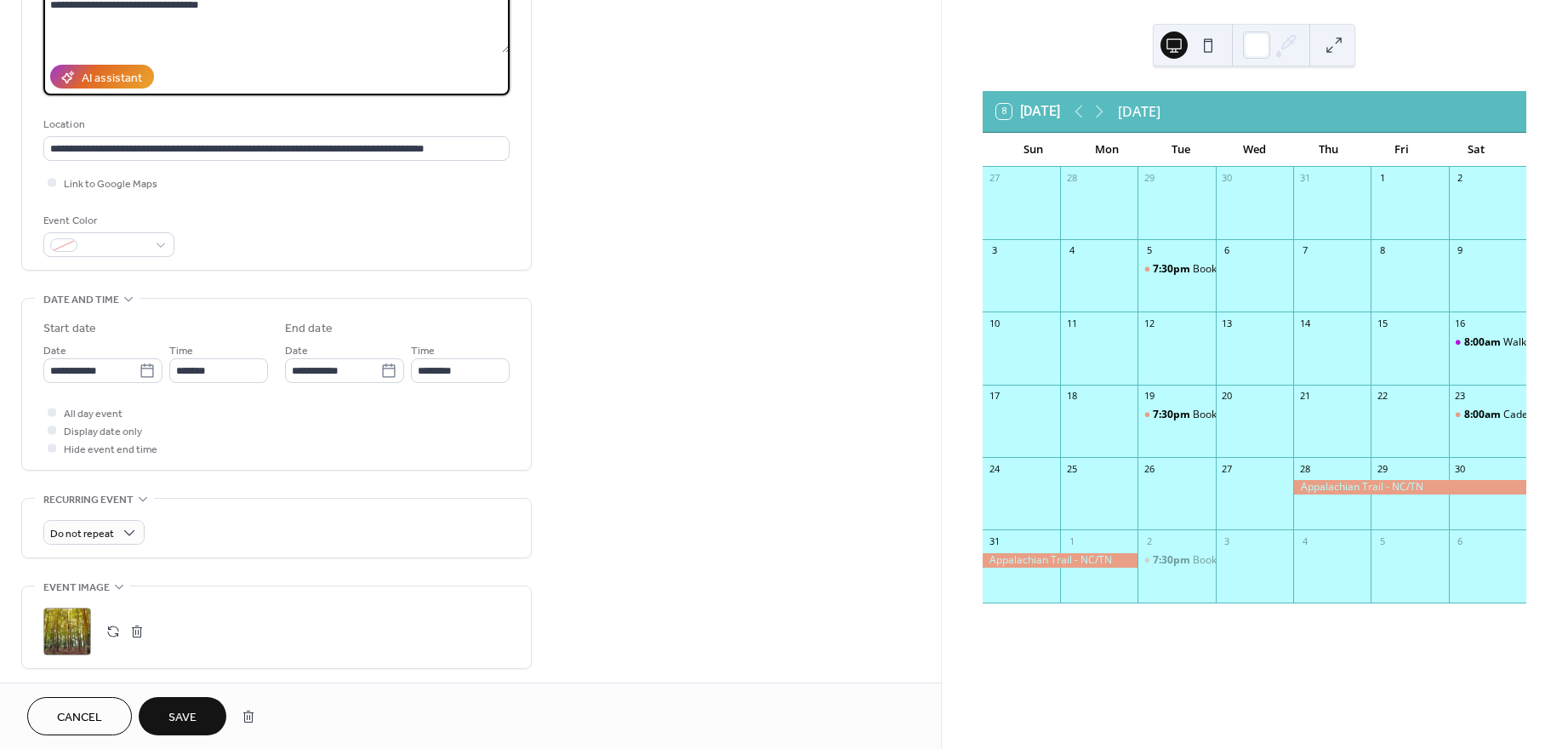 click on "Save" at bounding box center [182, 718] 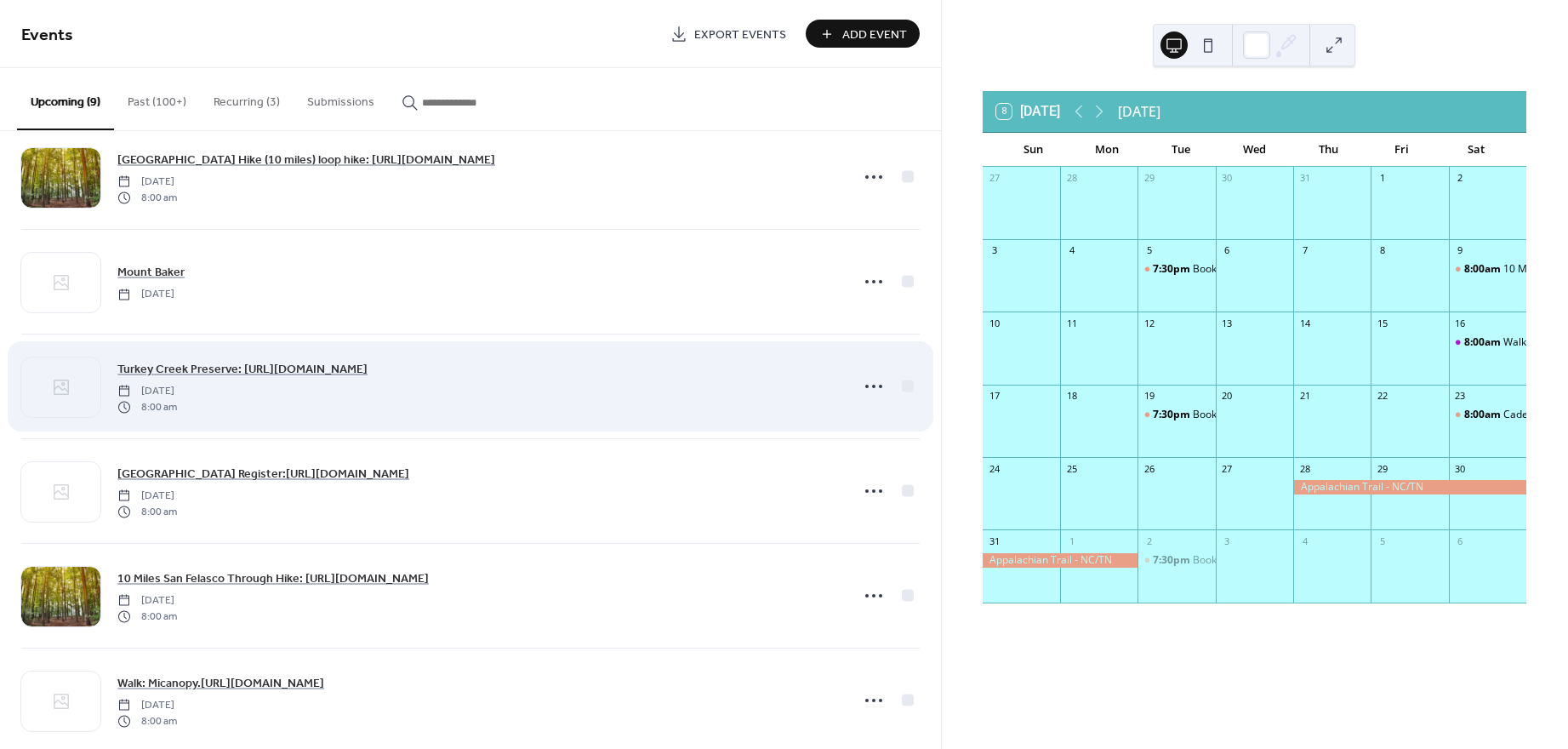 scroll, scrollTop: 0, scrollLeft: 0, axis: both 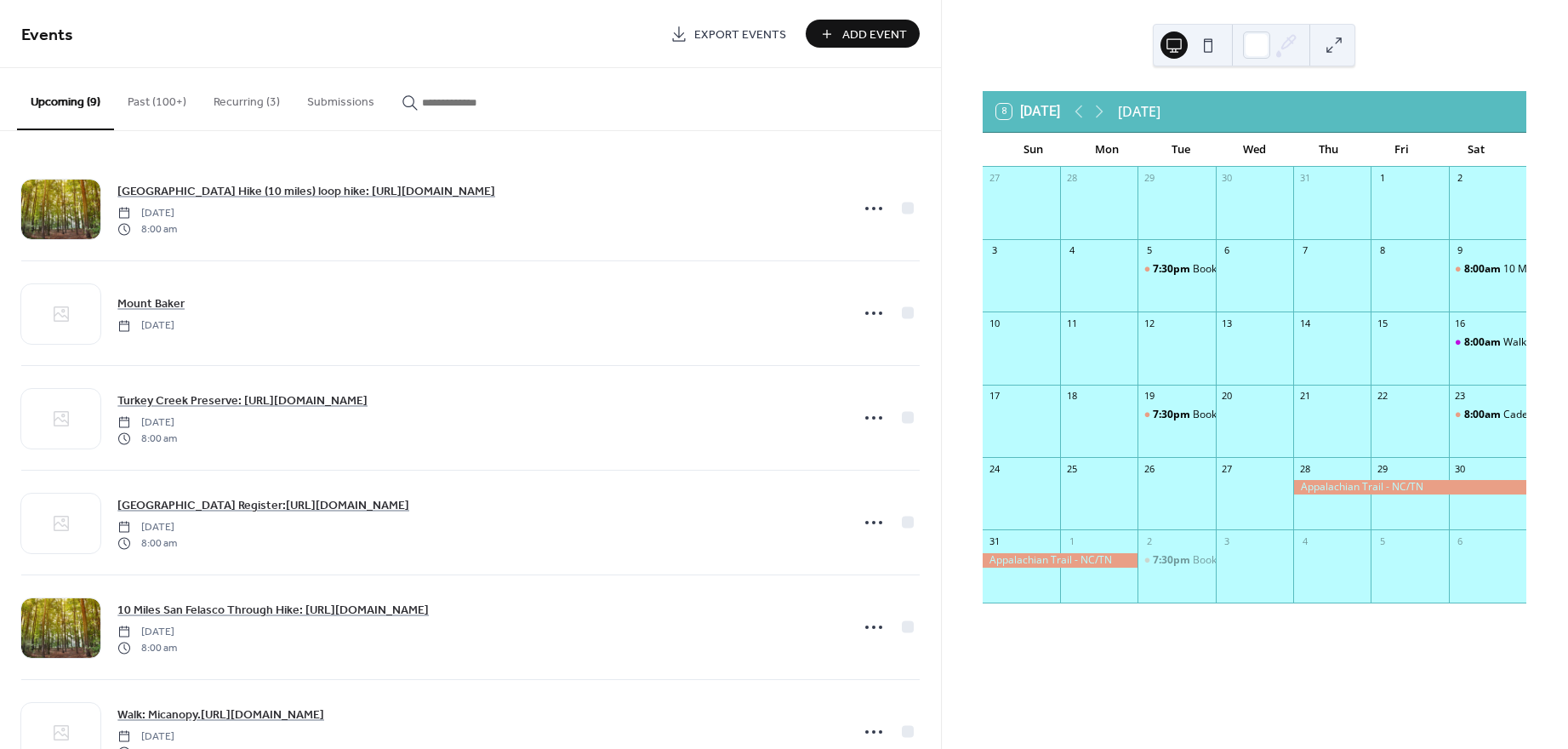 click on "Past  (100+)" at bounding box center [157, 98] 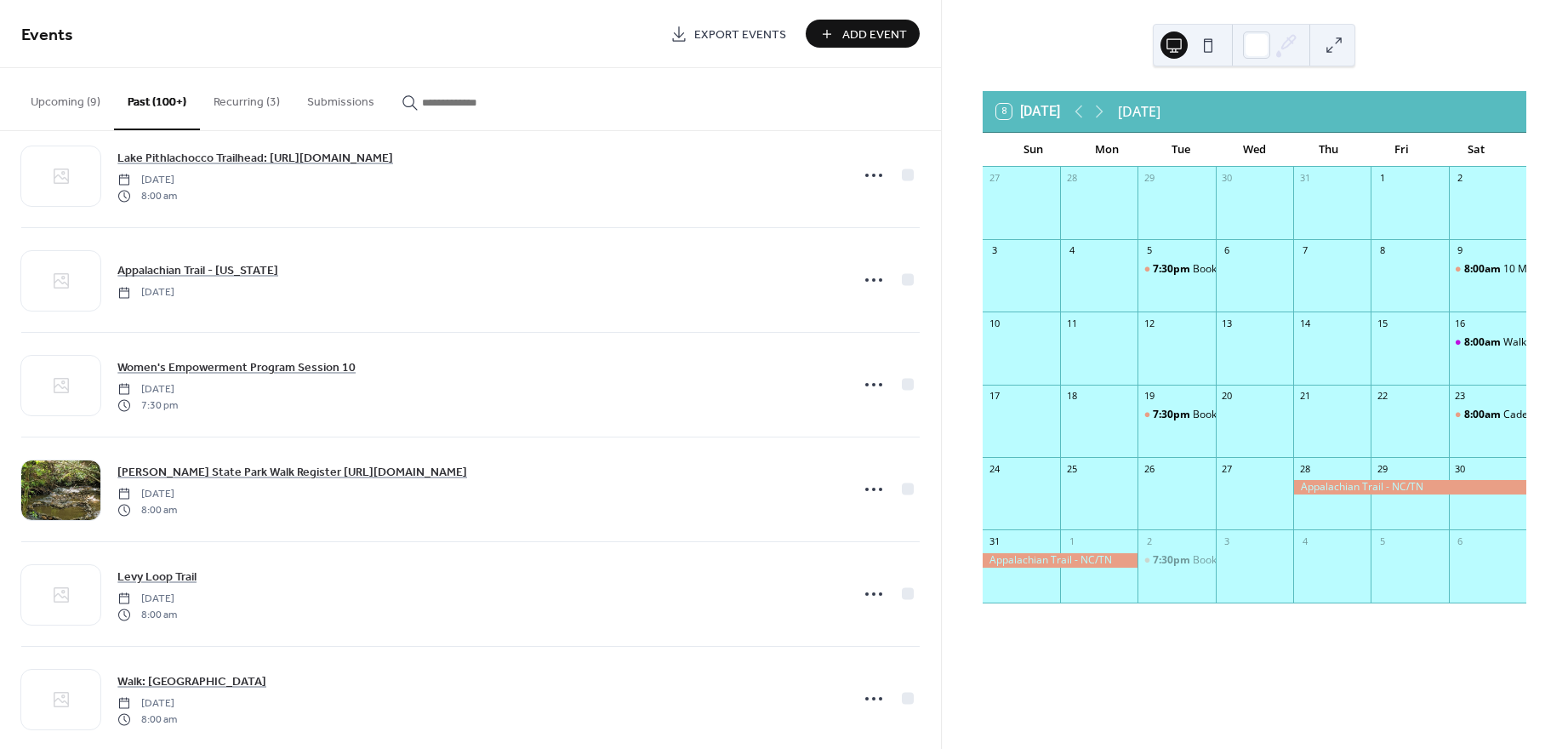 scroll, scrollTop: 851, scrollLeft: 0, axis: vertical 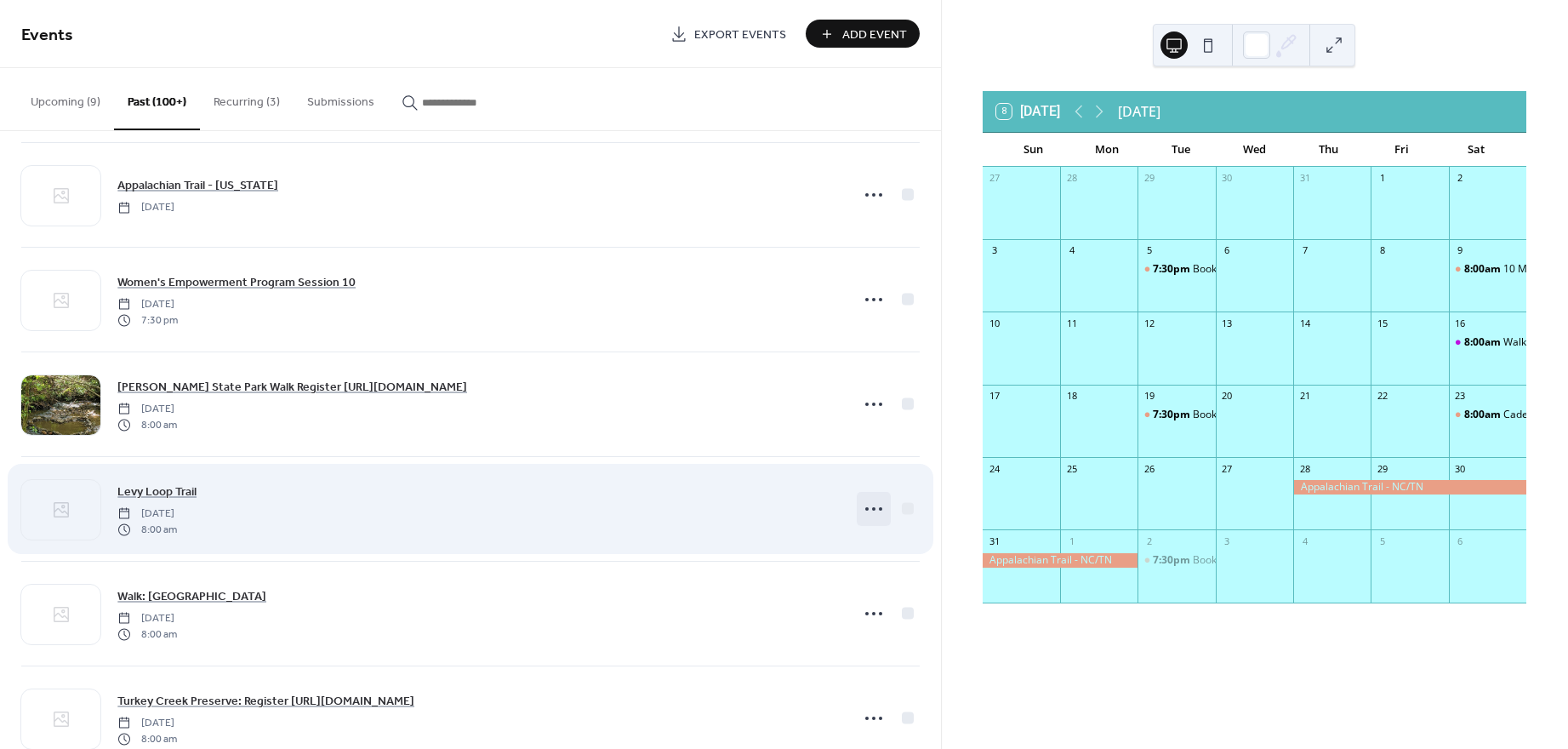 click 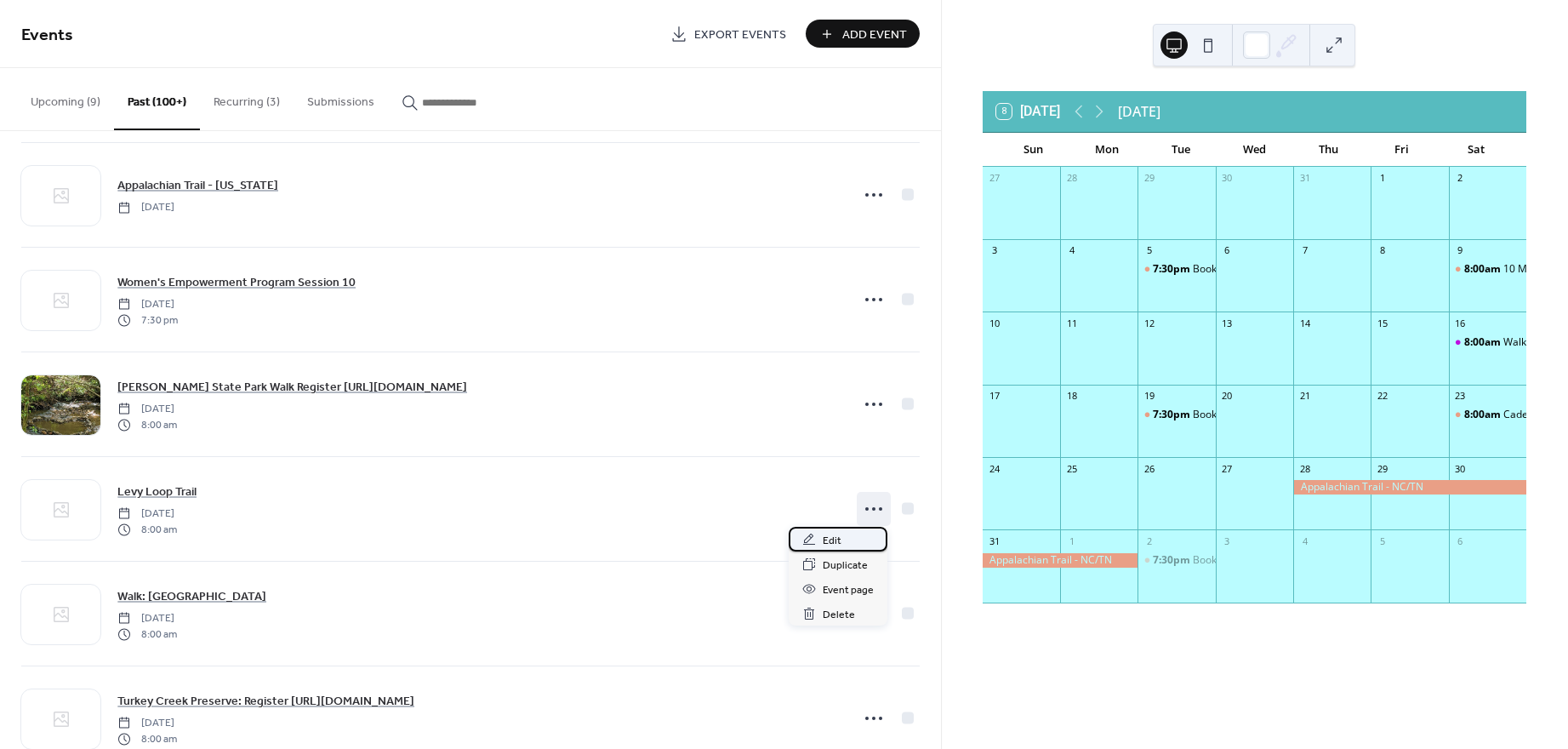 click on "Edit" at bounding box center (832, 540) 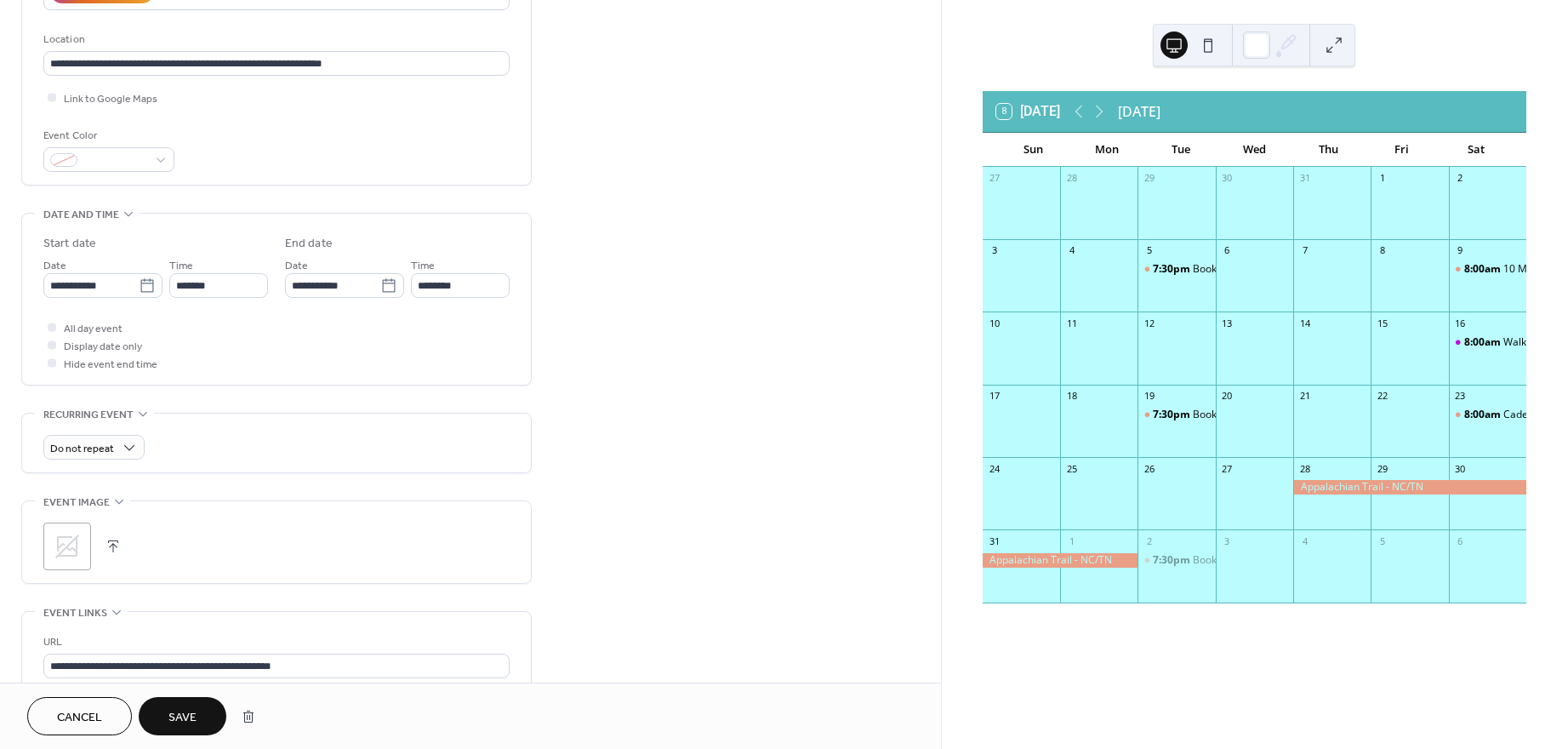 scroll, scrollTop: 596, scrollLeft: 0, axis: vertical 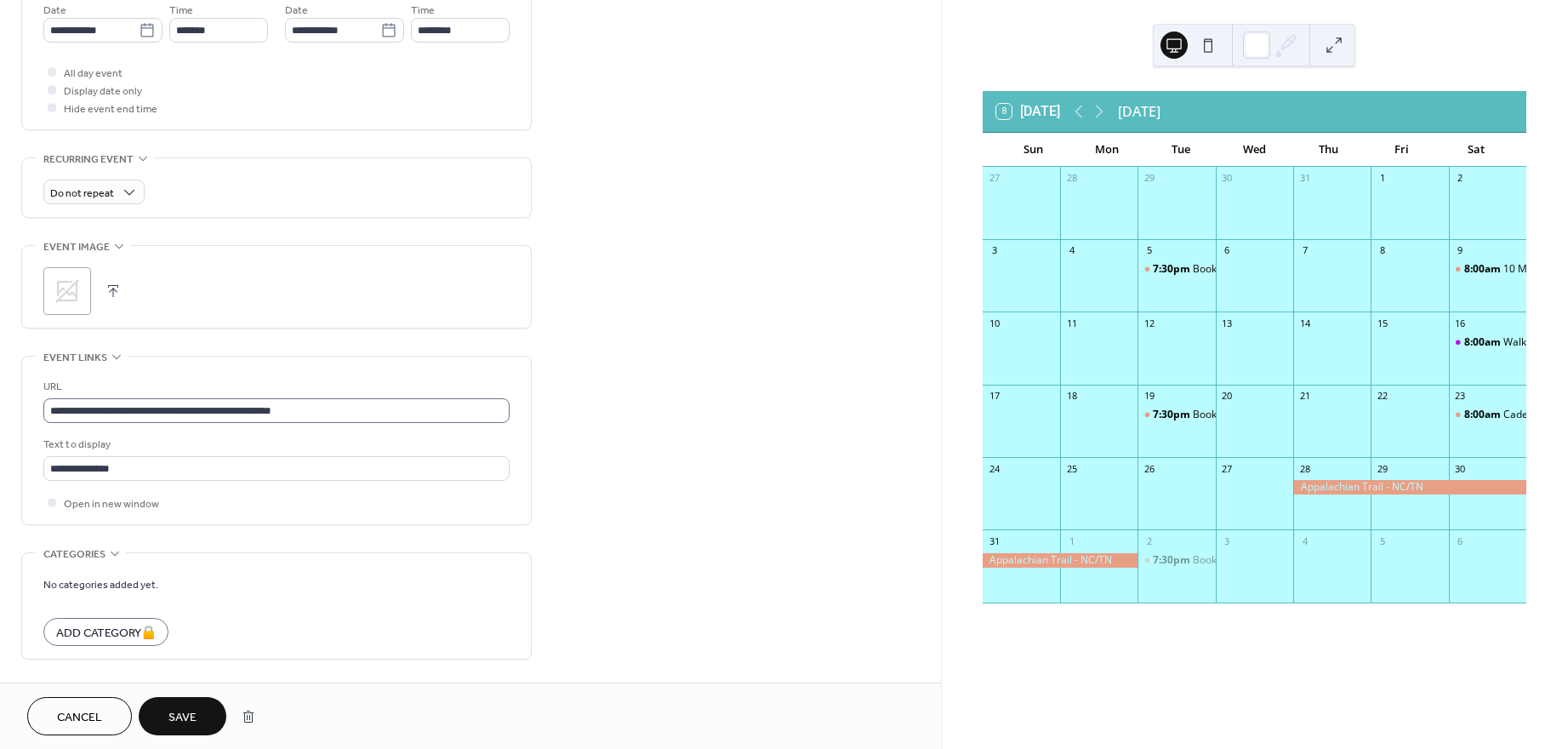 type on "**********" 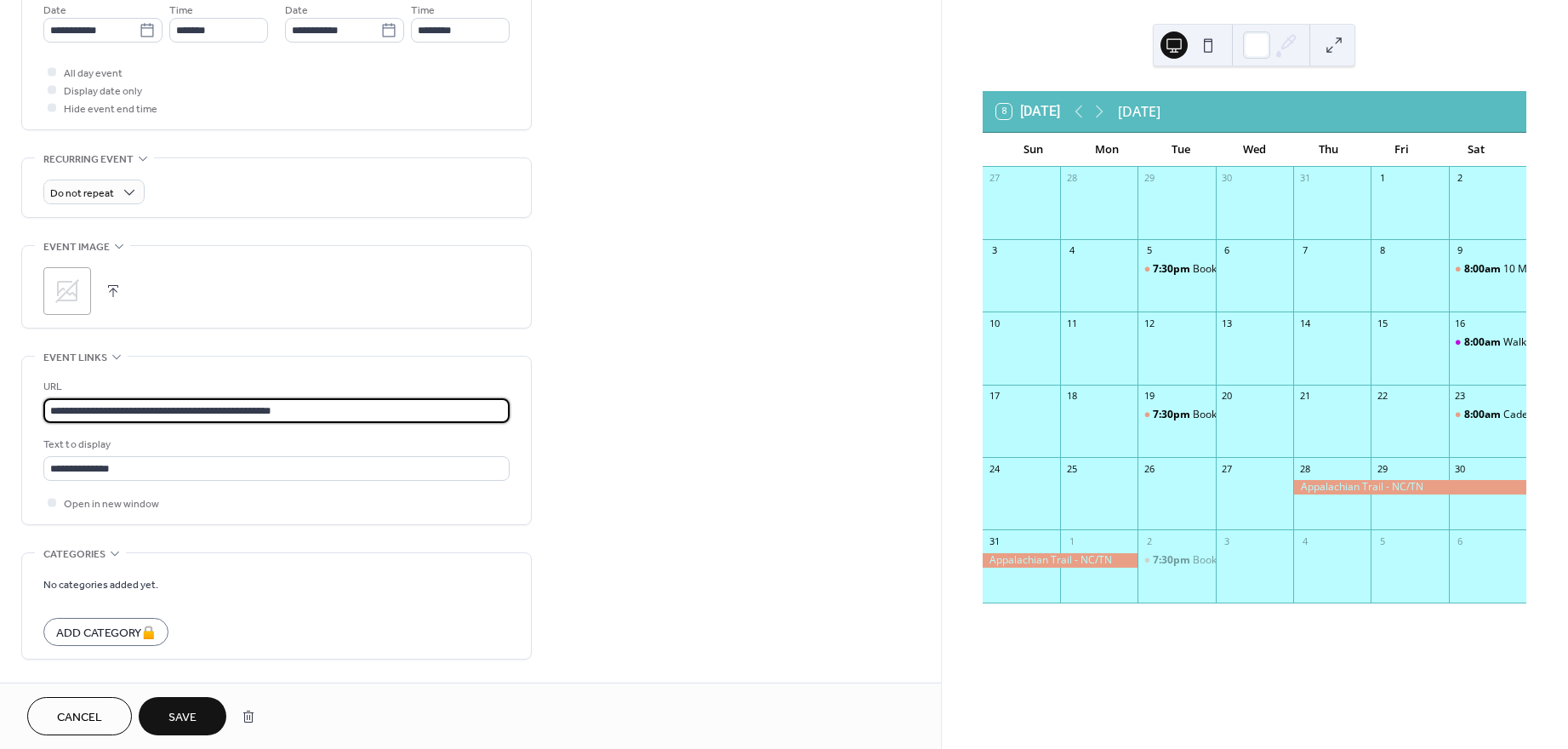 scroll, scrollTop: 1, scrollLeft: 0, axis: vertical 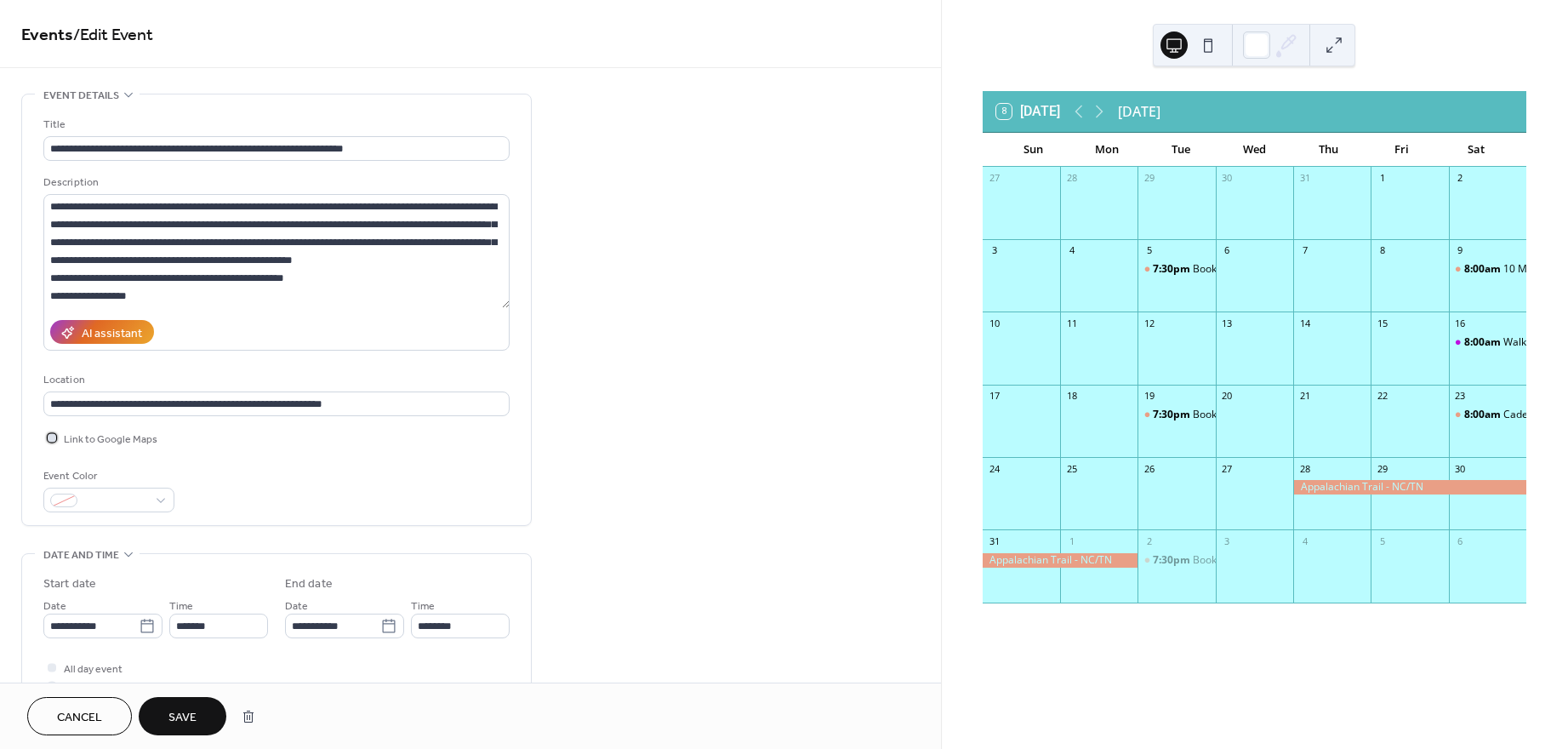 click at bounding box center (52, 437) 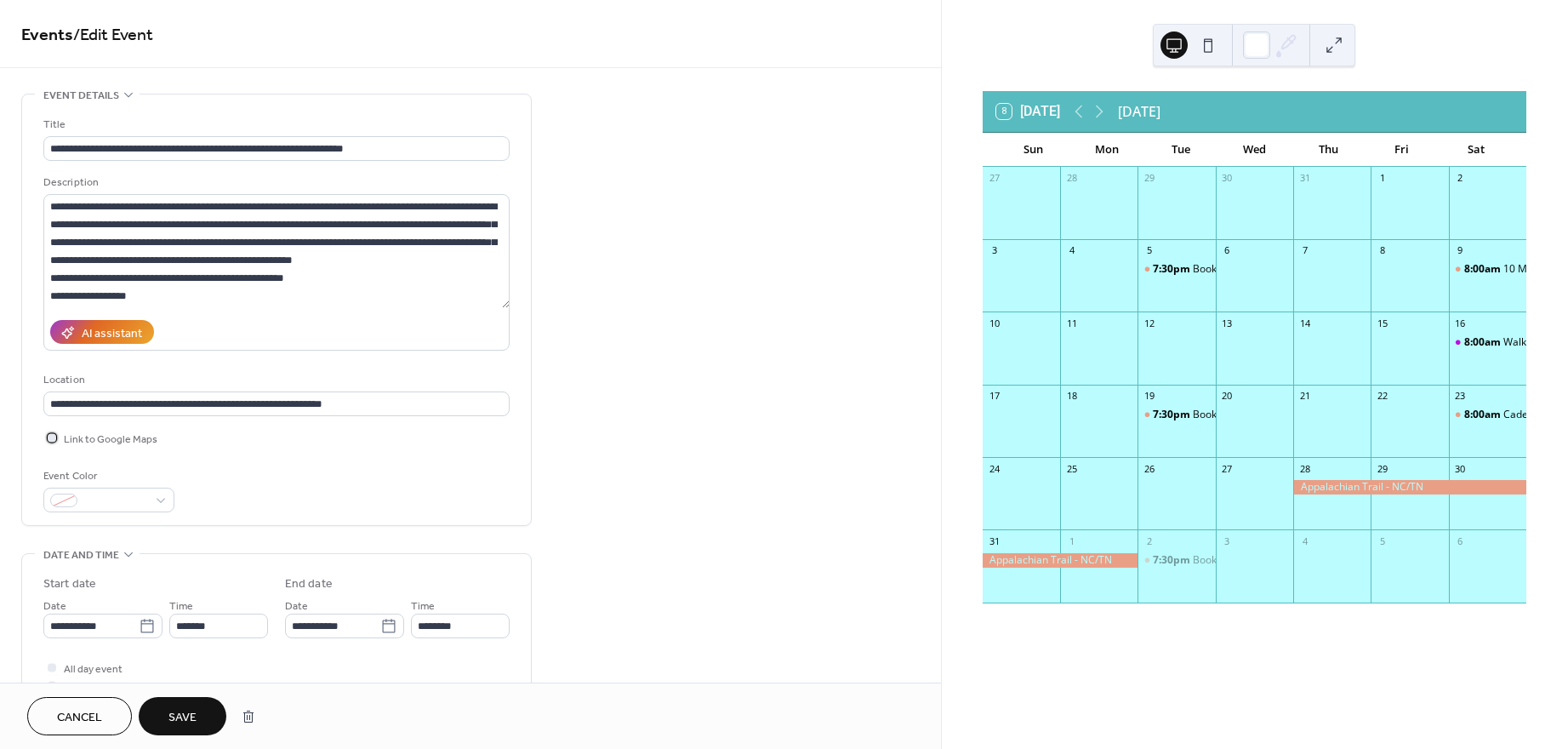 scroll, scrollTop: 85, scrollLeft: 0, axis: vertical 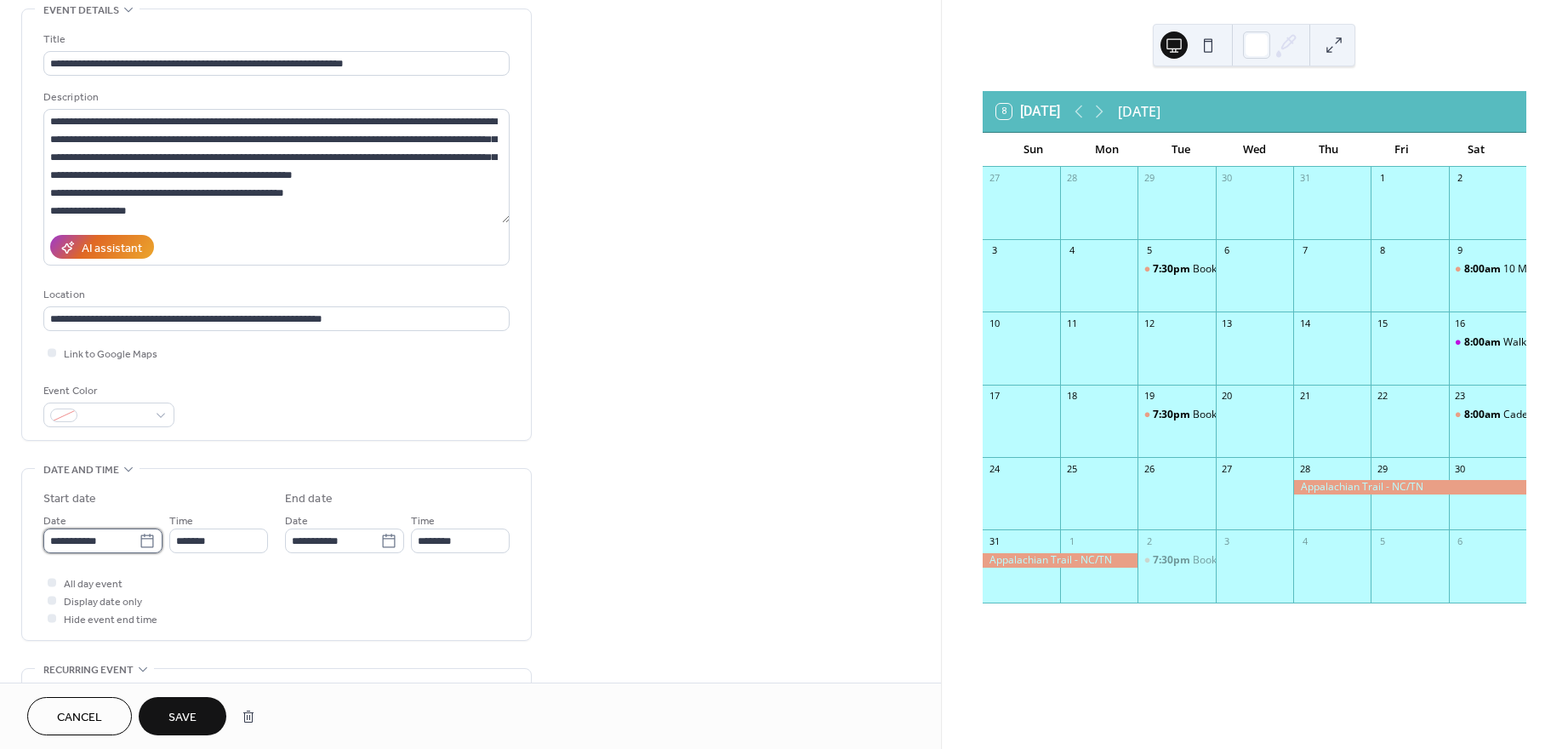 click on "**********" at bounding box center [91, 540] 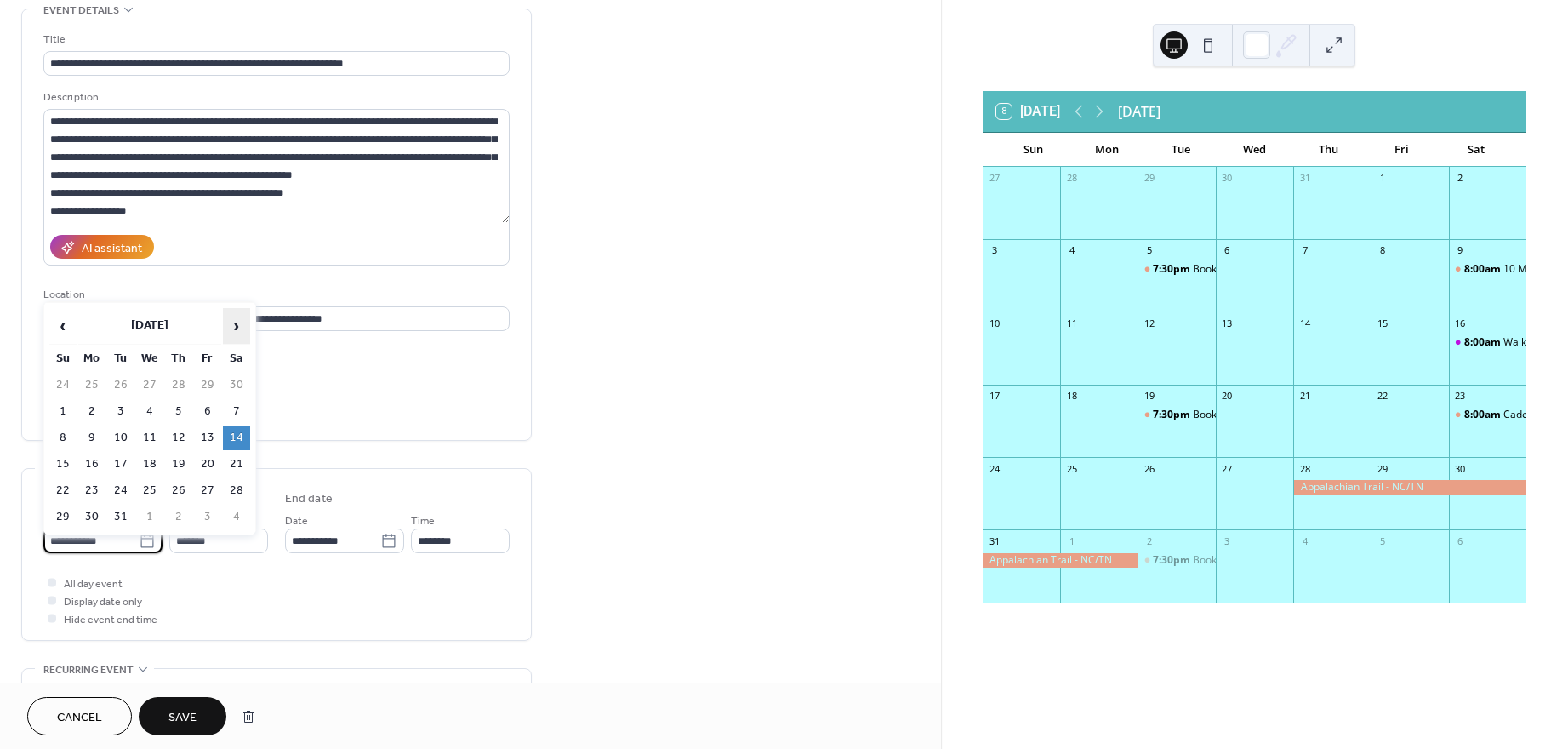 click on "›" at bounding box center (237, 326) 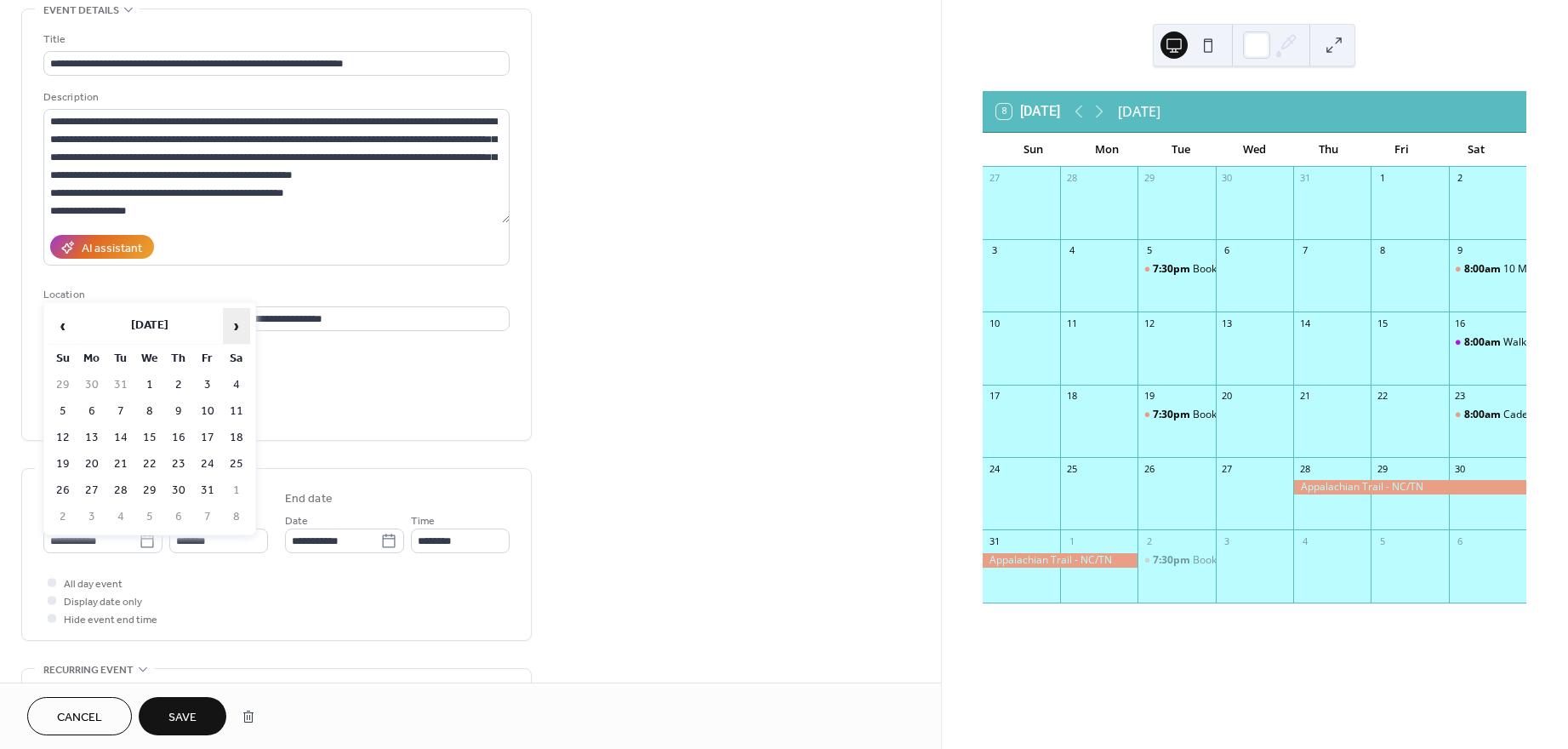 click on "›" at bounding box center [237, 326] 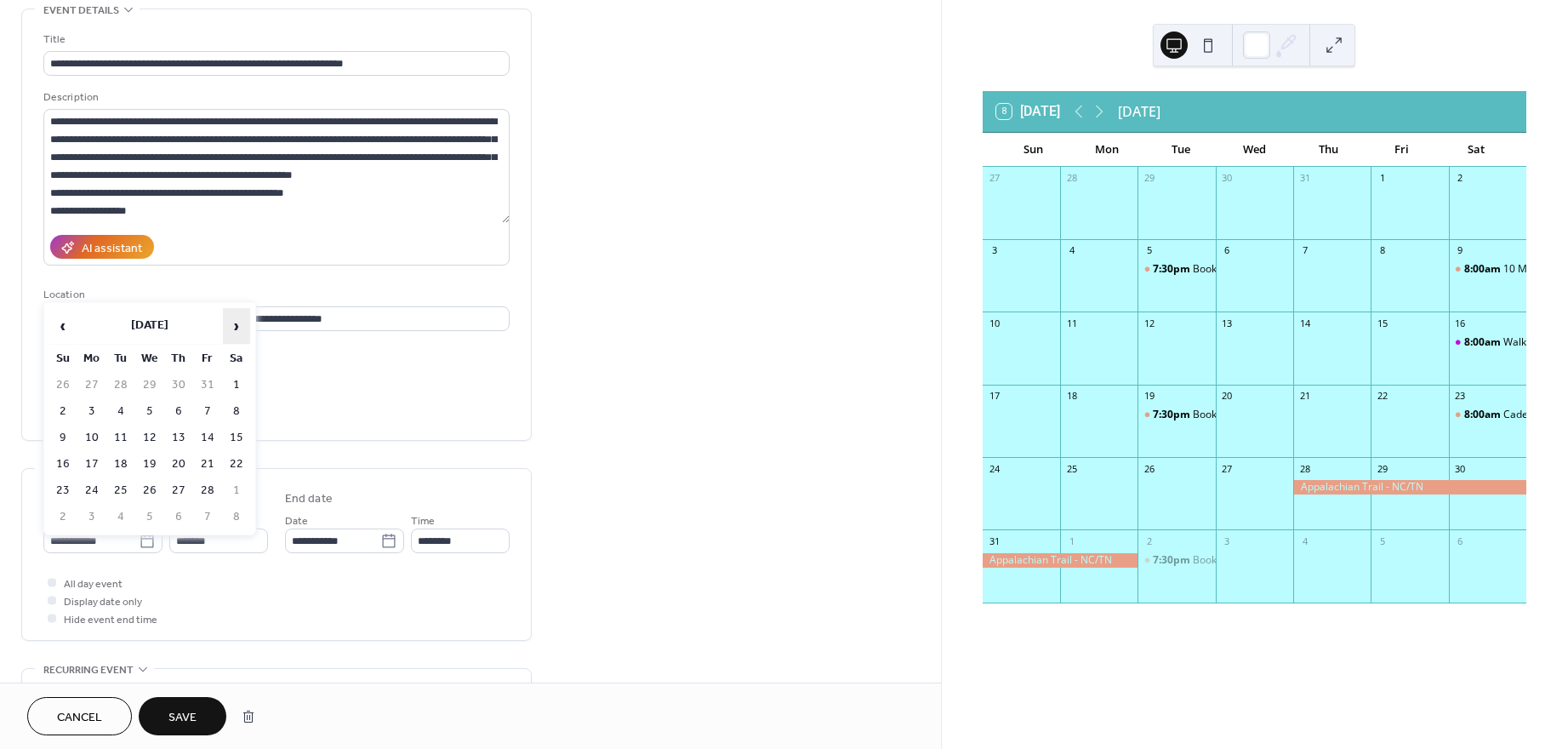 click on "›" at bounding box center (237, 326) 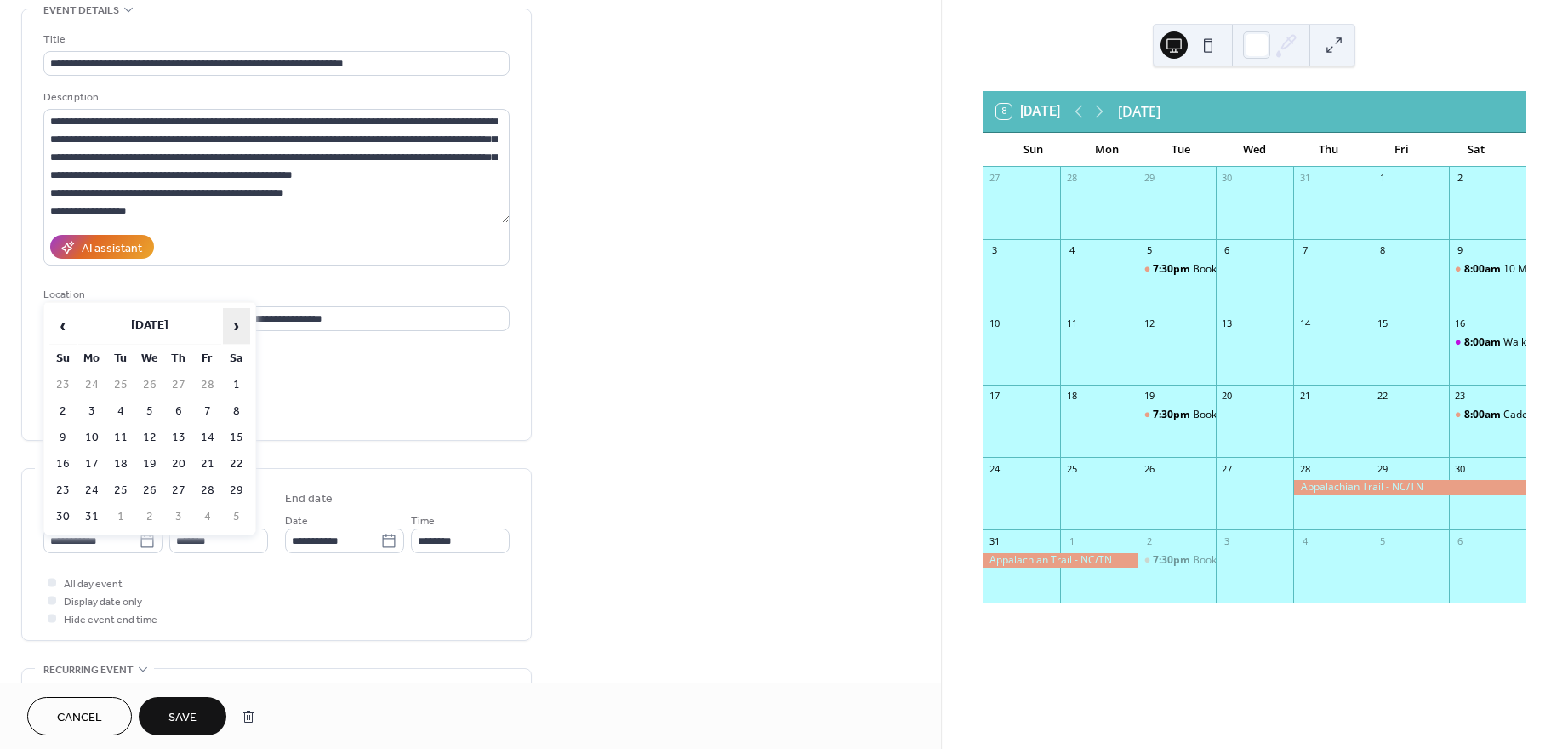 click on "›" at bounding box center [237, 326] 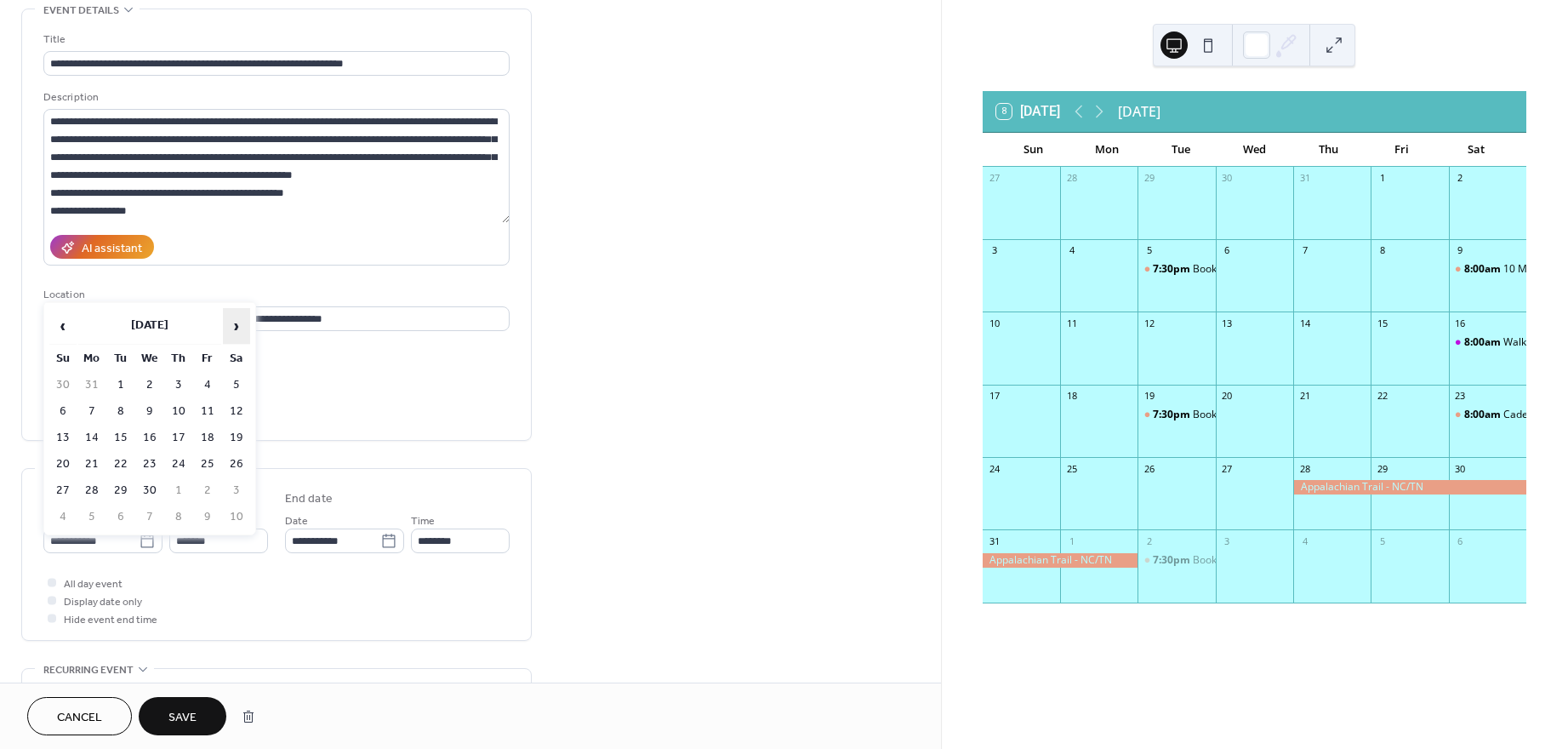 click on "›" at bounding box center [237, 326] 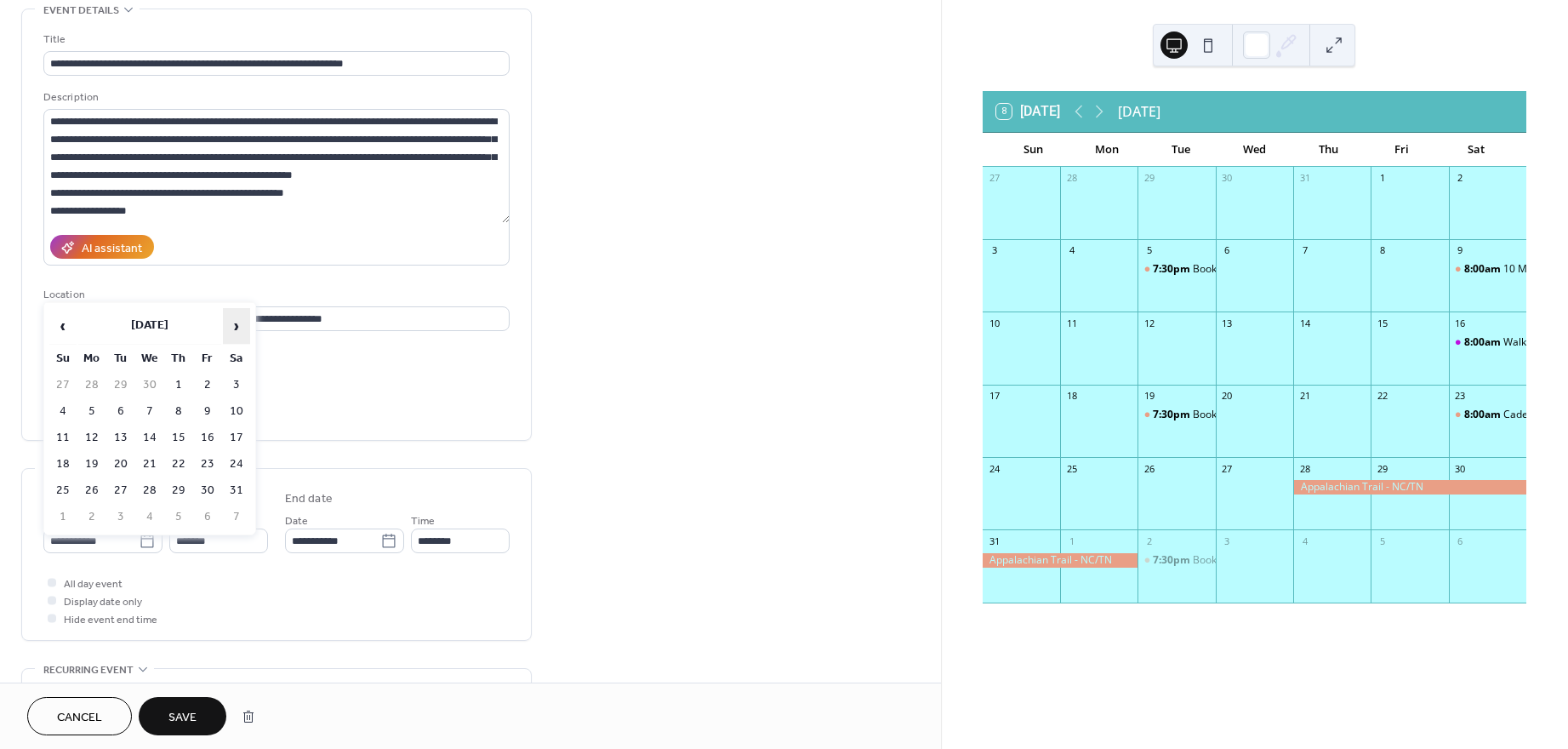 click on "›" at bounding box center [237, 326] 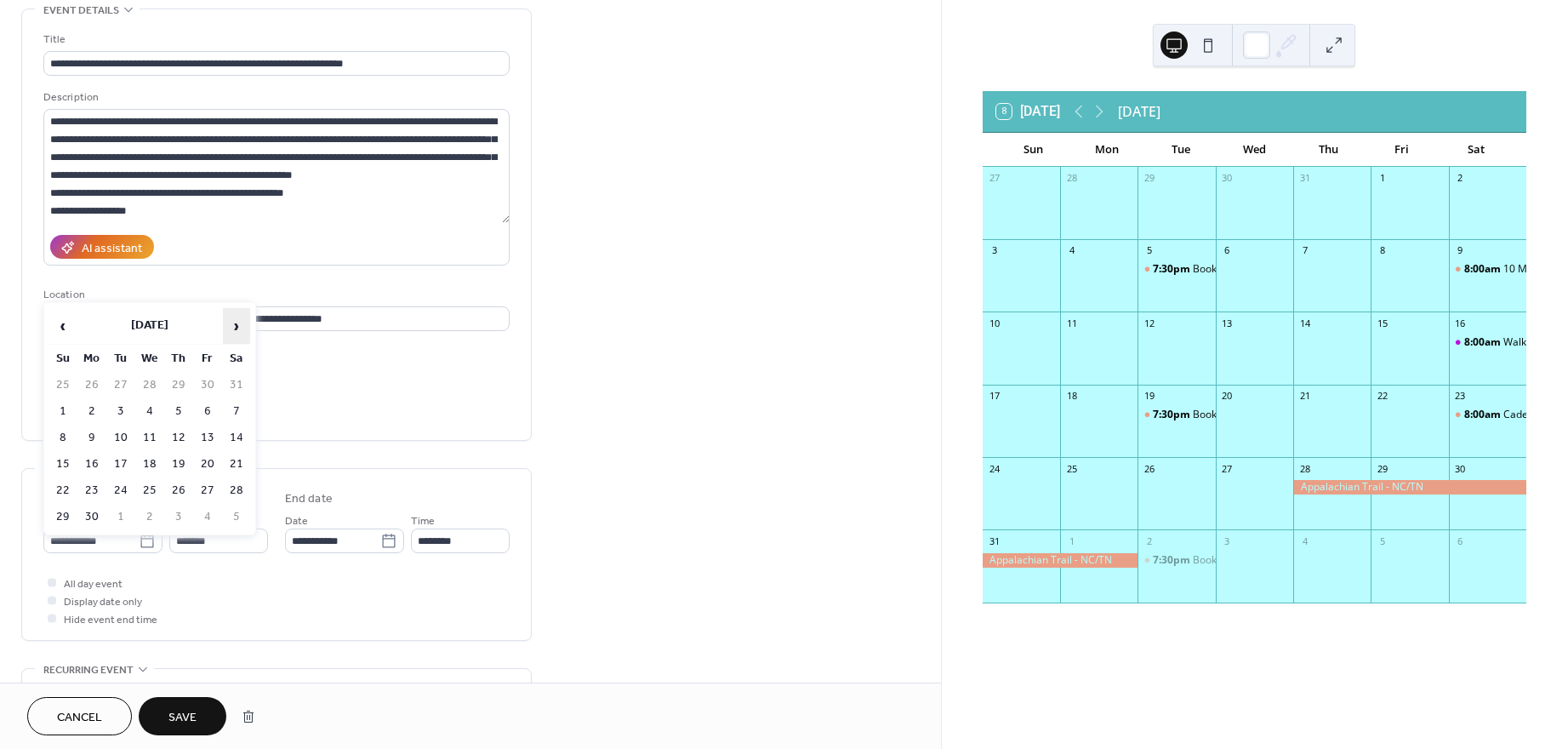 click on "›" at bounding box center [237, 326] 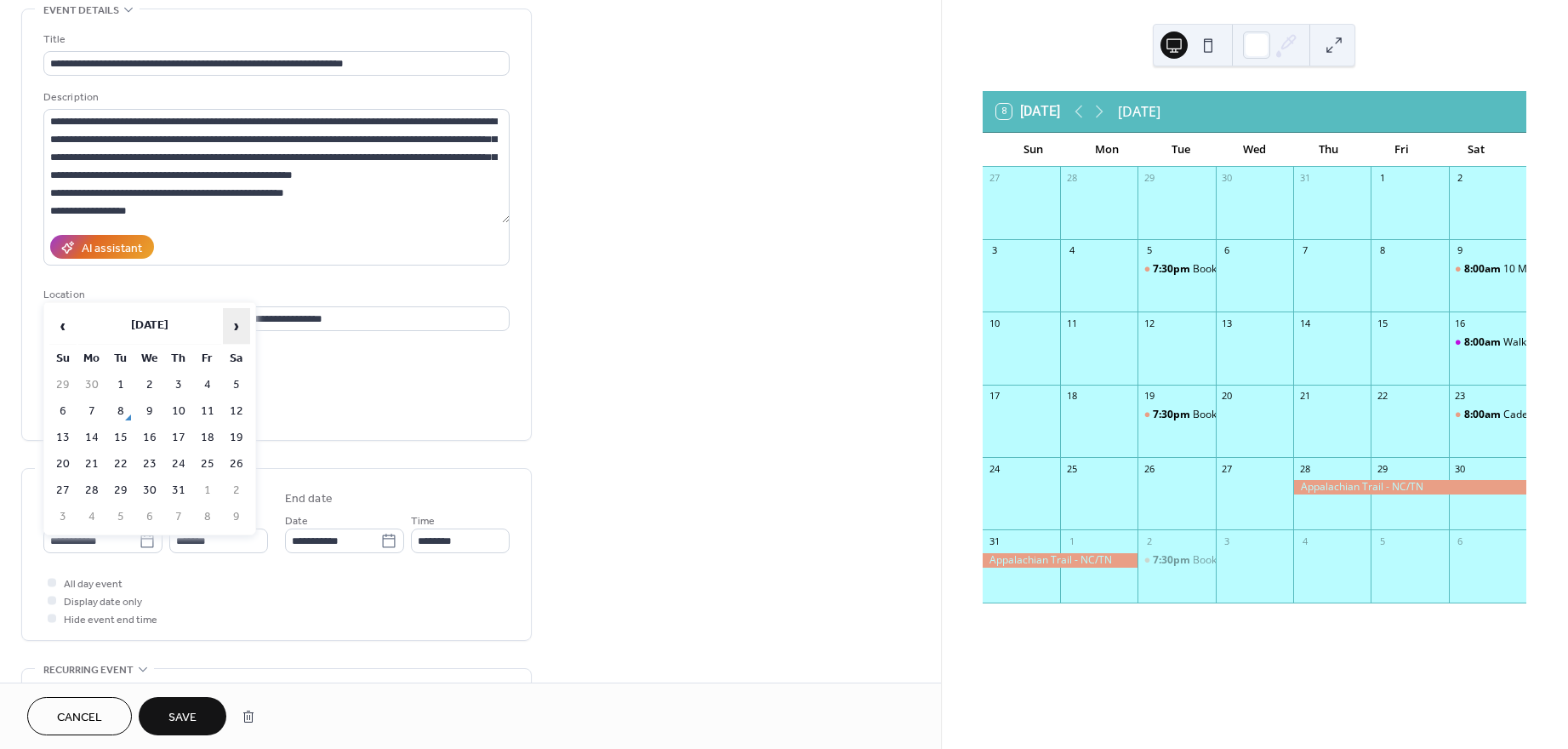 click on "›" at bounding box center [237, 326] 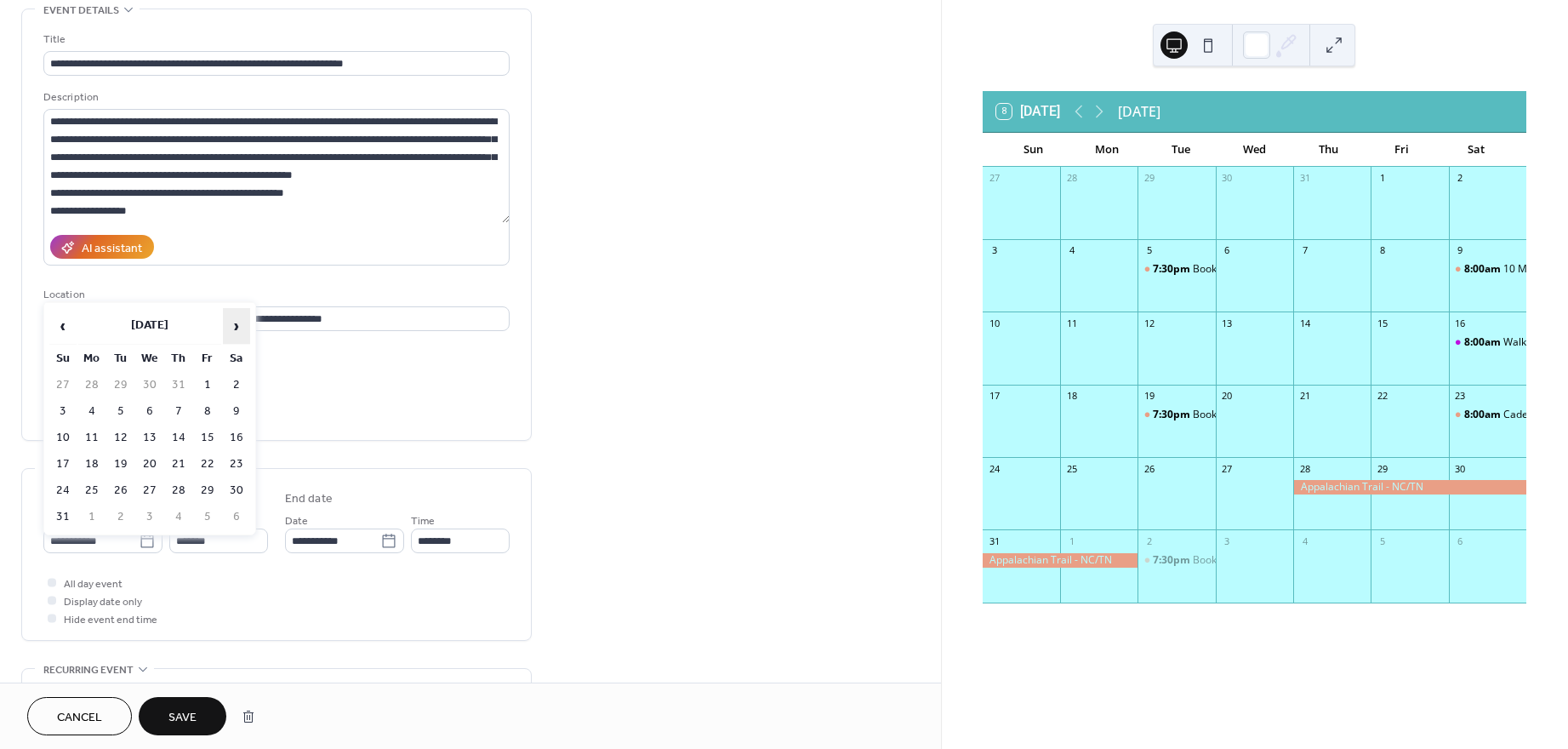 click on "›" at bounding box center [237, 326] 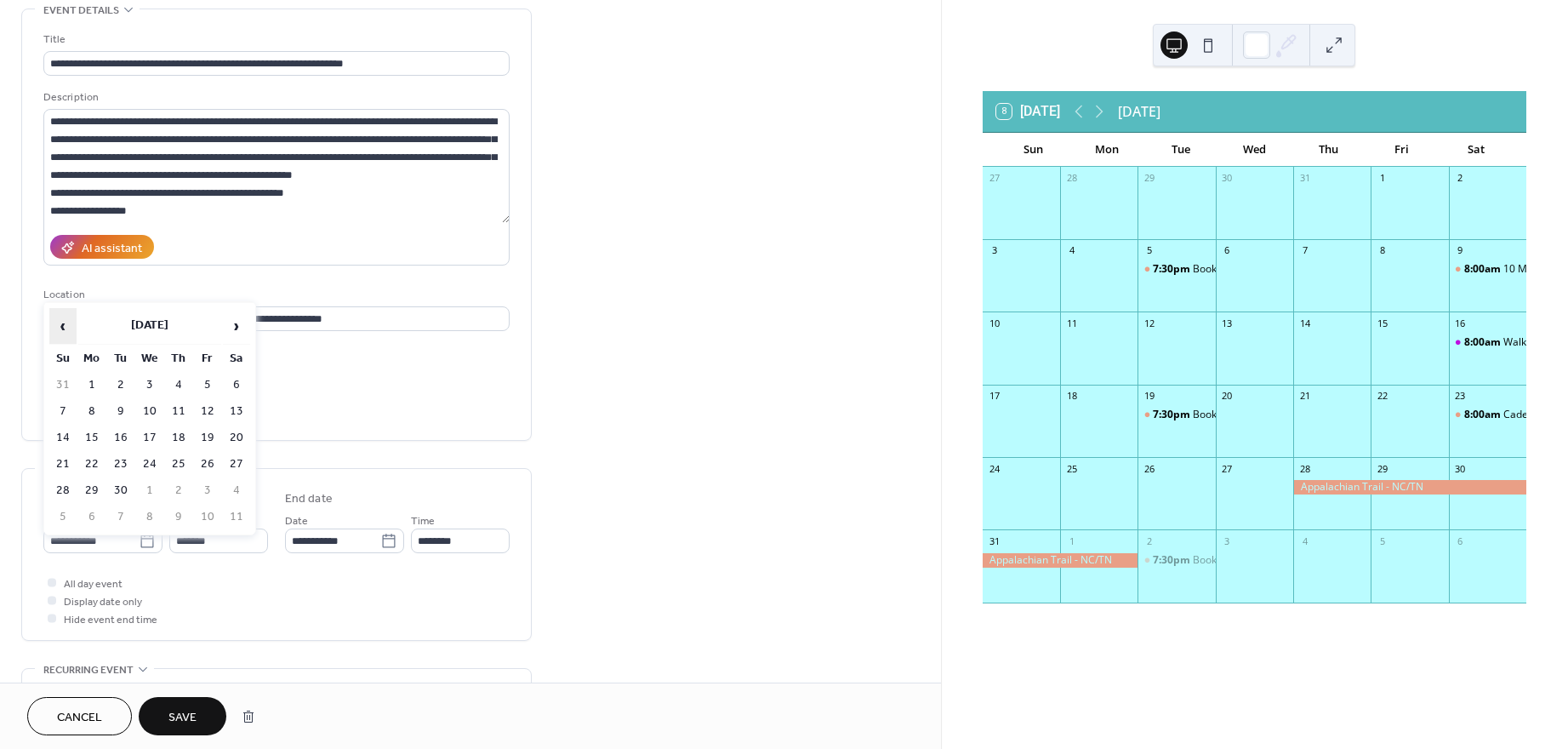 click on "‹" at bounding box center [63, 326] 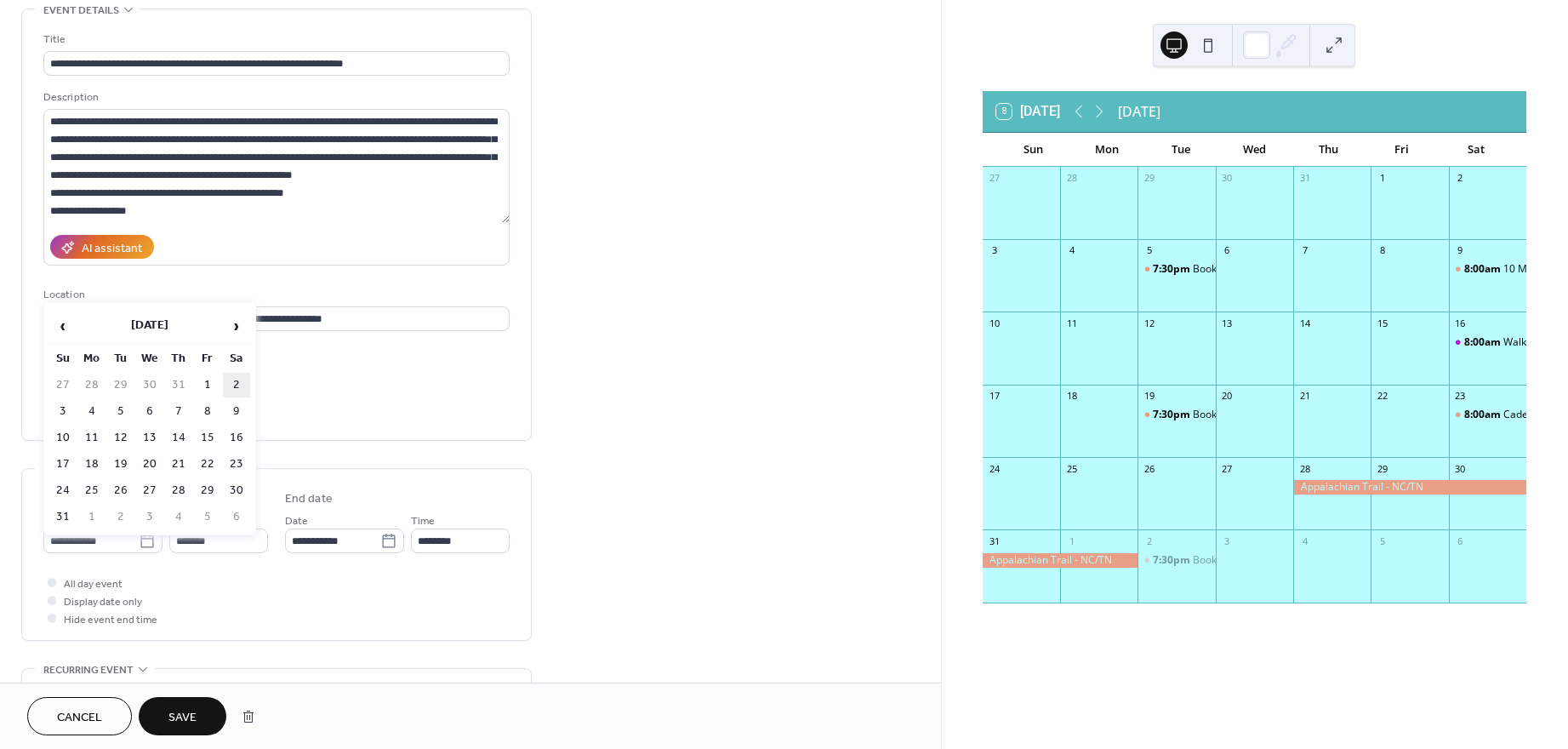 click on "2" at bounding box center (237, 385) 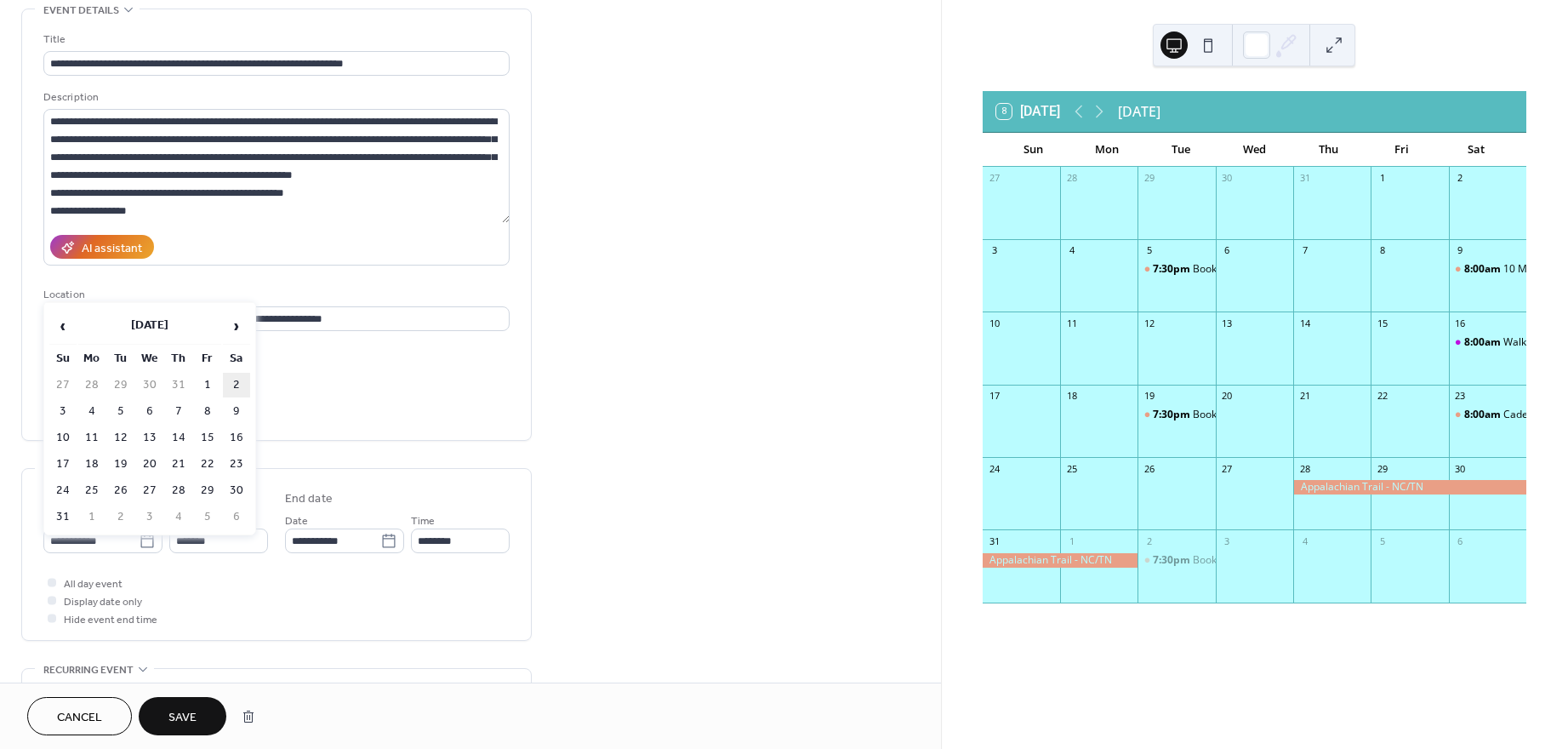 type on "**********" 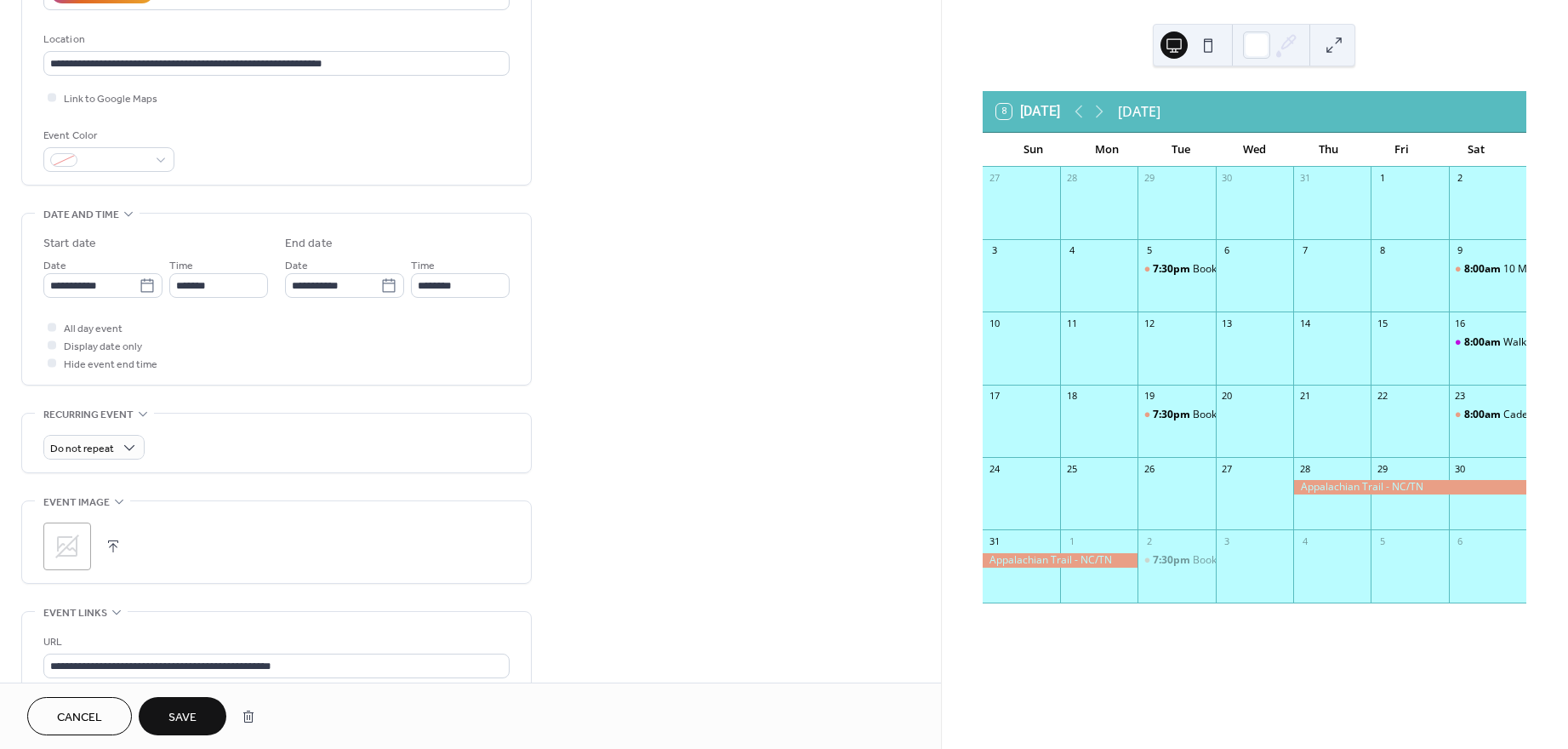 scroll, scrollTop: 511, scrollLeft: 0, axis: vertical 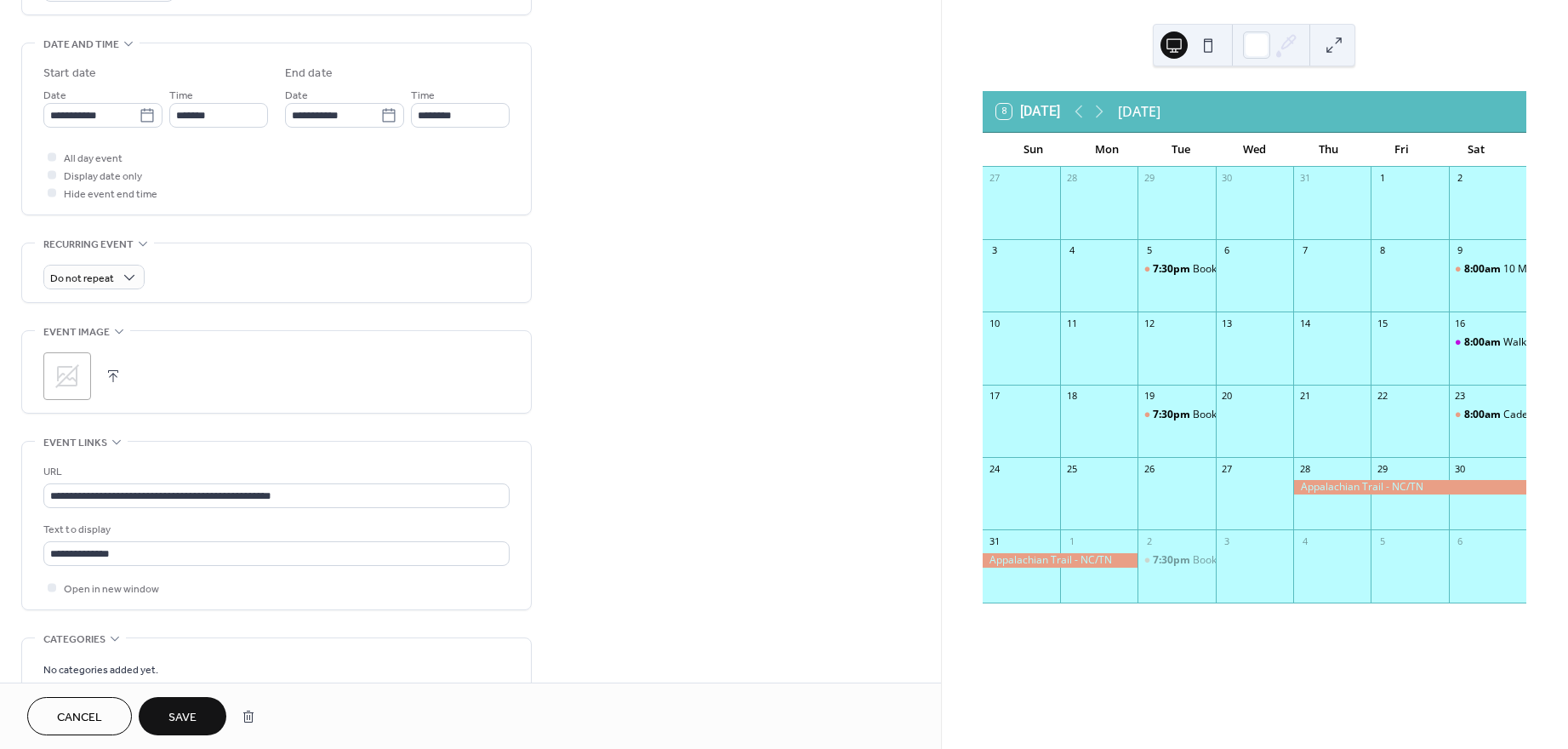 click 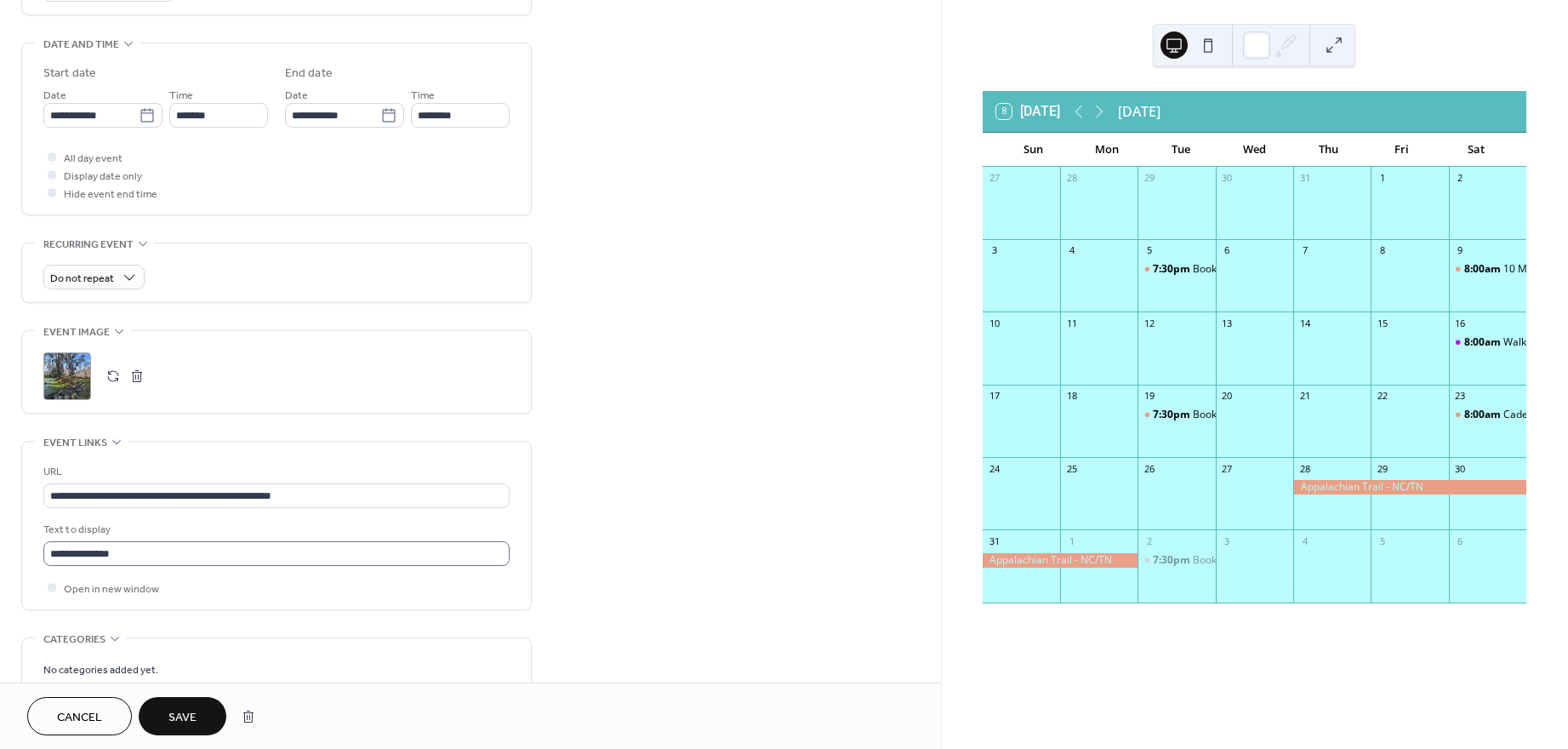 scroll, scrollTop: 0, scrollLeft: 0, axis: both 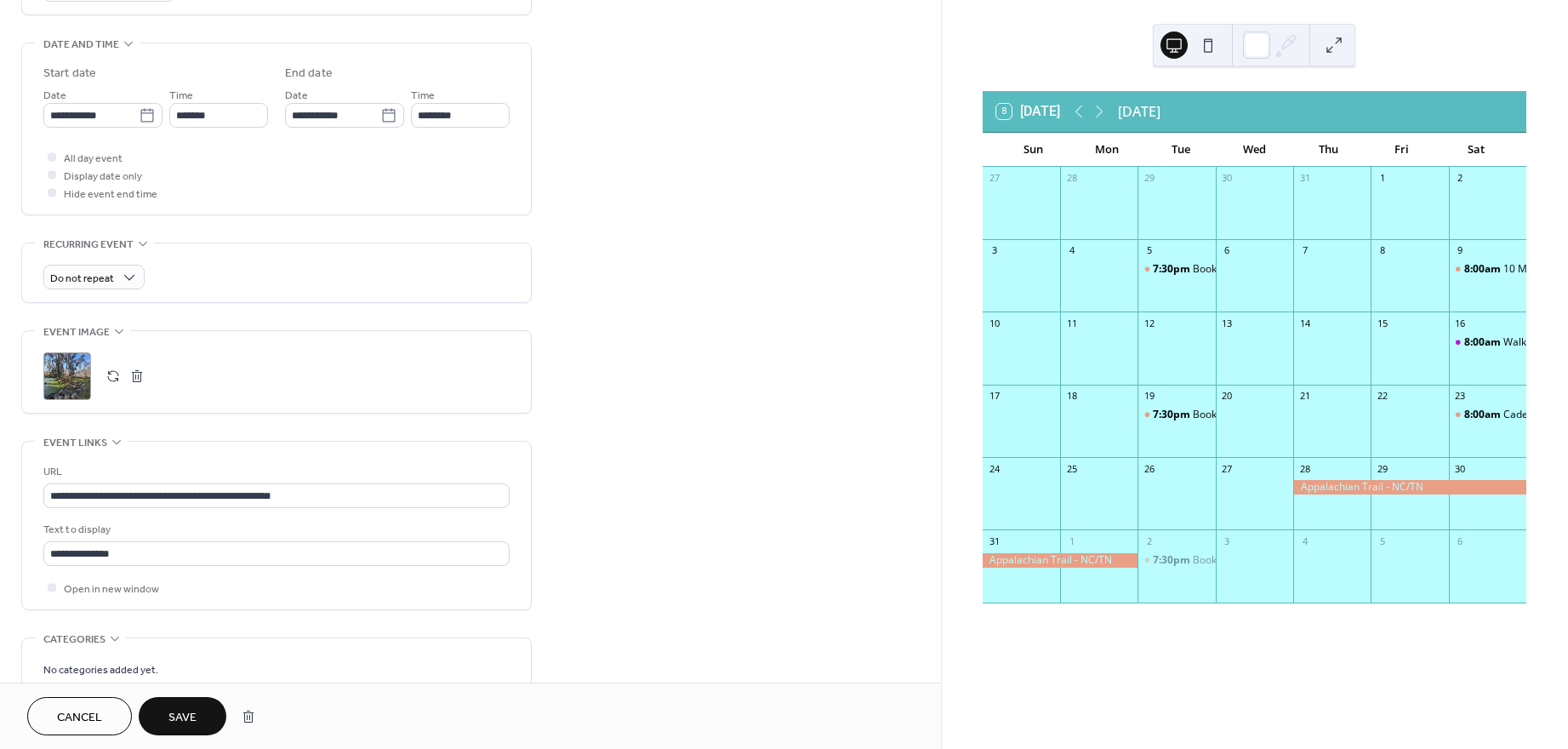 click on "Save" at bounding box center (182, 718) 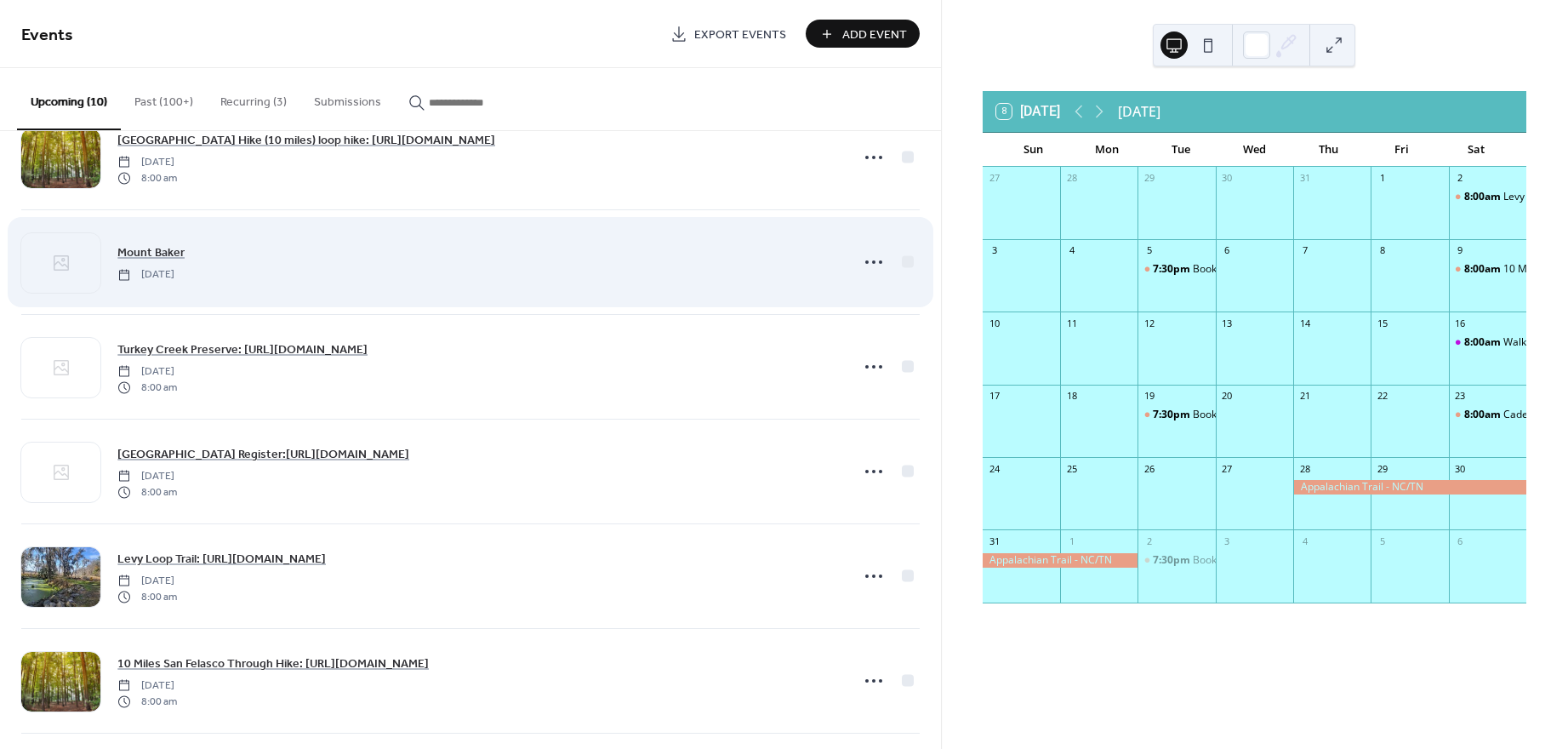 scroll, scrollTop: 0, scrollLeft: 0, axis: both 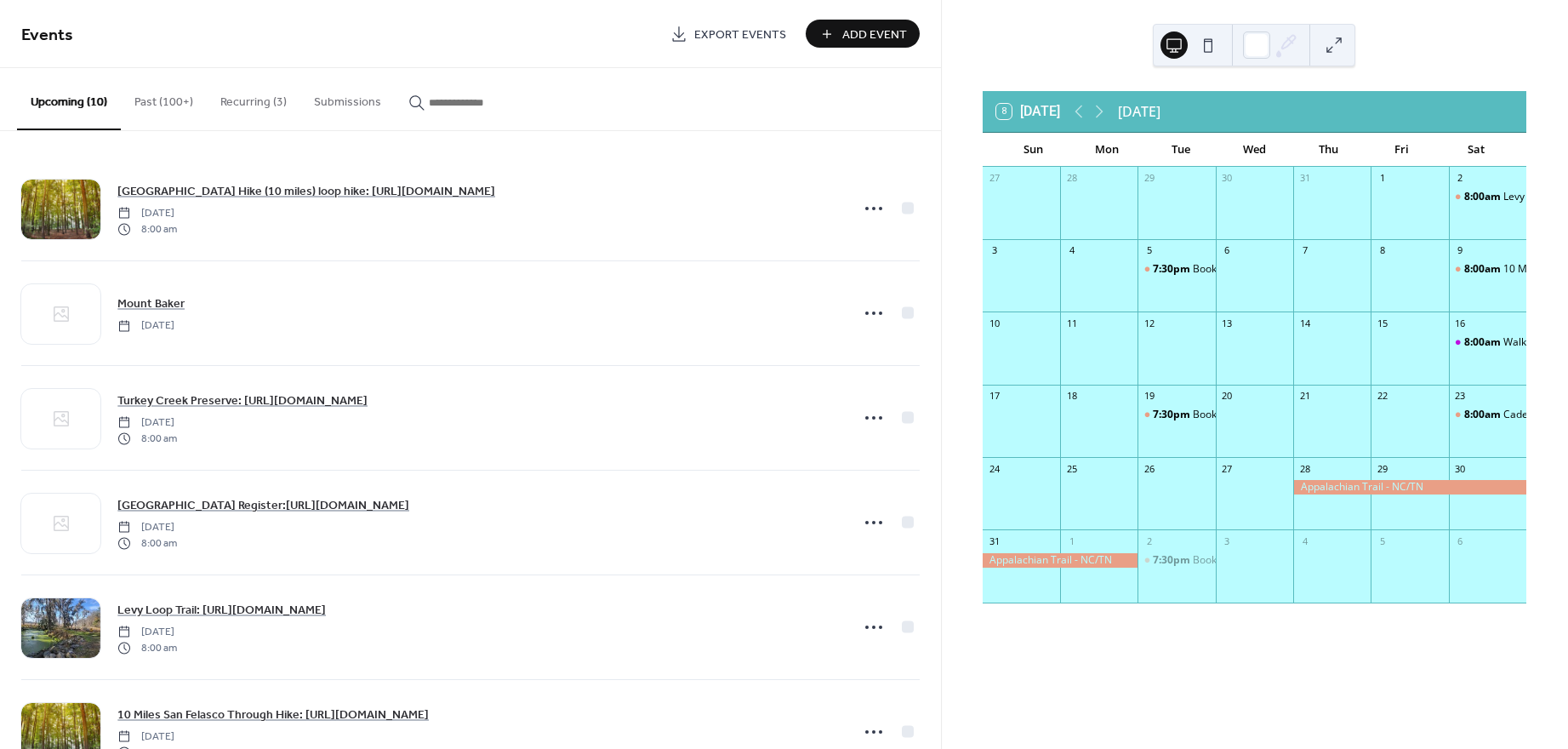 click on "Past  (100+)" at bounding box center [163, 98] 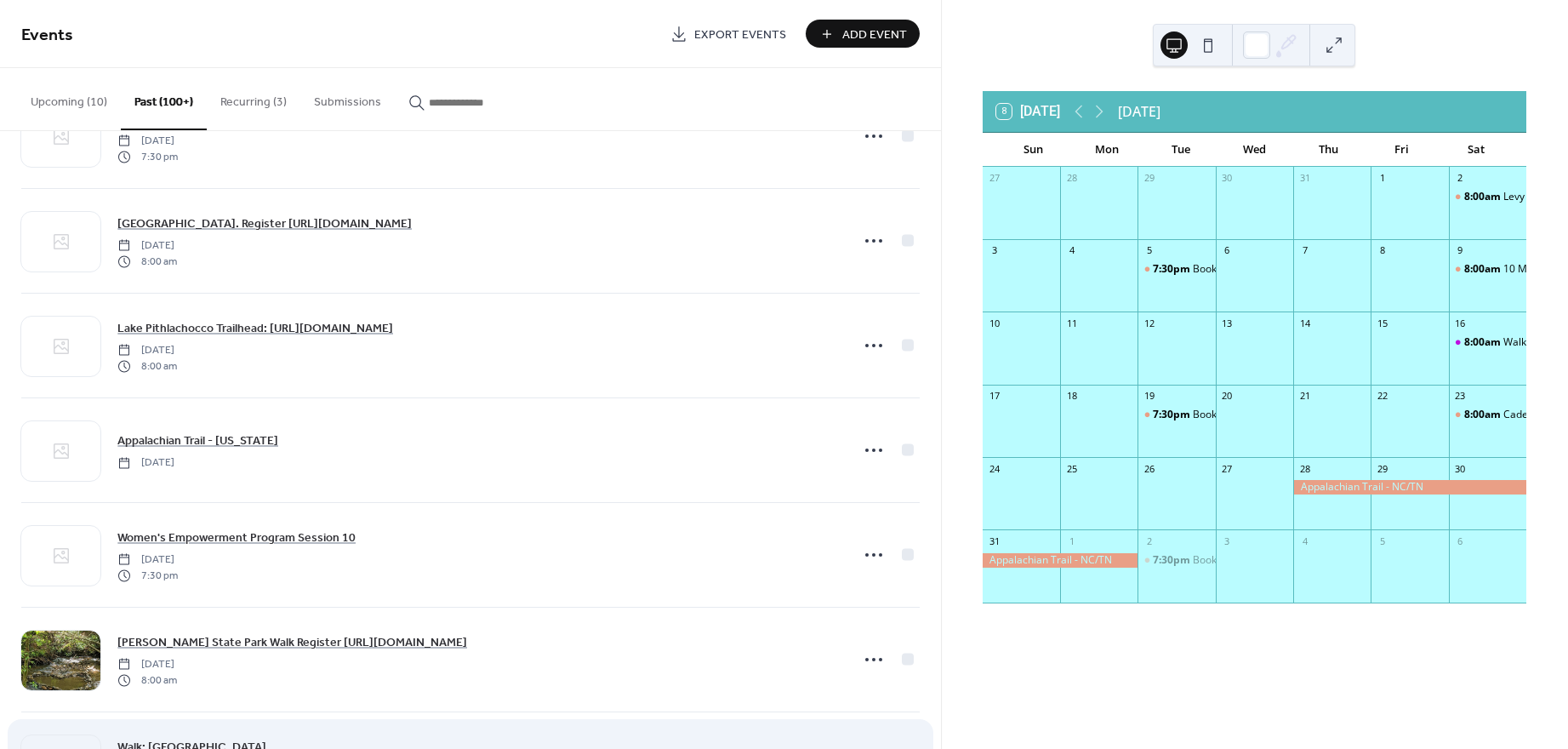 scroll, scrollTop: 426, scrollLeft: 0, axis: vertical 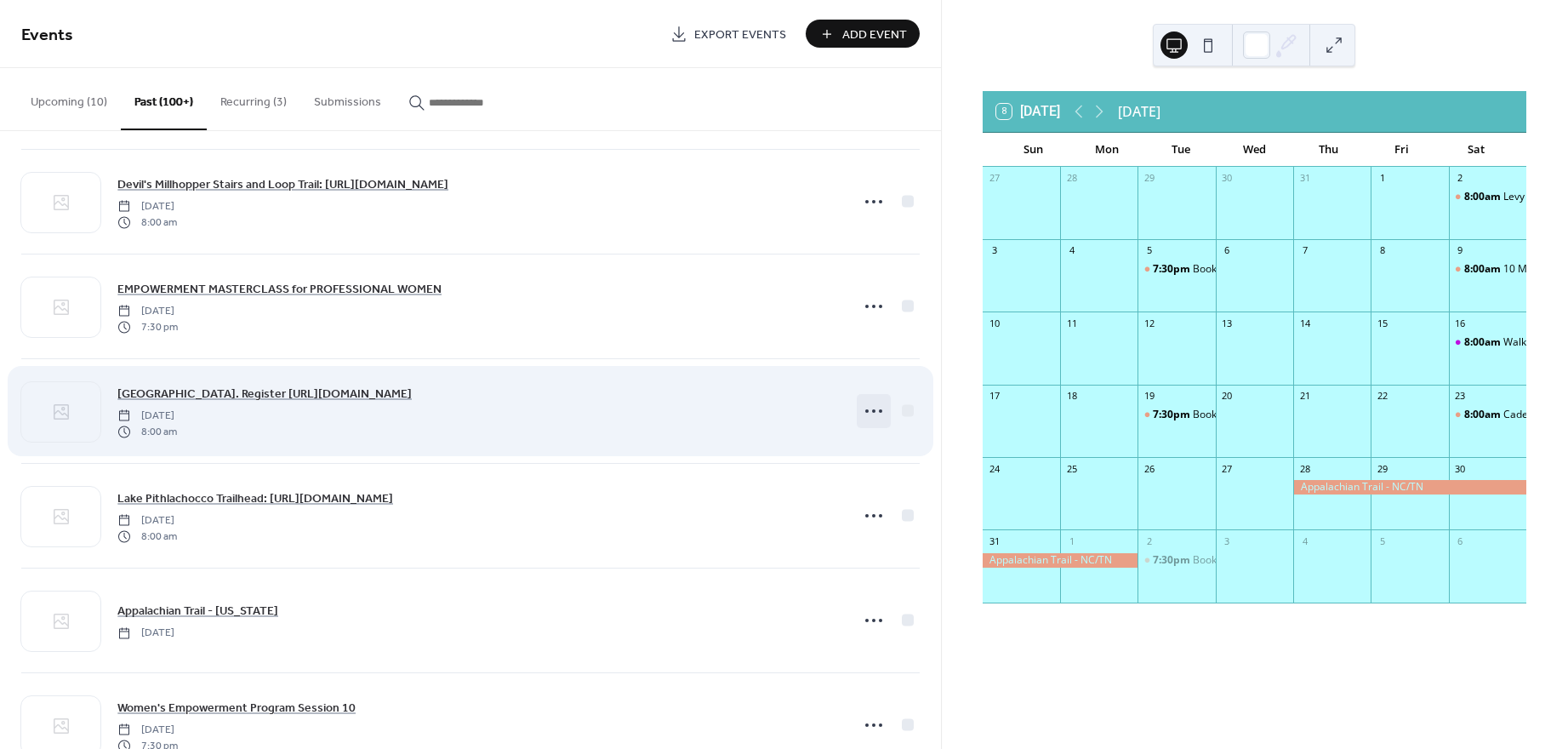 click 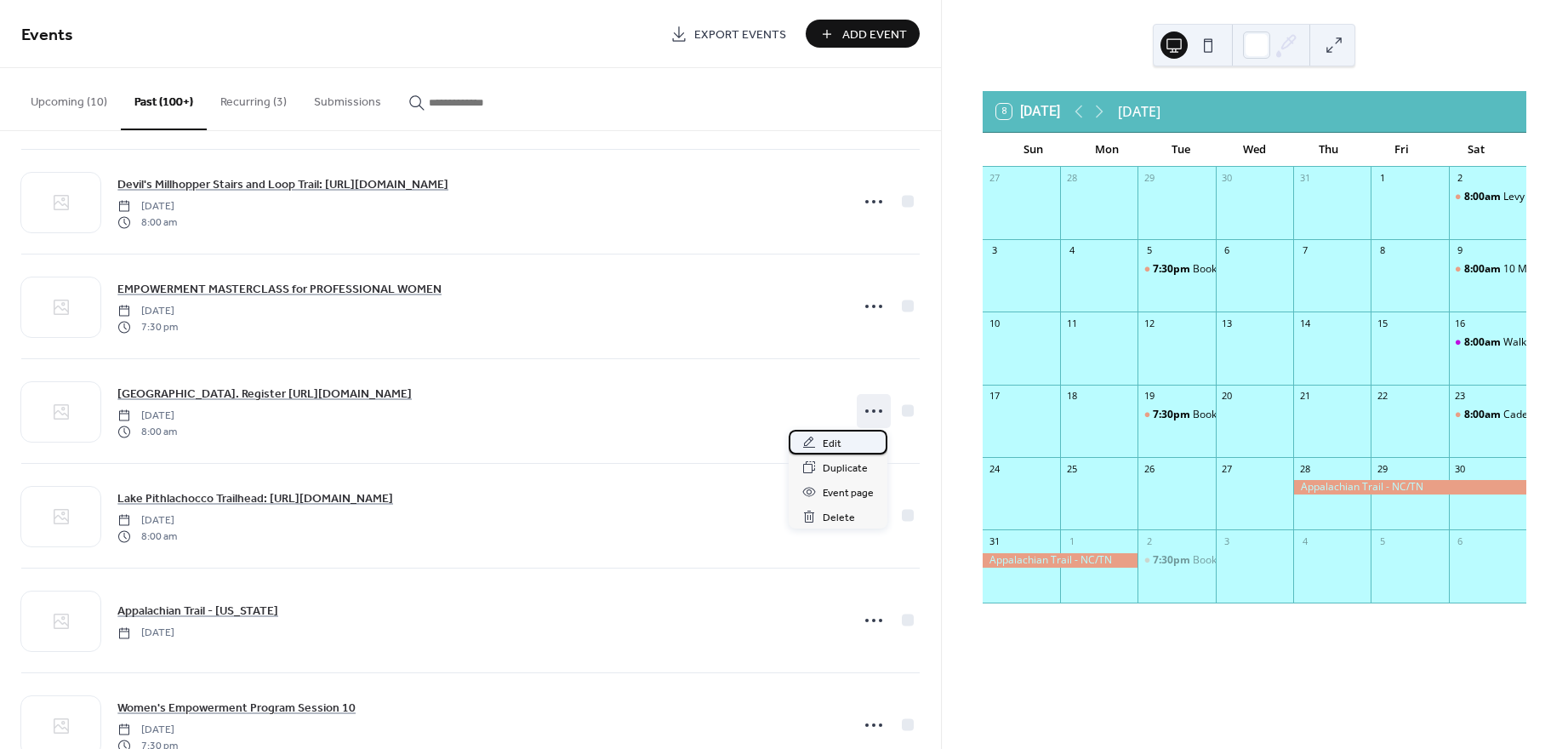 click on "Edit" at bounding box center [832, 443] 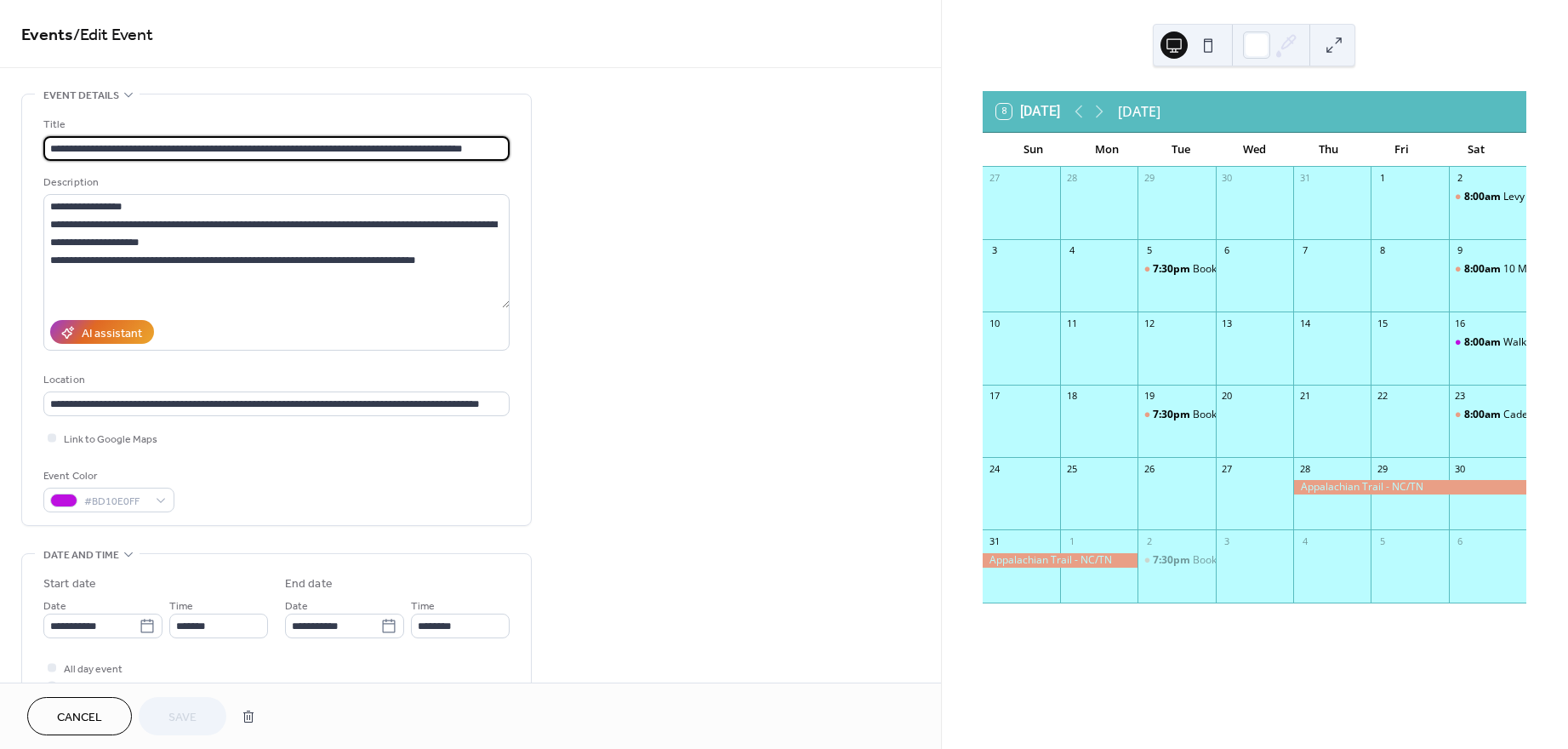 scroll, scrollTop: 0, scrollLeft: 13, axis: horizontal 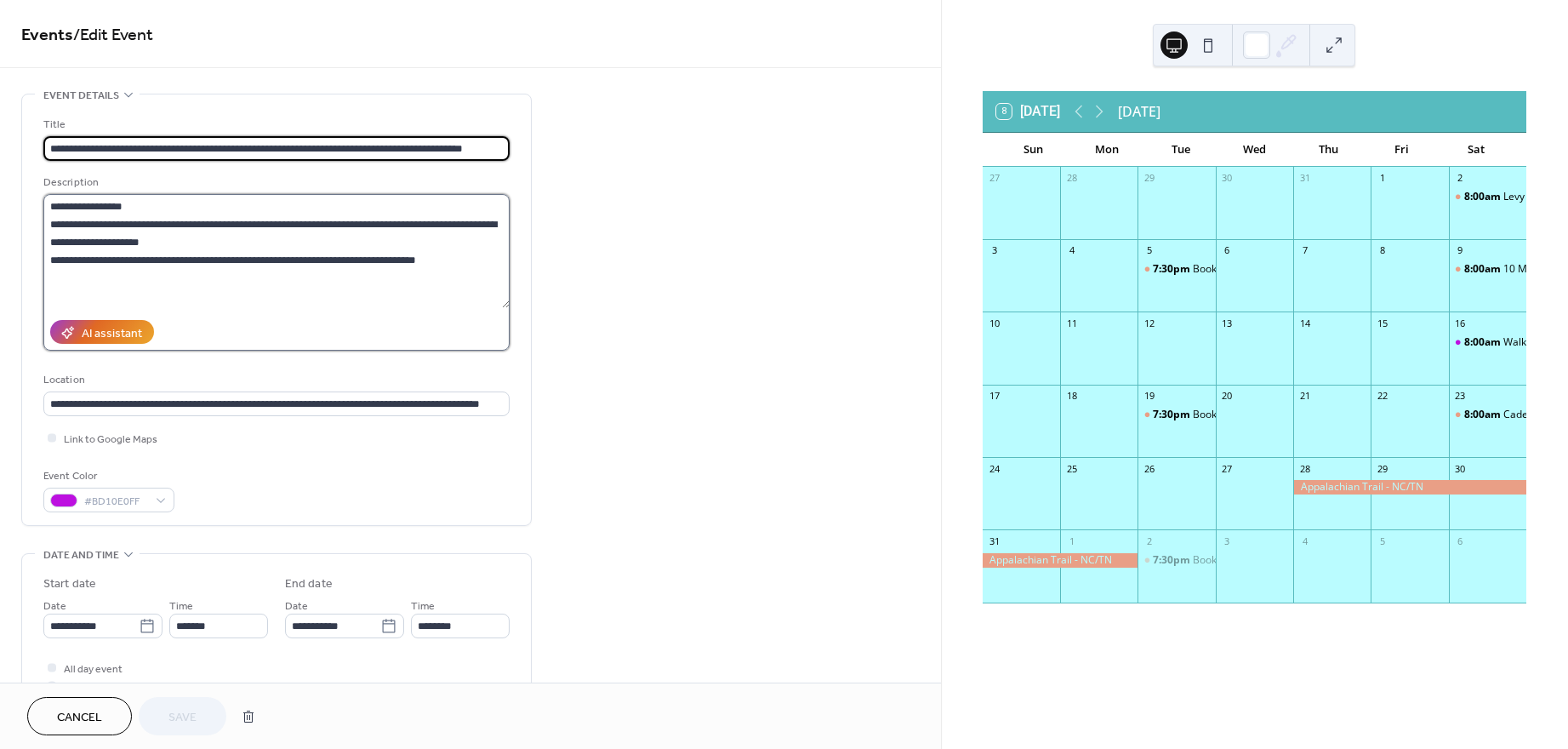 click on "**********" at bounding box center [277, 251] 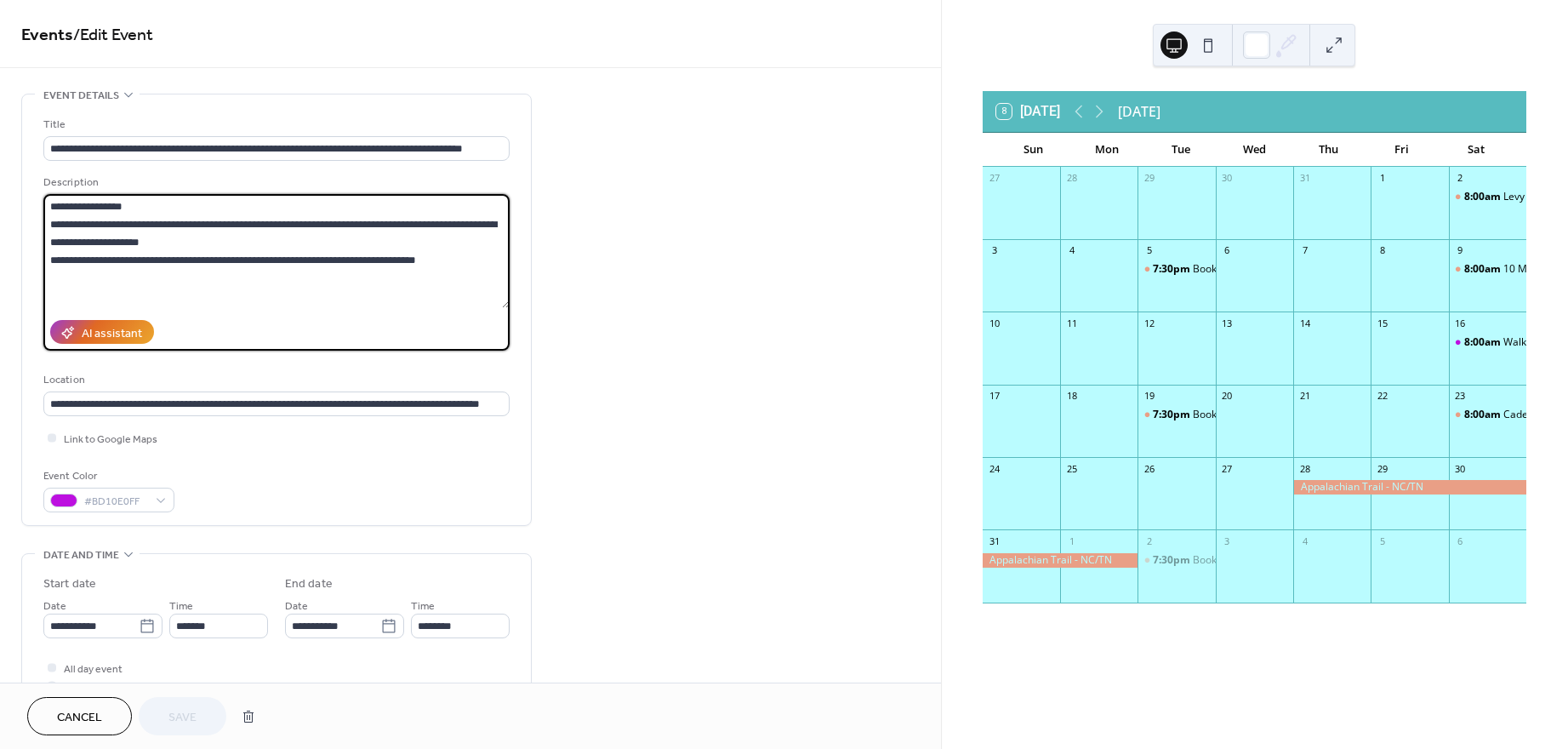 drag, startPoint x: 48, startPoint y: 257, endPoint x: 462, endPoint y: 260, distance: 414.01087 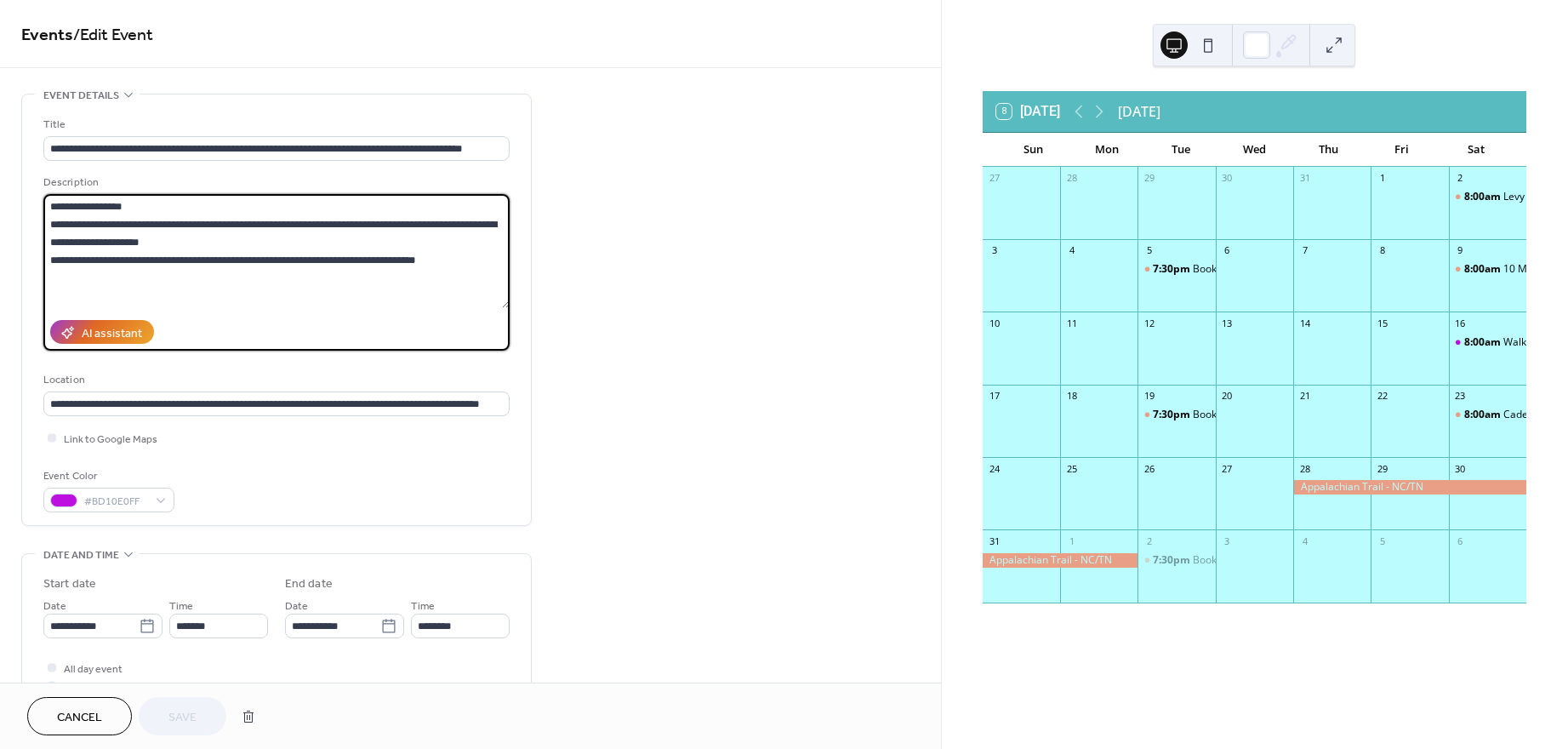 click on "**********" at bounding box center (277, 251) 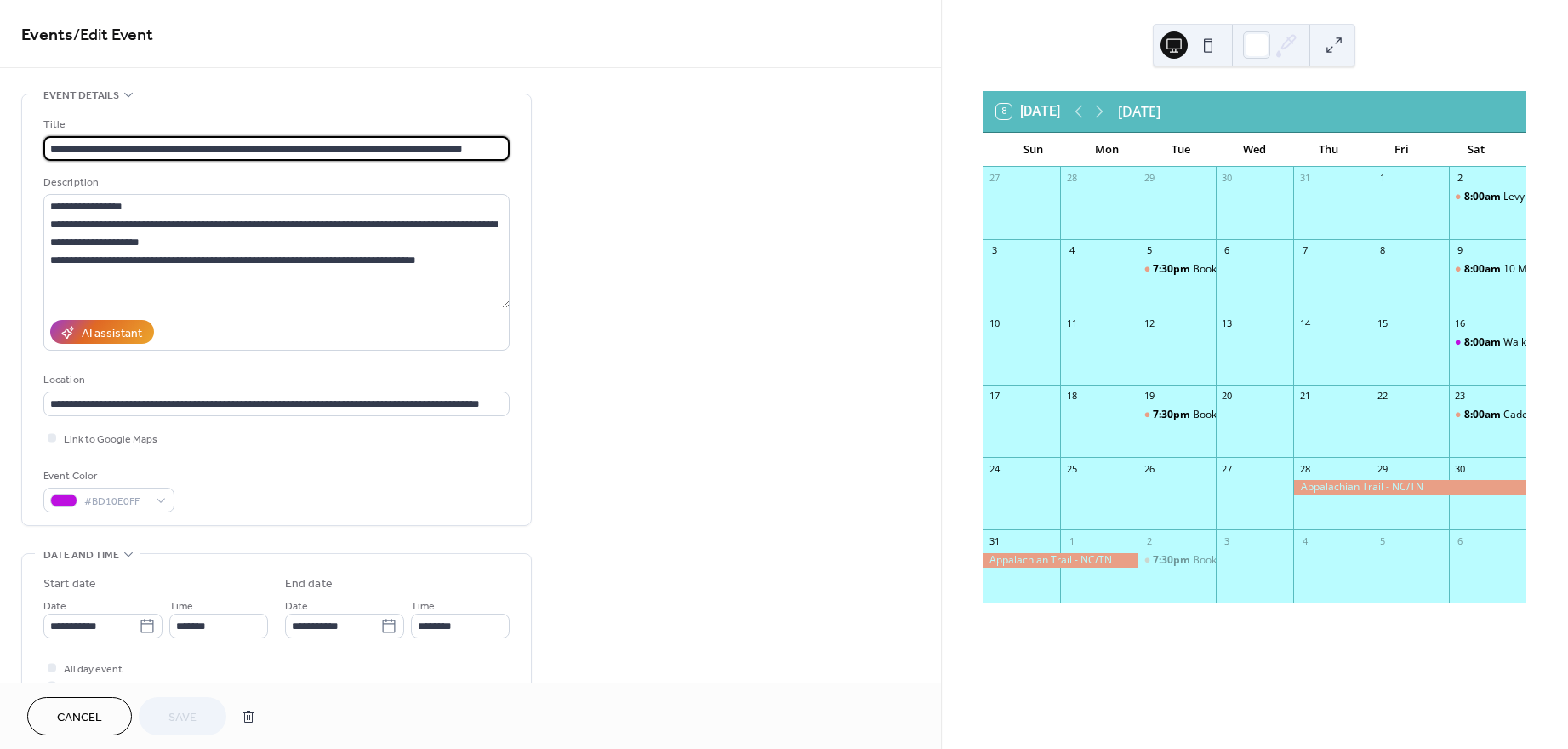 scroll, scrollTop: 0, scrollLeft: 13, axis: horizontal 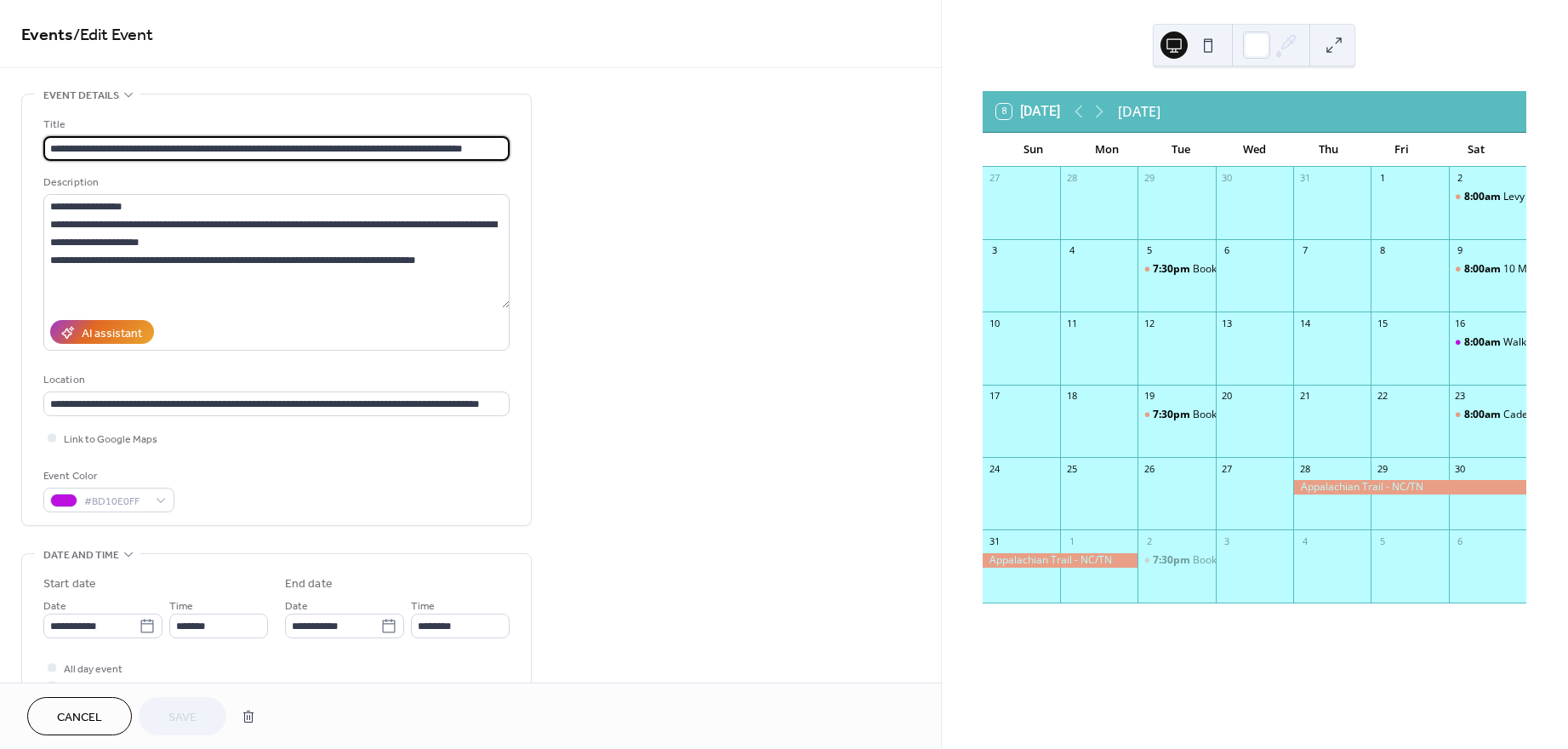 drag, startPoint x: 206, startPoint y: 145, endPoint x: 592, endPoint y: 140, distance: 386.03238 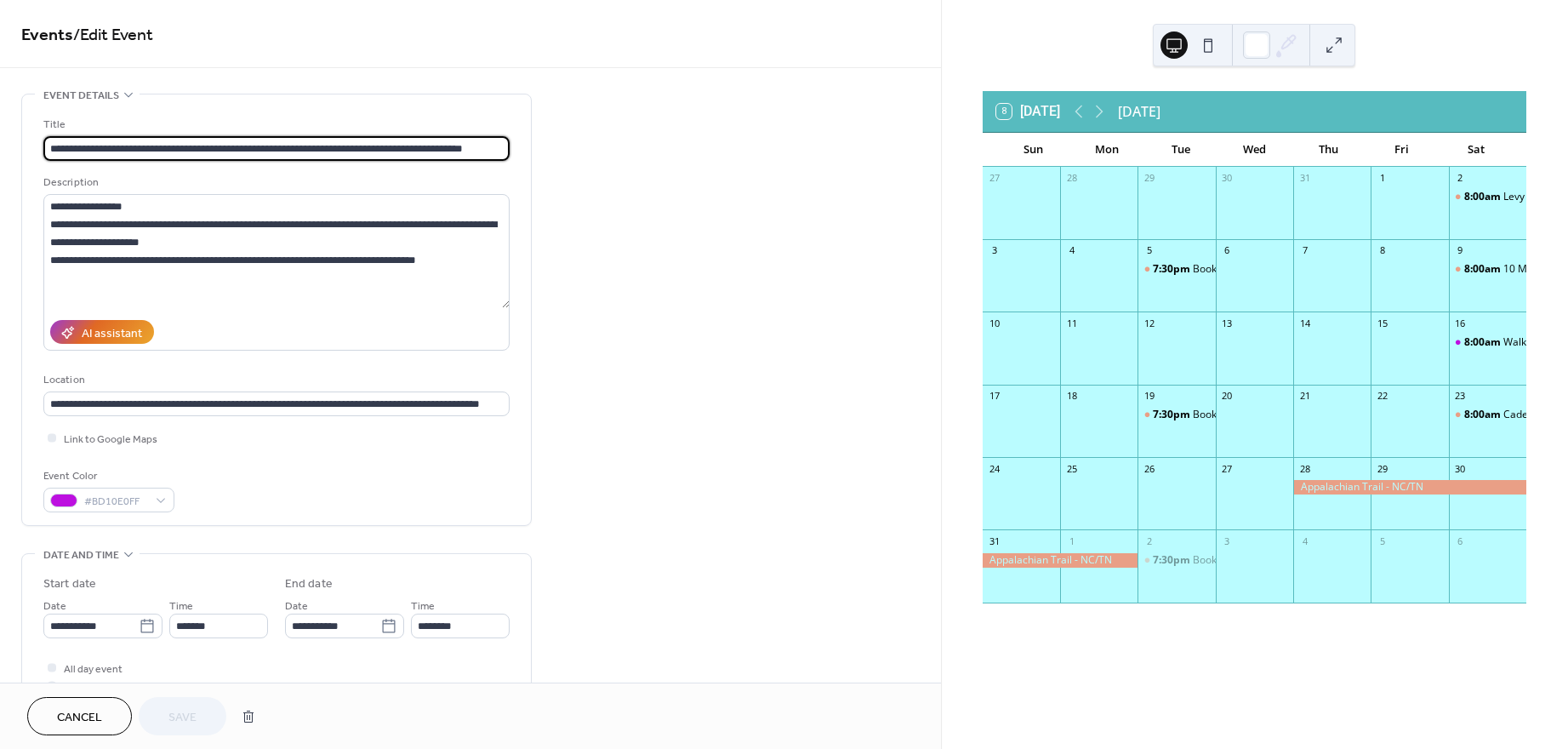 click on "**********" at bounding box center [470, 742] 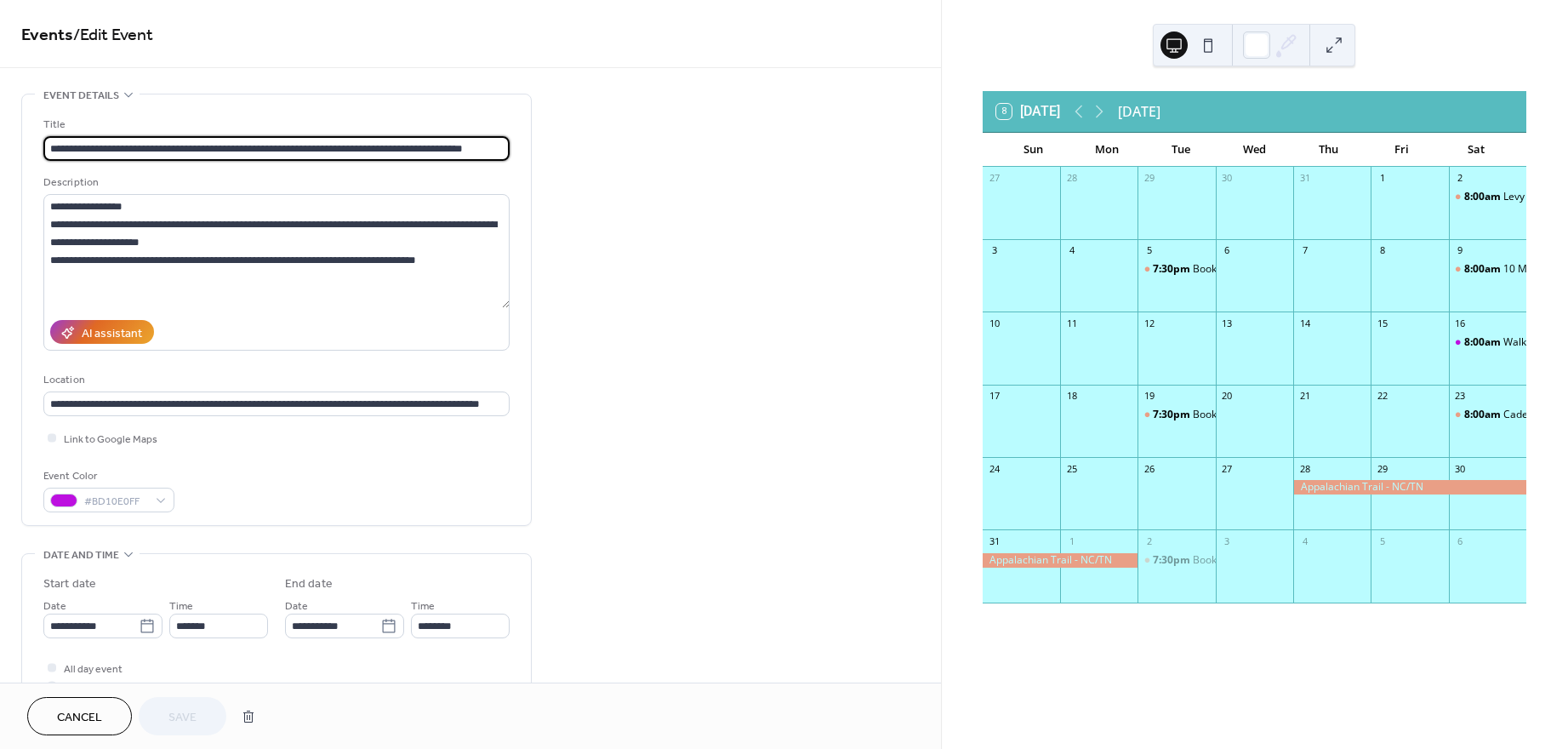 paste 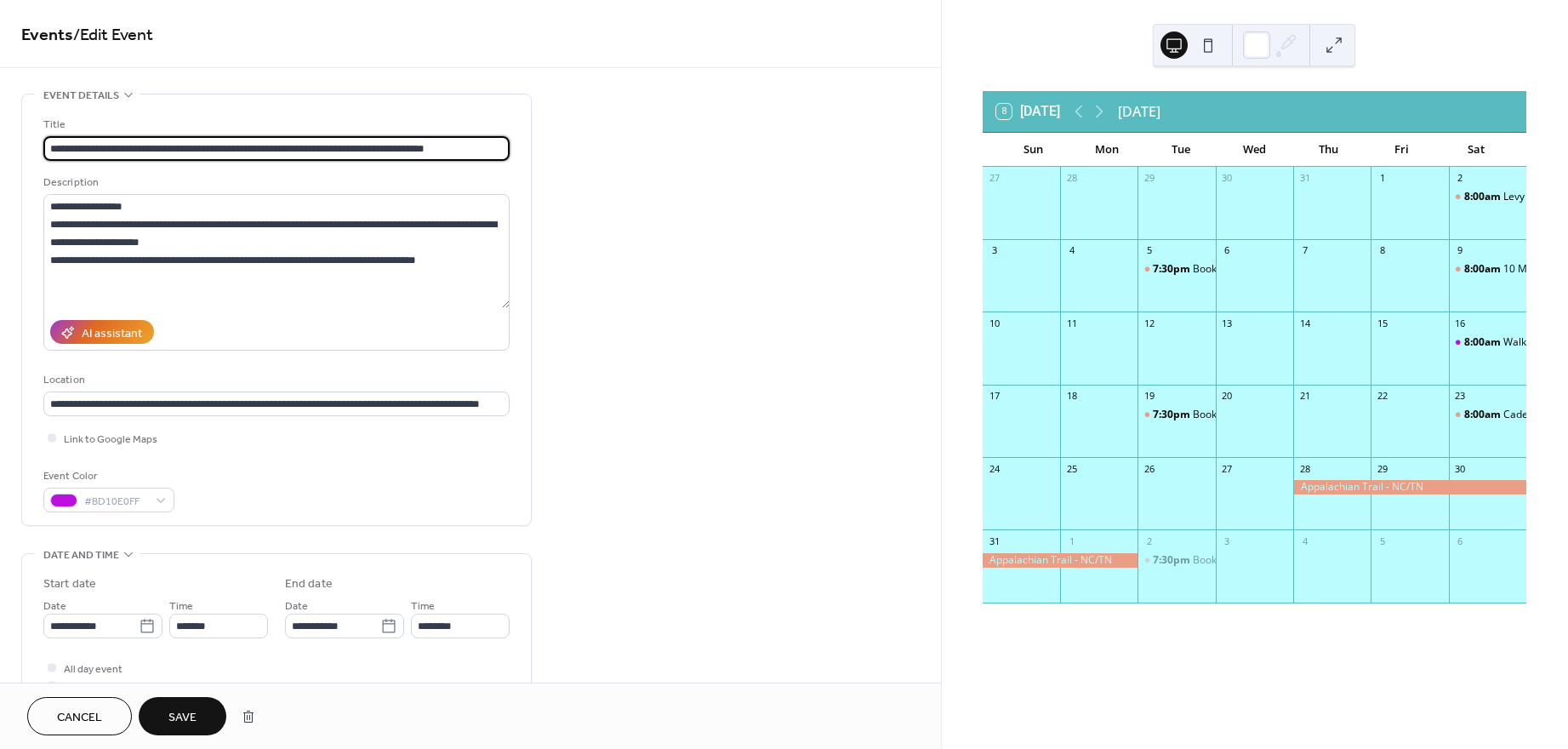 scroll, scrollTop: 0, scrollLeft: 0, axis: both 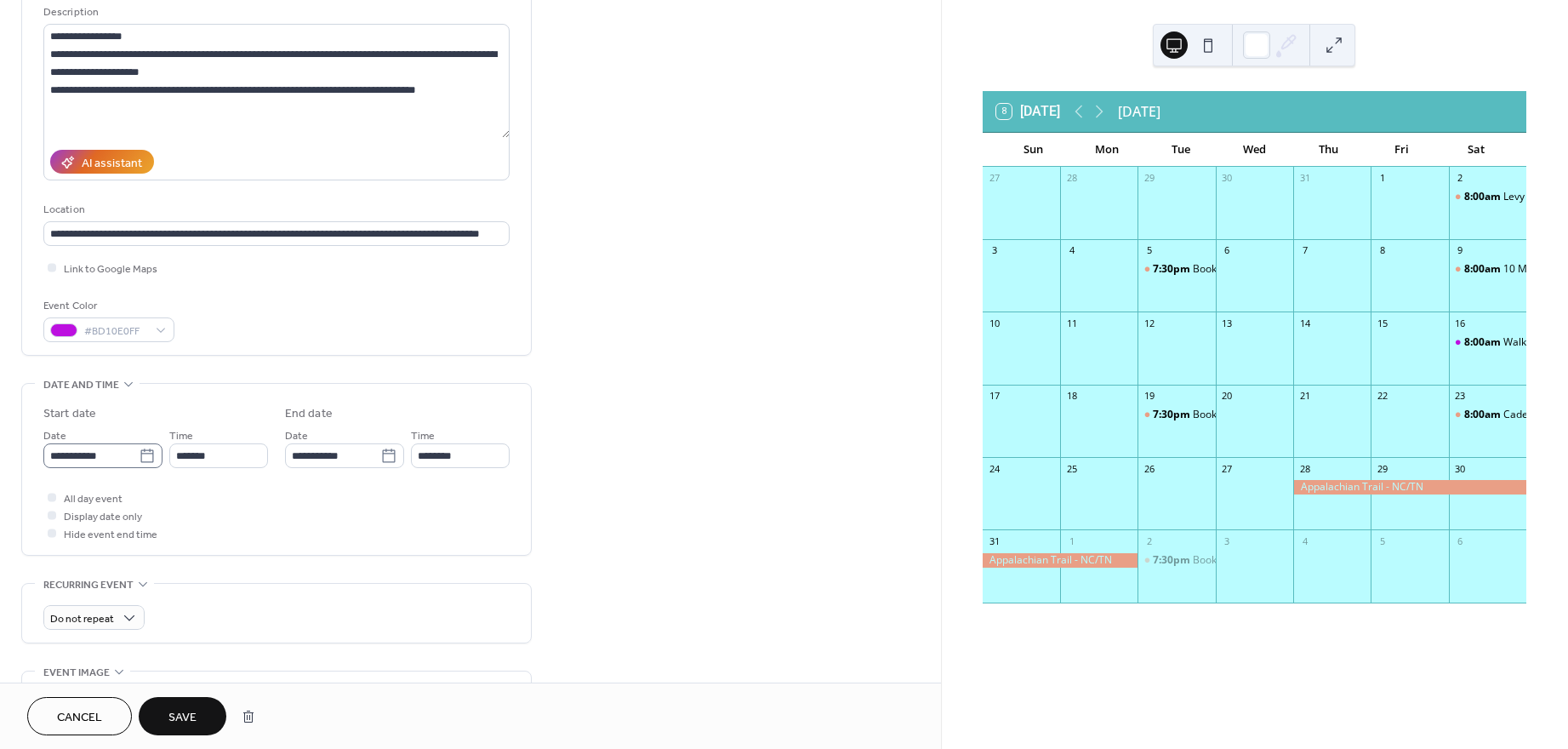 type on "**********" 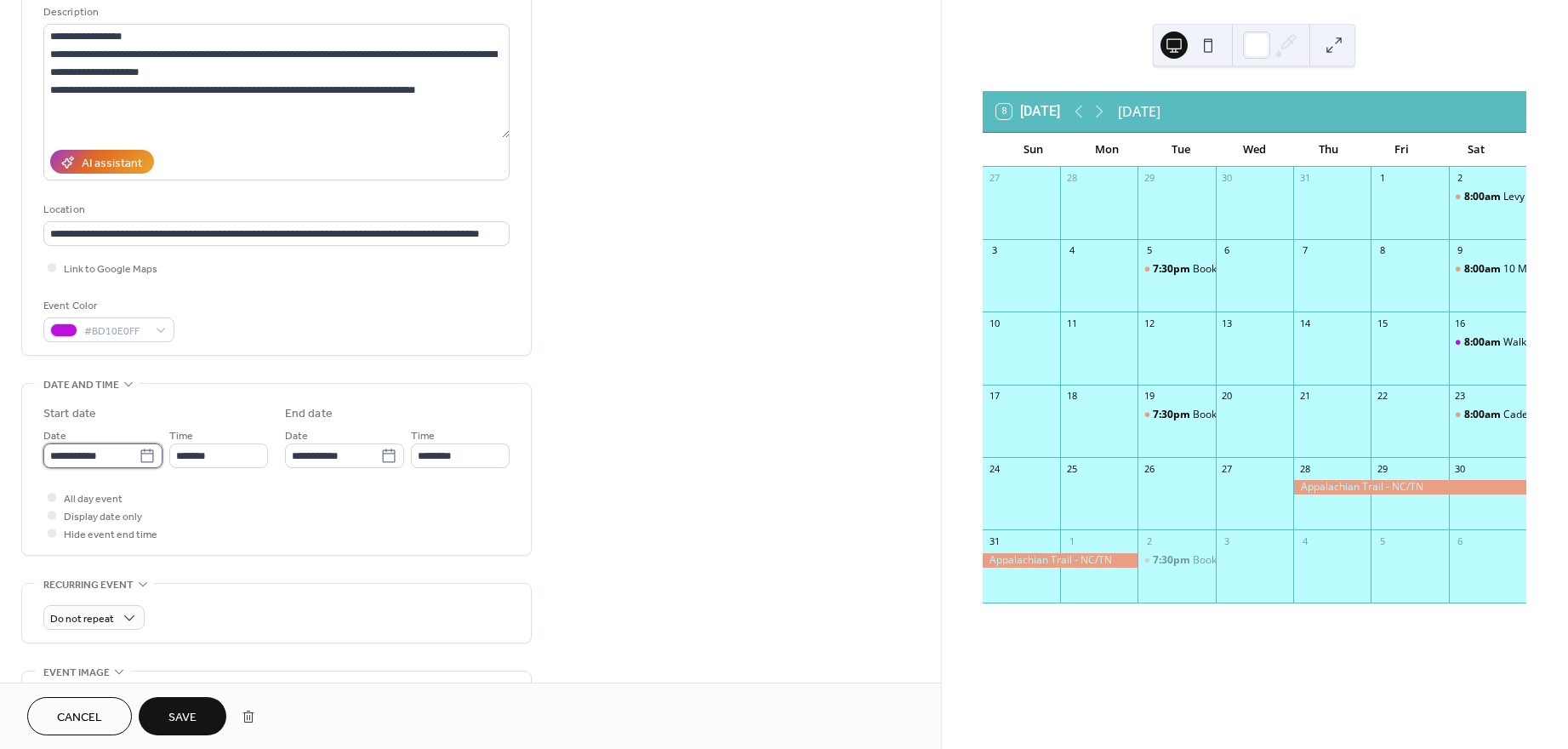 click on "**********" at bounding box center (91, 455) 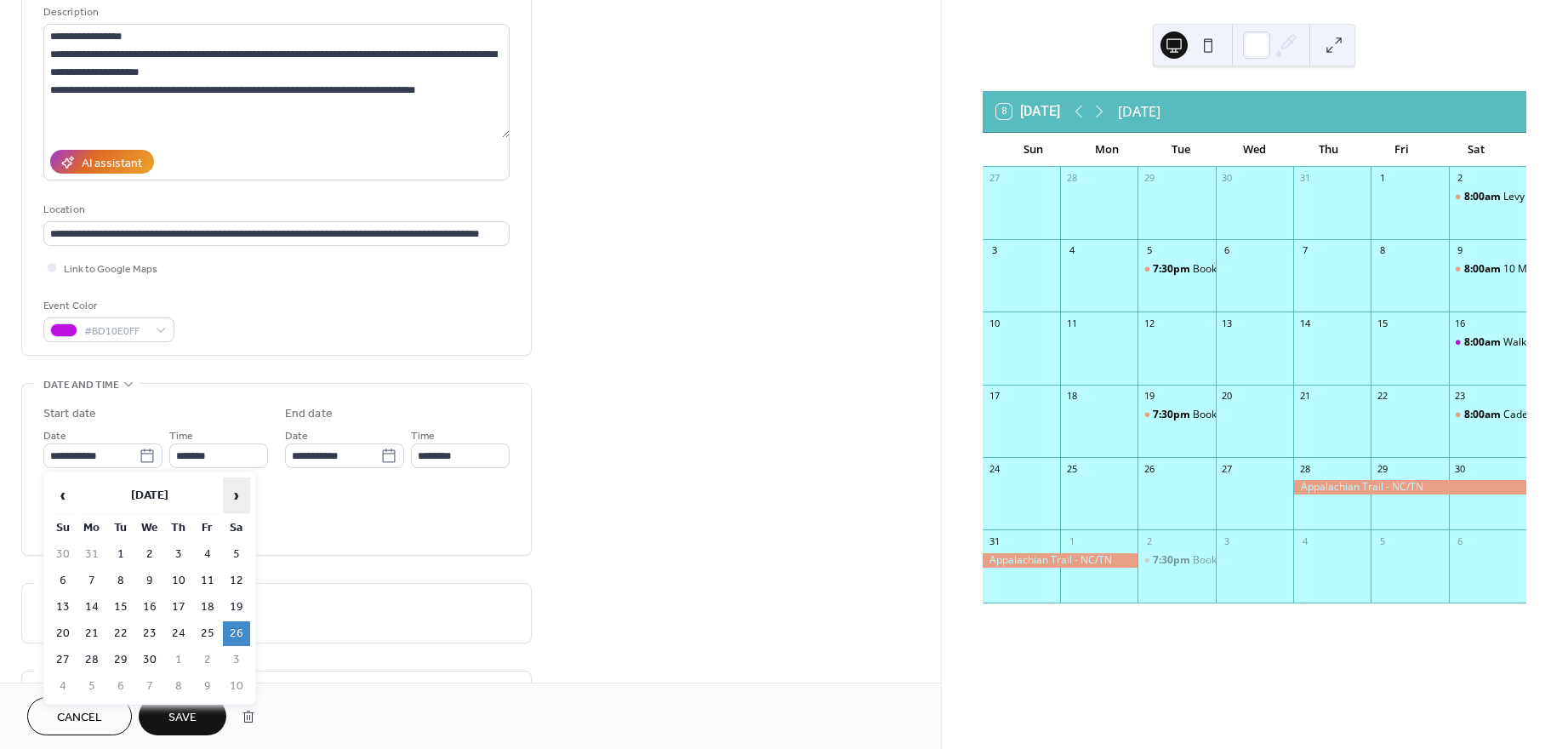 click on "›" at bounding box center [237, 495] 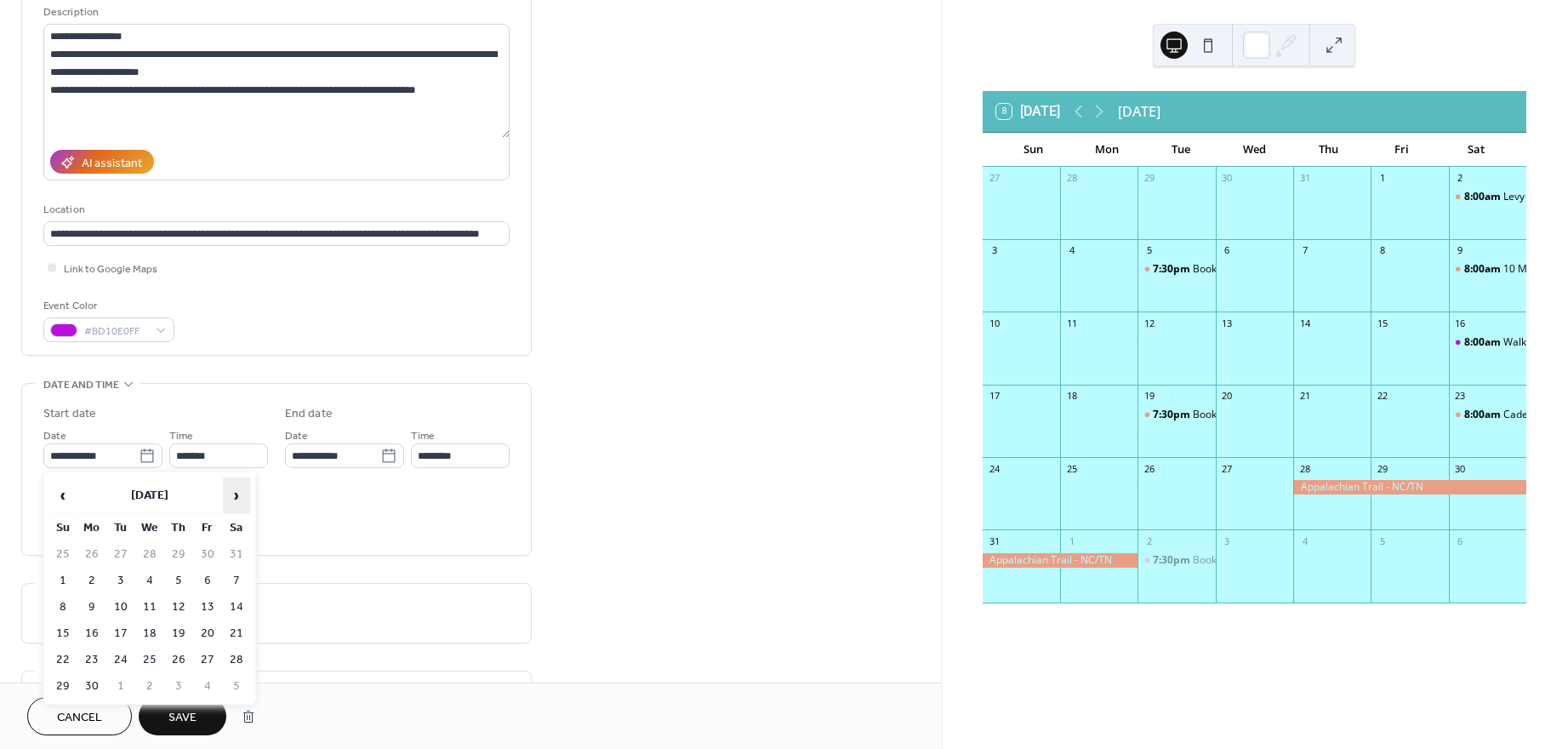 click on "›" at bounding box center [237, 495] 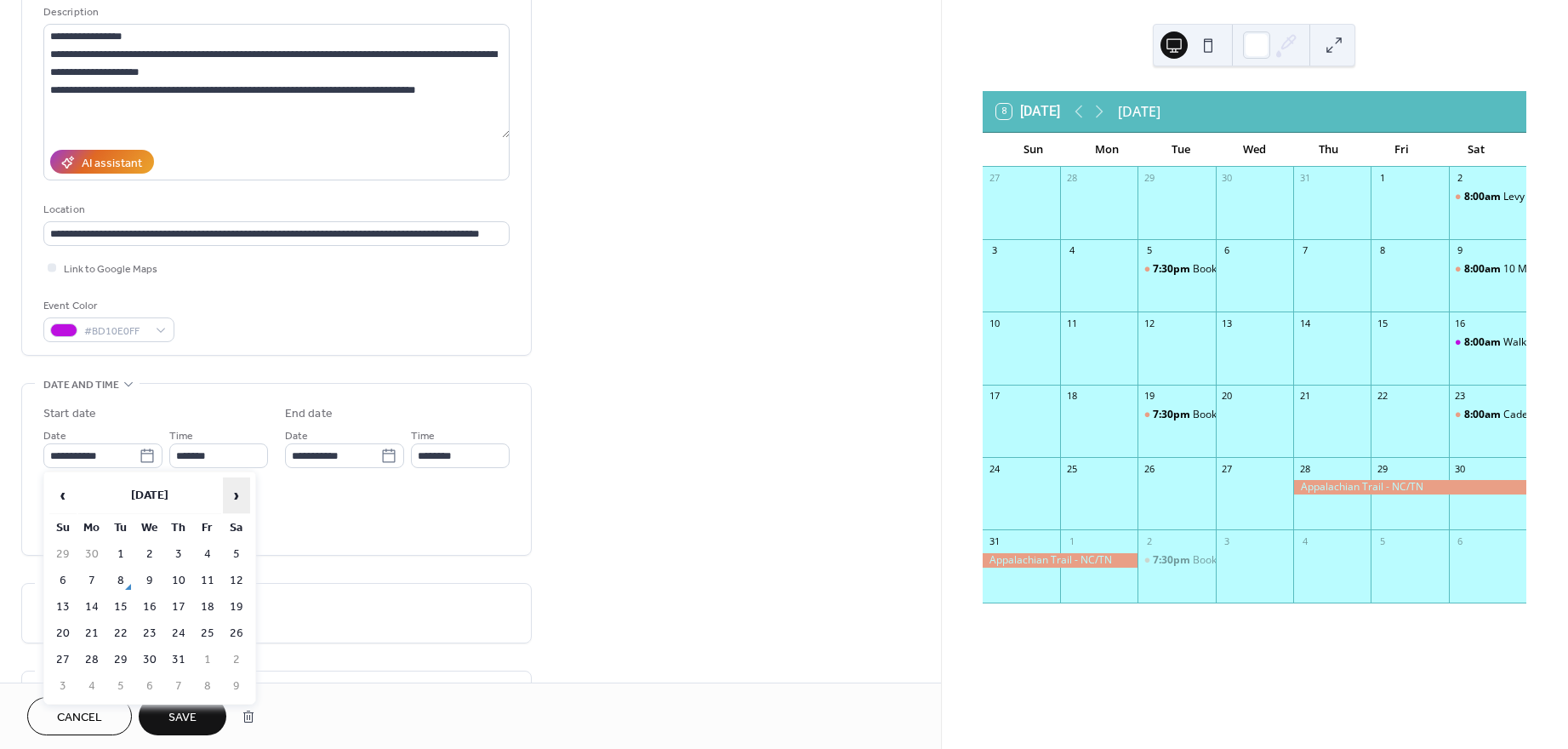click on "›" at bounding box center (237, 495) 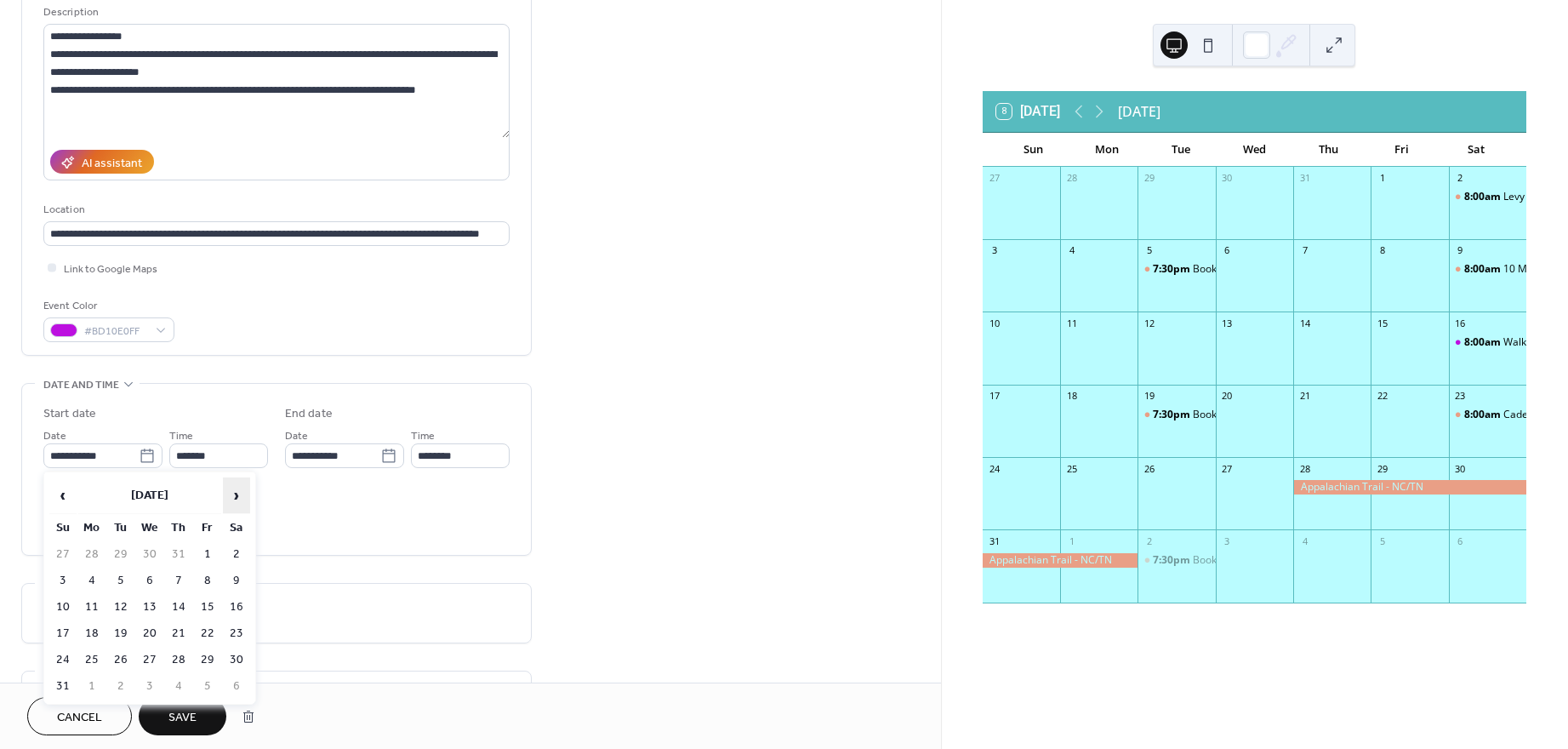 click on "›" at bounding box center (237, 495) 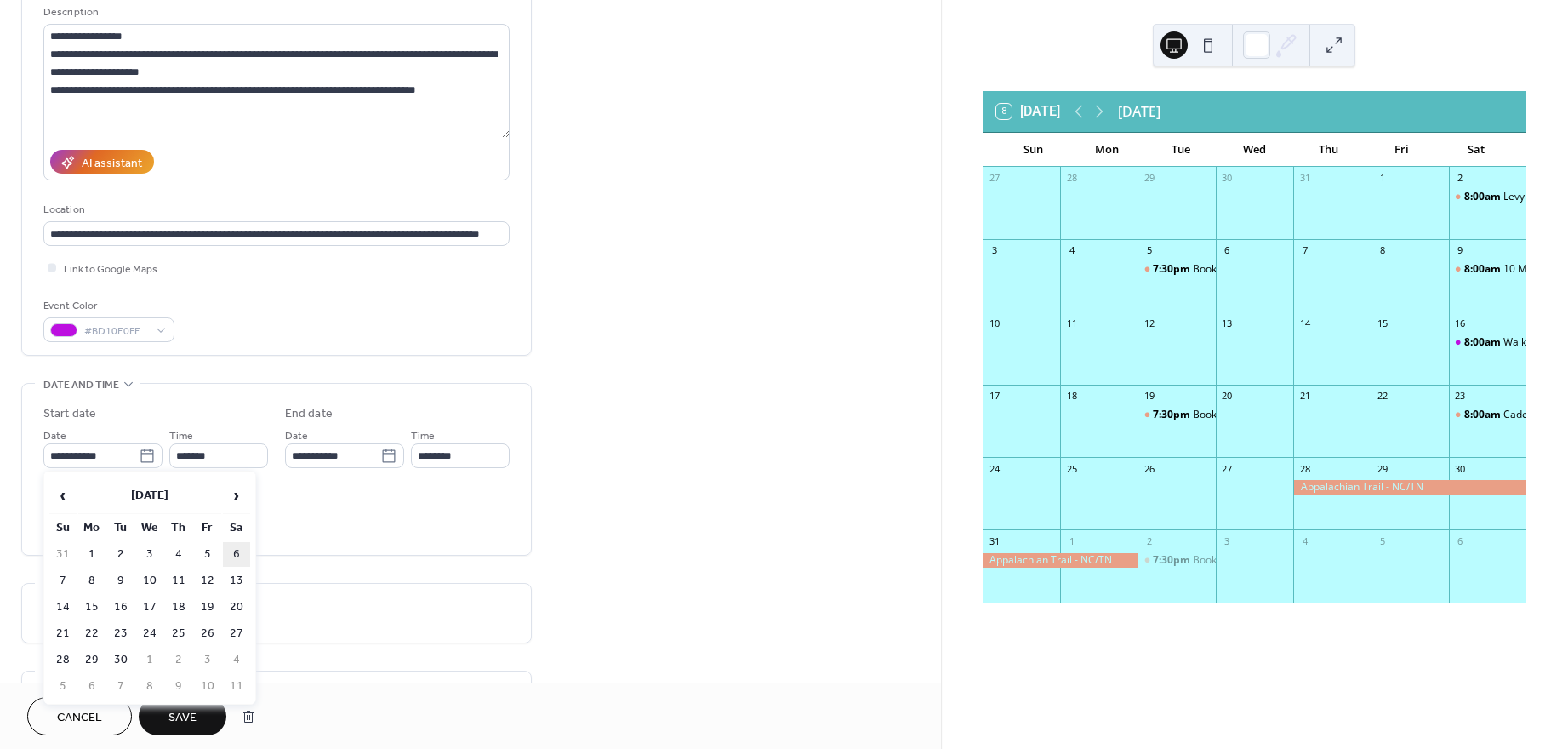 click on "6" at bounding box center [237, 554] 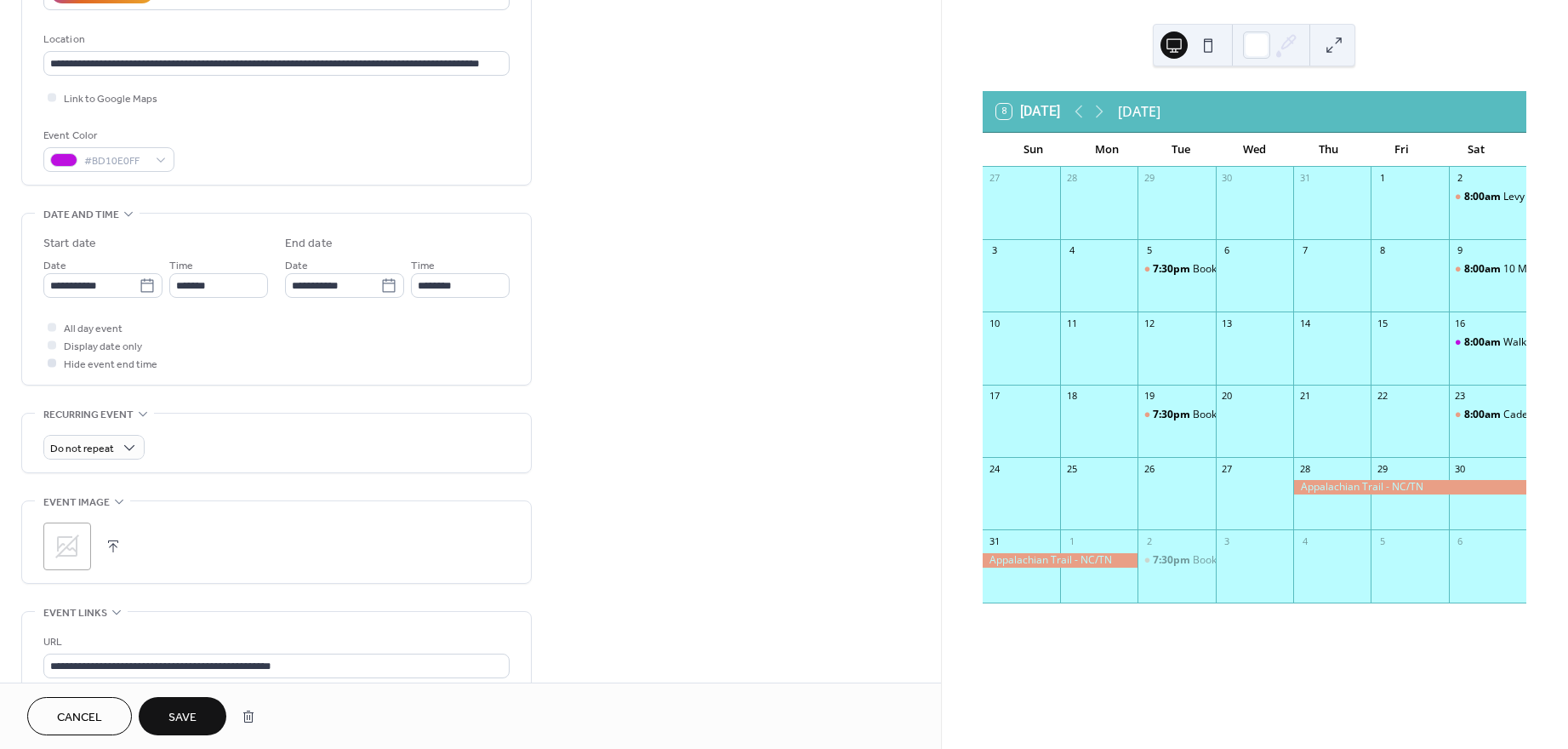 scroll, scrollTop: 426, scrollLeft: 0, axis: vertical 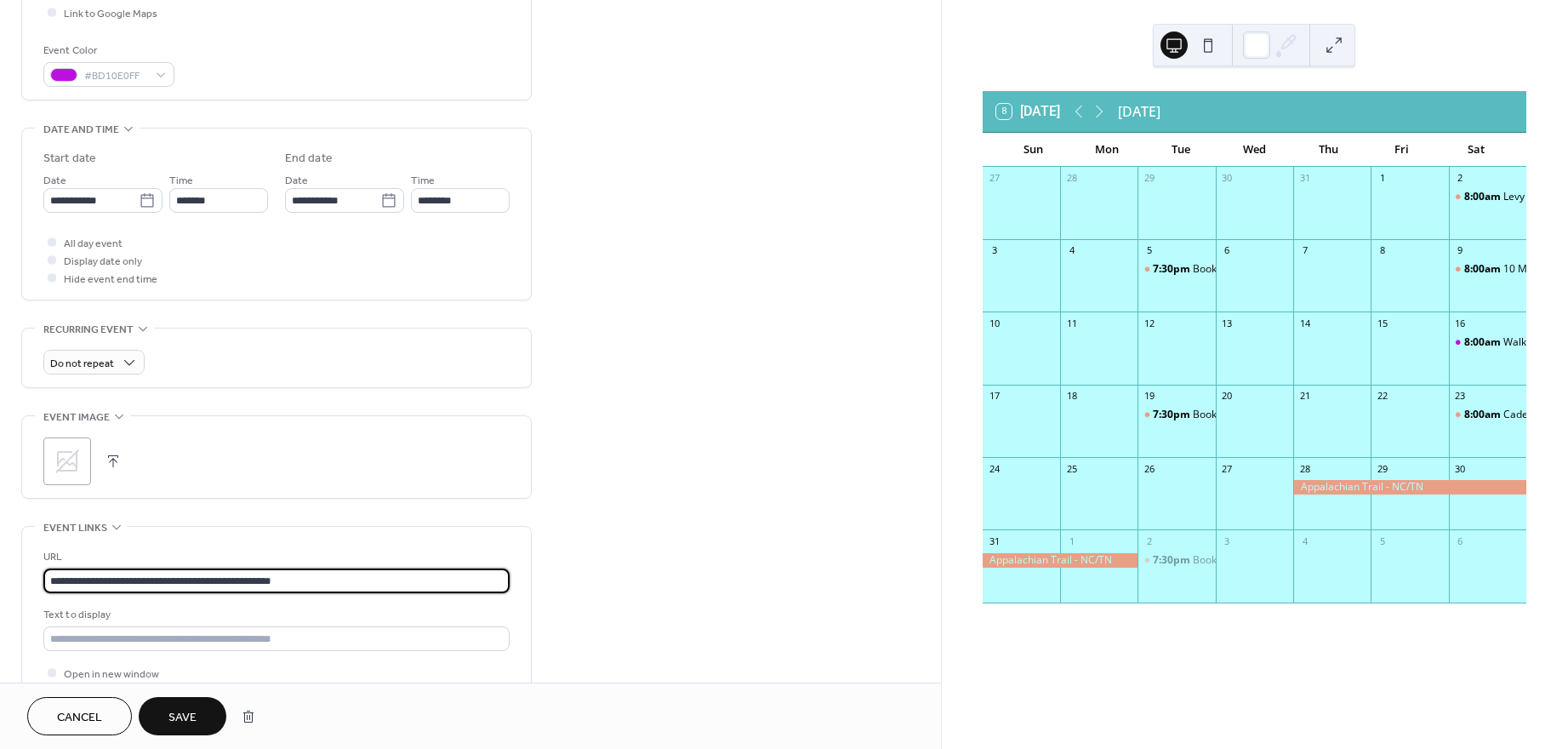 drag, startPoint x: 332, startPoint y: 572, endPoint x: -61, endPoint y: 583, distance: 393.15391 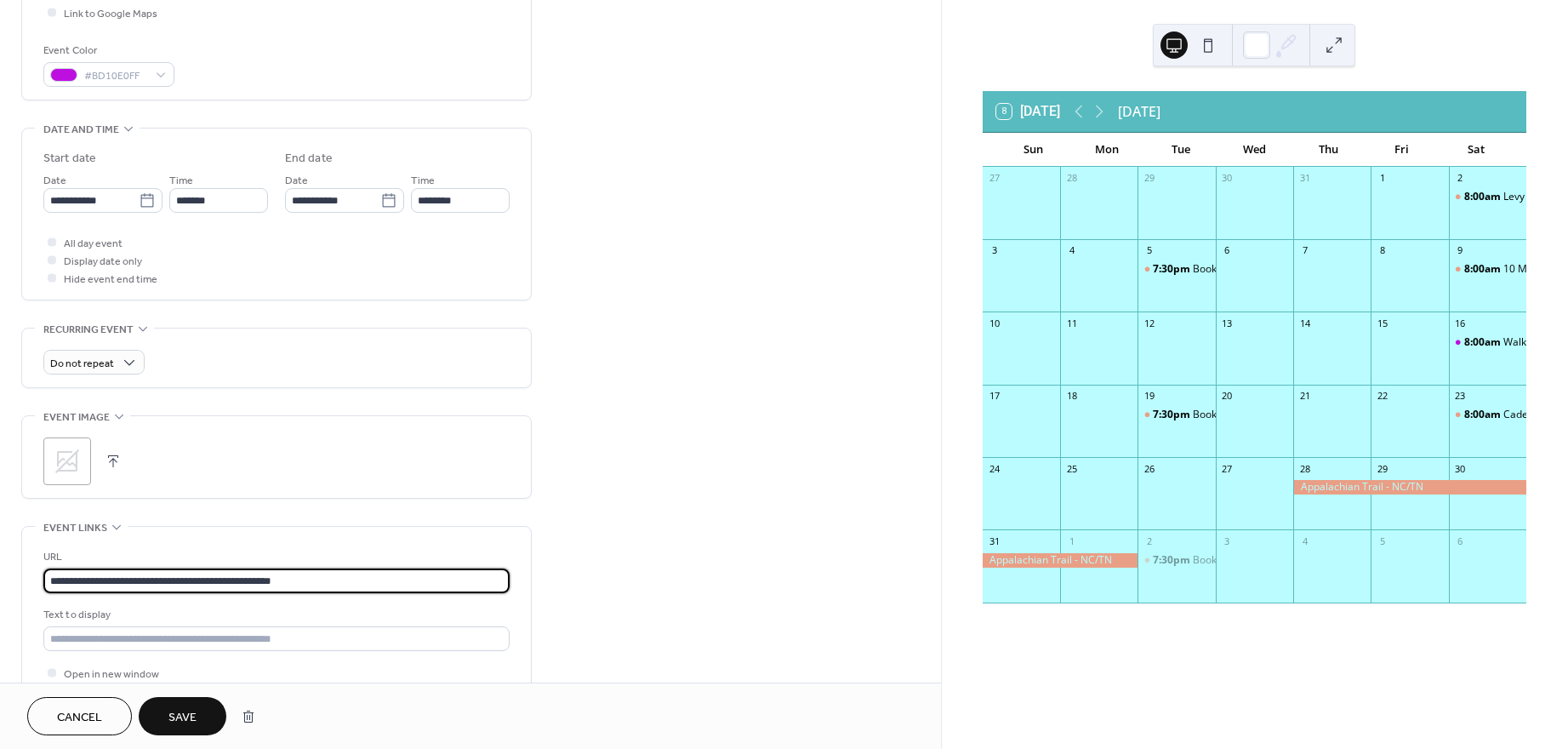 click on "**********" at bounding box center [784, 374] 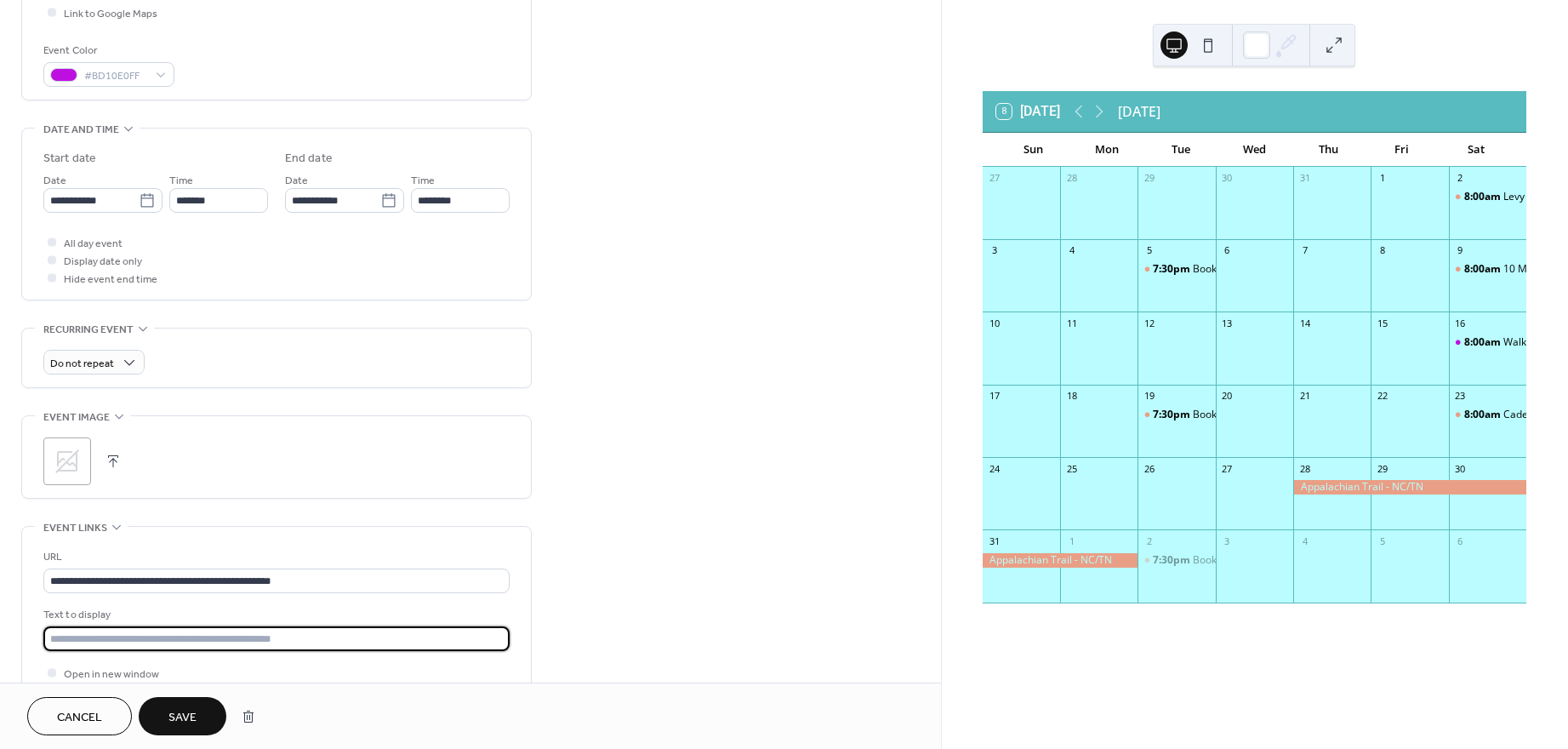 drag, startPoint x: 373, startPoint y: 639, endPoint x: -47, endPoint y: 643, distance: 420.01905 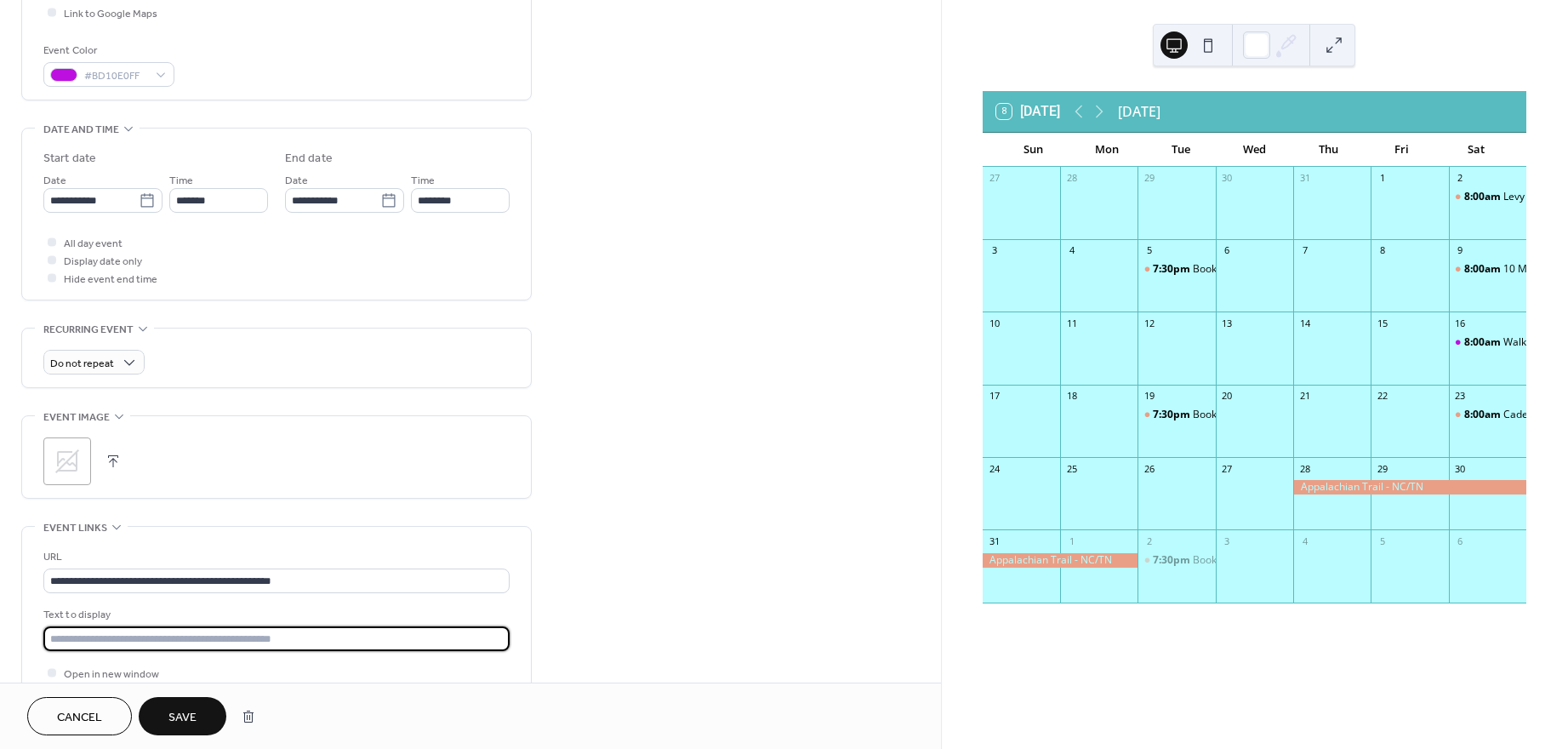 type on "**********" 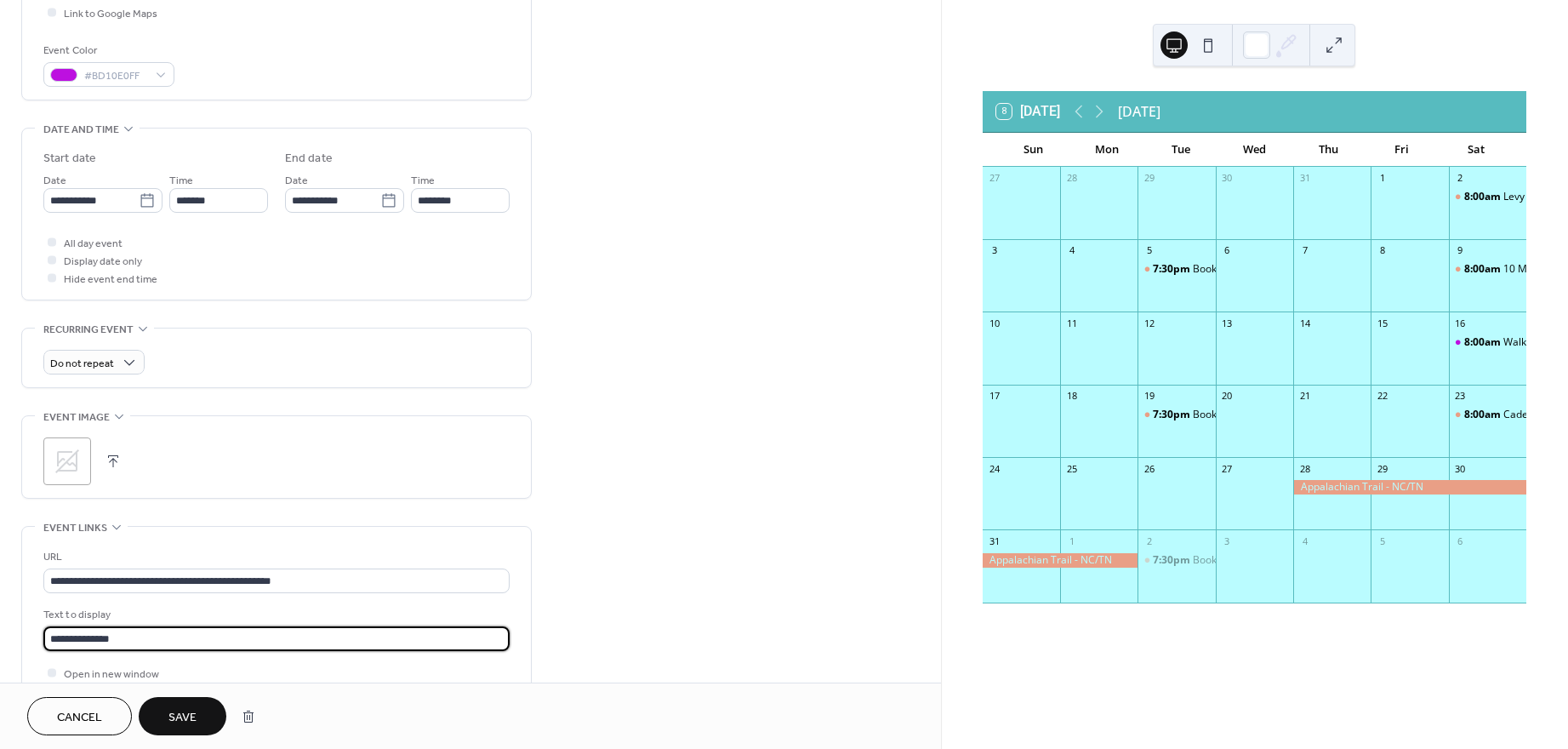 scroll, scrollTop: 596, scrollLeft: 0, axis: vertical 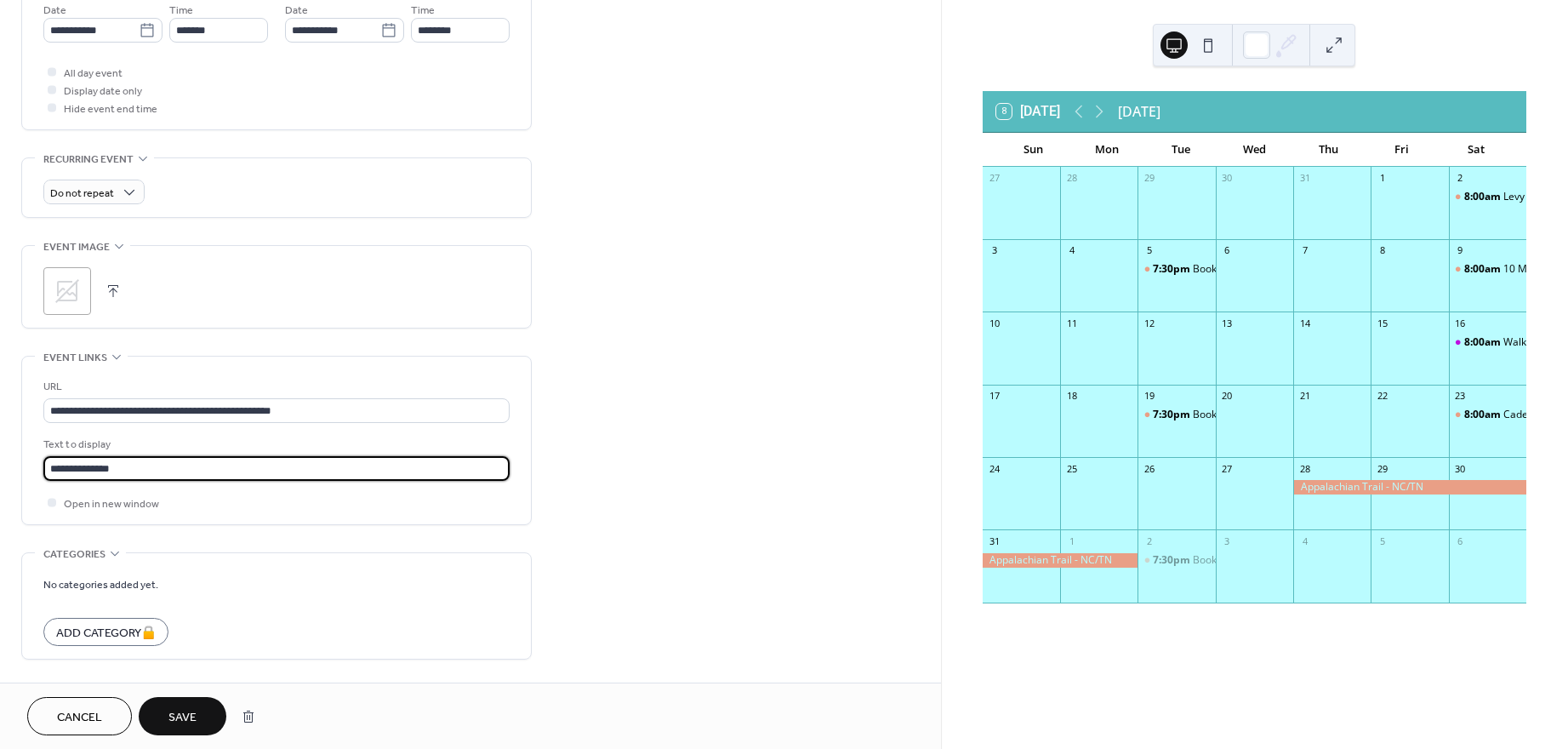 click on "Save" at bounding box center [182, 718] 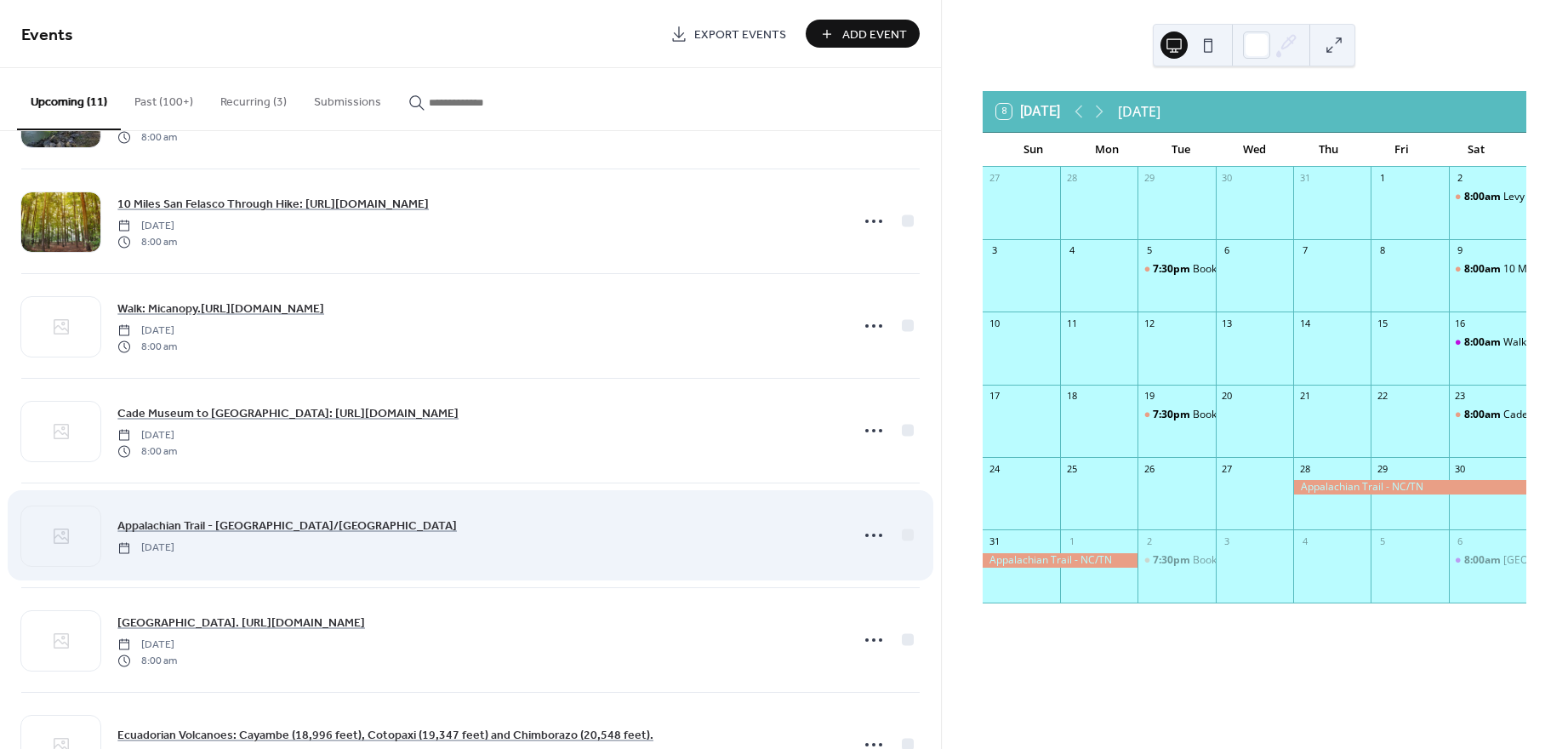 scroll, scrollTop: 581, scrollLeft: 0, axis: vertical 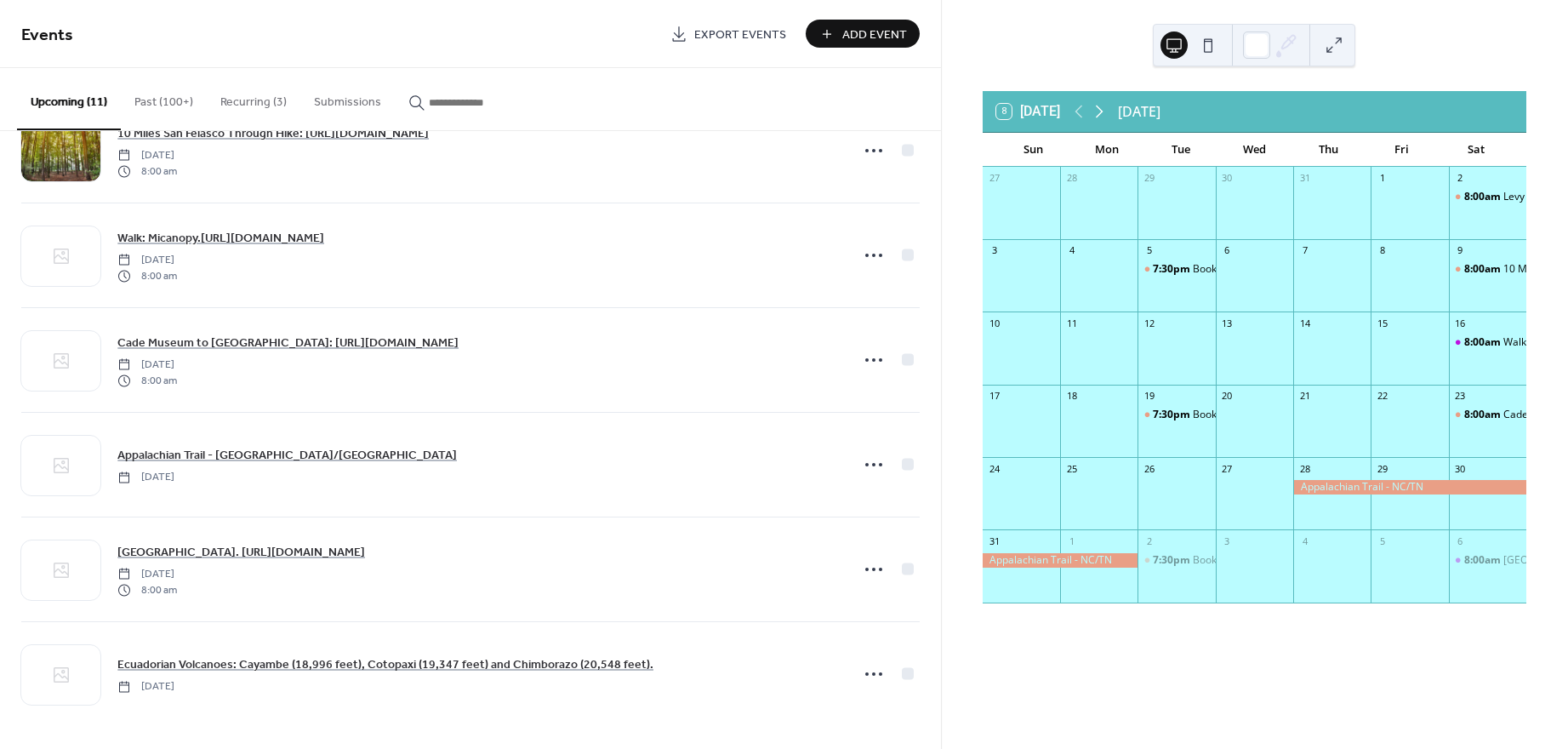 click 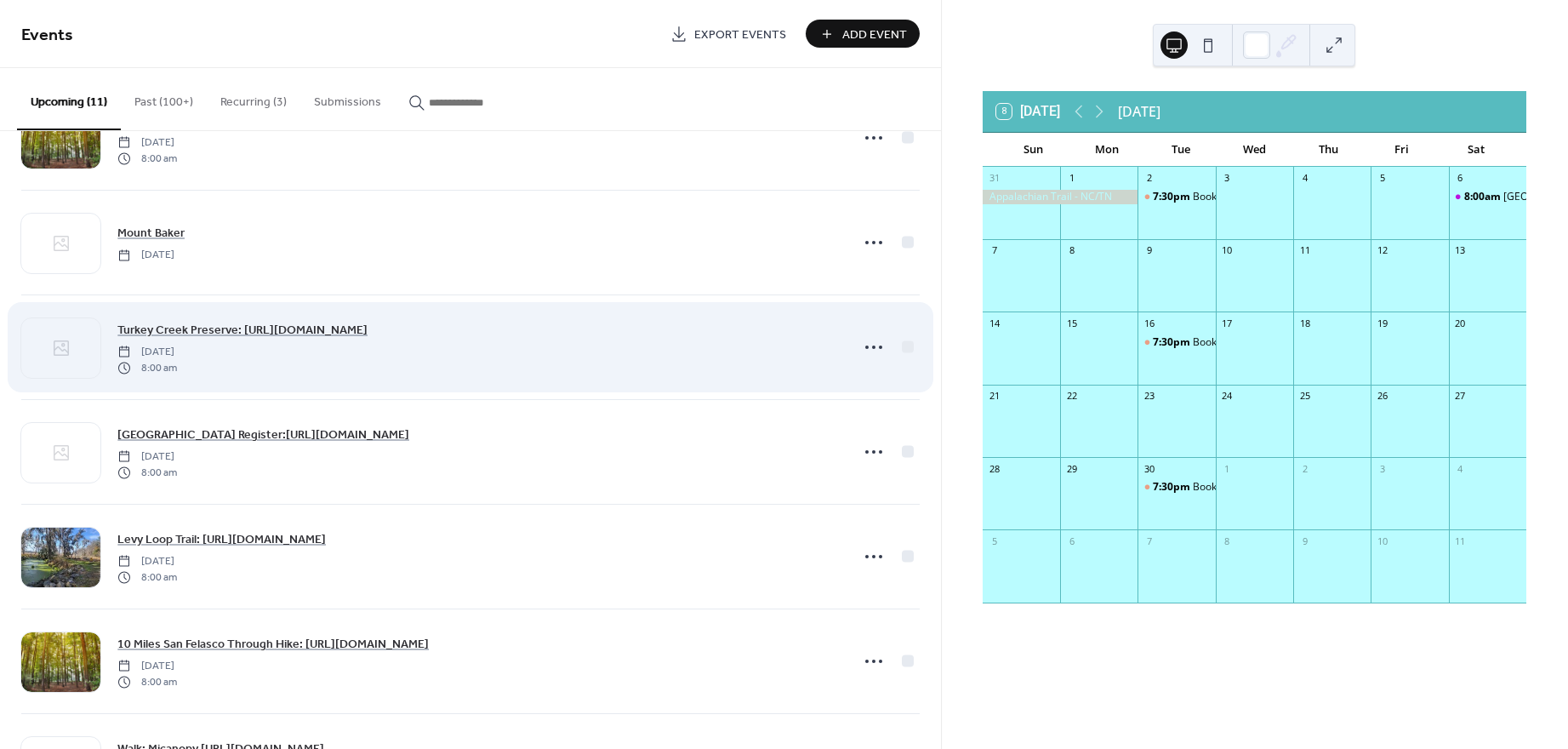 scroll, scrollTop: 0, scrollLeft: 0, axis: both 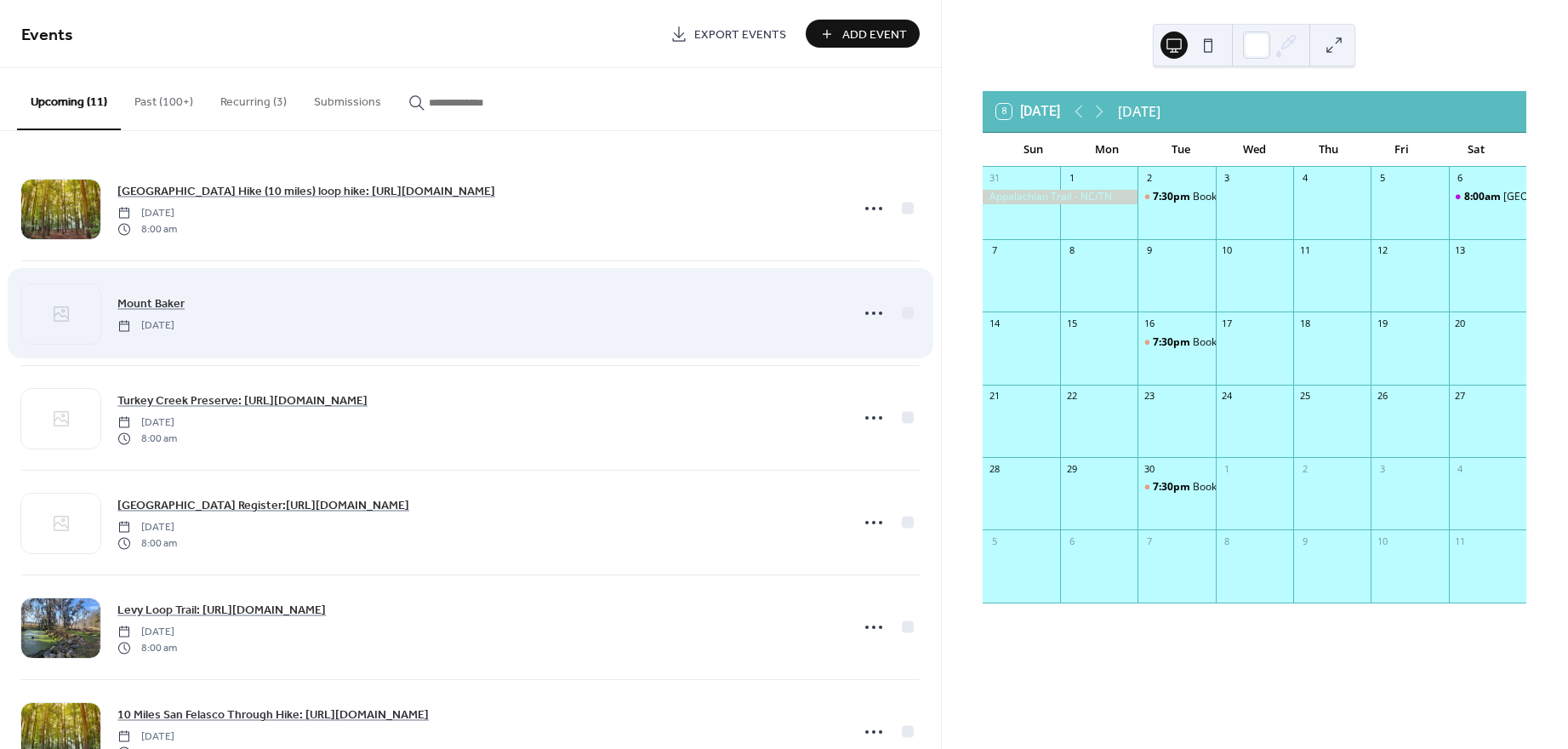 click on "Mount Baker" at bounding box center (151, 304) 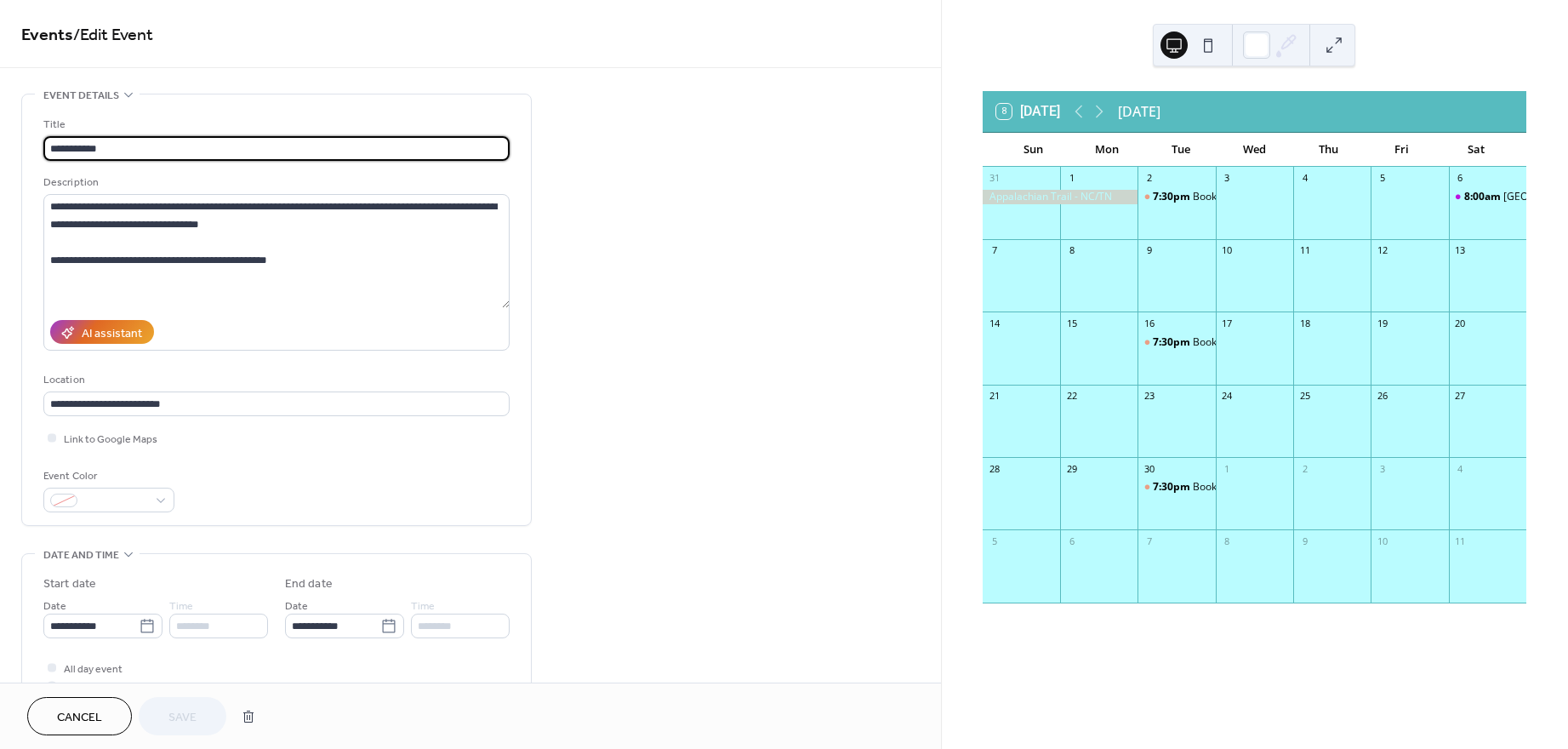 scroll, scrollTop: 85, scrollLeft: 0, axis: vertical 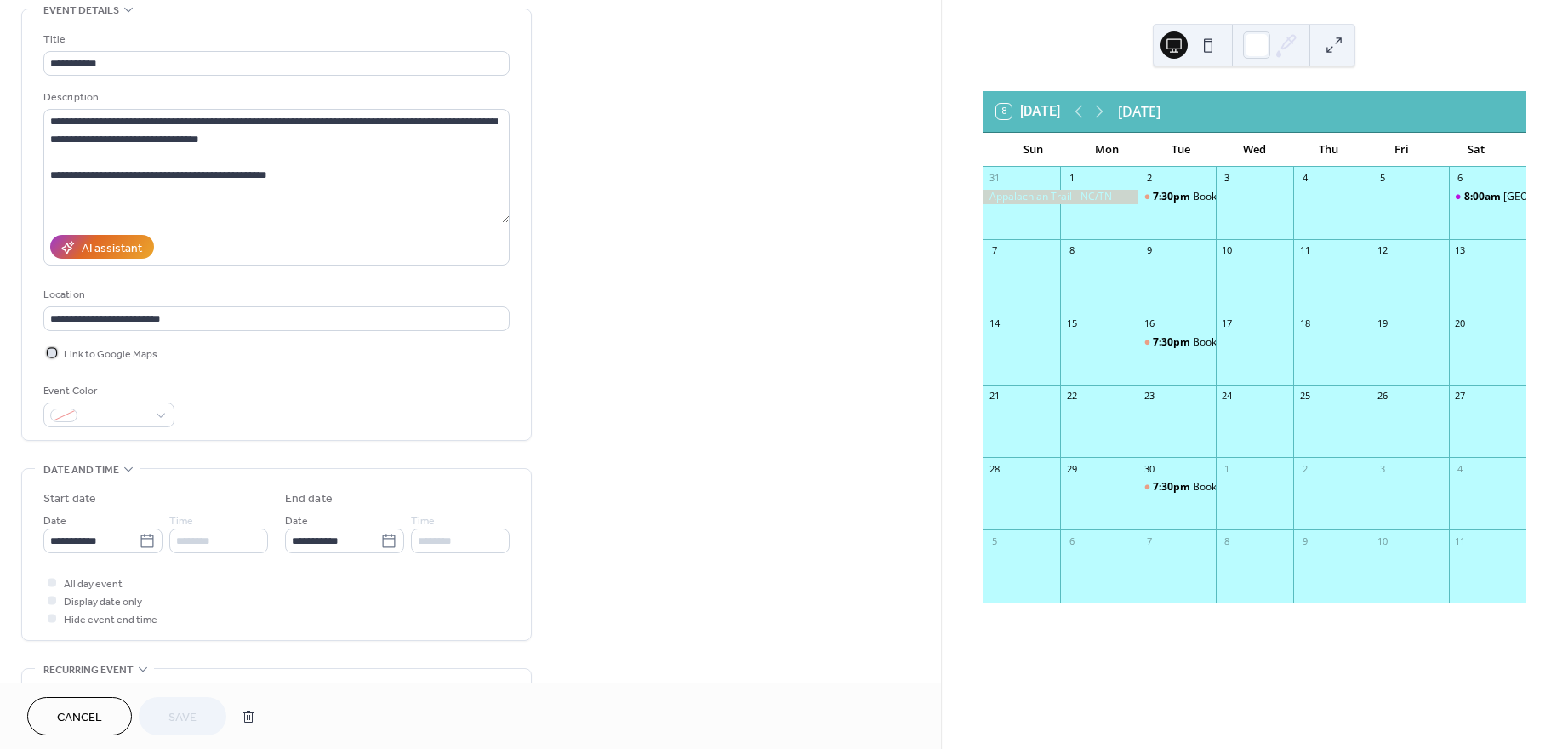 click at bounding box center [52, 352] 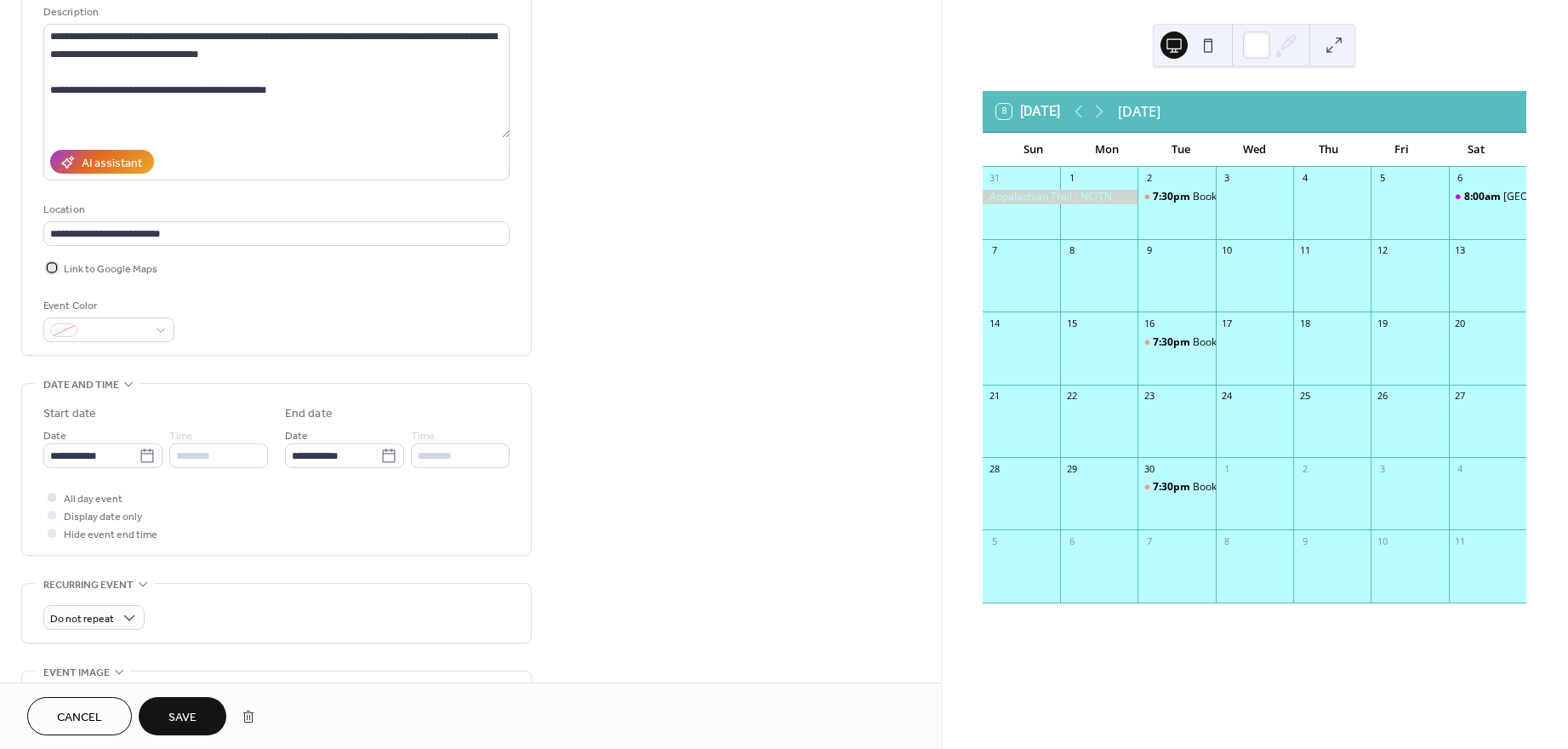 scroll, scrollTop: 340, scrollLeft: 0, axis: vertical 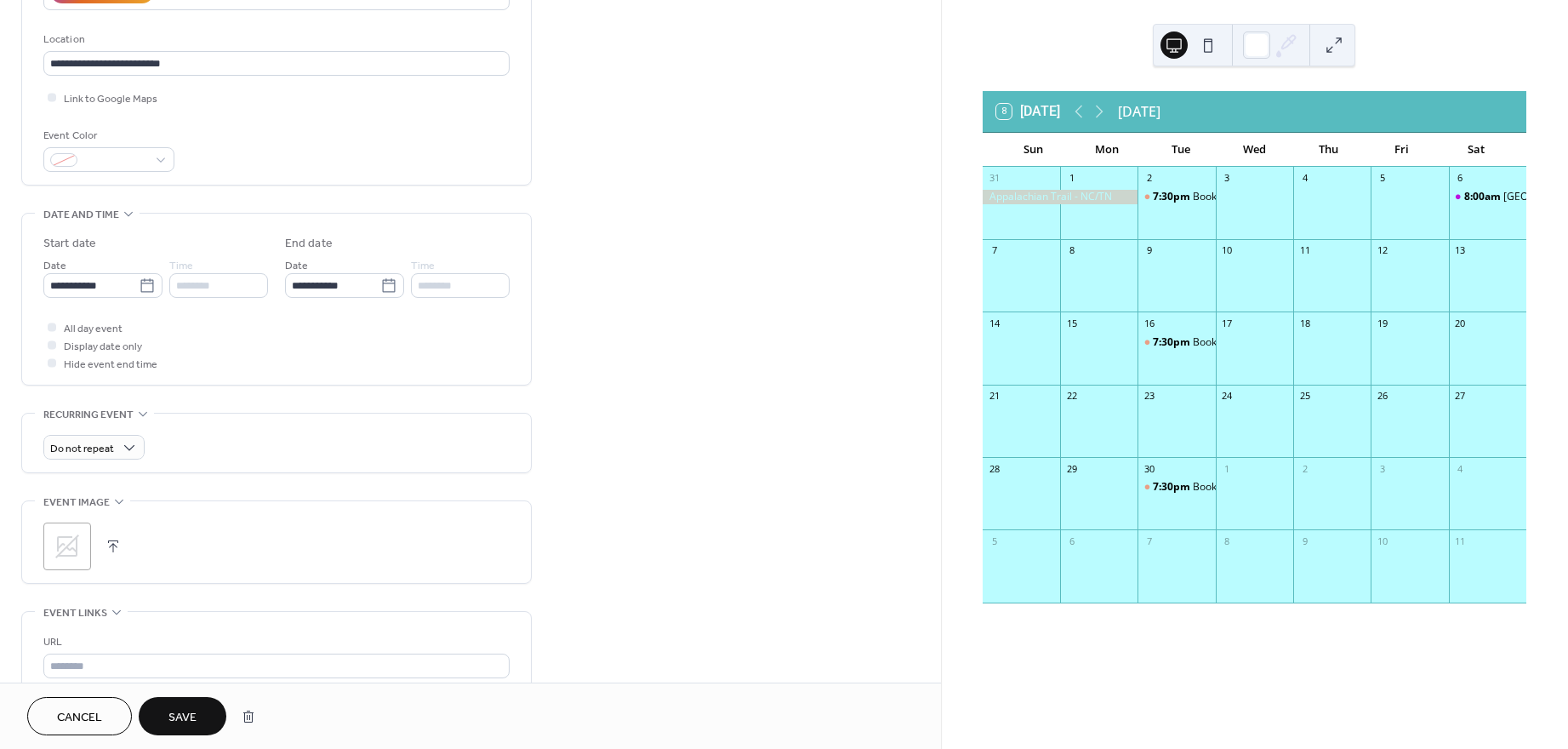 click 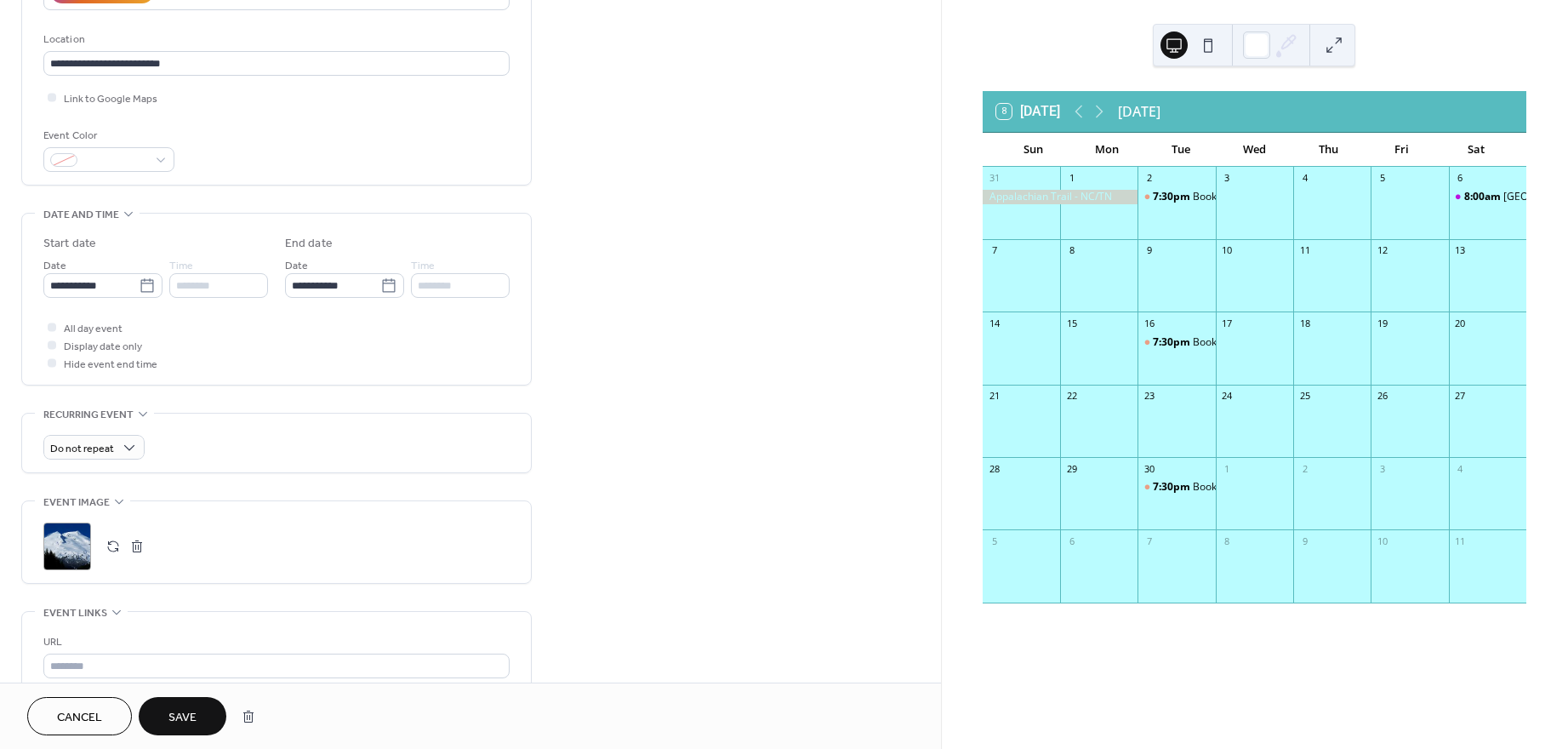click on "Save" at bounding box center [182, 718] 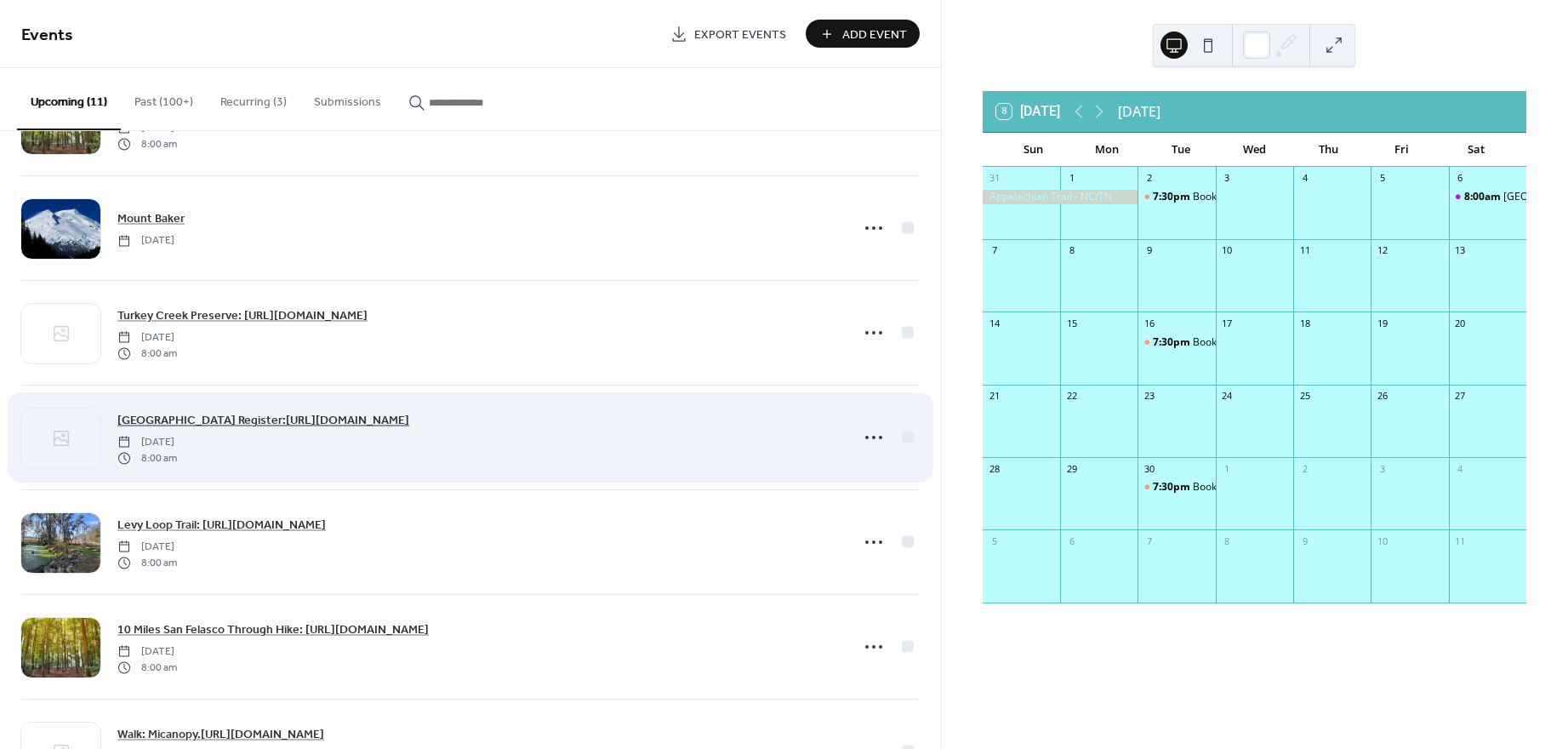 scroll, scrollTop: 0, scrollLeft: 0, axis: both 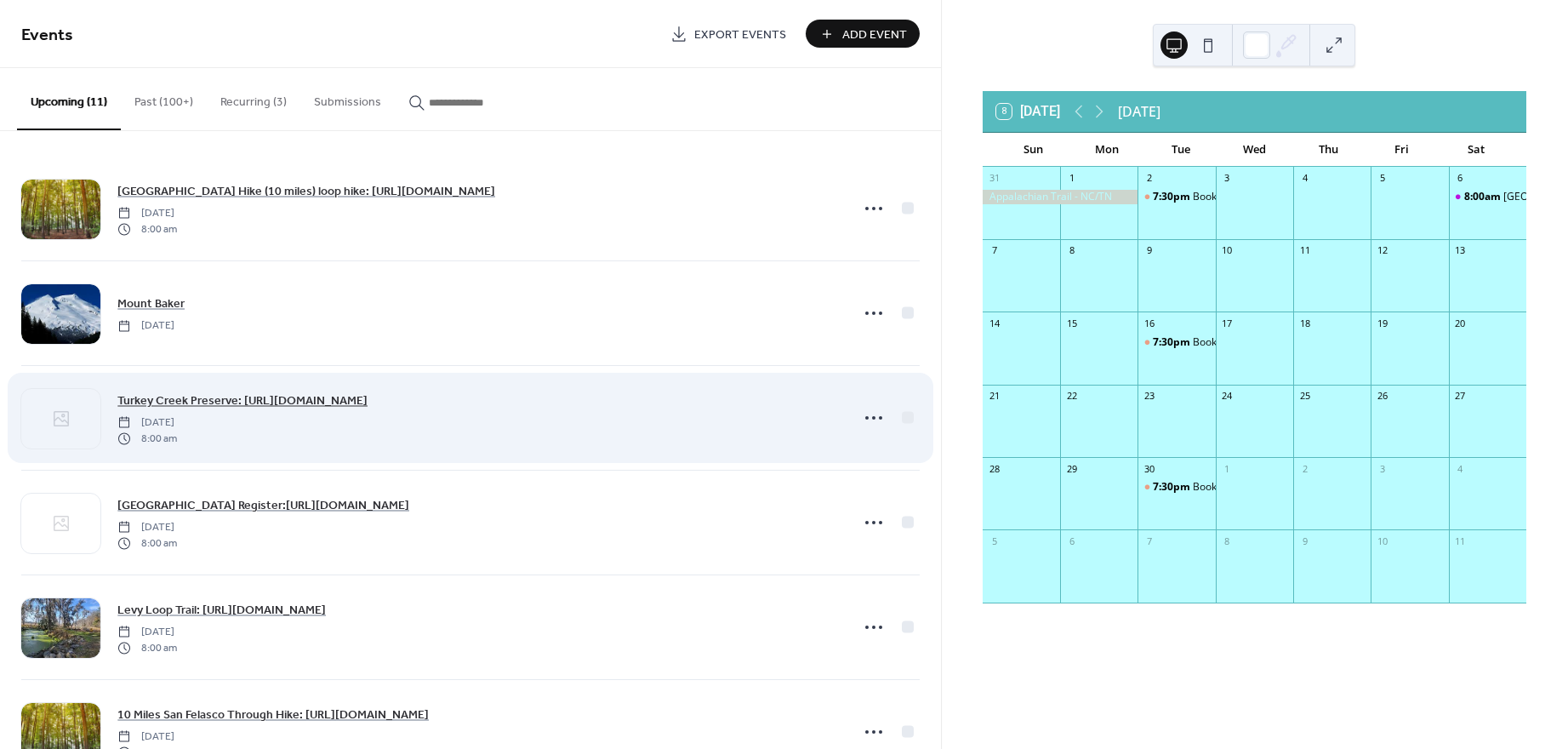click on "Turkey Creek Preserve: [URL][DOMAIN_NAME]" at bounding box center [242, 401] 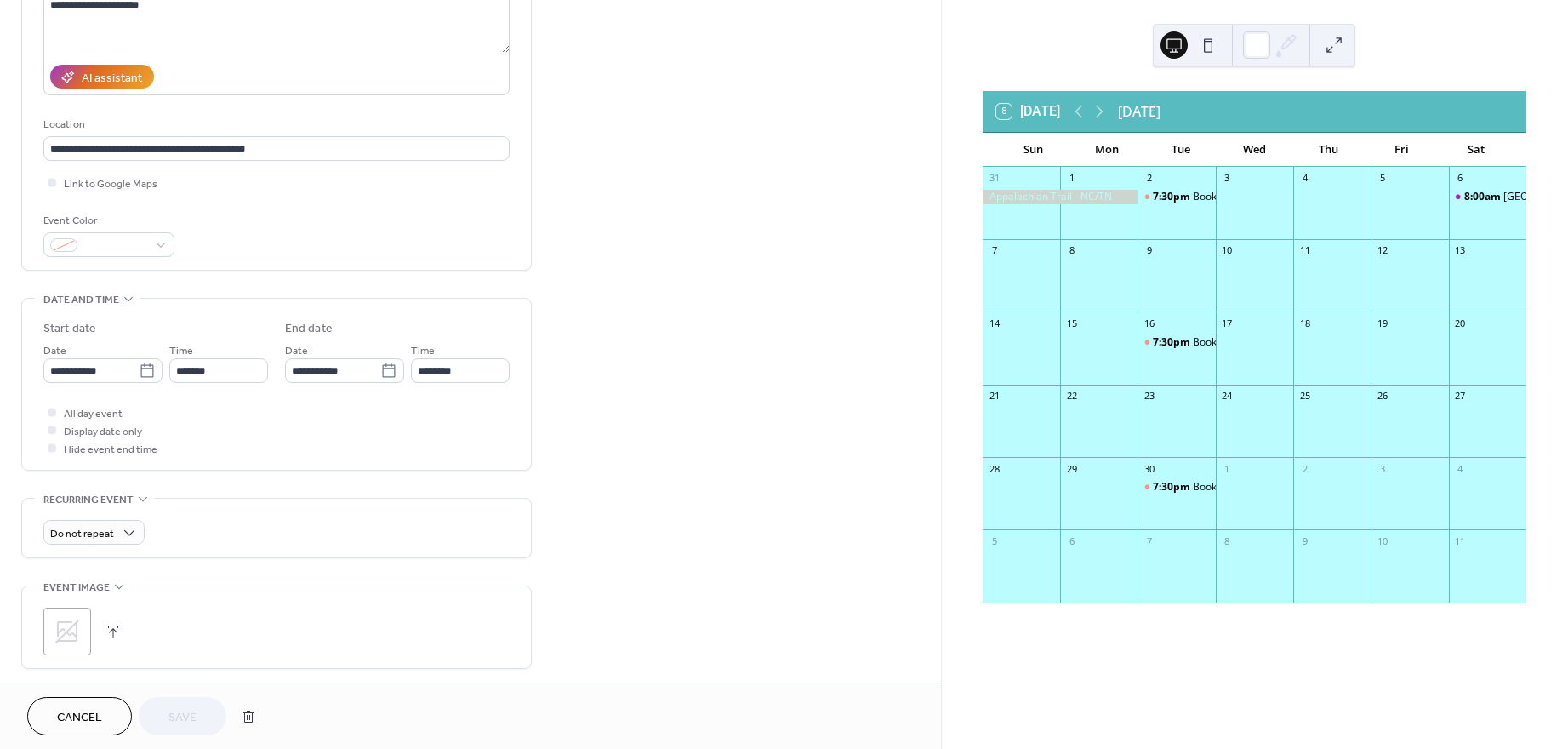 scroll, scrollTop: 340, scrollLeft: 0, axis: vertical 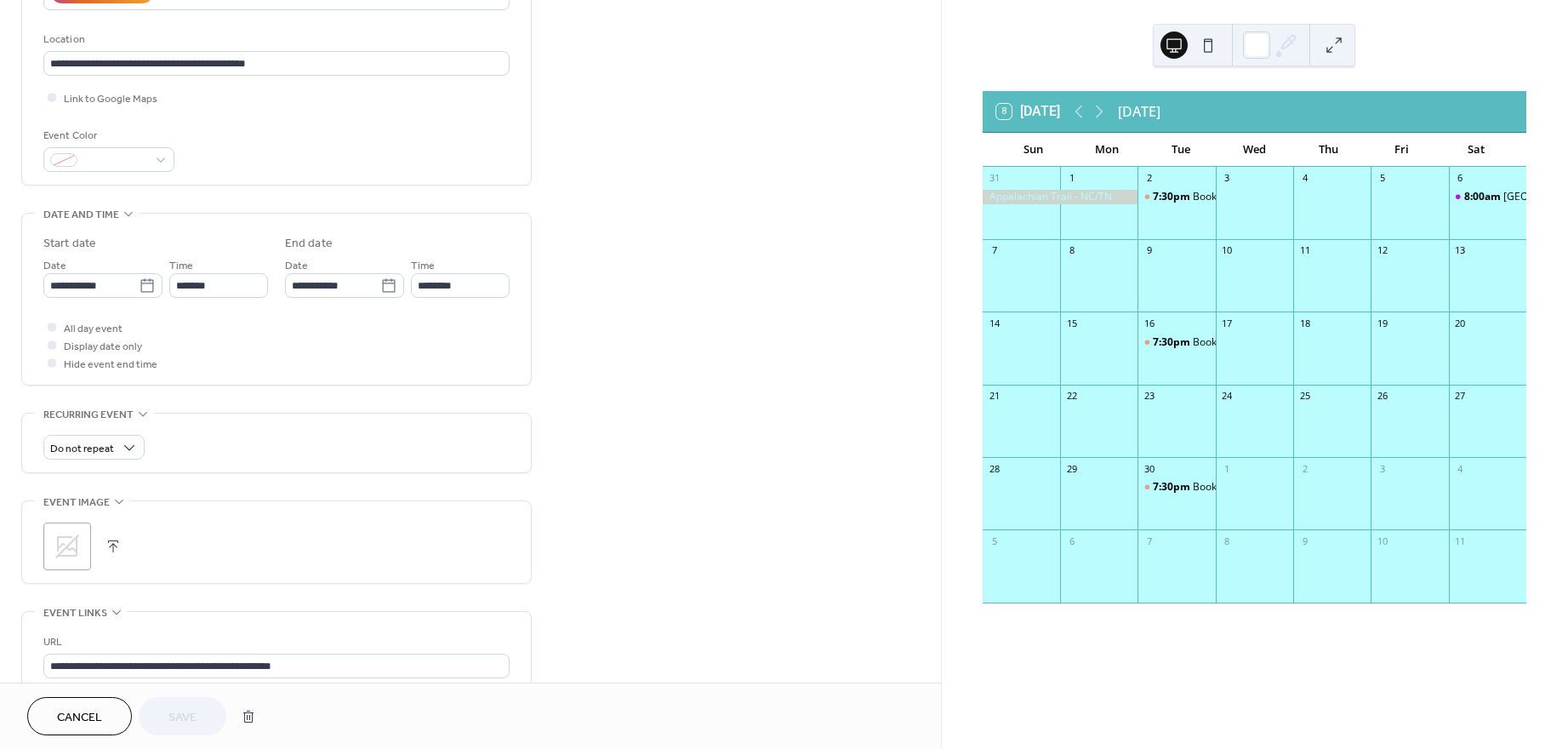 click 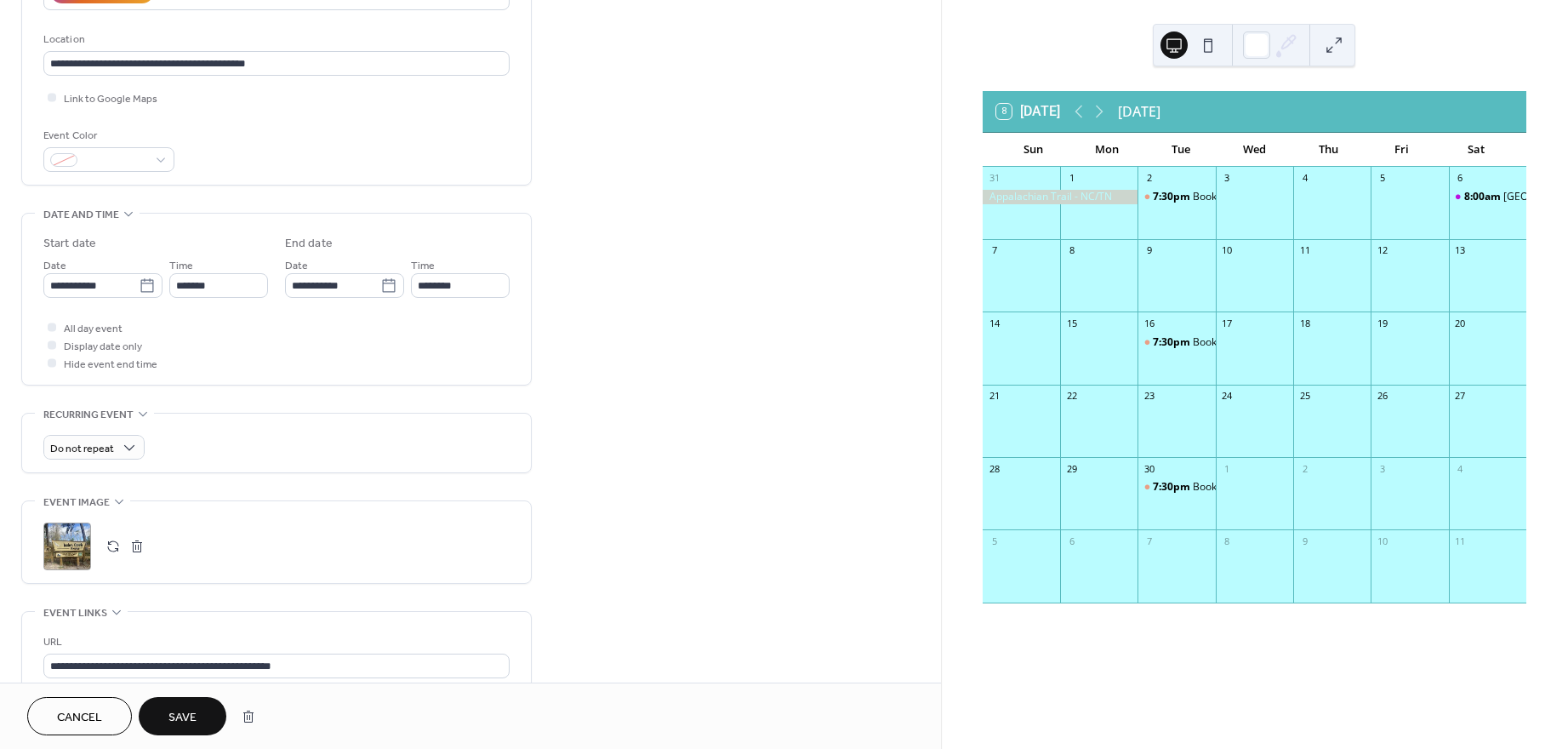 click on "Save" at bounding box center [182, 718] 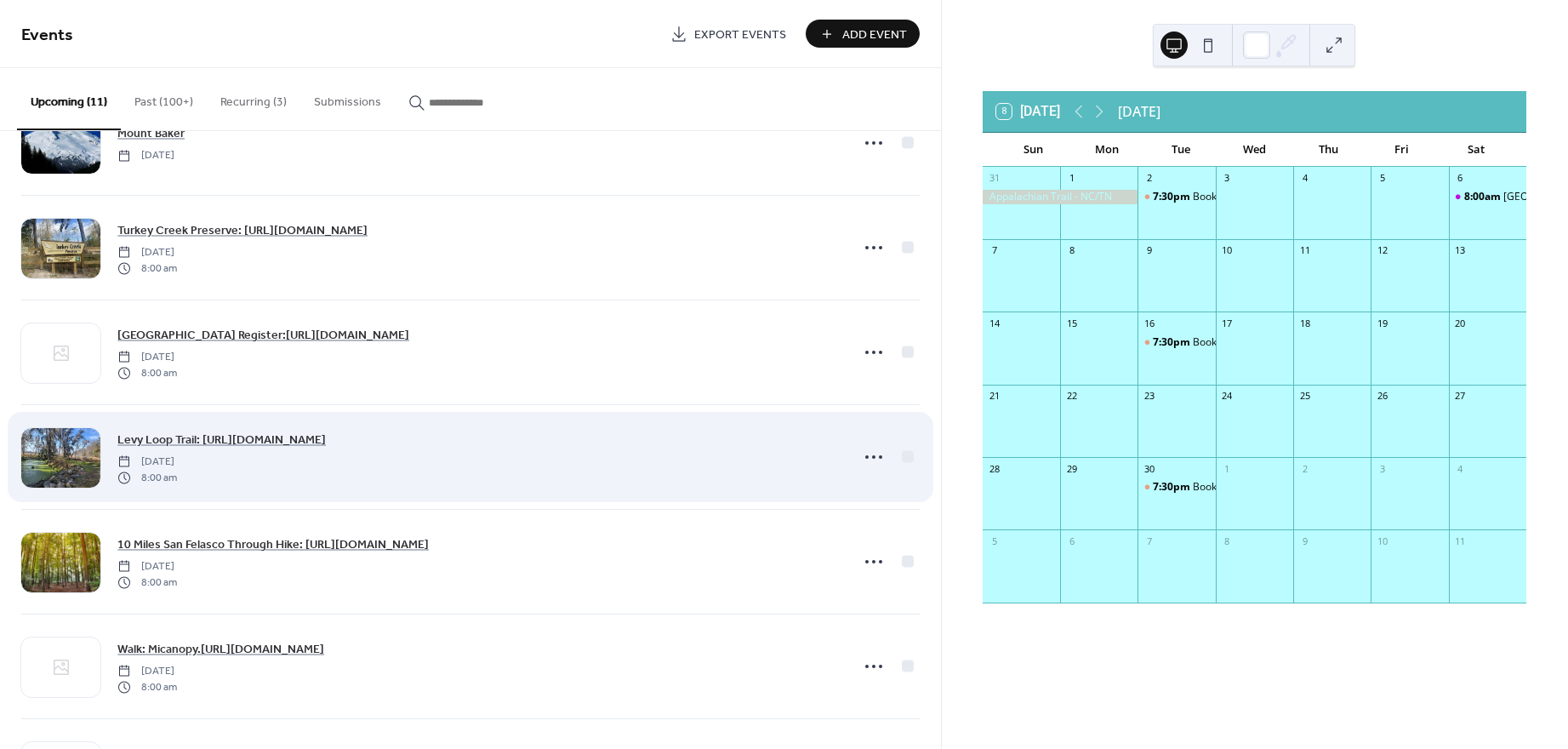 scroll, scrollTop: 85, scrollLeft: 0, axis: vertical 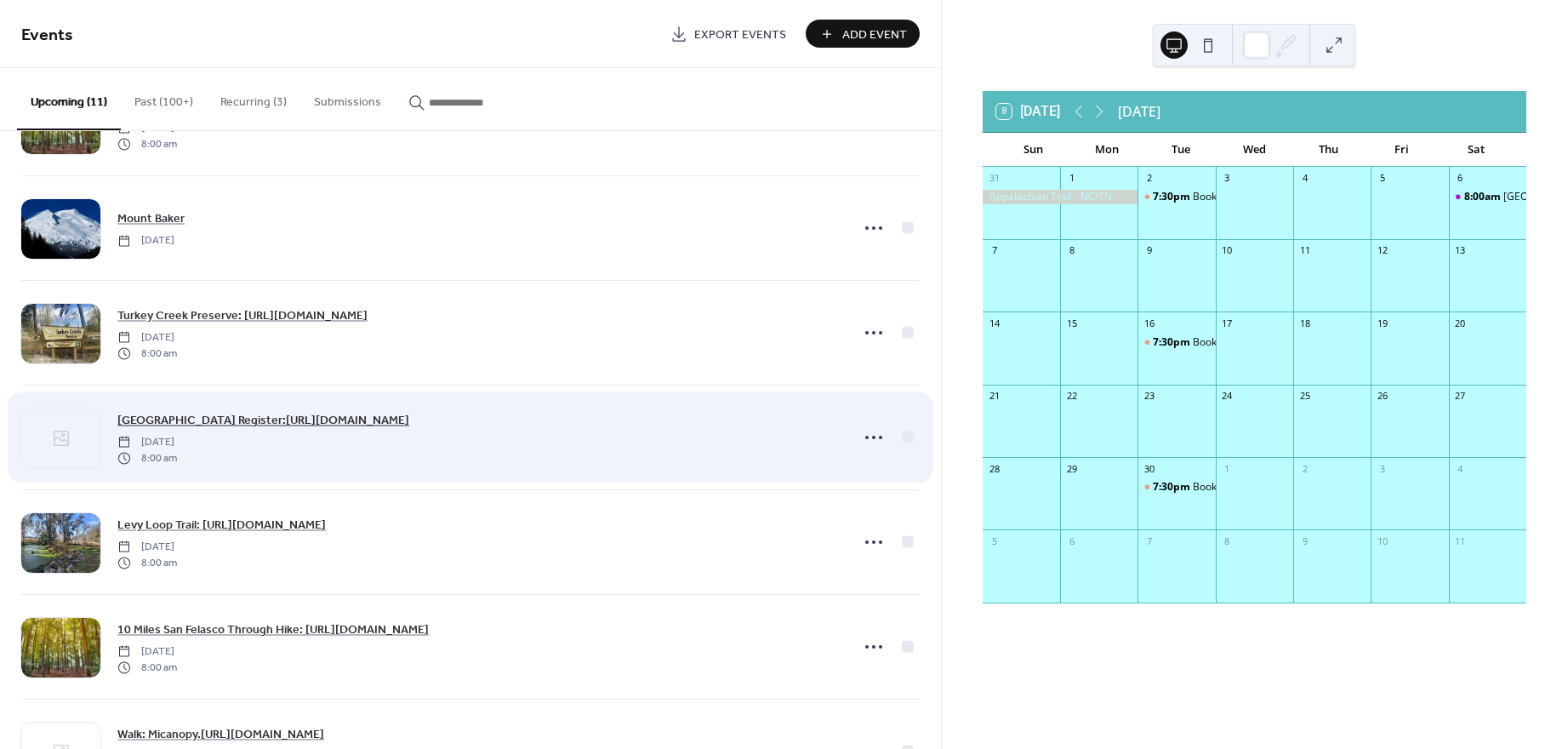 click on "[GEOGRAPHIC_DATA] Register:[URL][DOMAIN_NAME]" at bounding box center (263, 420) 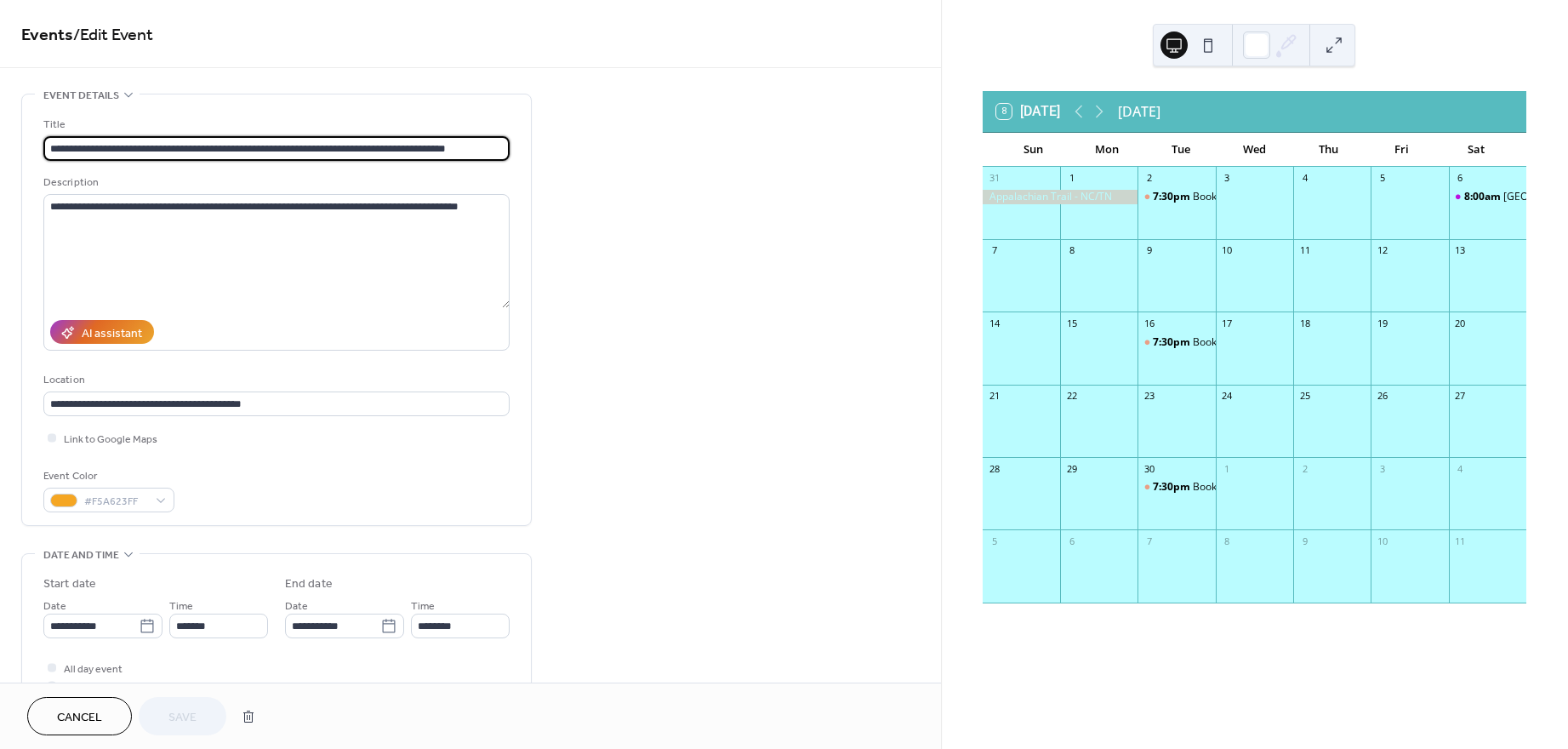scroll, scrollTop: 0, scrollLeft: 0, axis: both 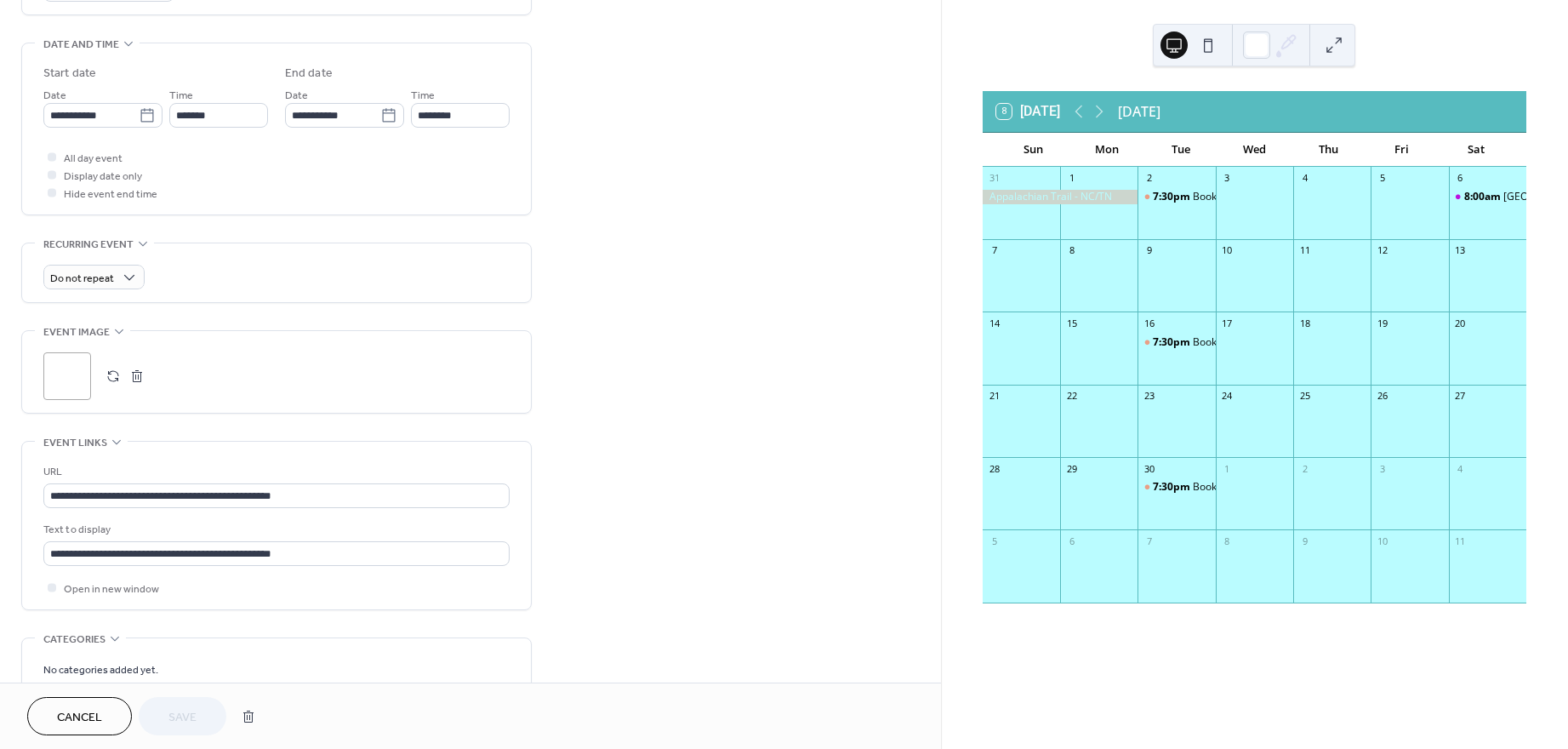 click on ";" at bounding box center (67, 376) 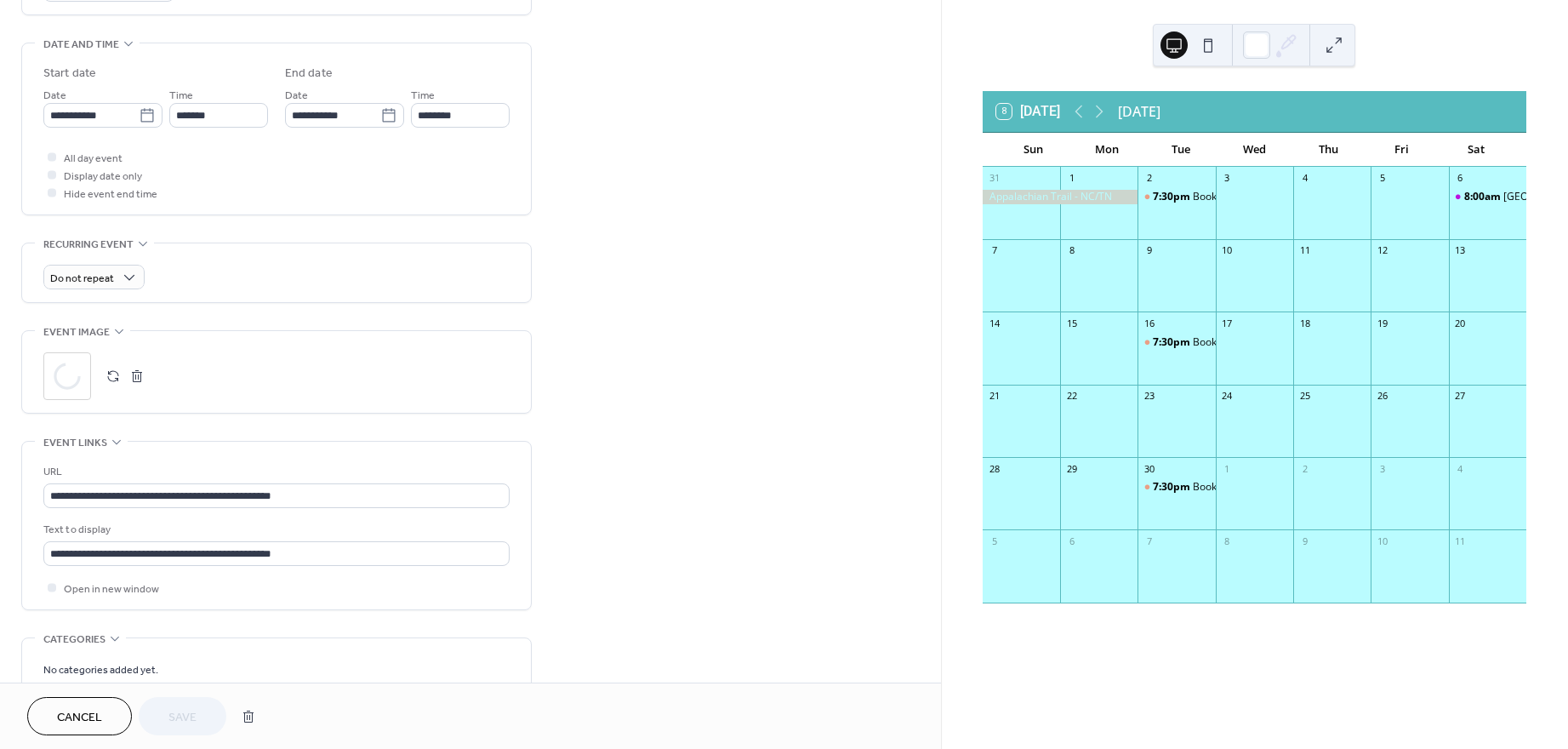 scroll, scrollTop: 0, scrollLeft: 0, axis: both 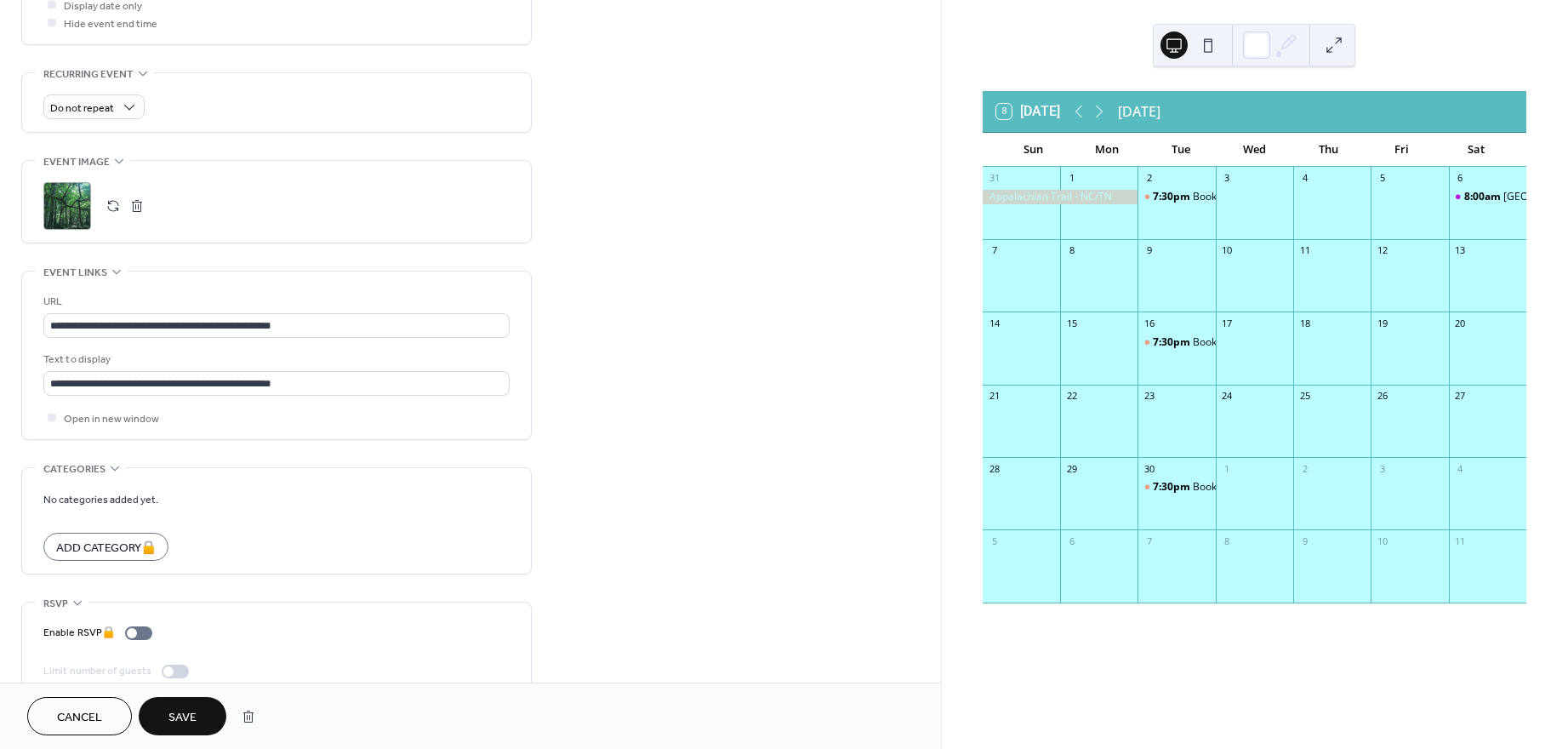 click on "Save" at bounding box center (182, 718) 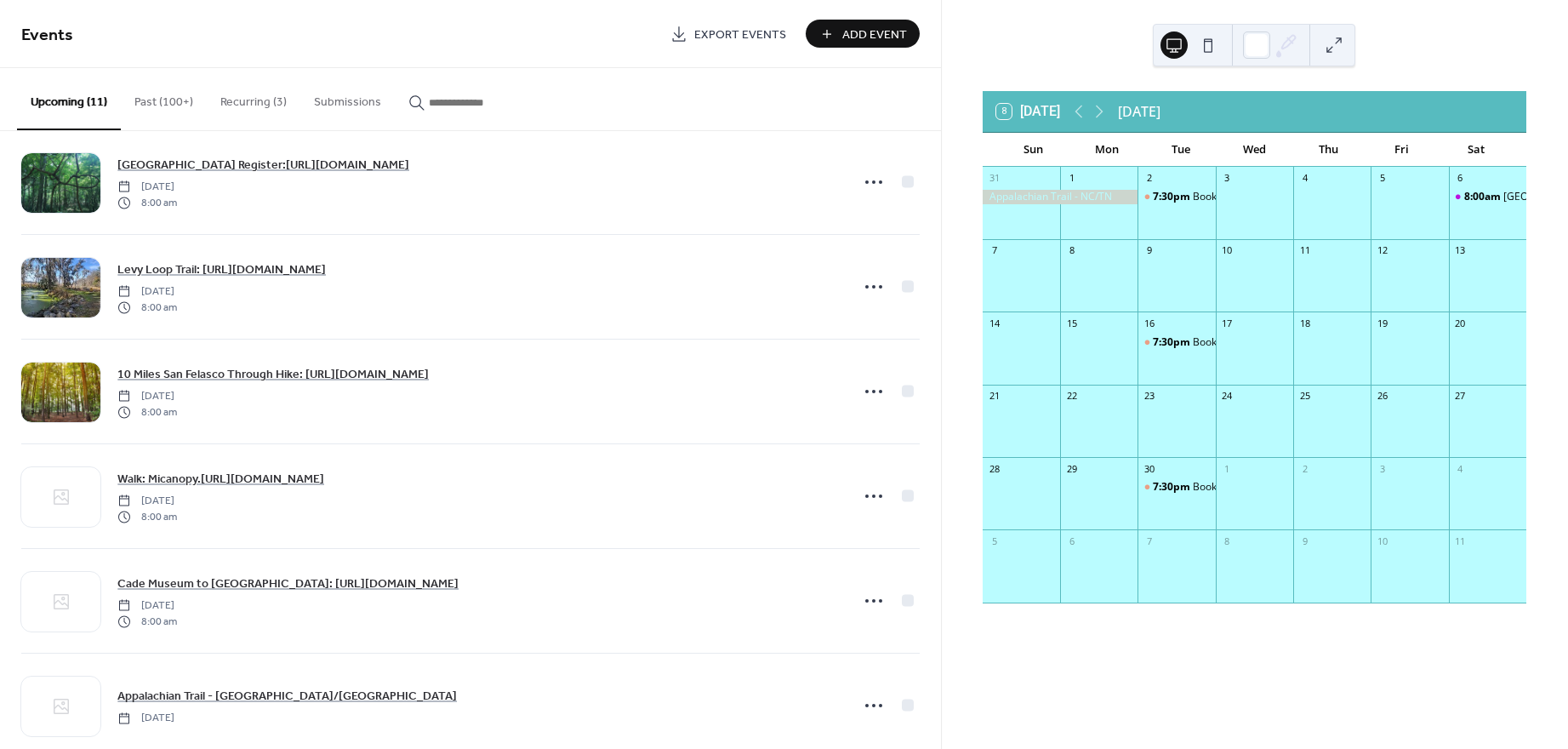 scroll, scrollTop: 426, scrollLeft: 0, axis: vertical 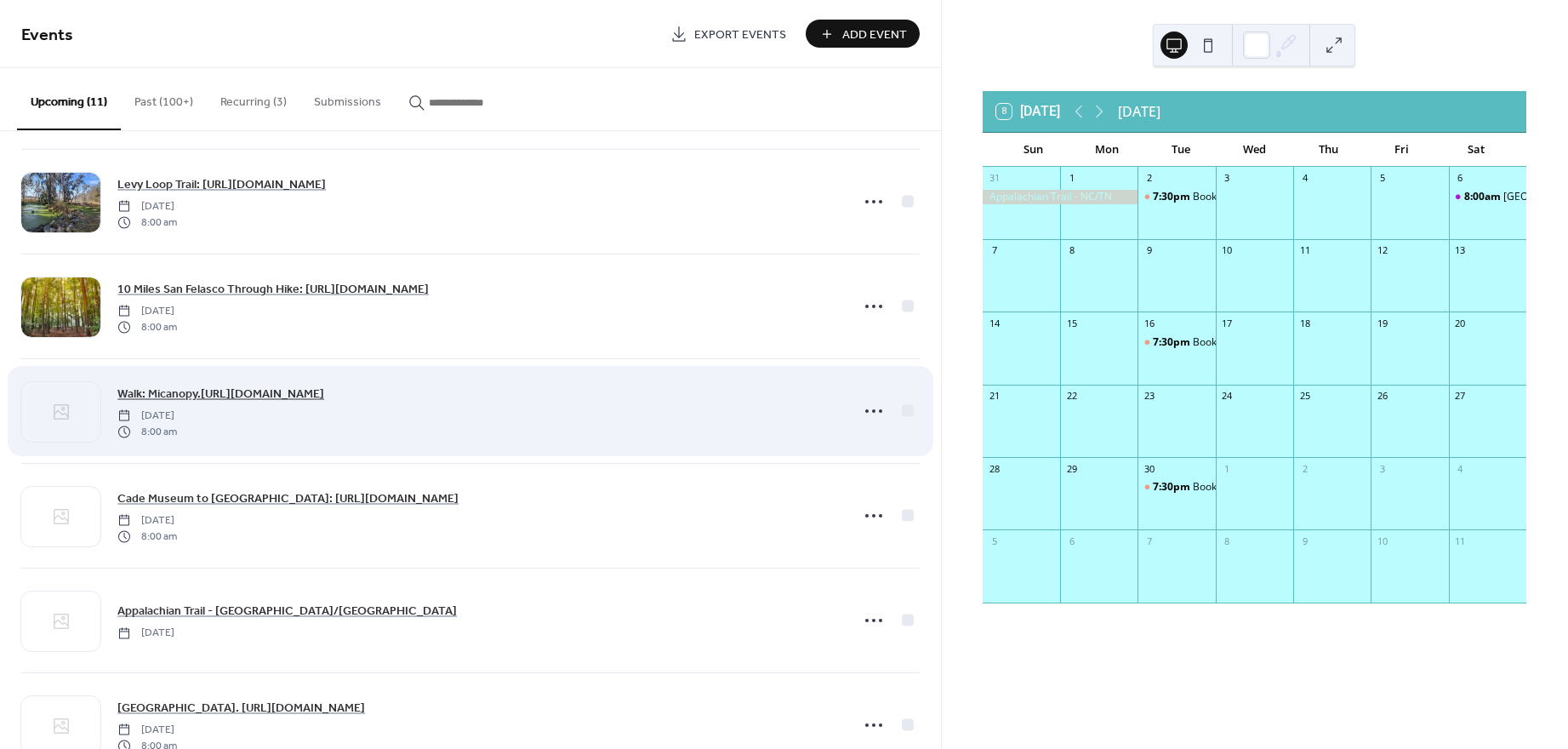 click on "Walk: Micanopy.[URL][DOMAIN_NAME]" at bounding box center [220, 394] 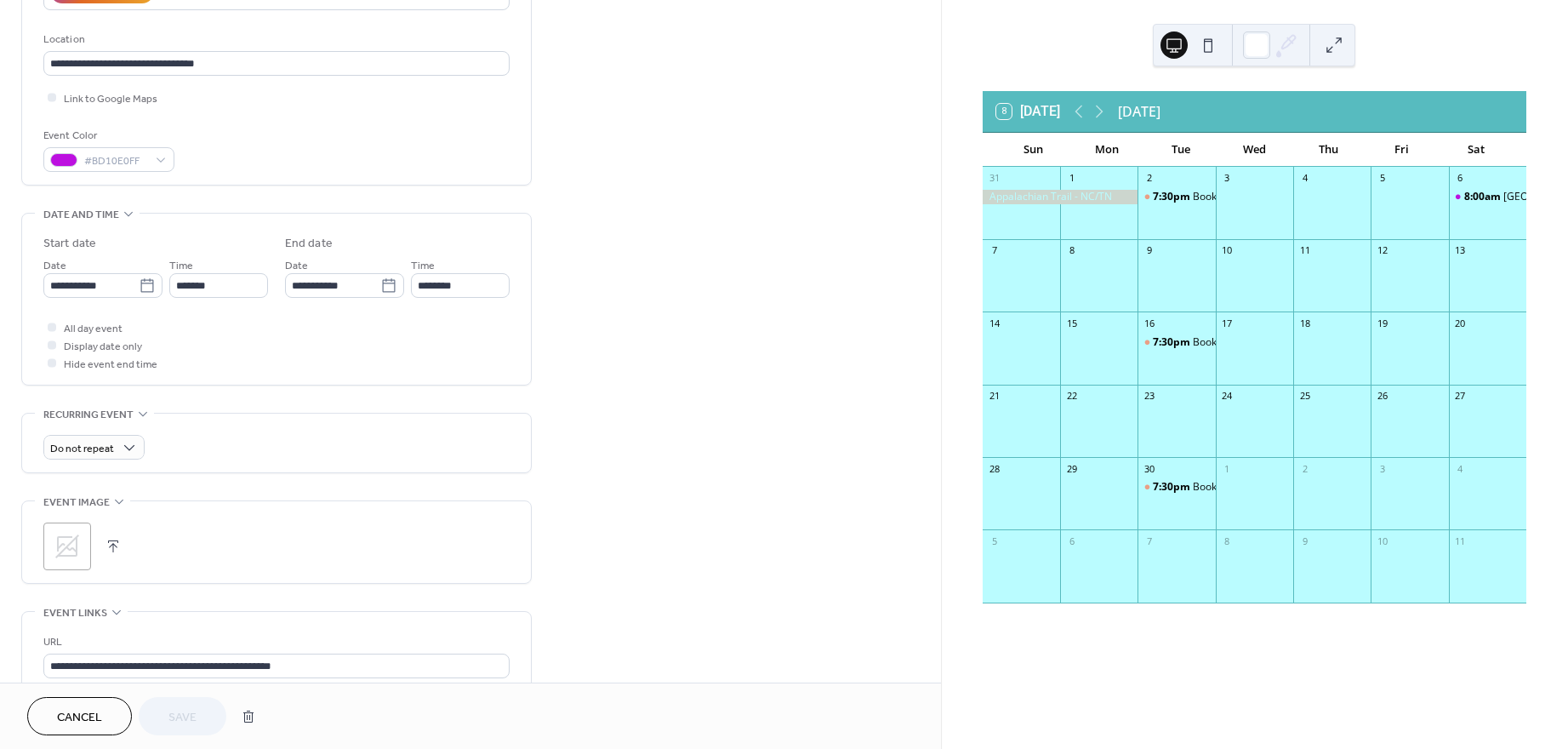 scroll, scrollTop: 426, scrollLeft: 0, axis: vertical 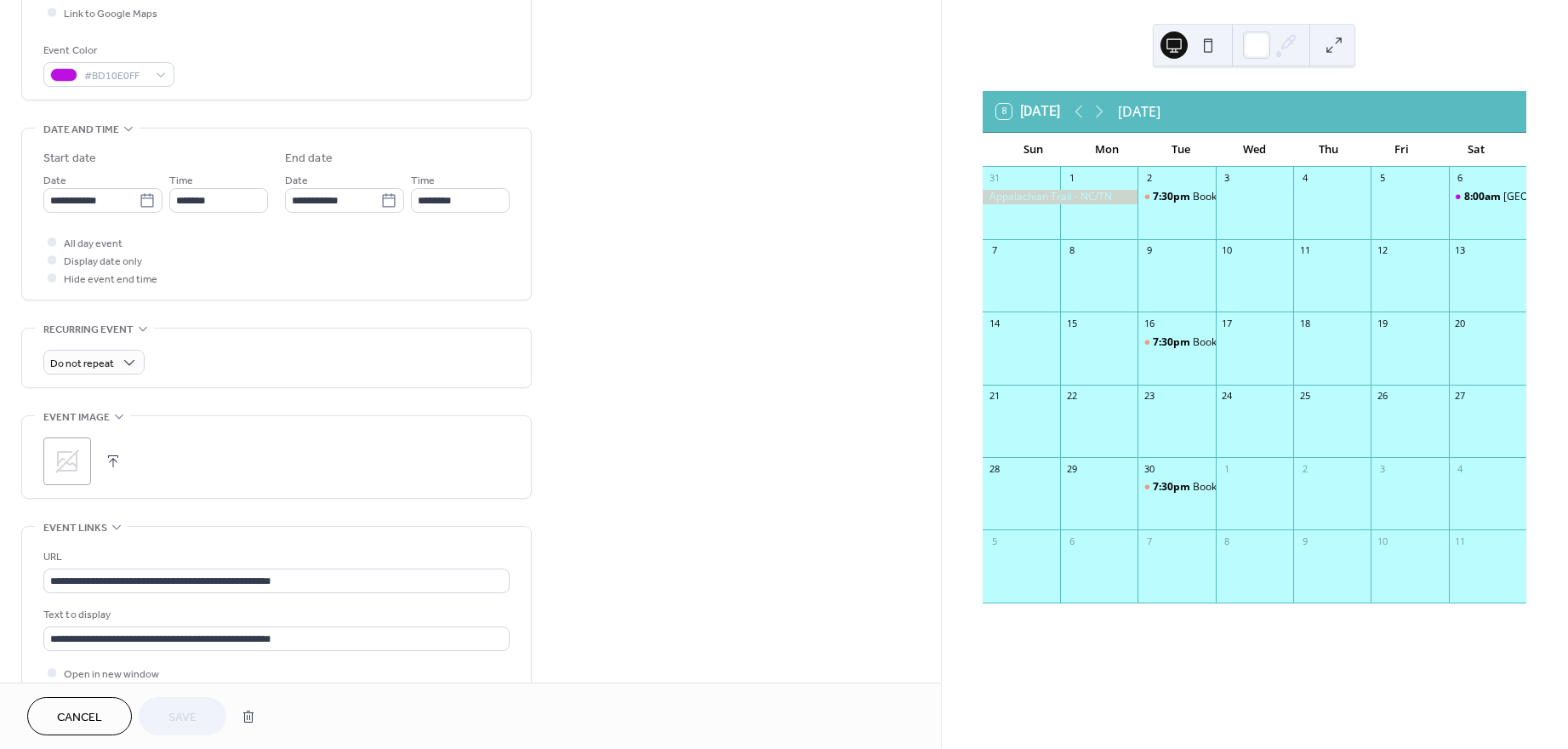 click 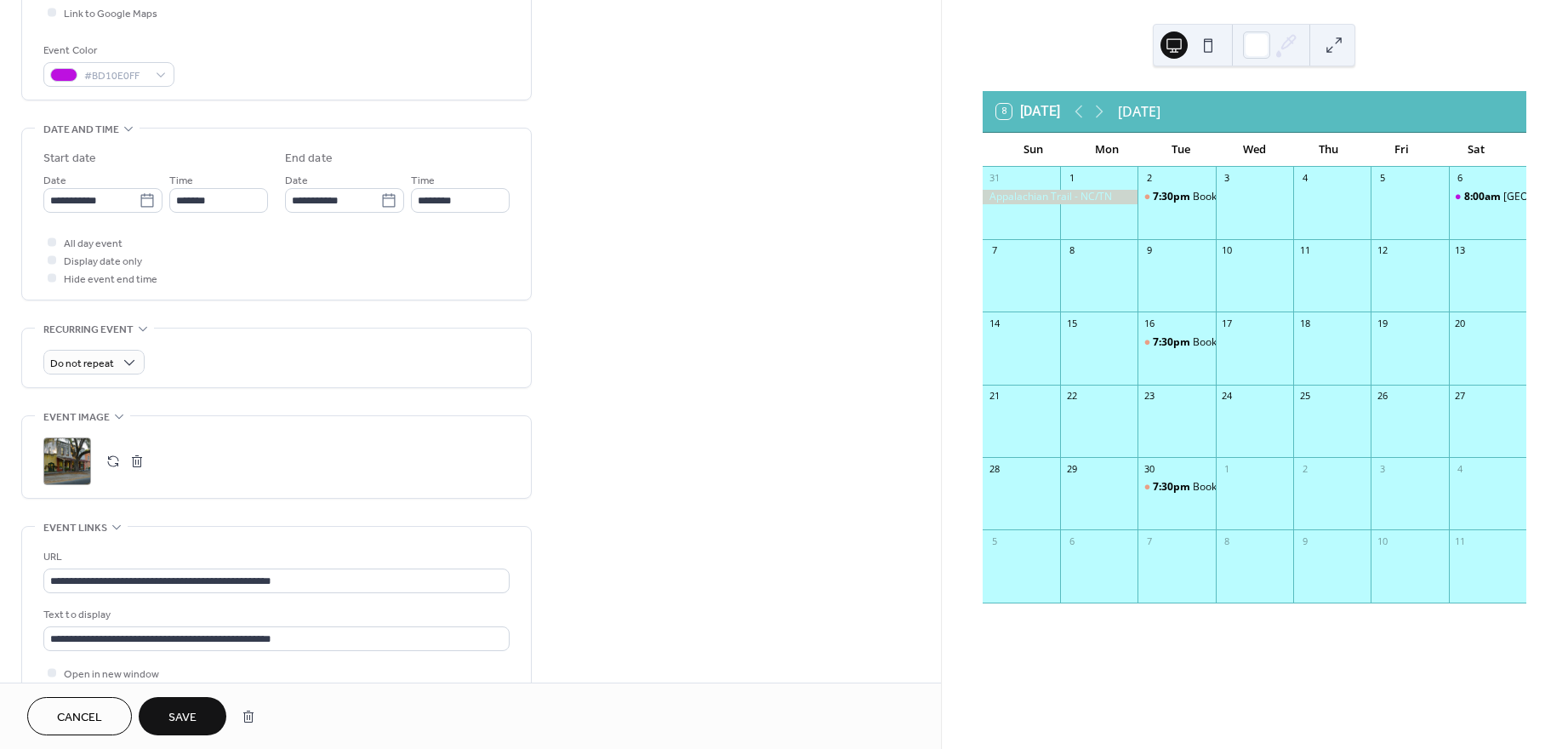 click on "Save" at bounding box center [182, 718] 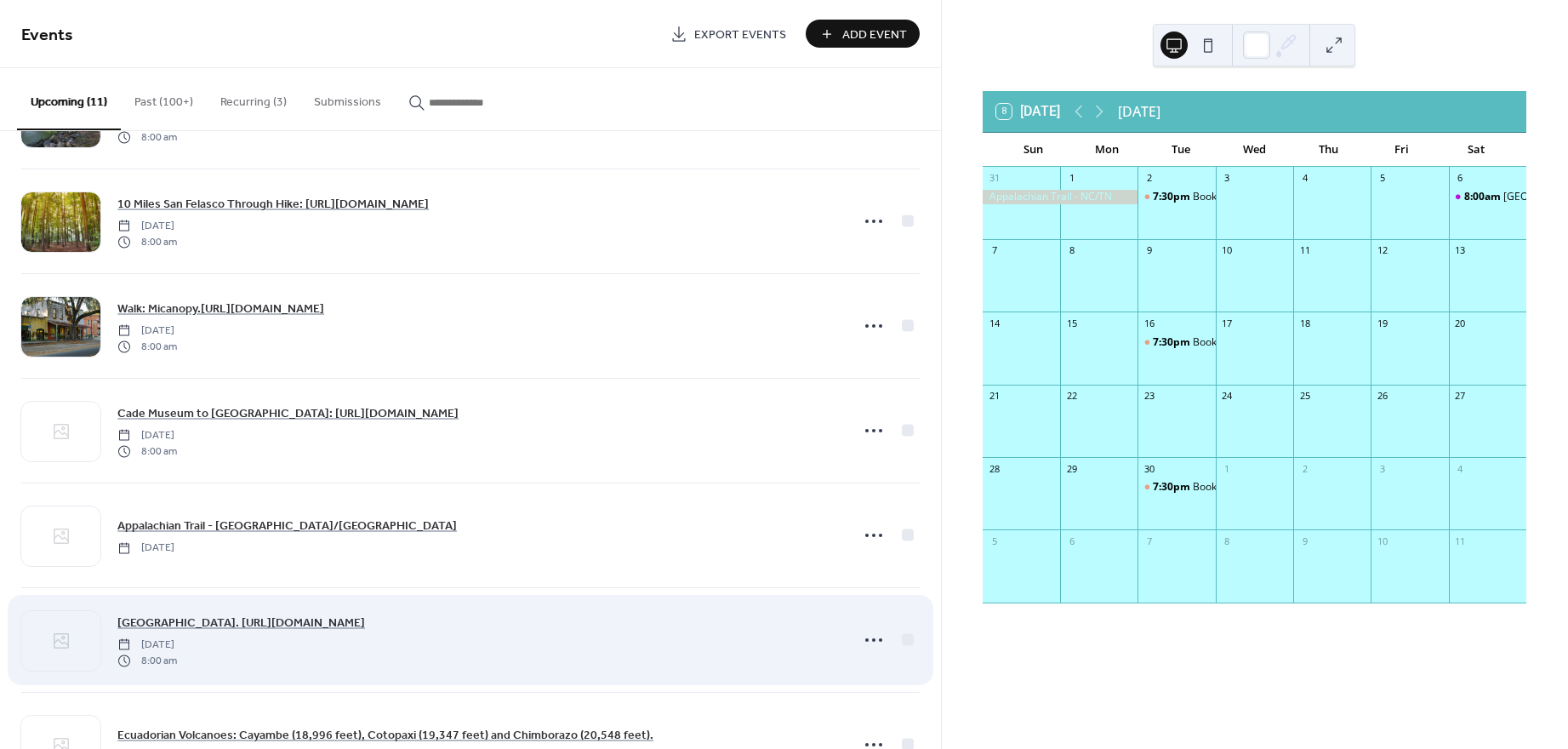 scroll, scrollTop: 581, scrollLeft: 0, axis: vertical 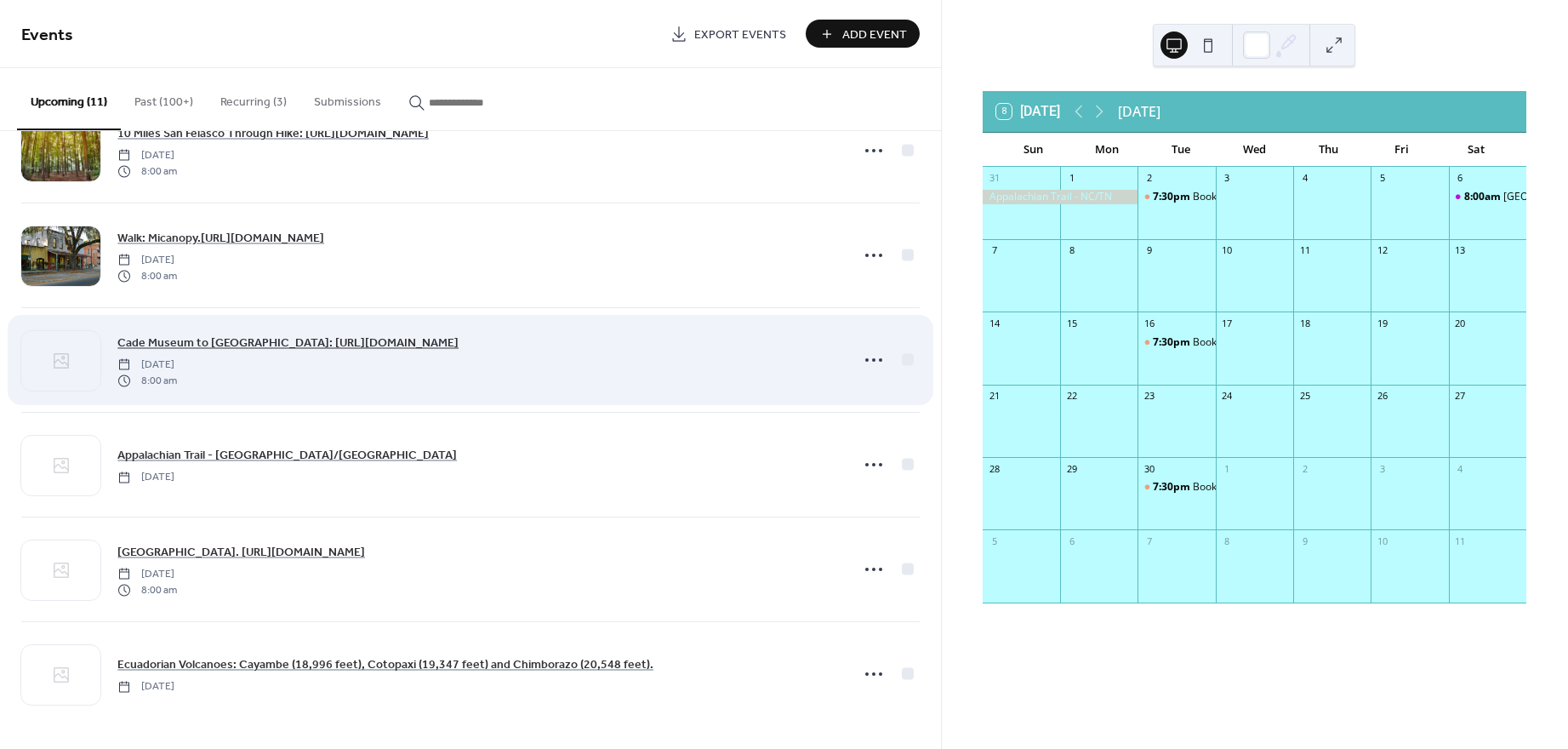 click on "Cade Museum to [GEOGRAPHIC_DATA]: [URL][DOMAIN_NAME]" at bounding box center [288, 343] 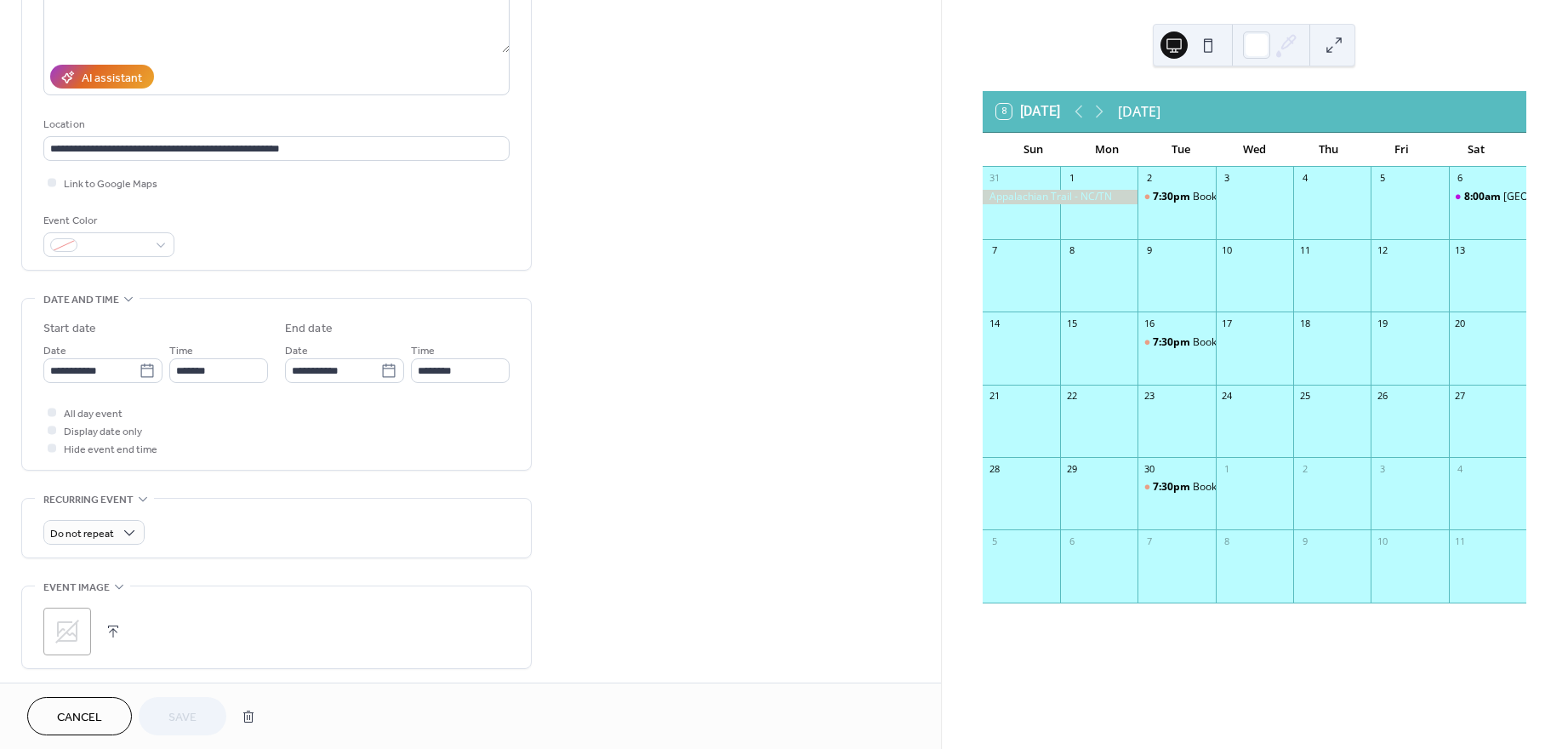 scroll, scrollTop: 340, scrollLeft: 0, axis: vertical 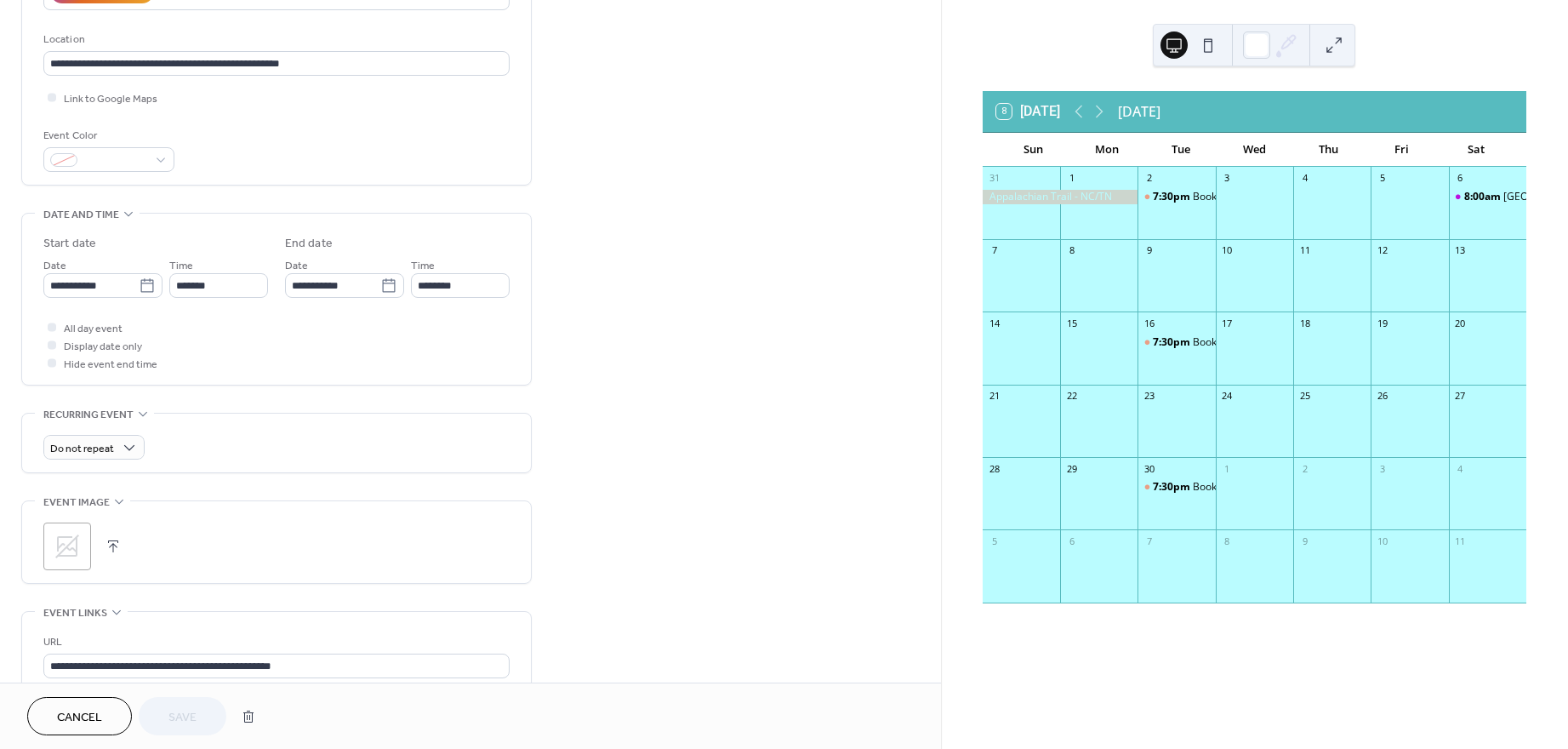 click 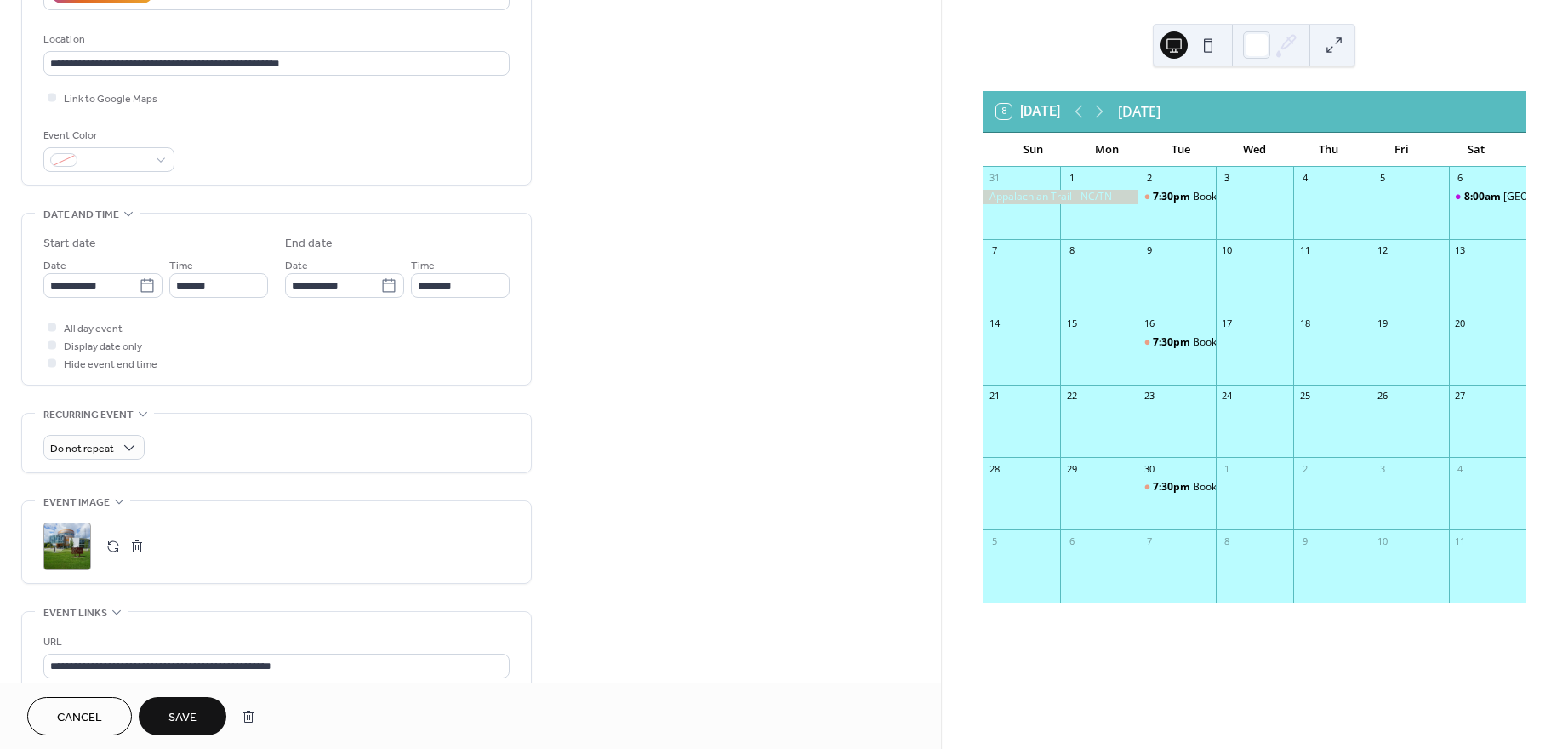click on "Save" at bounding box center (182, 718) 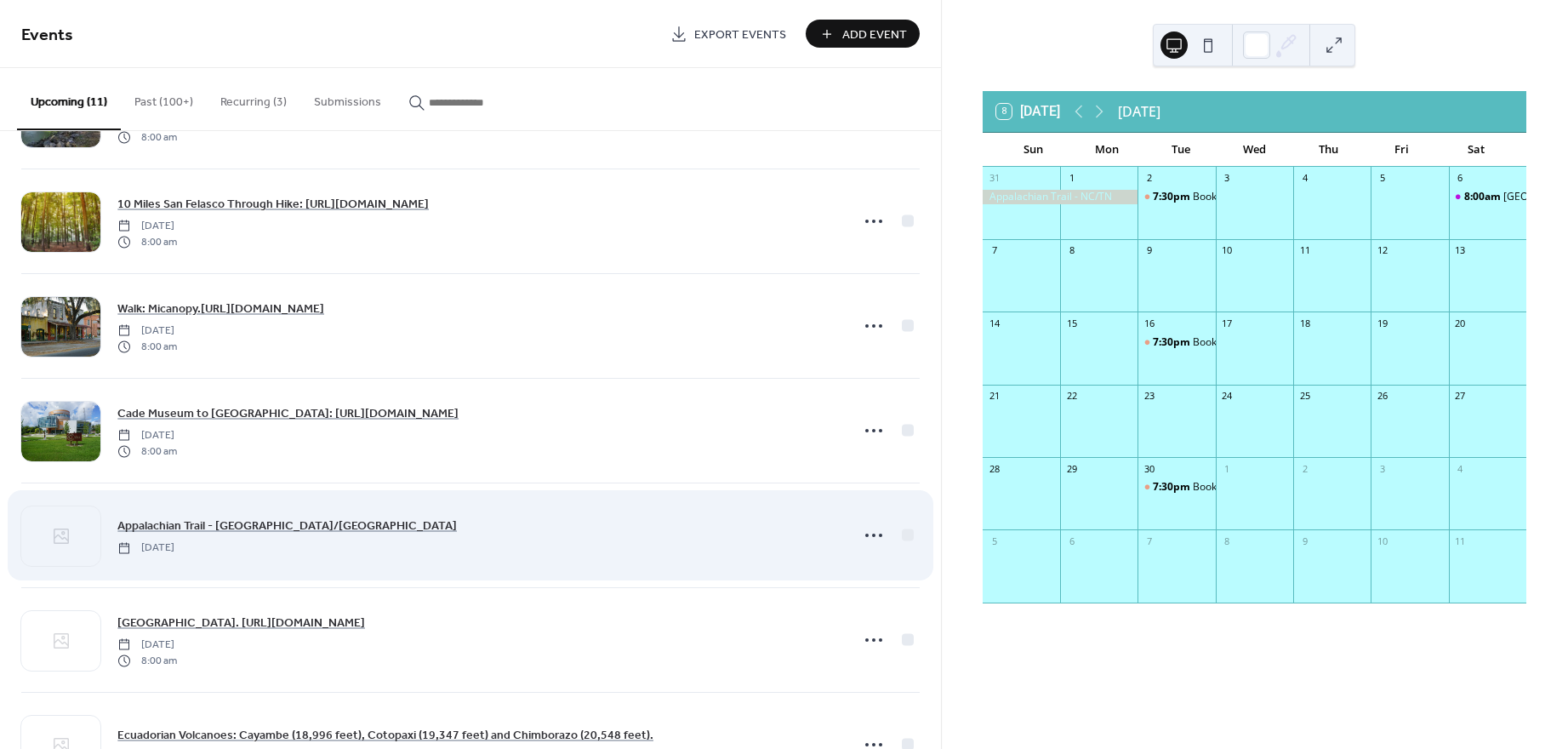 scroll, scrollTop: 581, scrollLeft: 0, axis: vertical 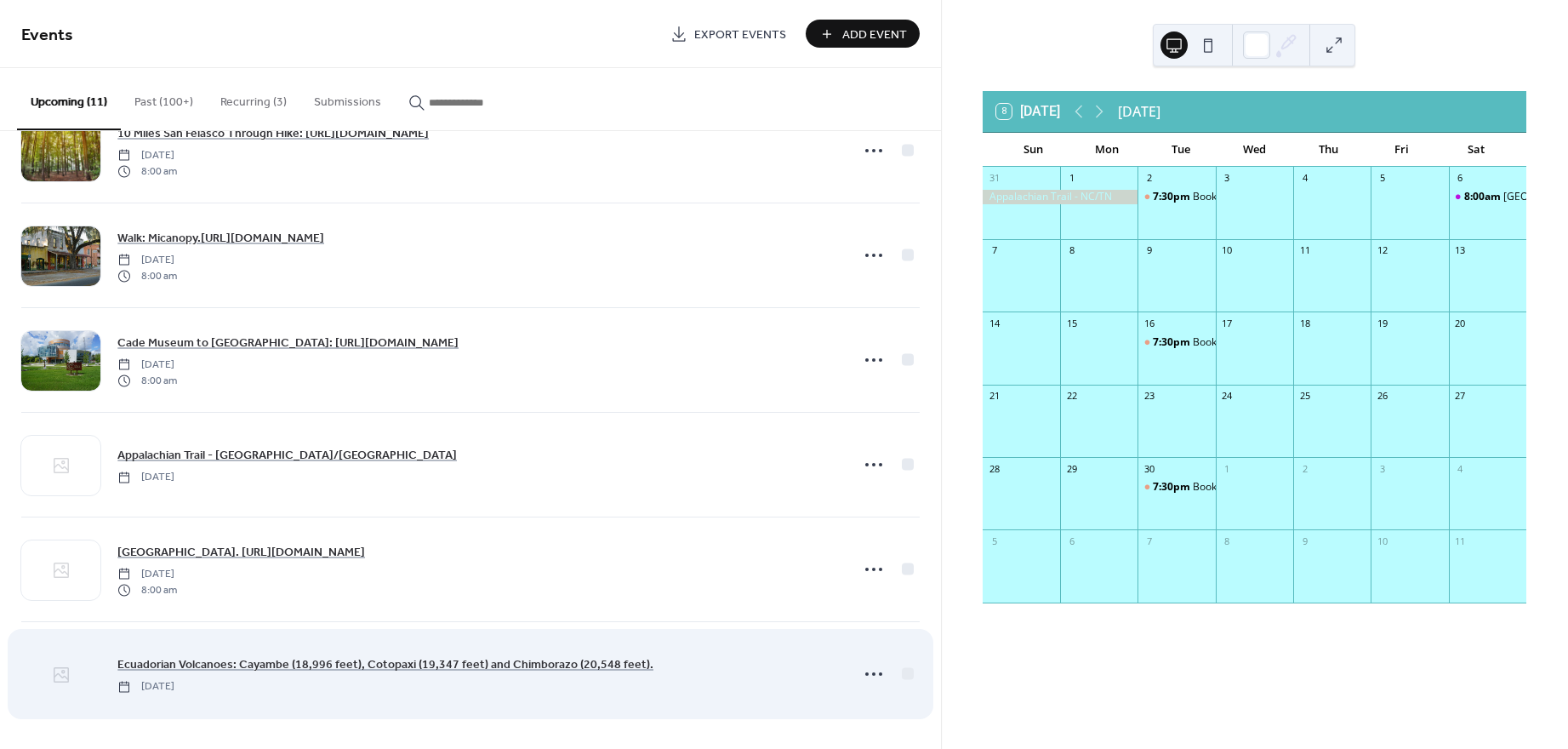 click 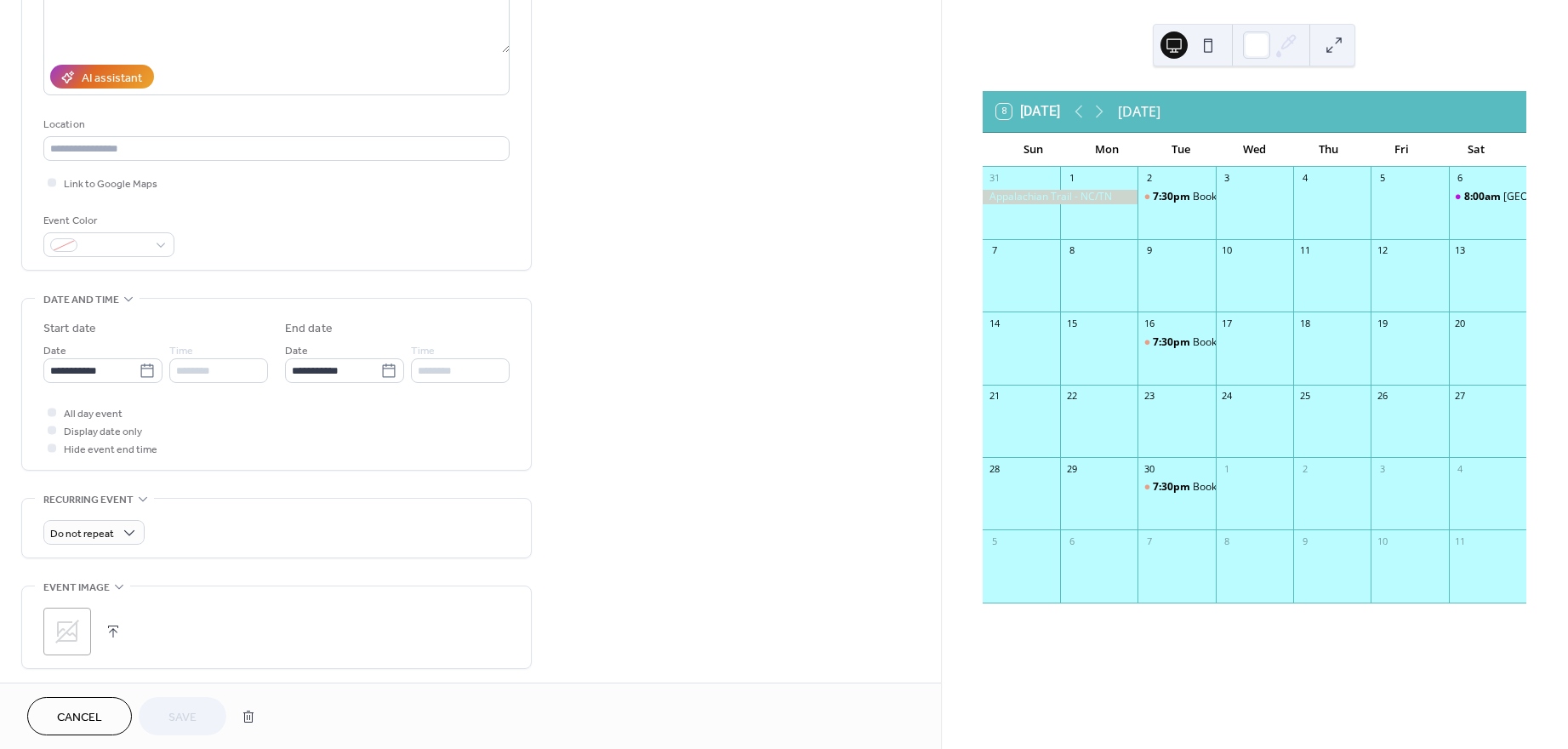 scroll, scrollTop: 426, scrollLeft: 0, axis: vertical 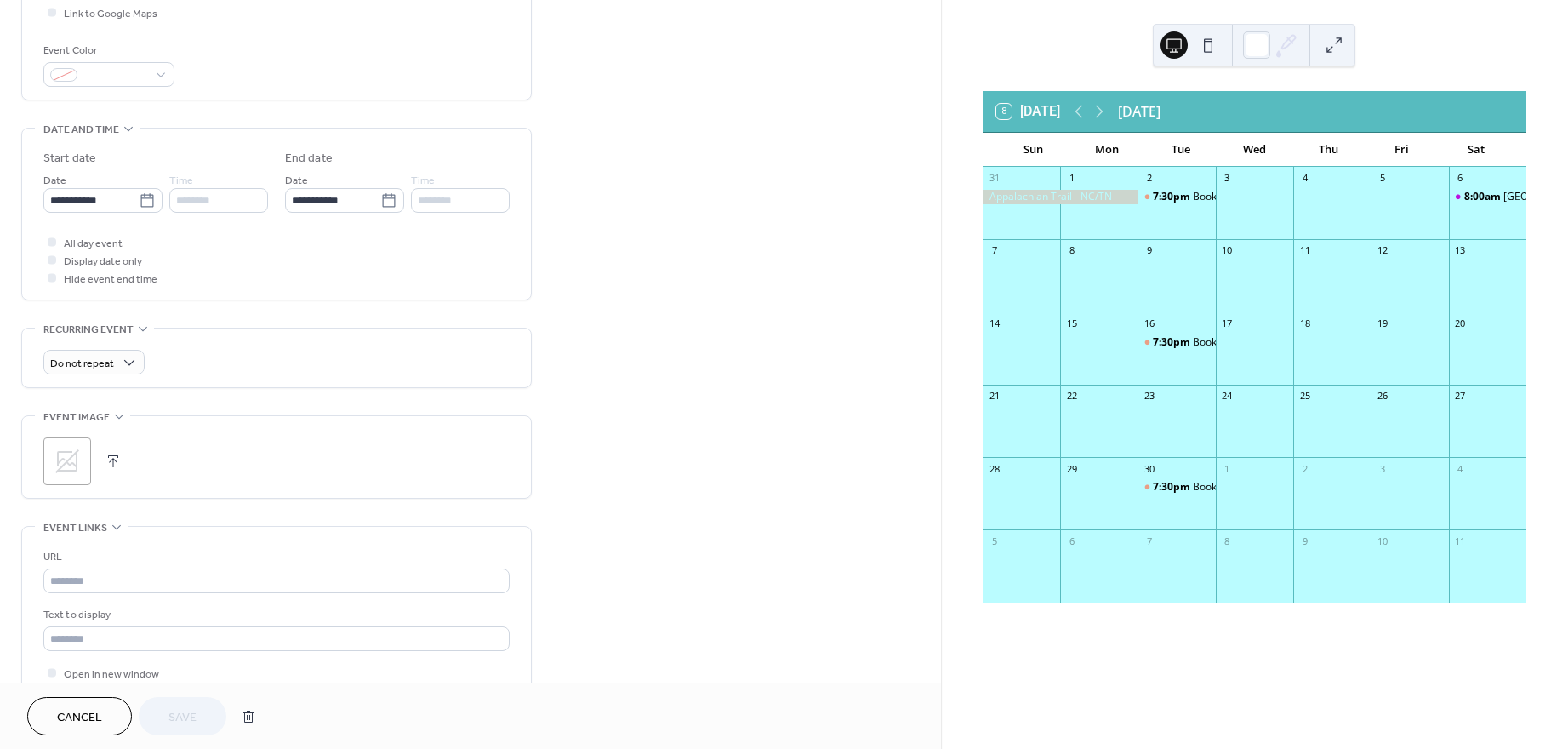 click 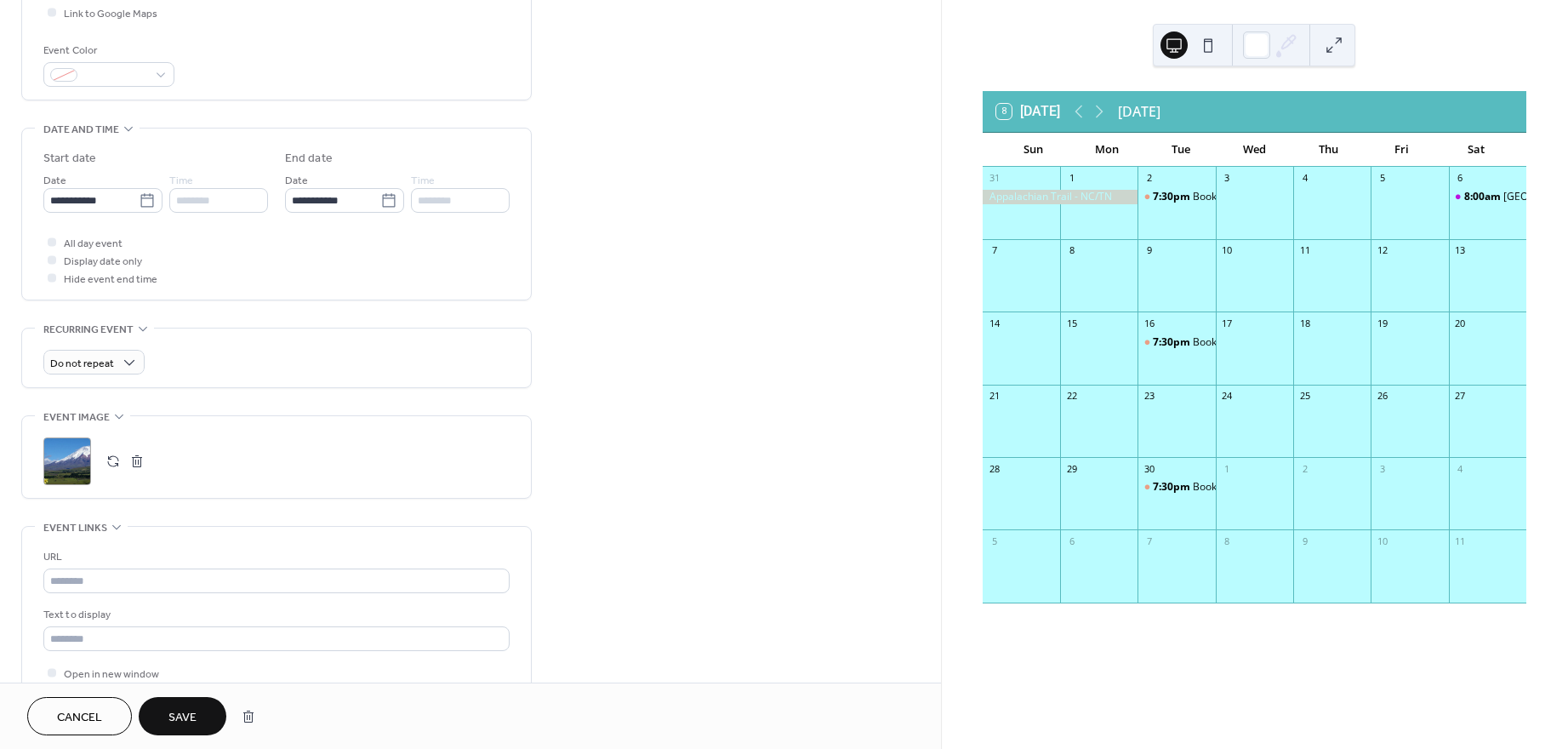 click on ";" at bounding box center [67, 461] 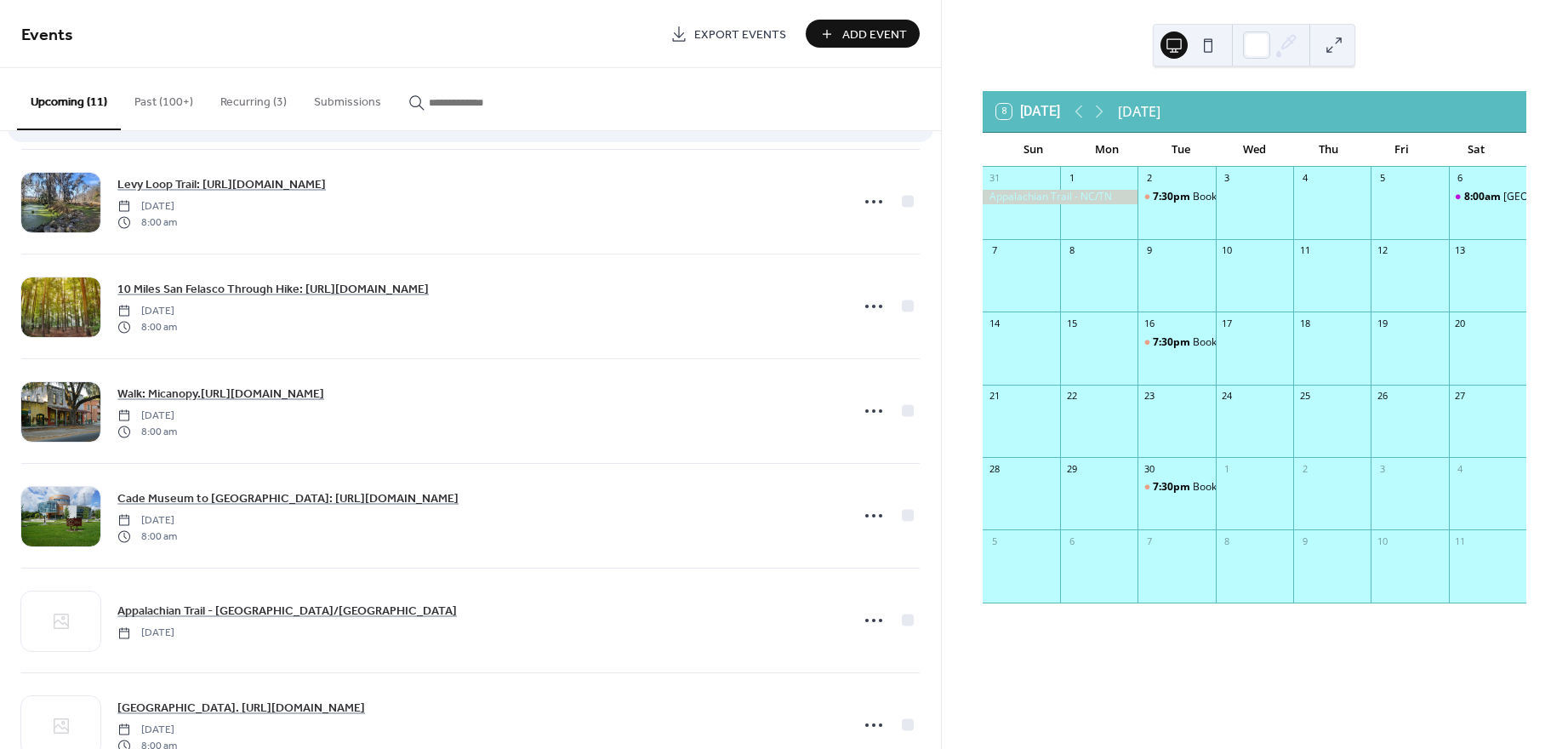 scroll, scrollTop: 581, scrollLeft: 0, axis: vertical 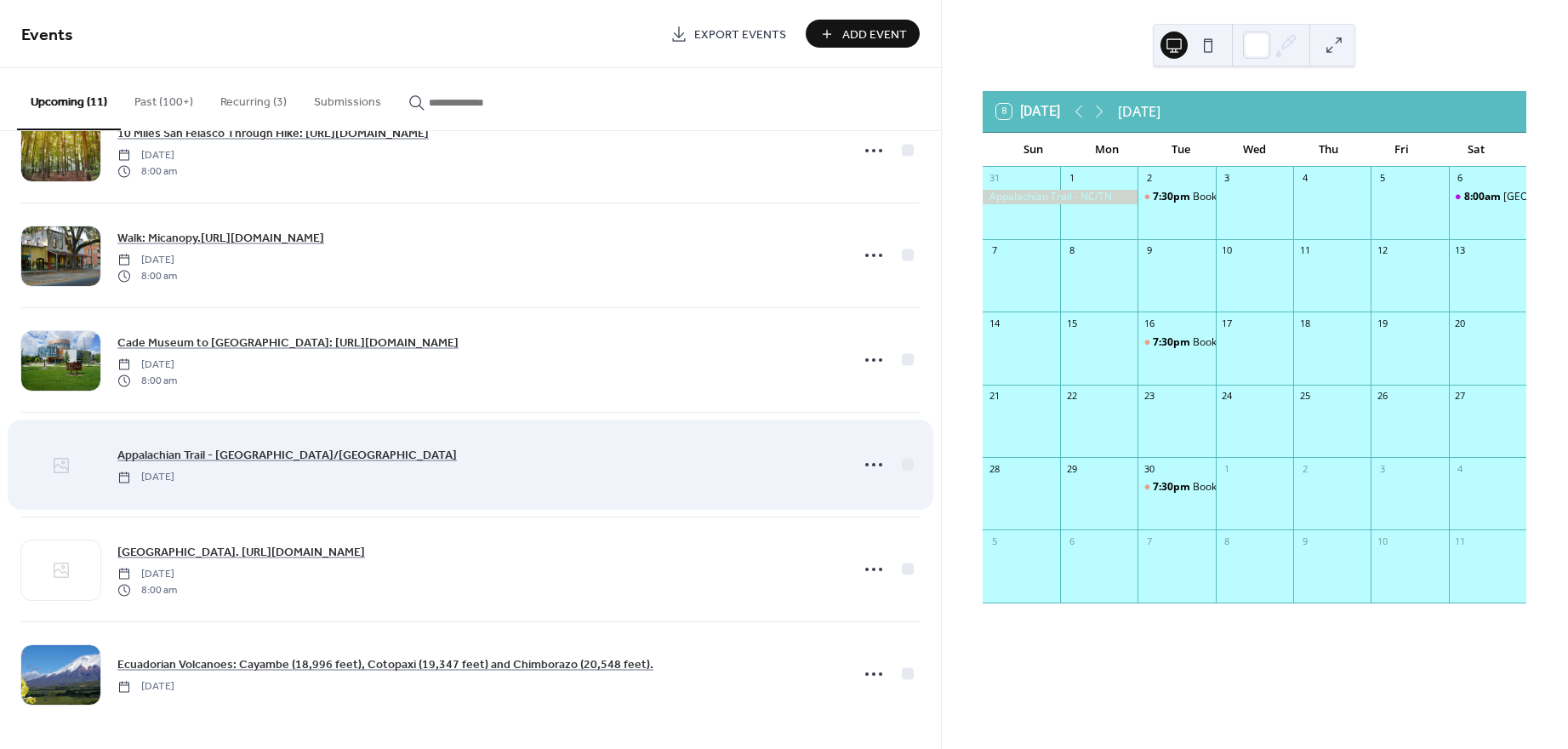 click 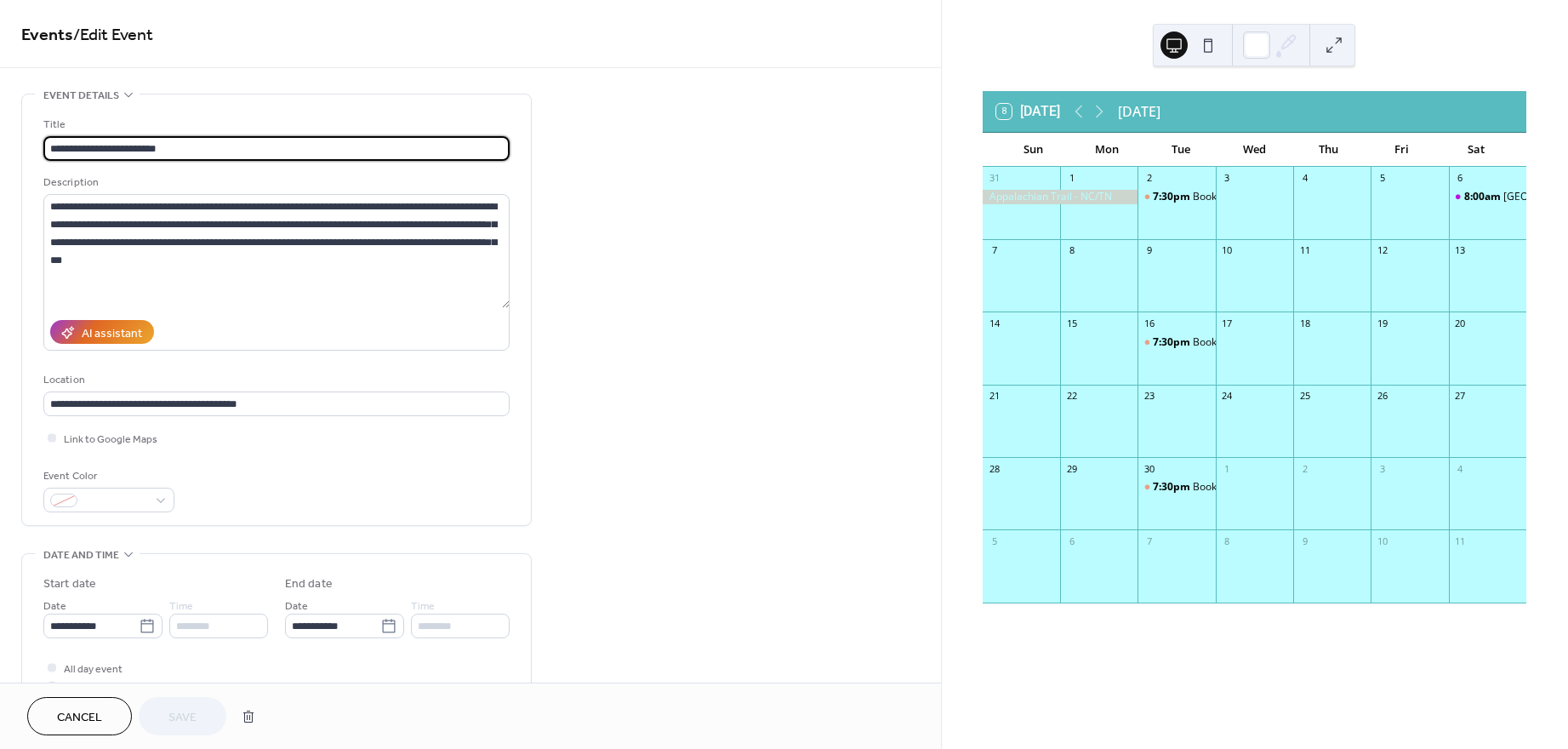 scroll, scrollTop: 170, scrollLeft: 0, axis: vertical 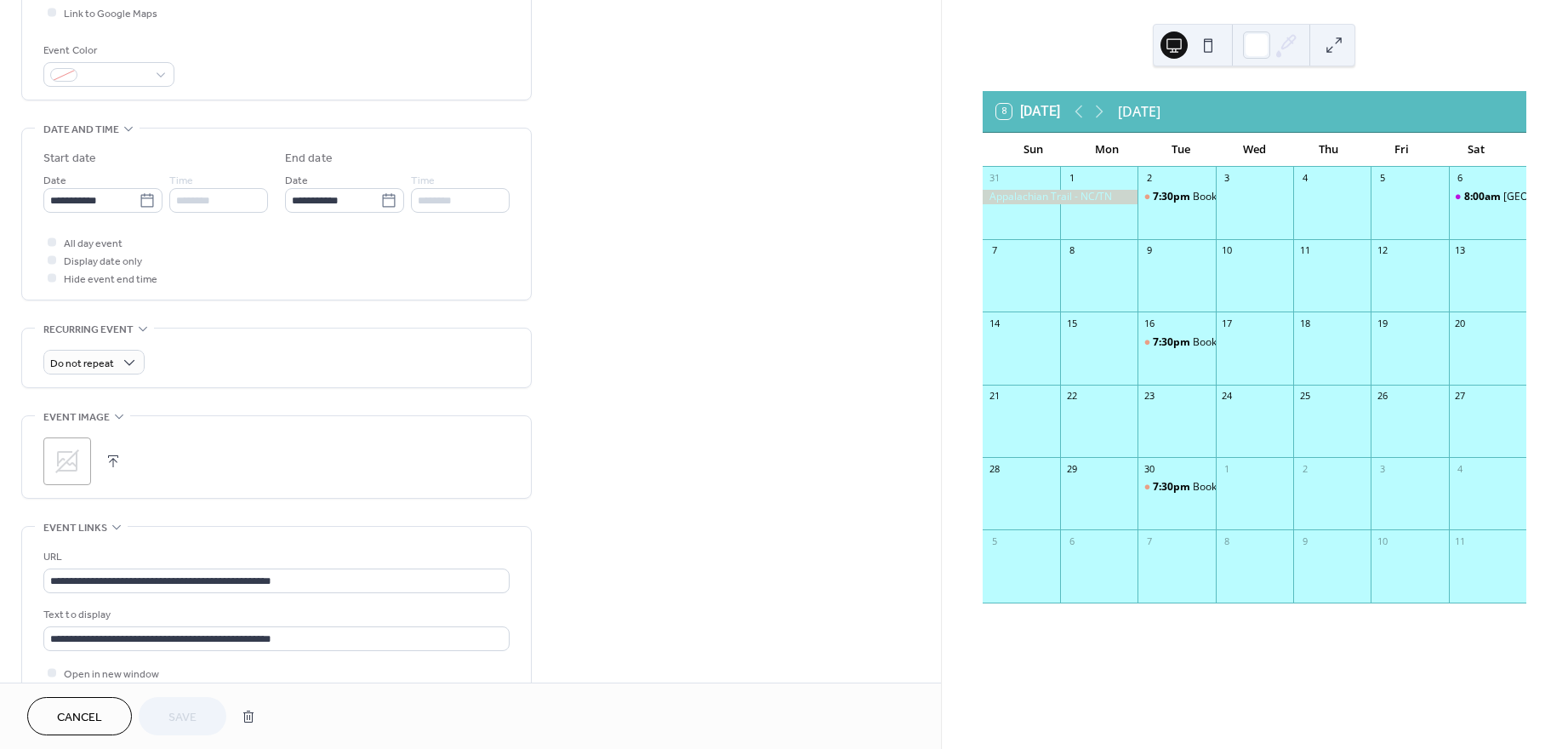 click 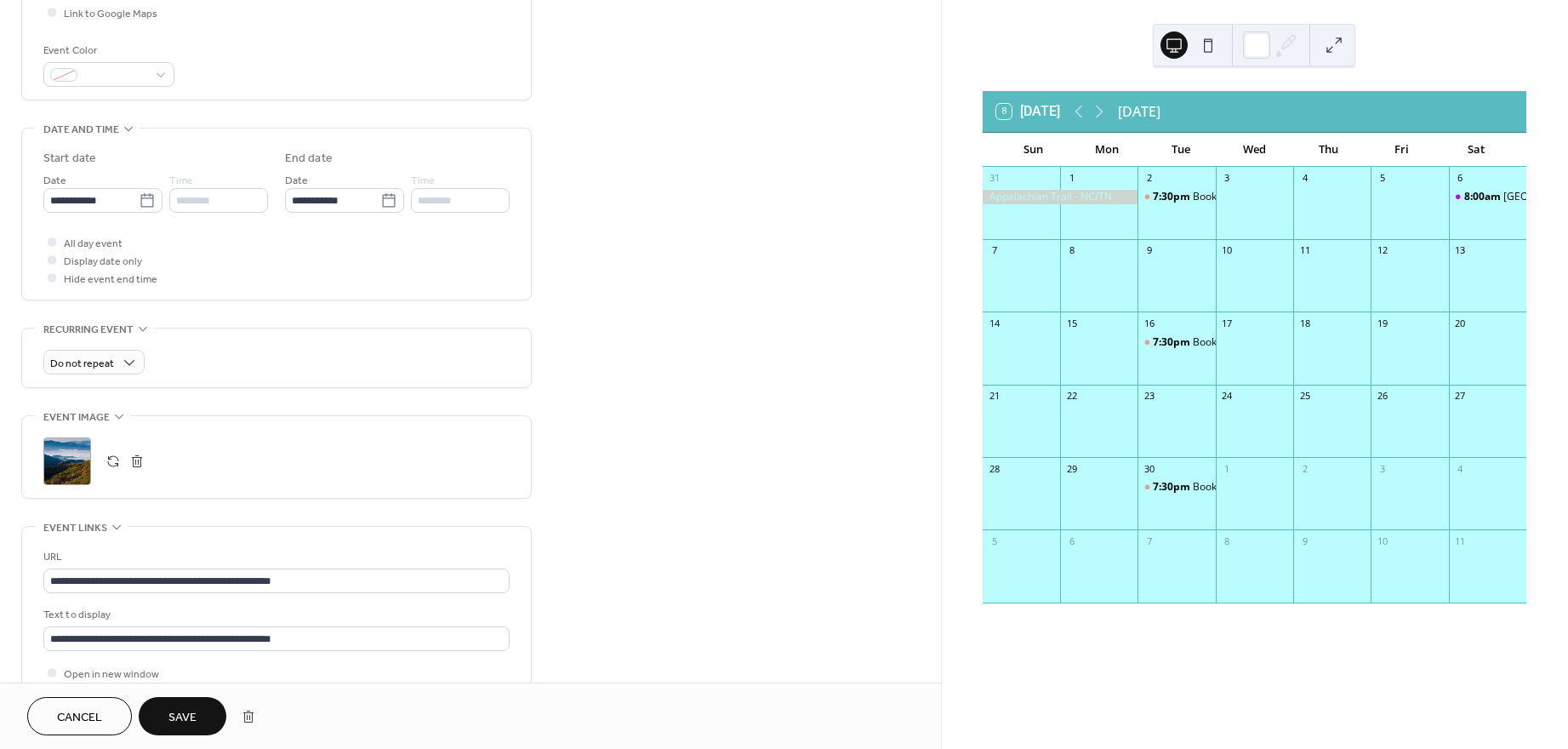 click on "Save" at bounding box center (182, 718) 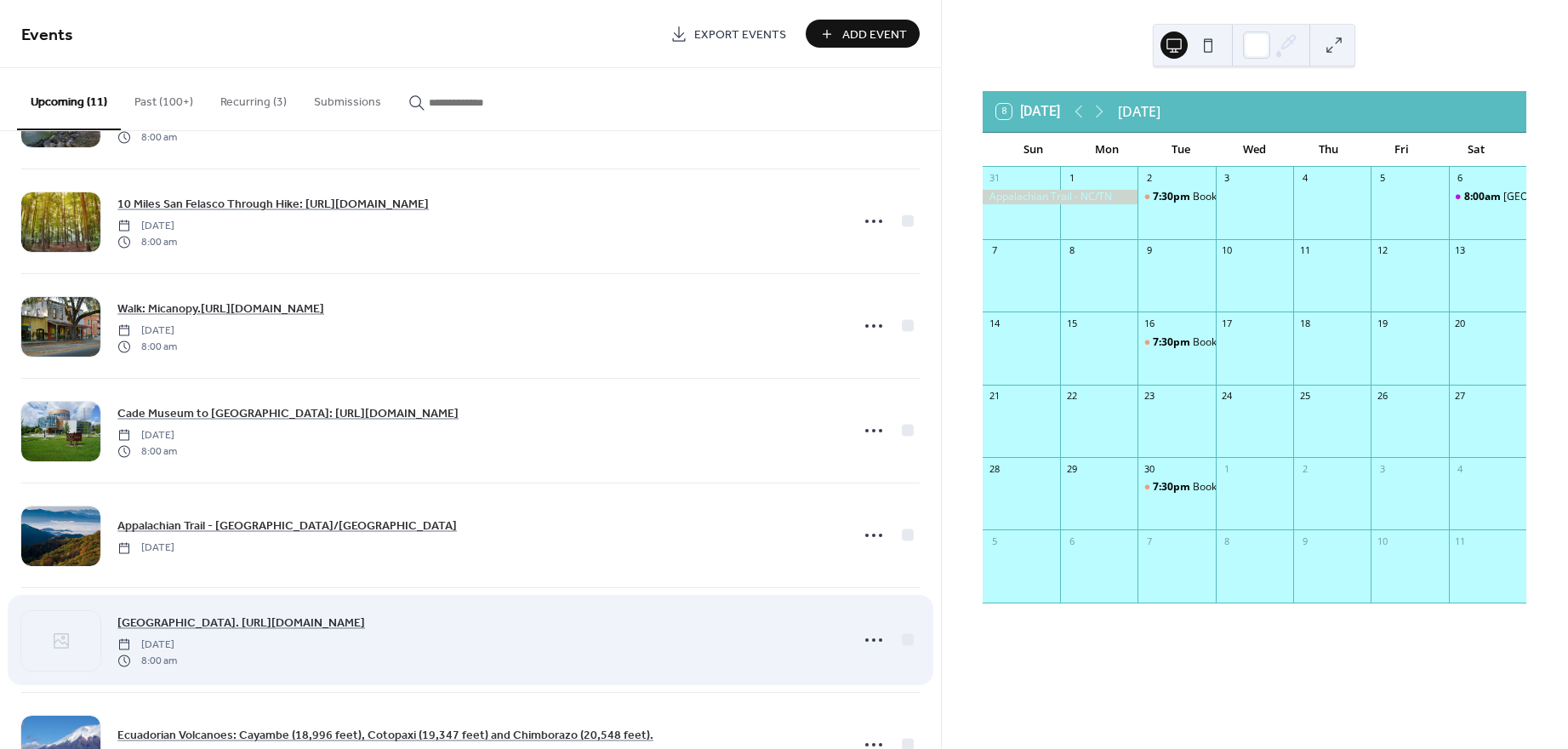 scroll, scrollTop: 581, scrollLeft: 0, axis: vertical 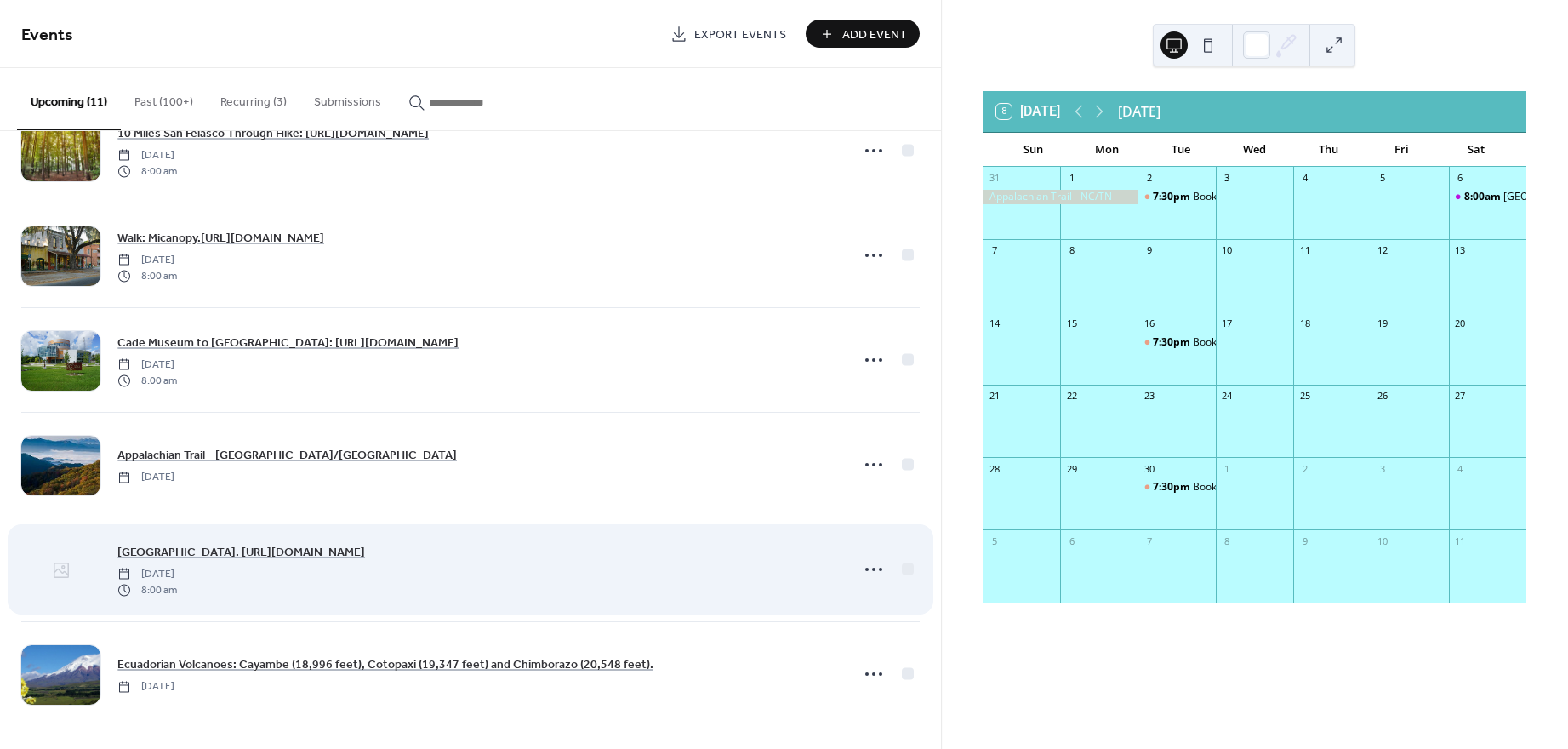 click 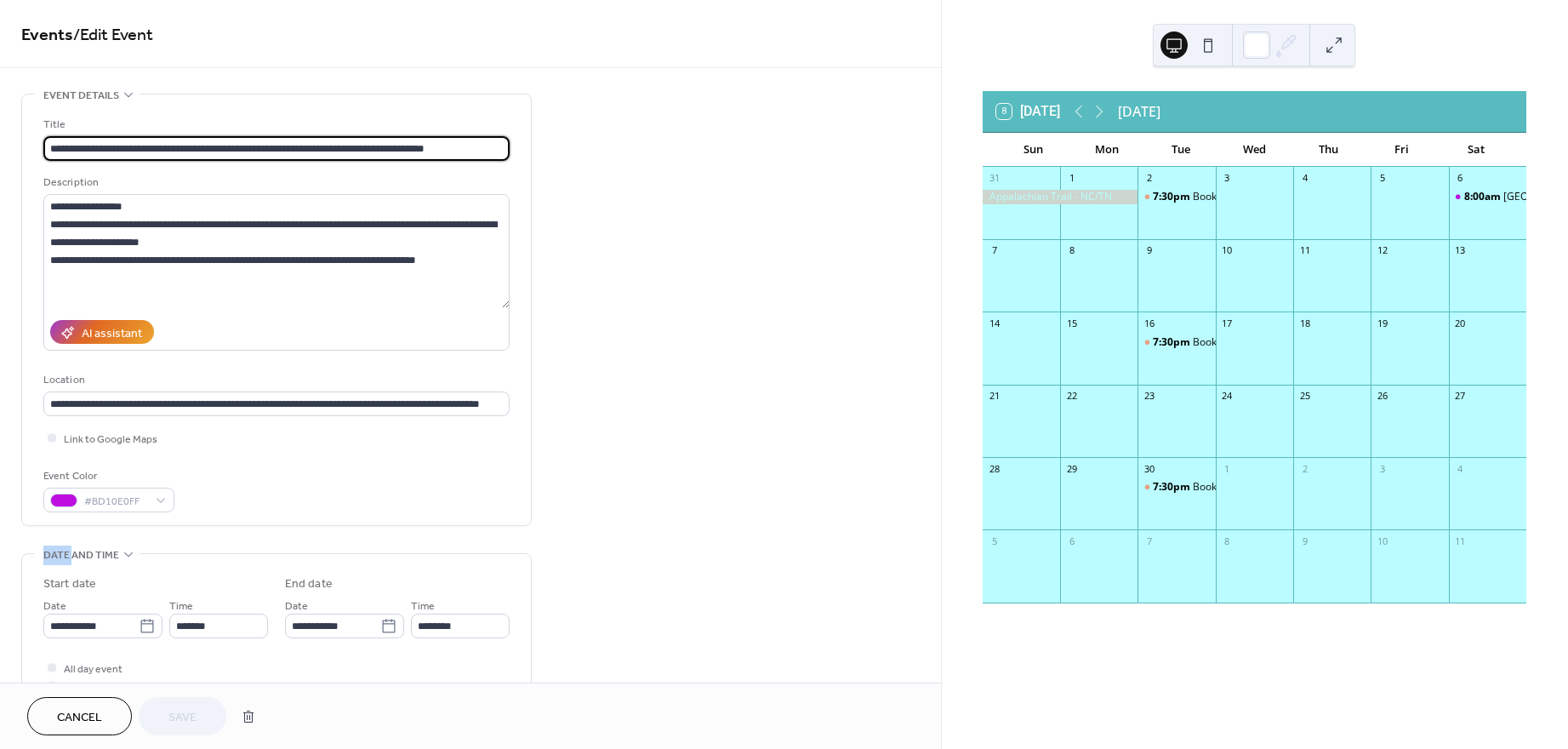 click on "Date and Time" at bounding box center (81, 555) 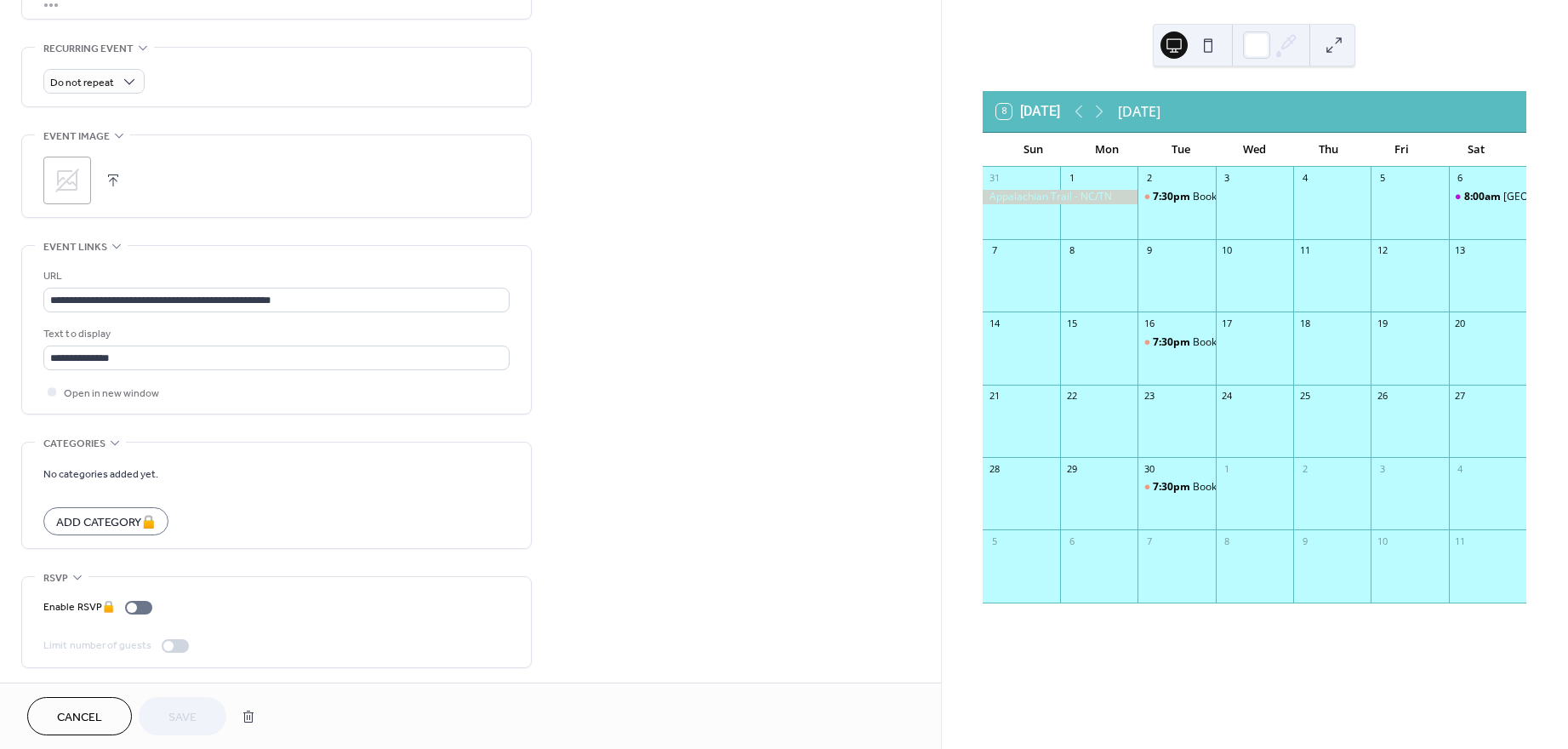 scroll, scrollTop: 399, scrollLeft: 0, axis: vertical 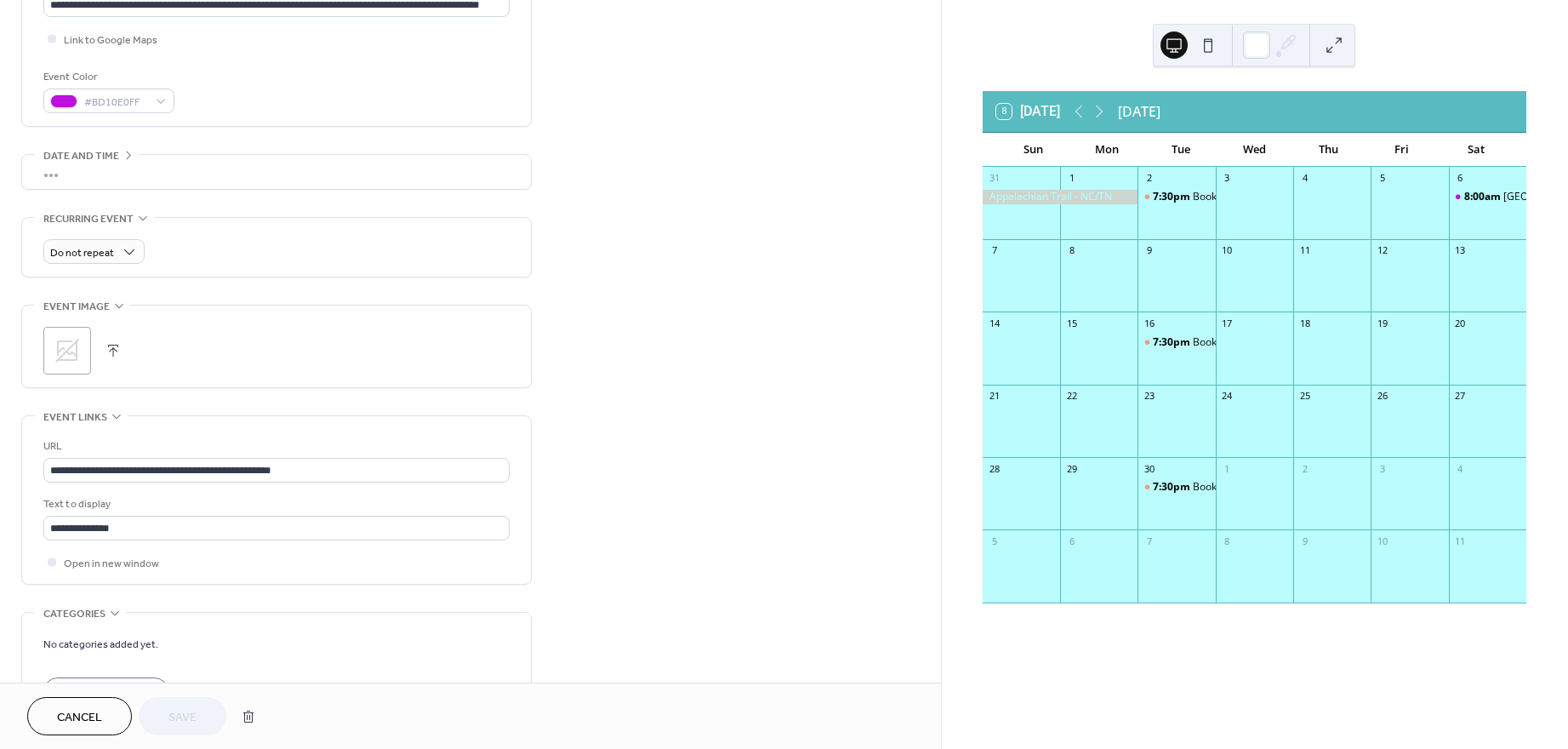 click 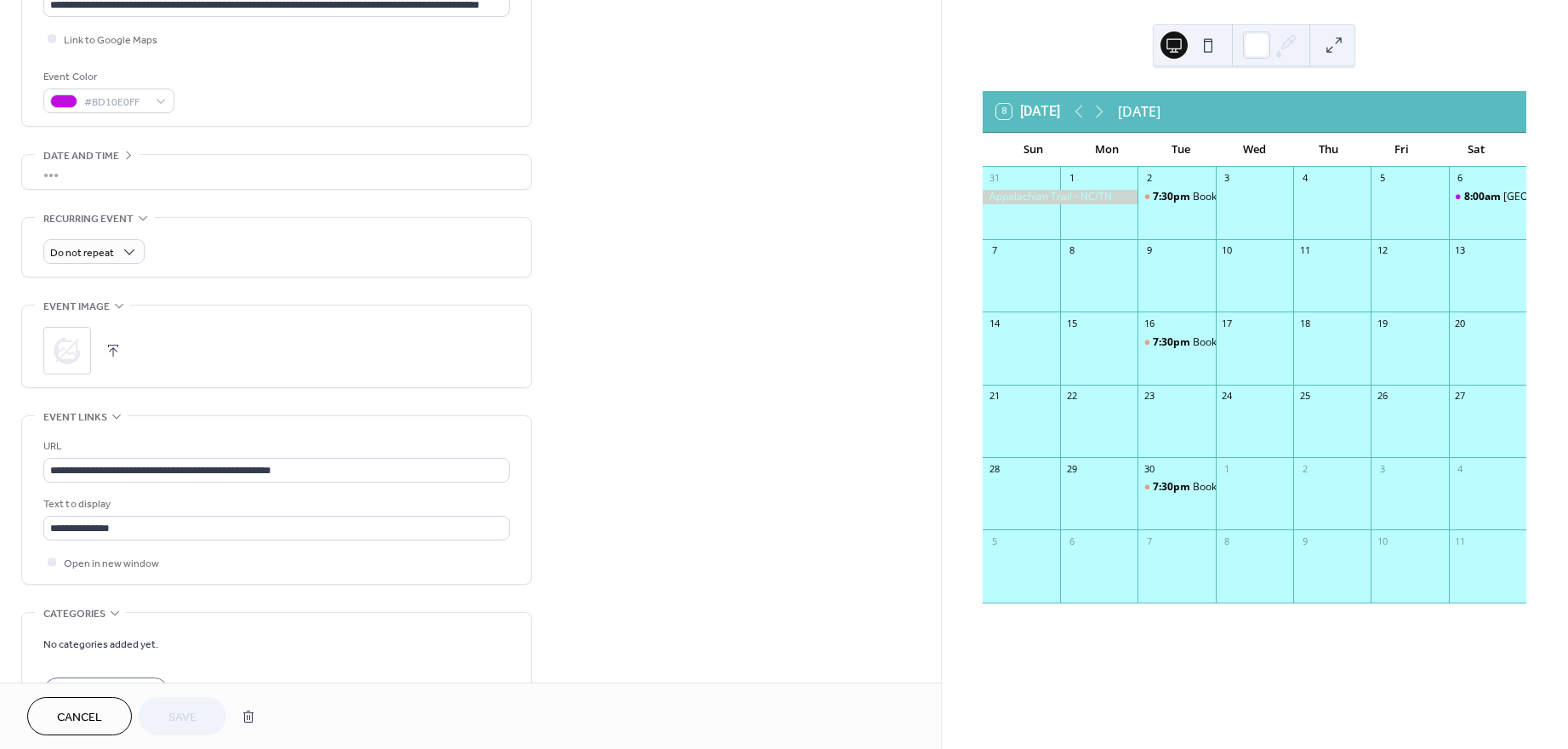 click 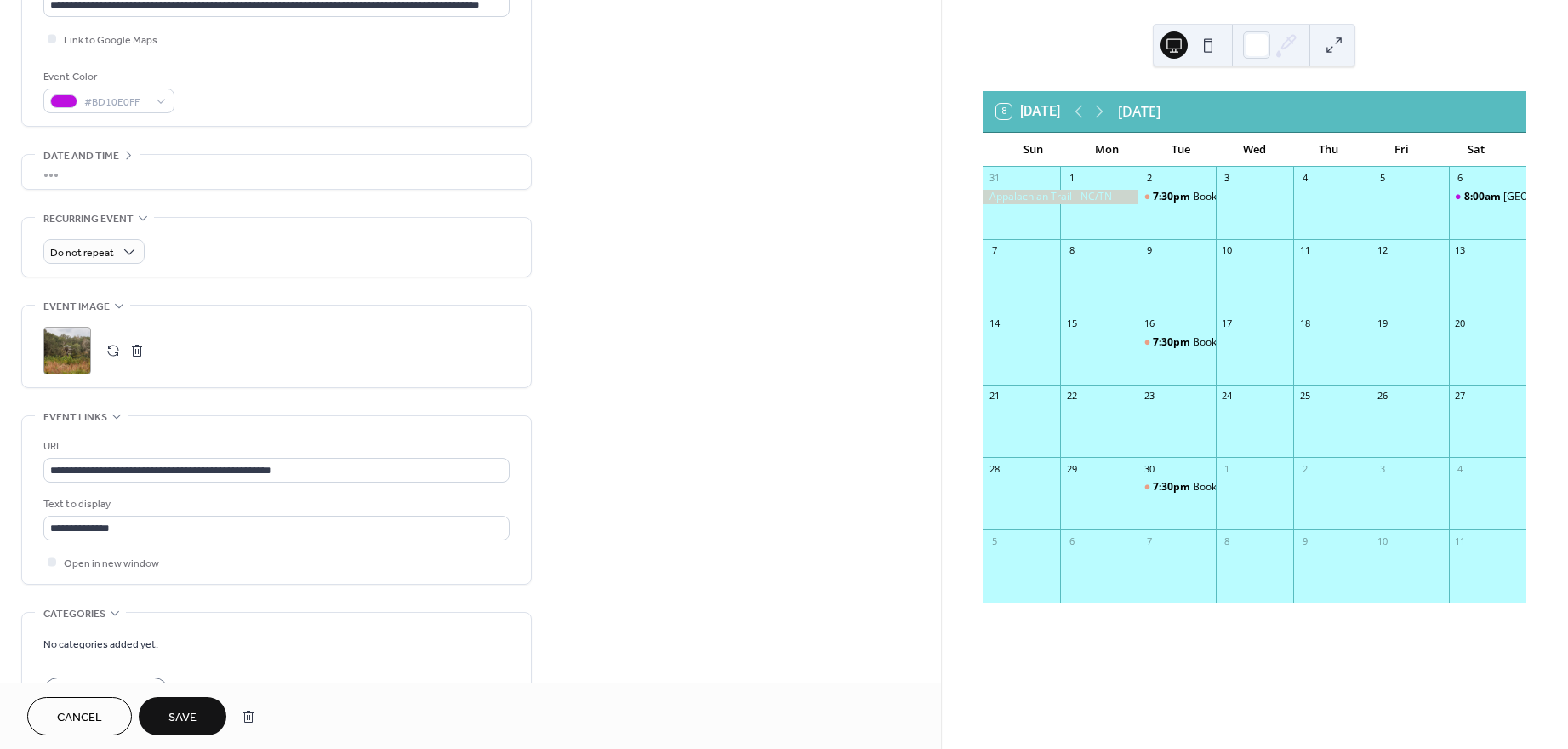 click on "Save" at bounding box center [182, 716] 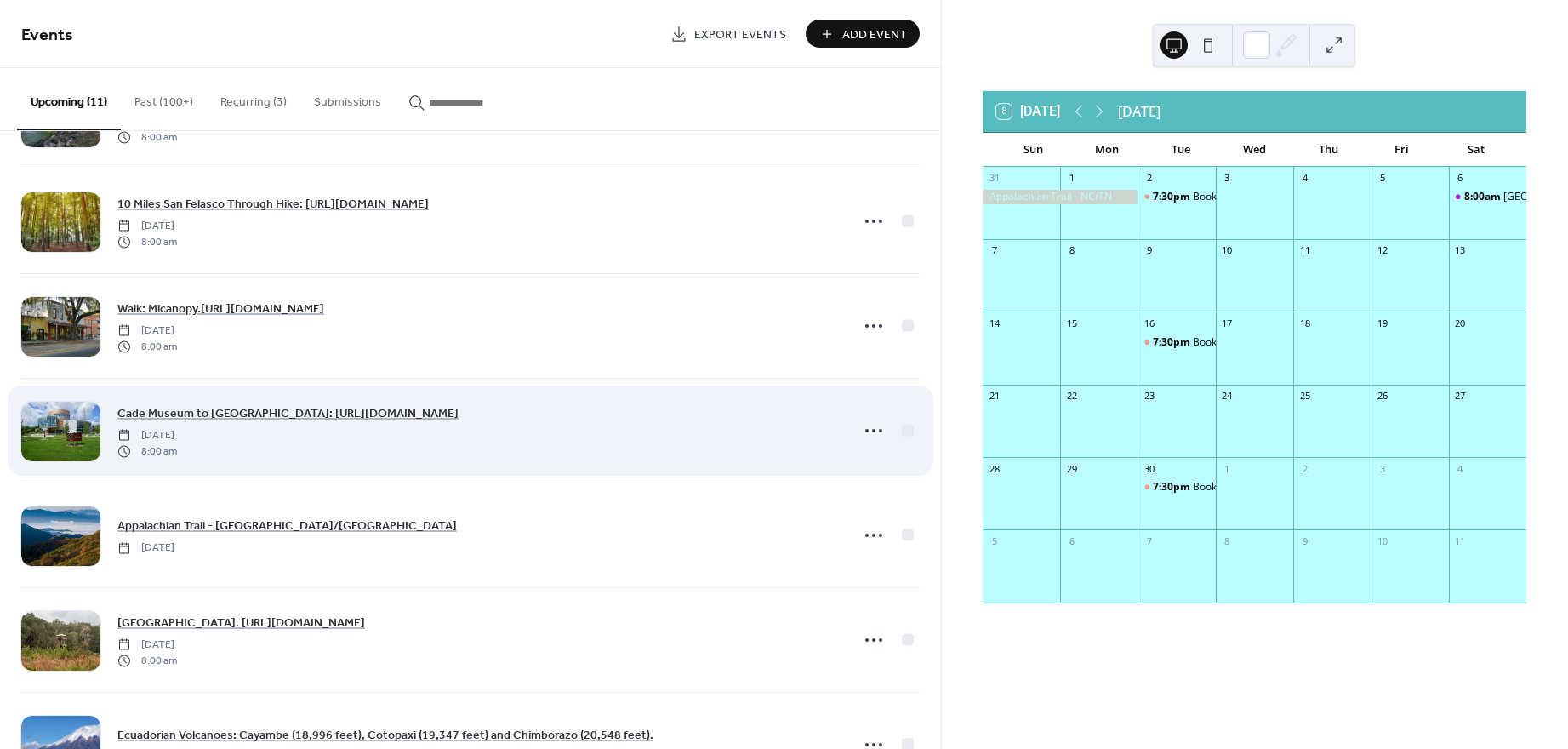 scroll, scrollTop: 581, scrollLeft: 0, axis: vertical 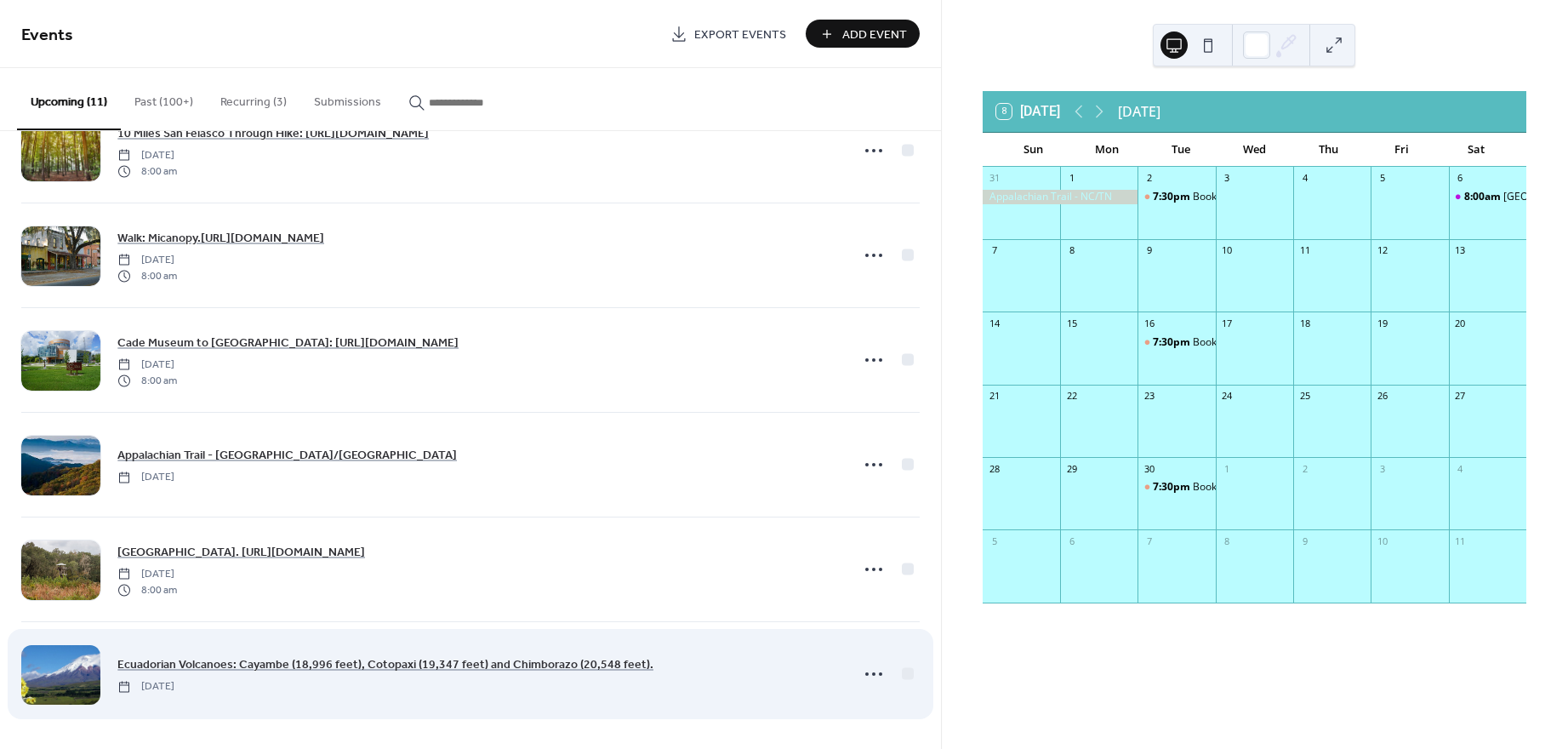 click at bounding box center (60, 675) 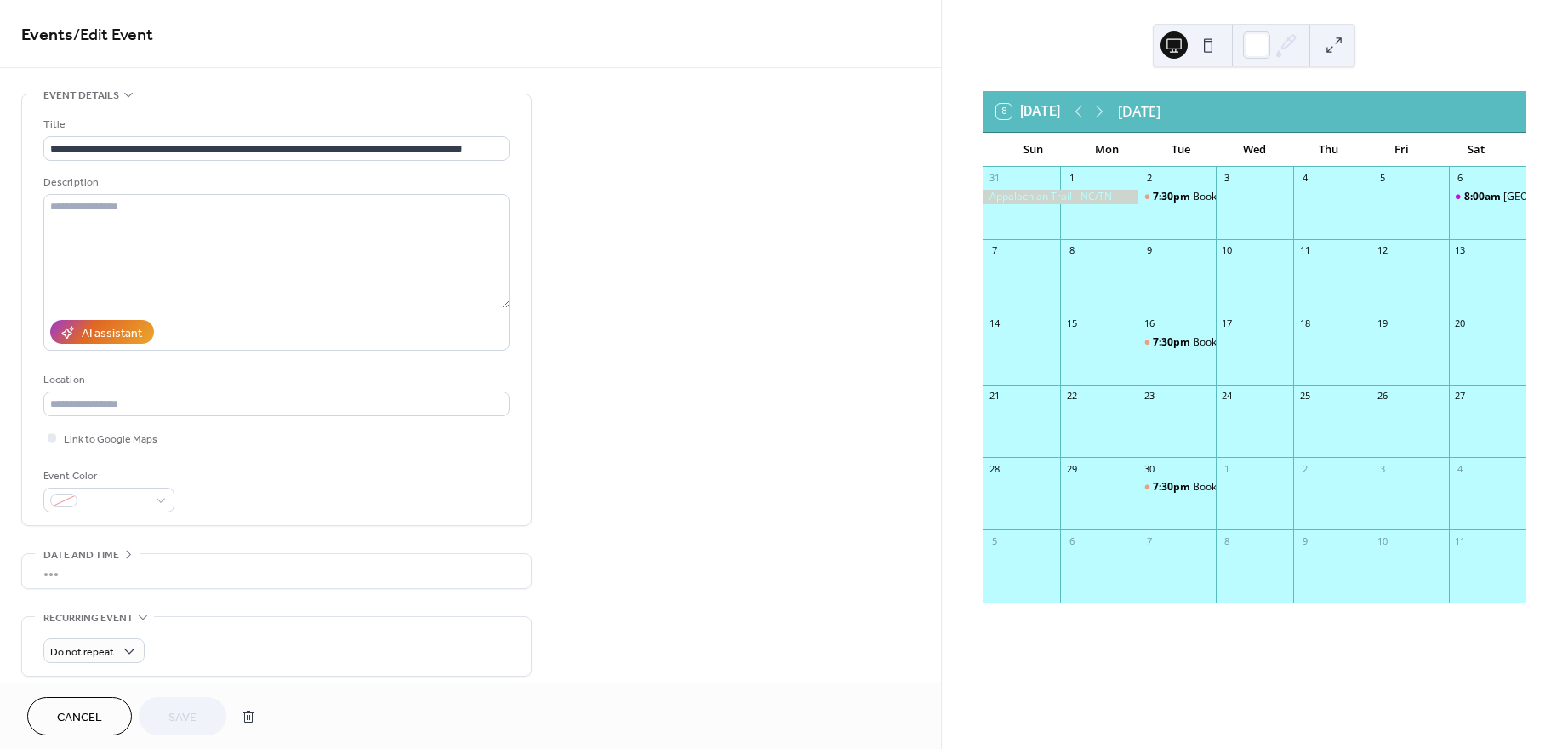click on "Do not repeat" at bounding box center [277, 646] 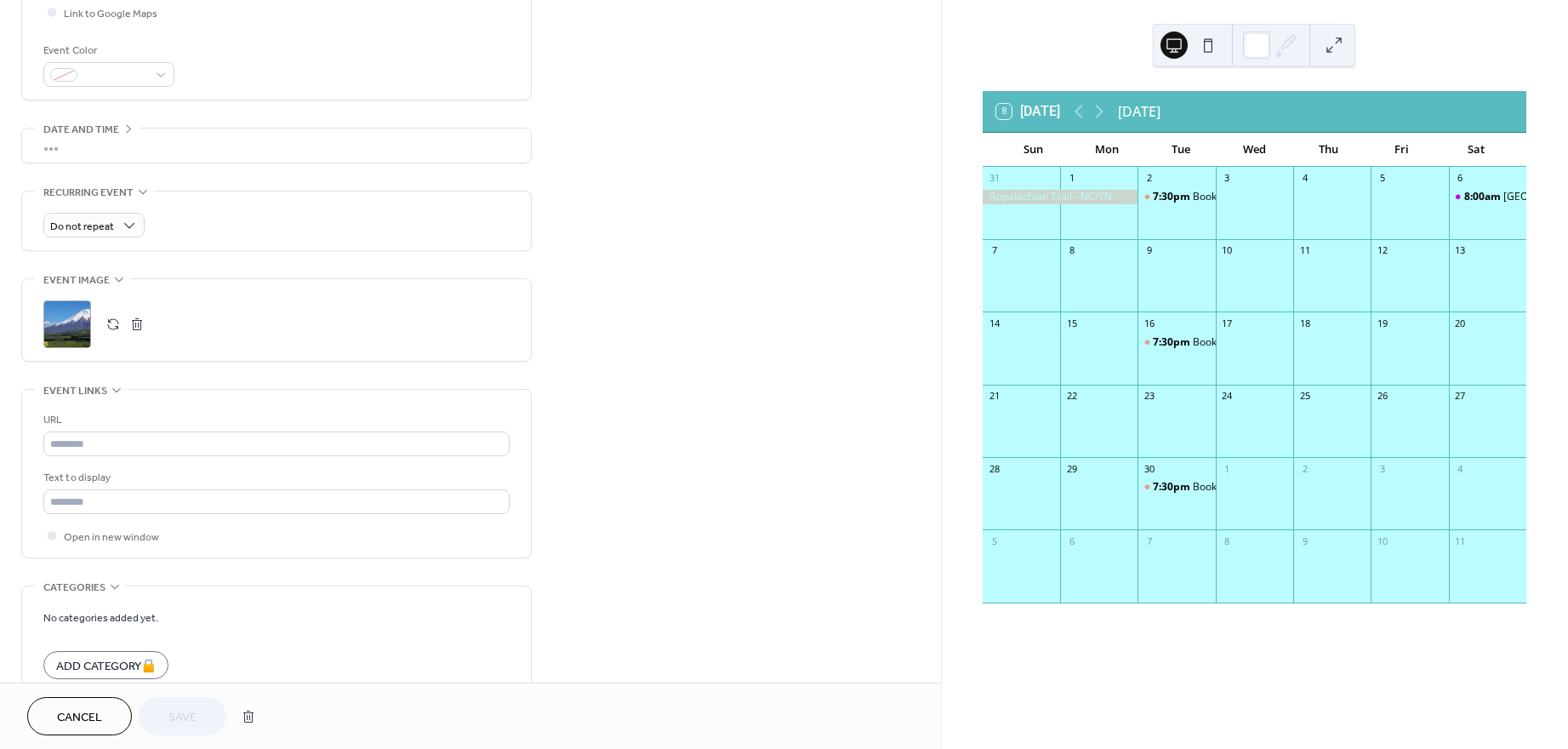 click at bounding box center (113, 324) 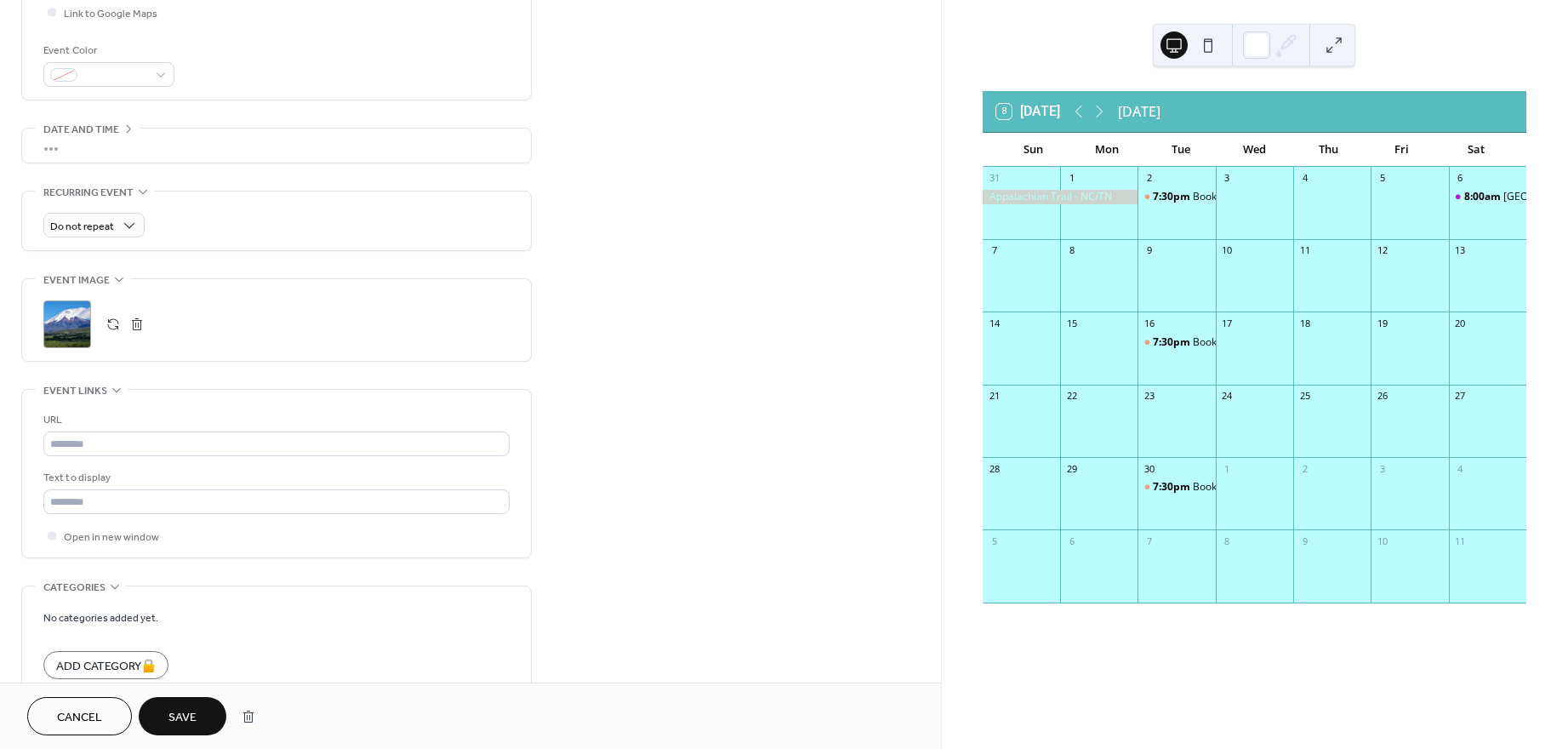 click on "Save" at bounding box center (182, 718) 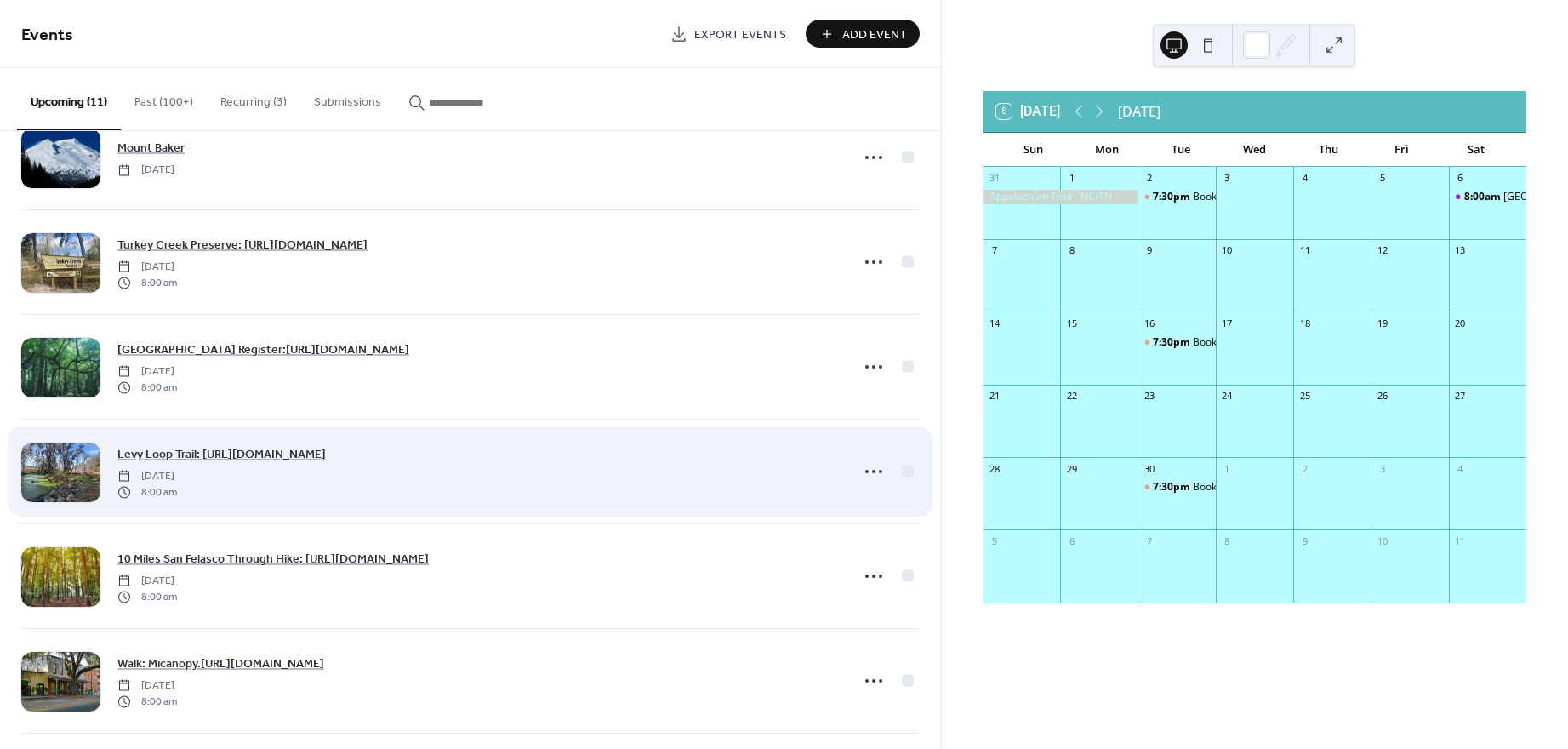 scroll, scrollTop: 0, scrollLeft: 0, axis: both 